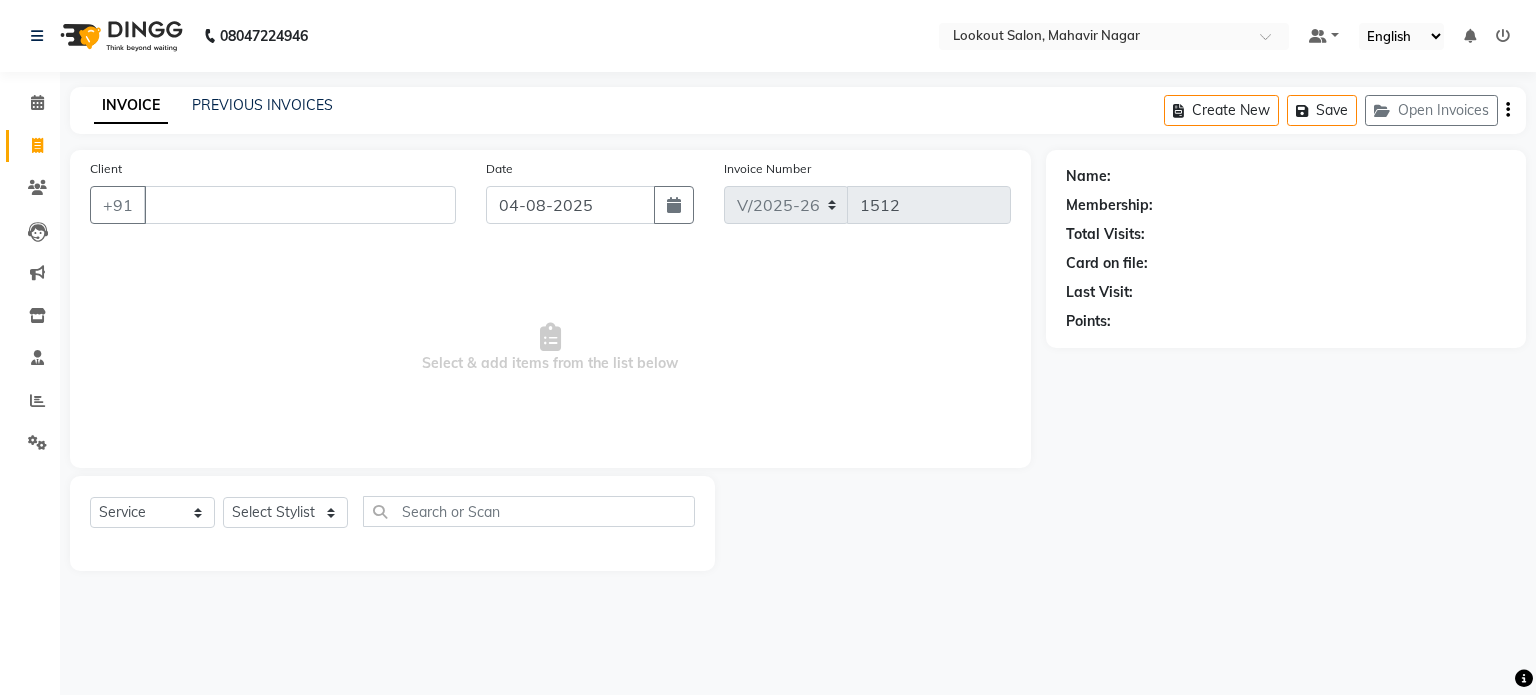 select on "150" 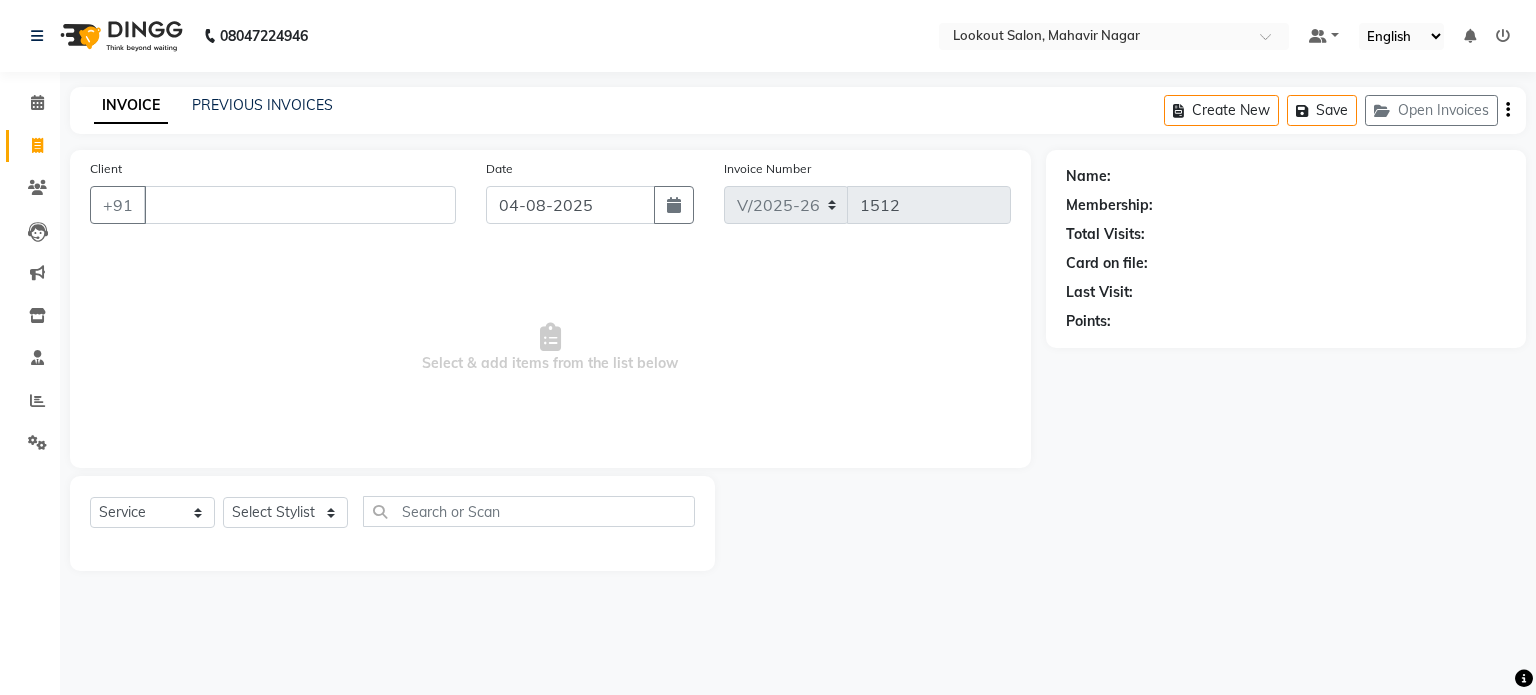 scroll, scrollTop: 0, scrollLeft: 0, axis: both 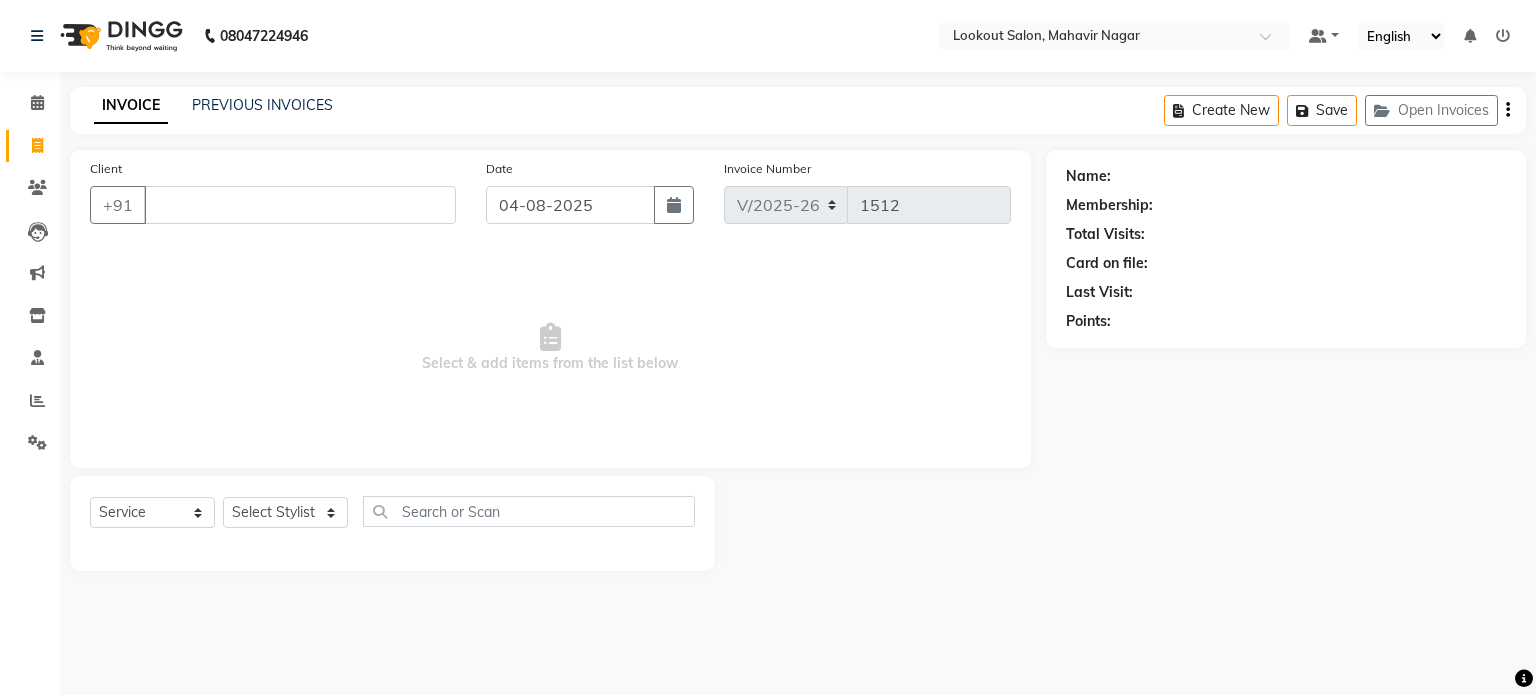 click on "Client" at bounding box center (300, 205) 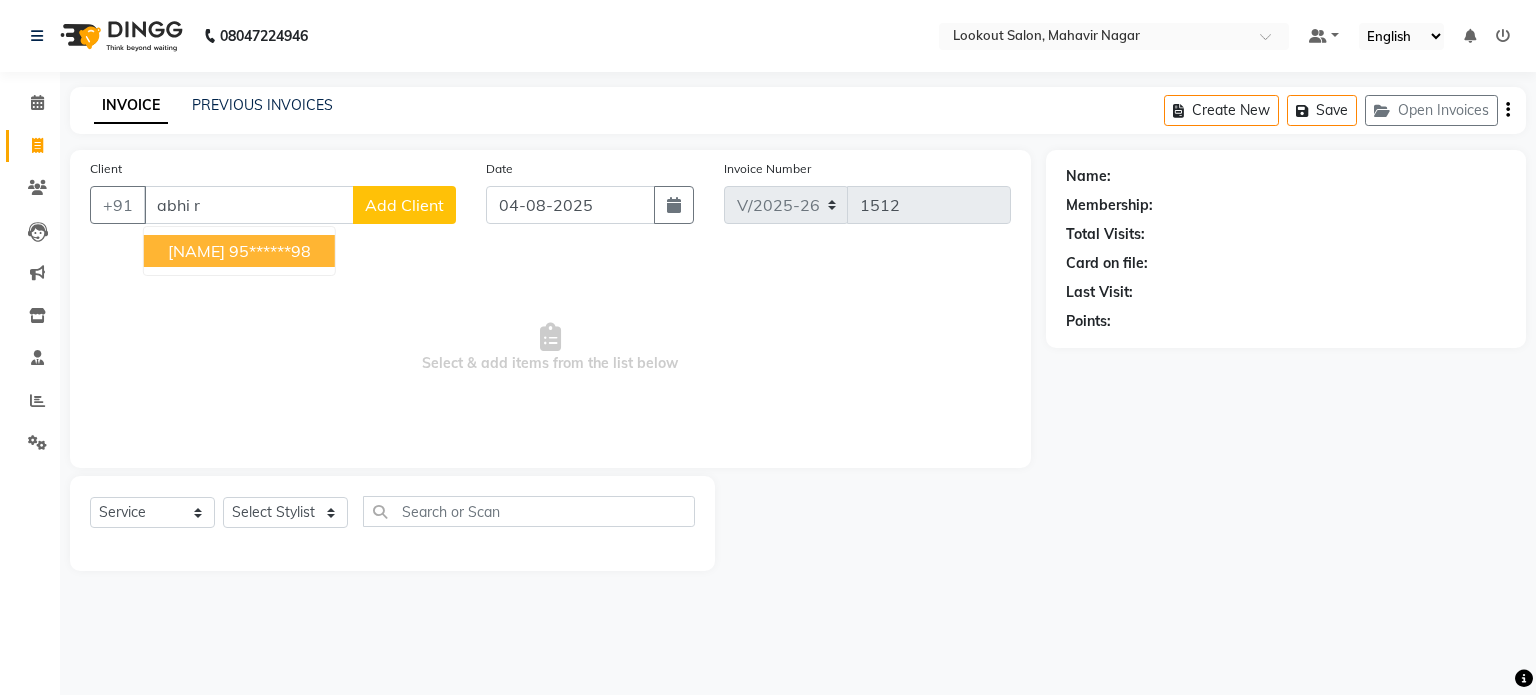 click on "95******98" at bounding box center [270, 251] 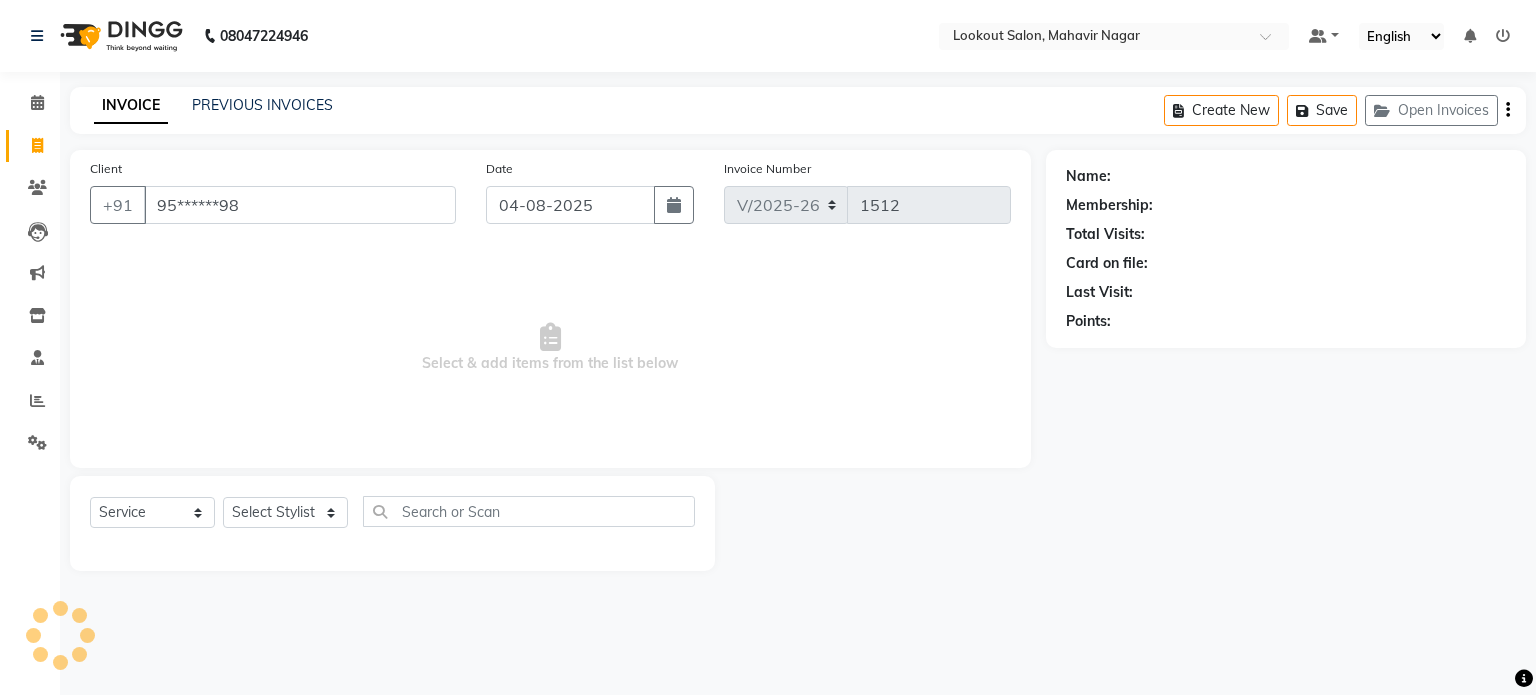 type on "95******98" 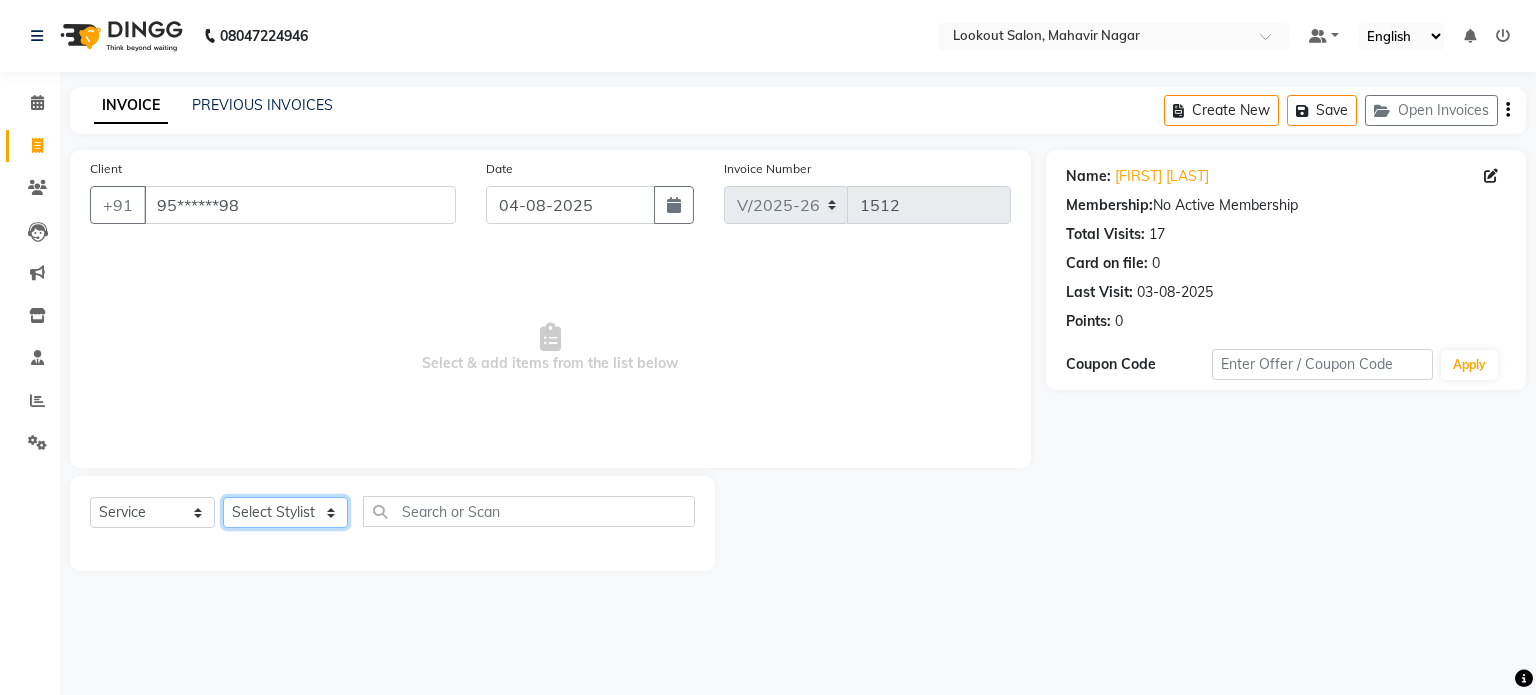click on "Select Stylist [NAME] [NAME] [NAME] [NAME] [NAME] [NAME] [NAME] [NAME] [NAME] [NAME] [NAME]" 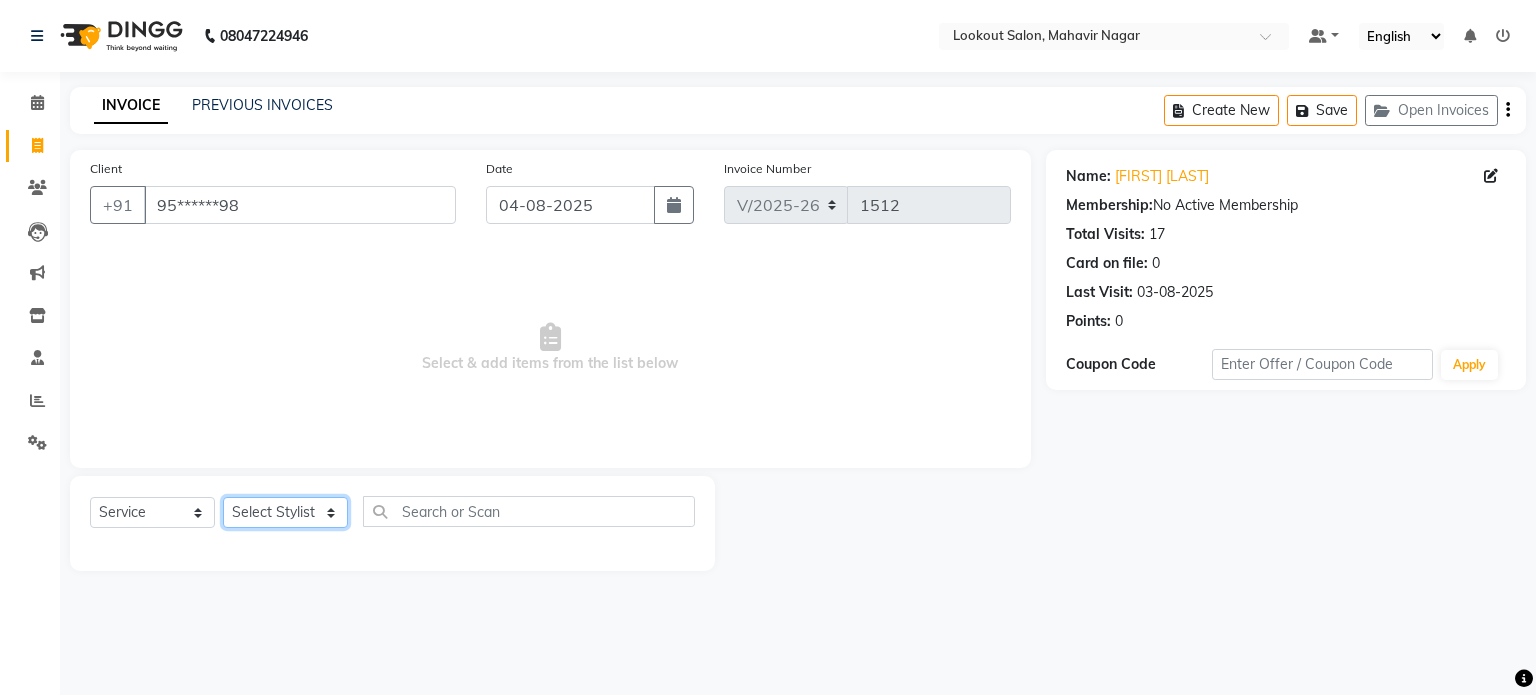 select on "85691" 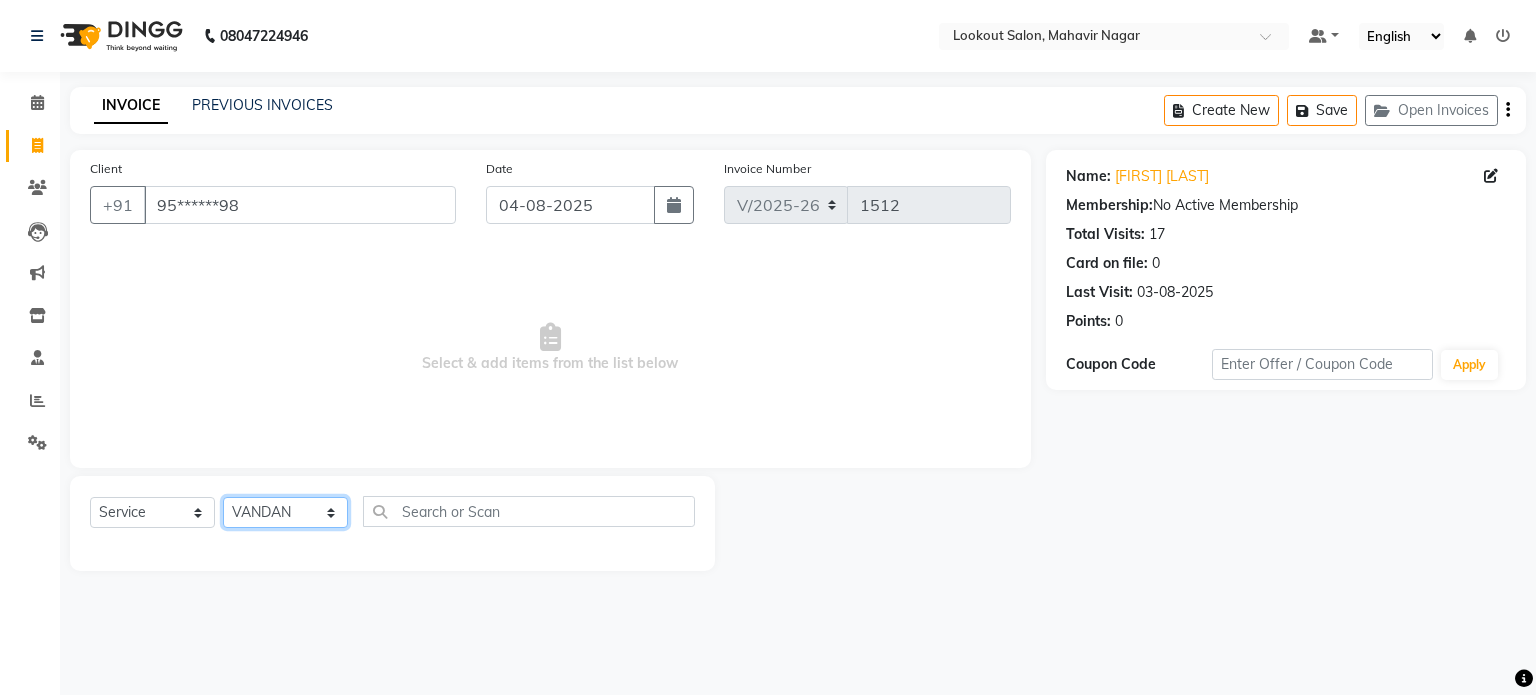 click on "Select Stylist [NAME] [NAME] [NAME] [NAME] [NAME] [NAME] [NAME] [NAME] [NAME] [NAME] [NAME]" 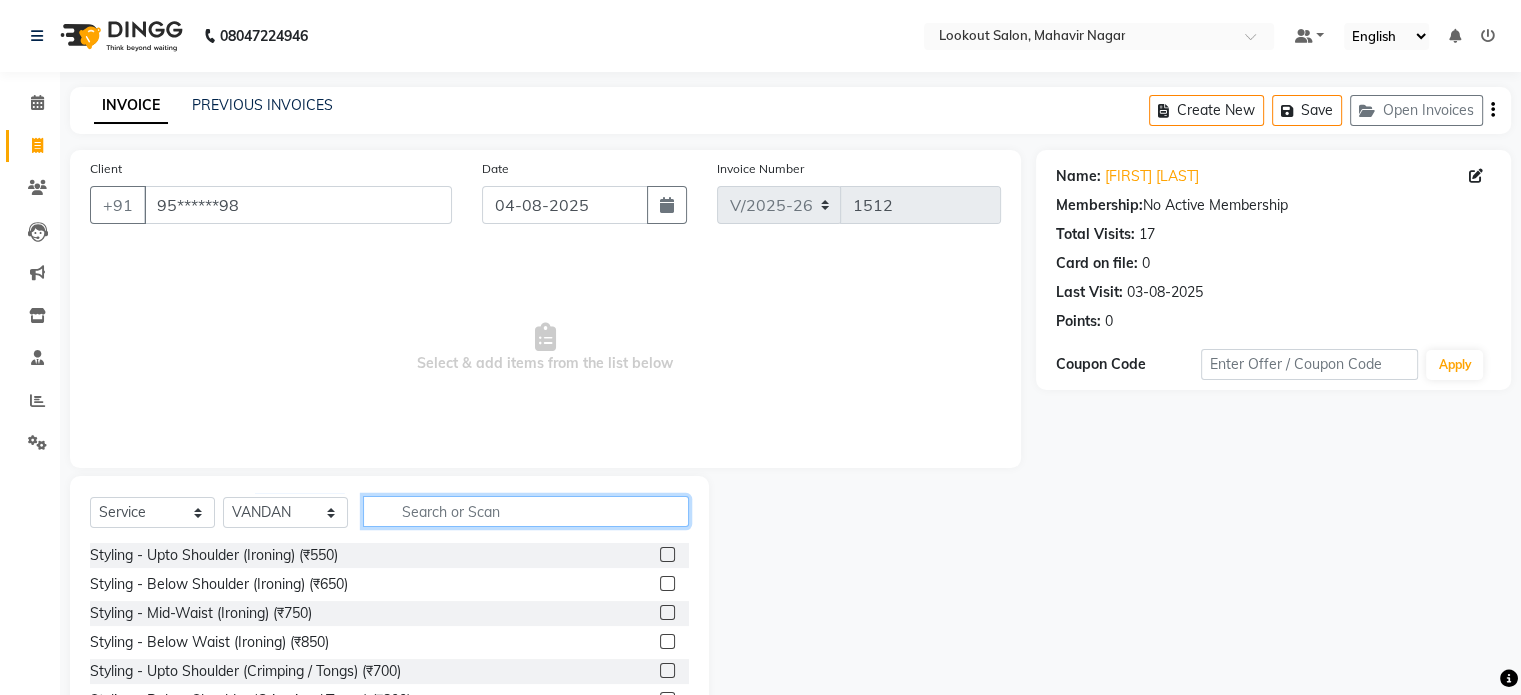 click 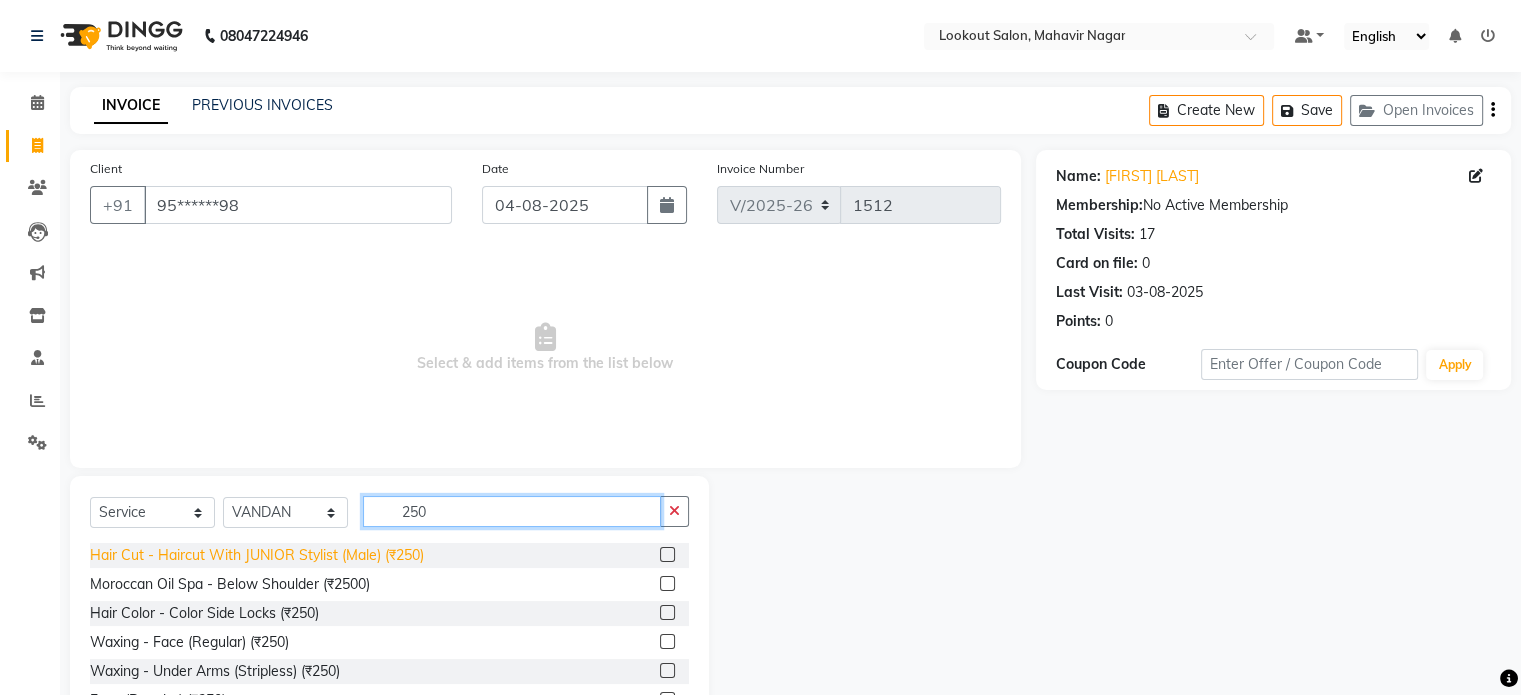 type on "250" 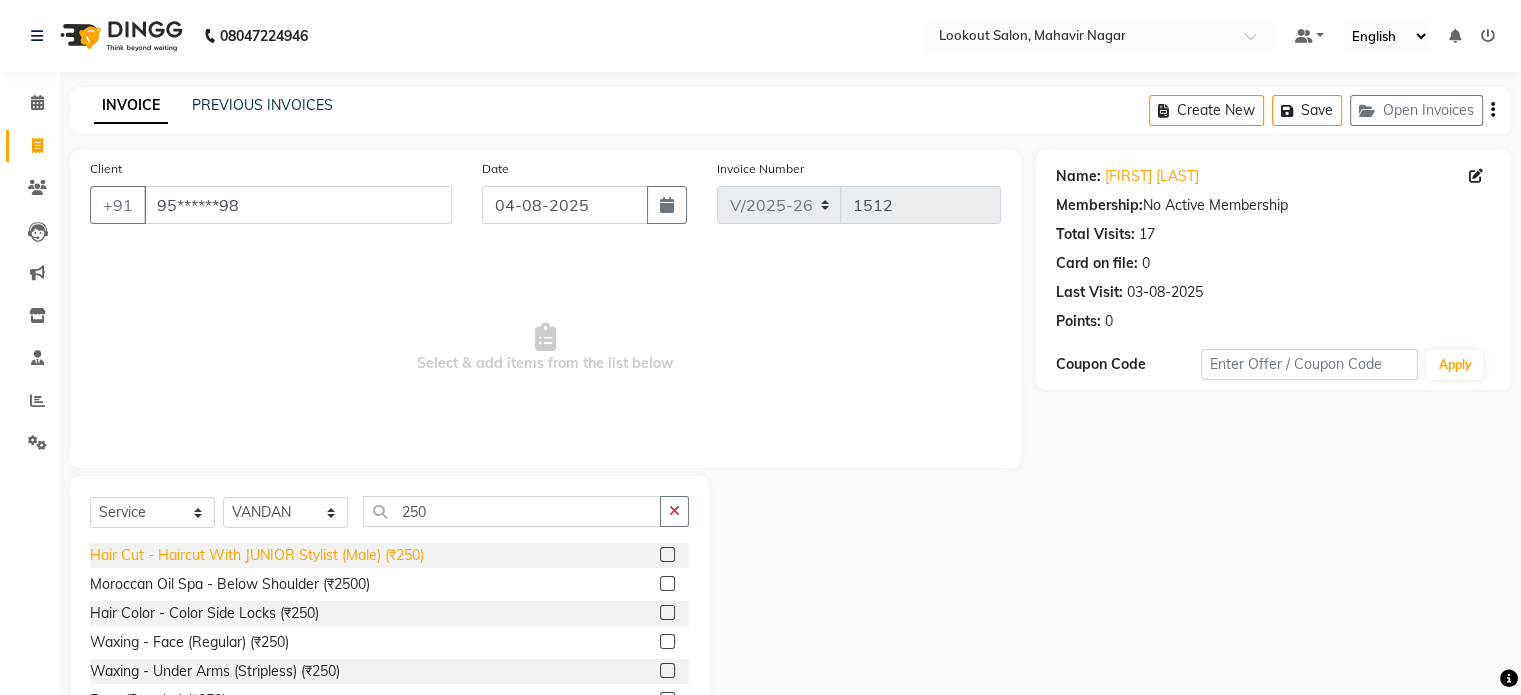click on "Hair Cut - Haircut With JUNIOR Stylist (Male) (₹250)" 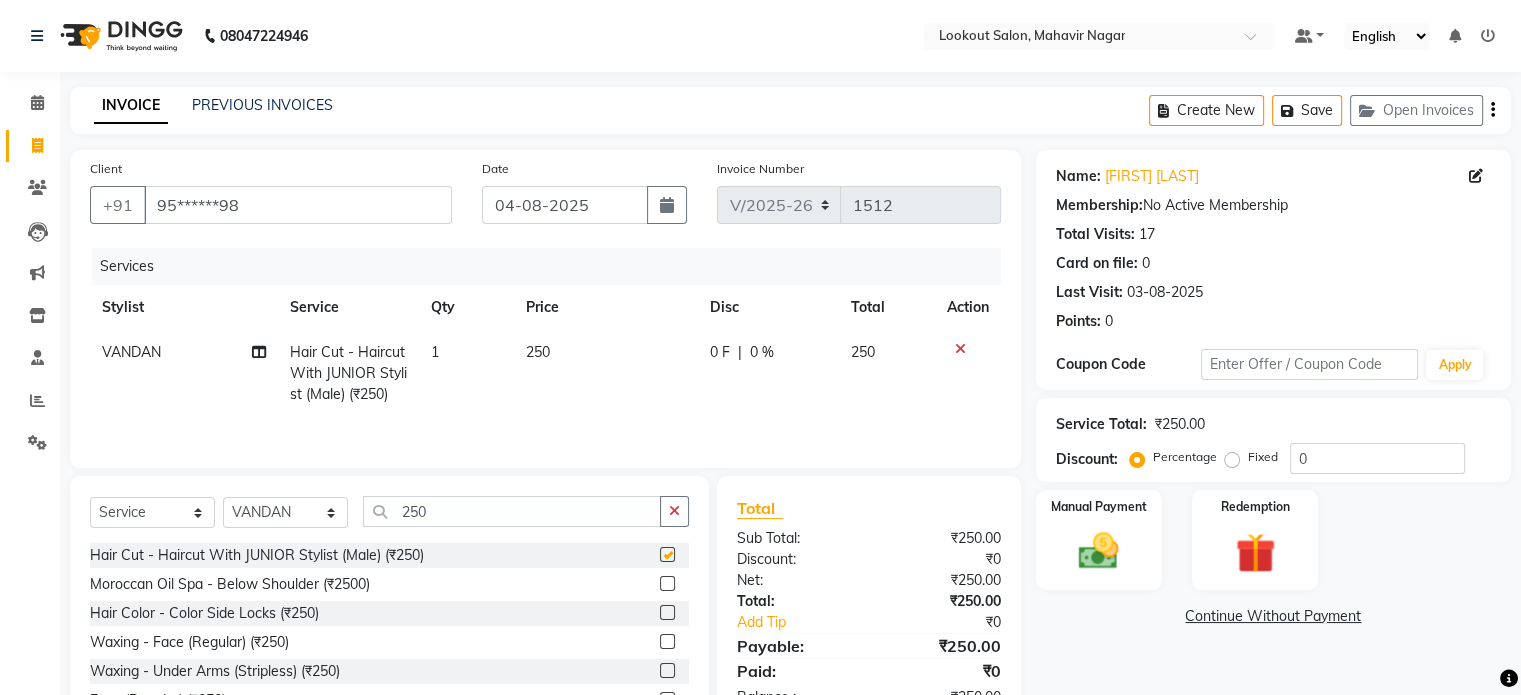 checkbox on "false" 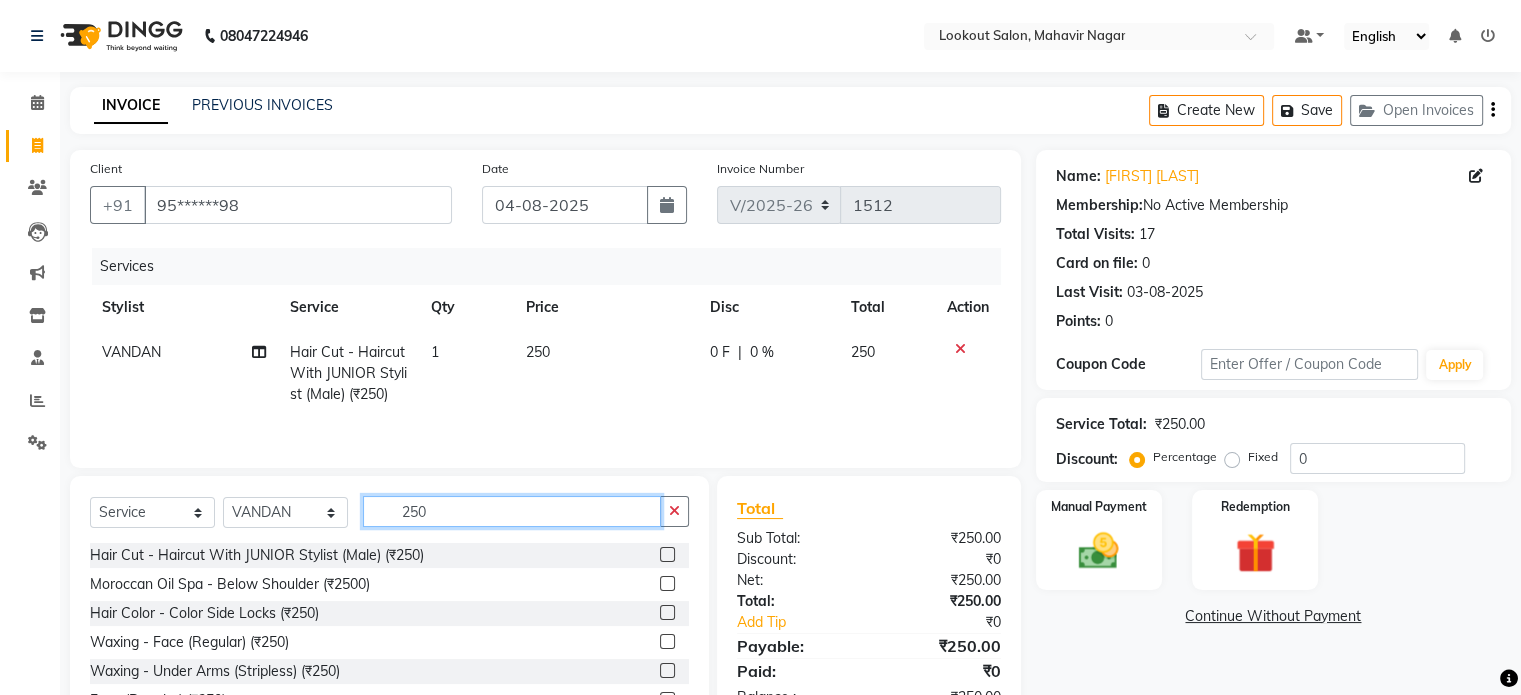 click on "250" 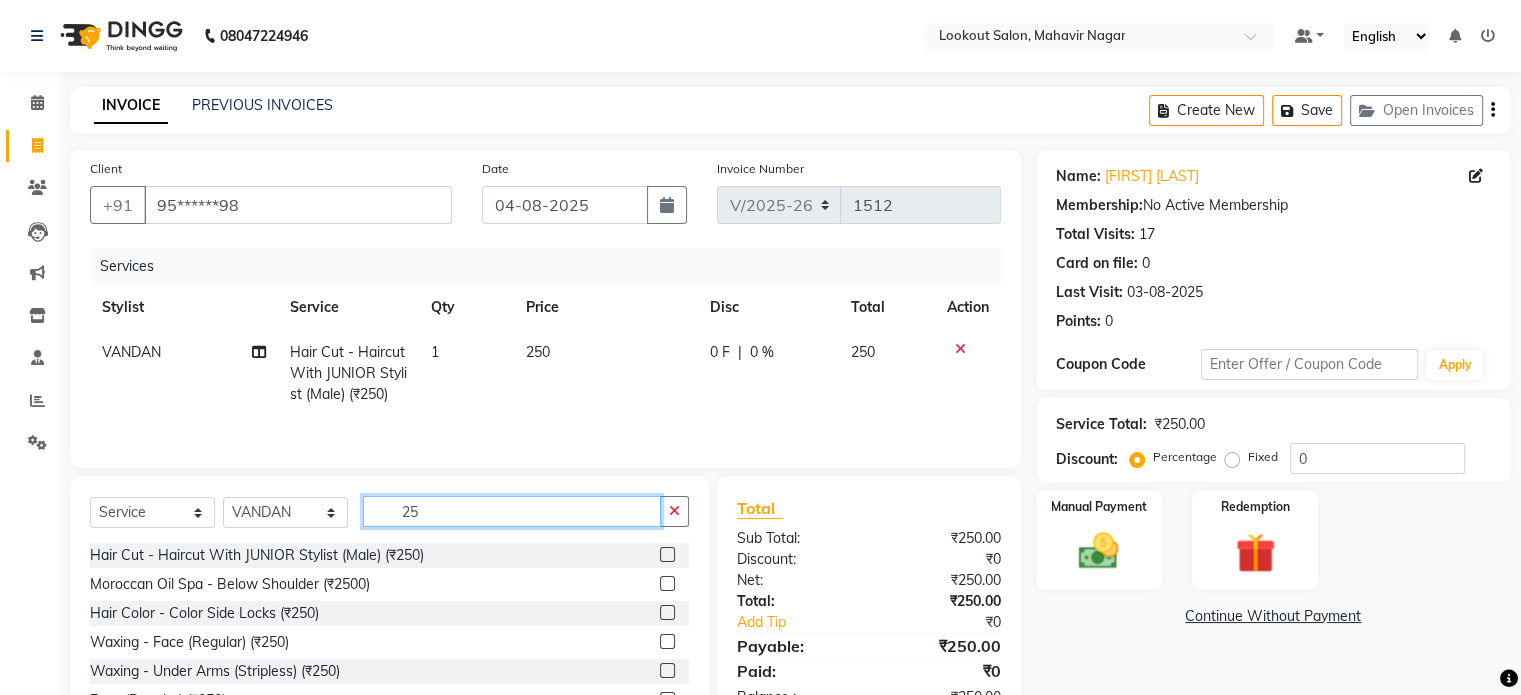 type on "2" 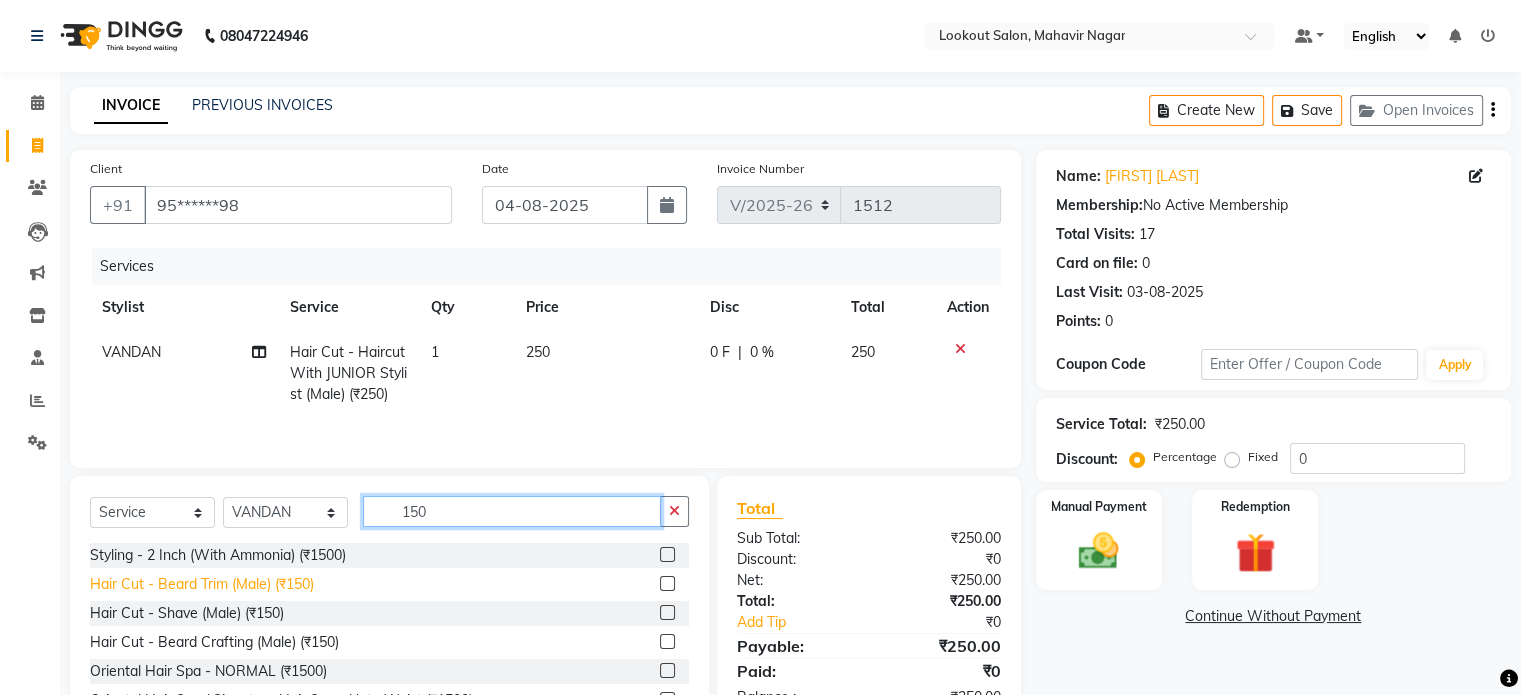 type on "150" 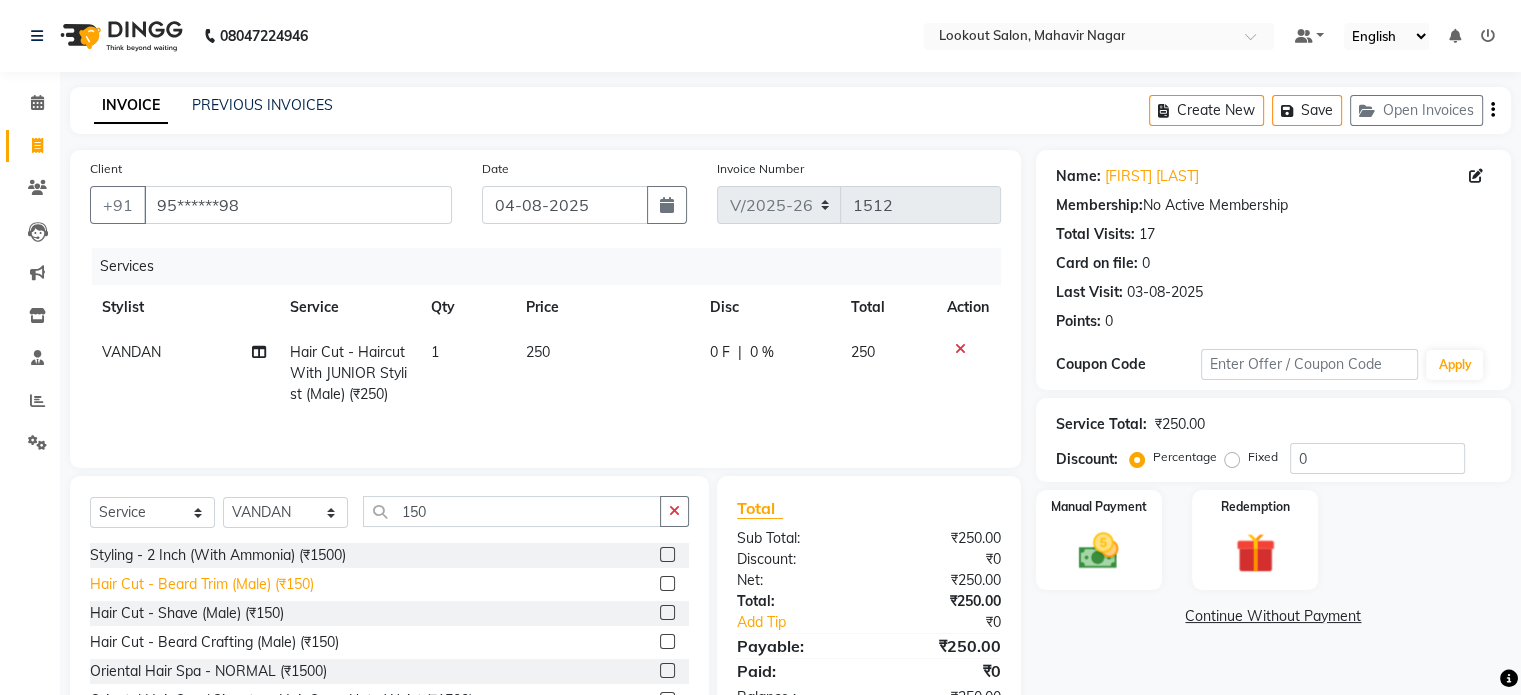 click on "Hair Cut - Beard Trim (Male) (₹150)" 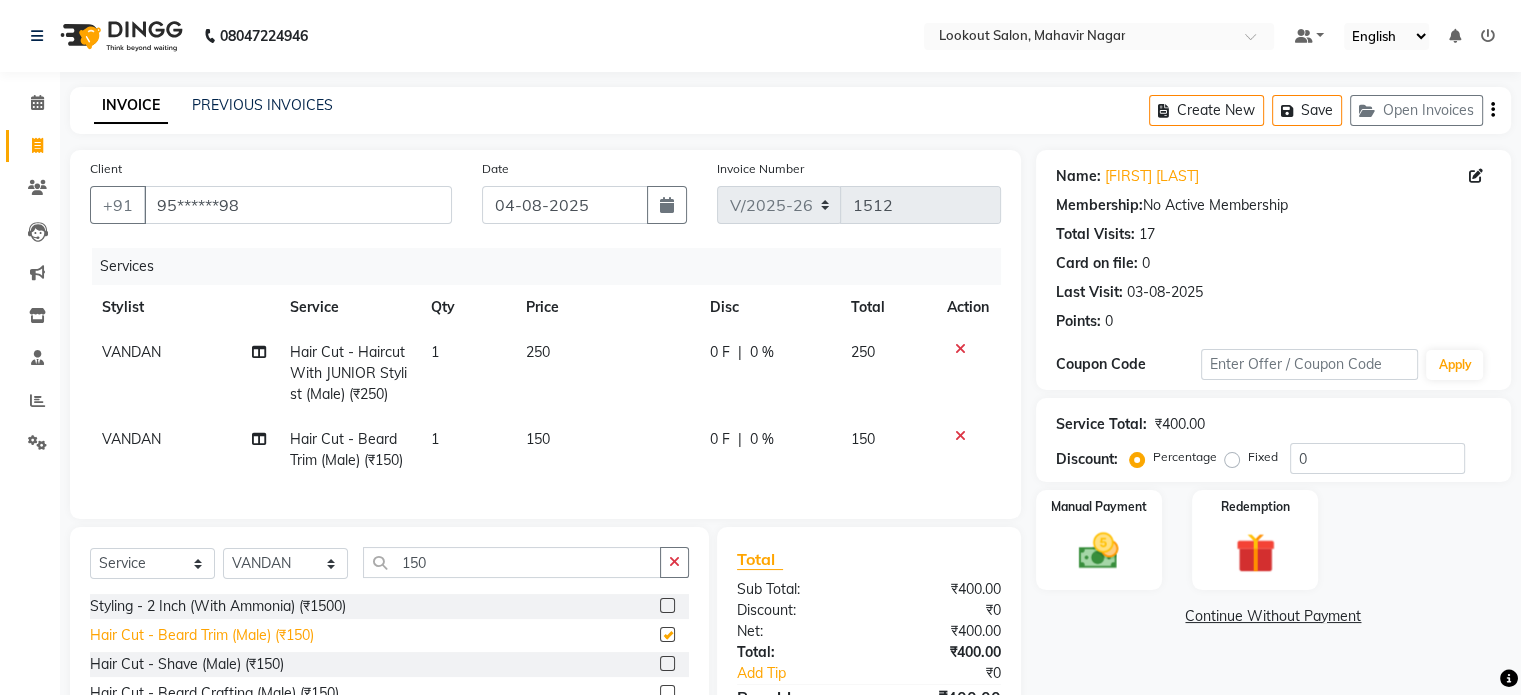 checkbox on "false" 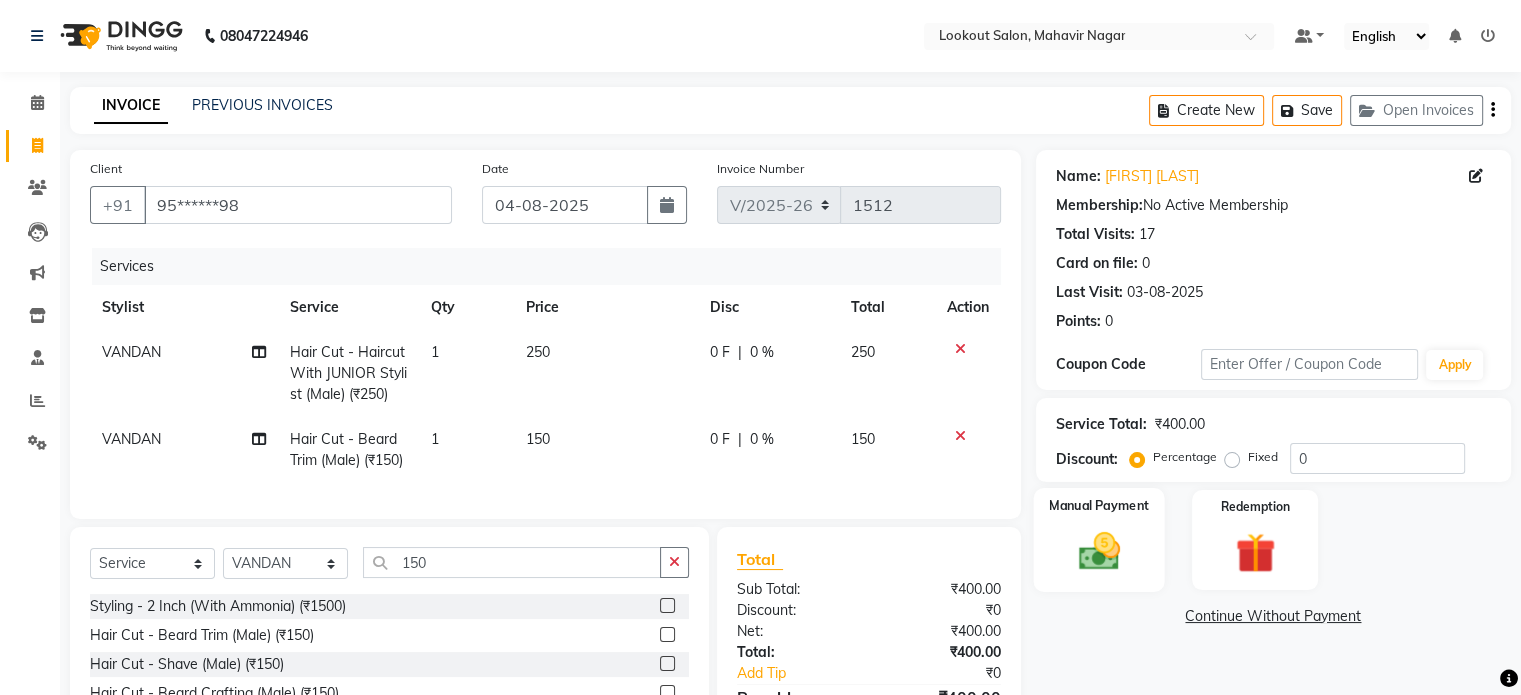 click 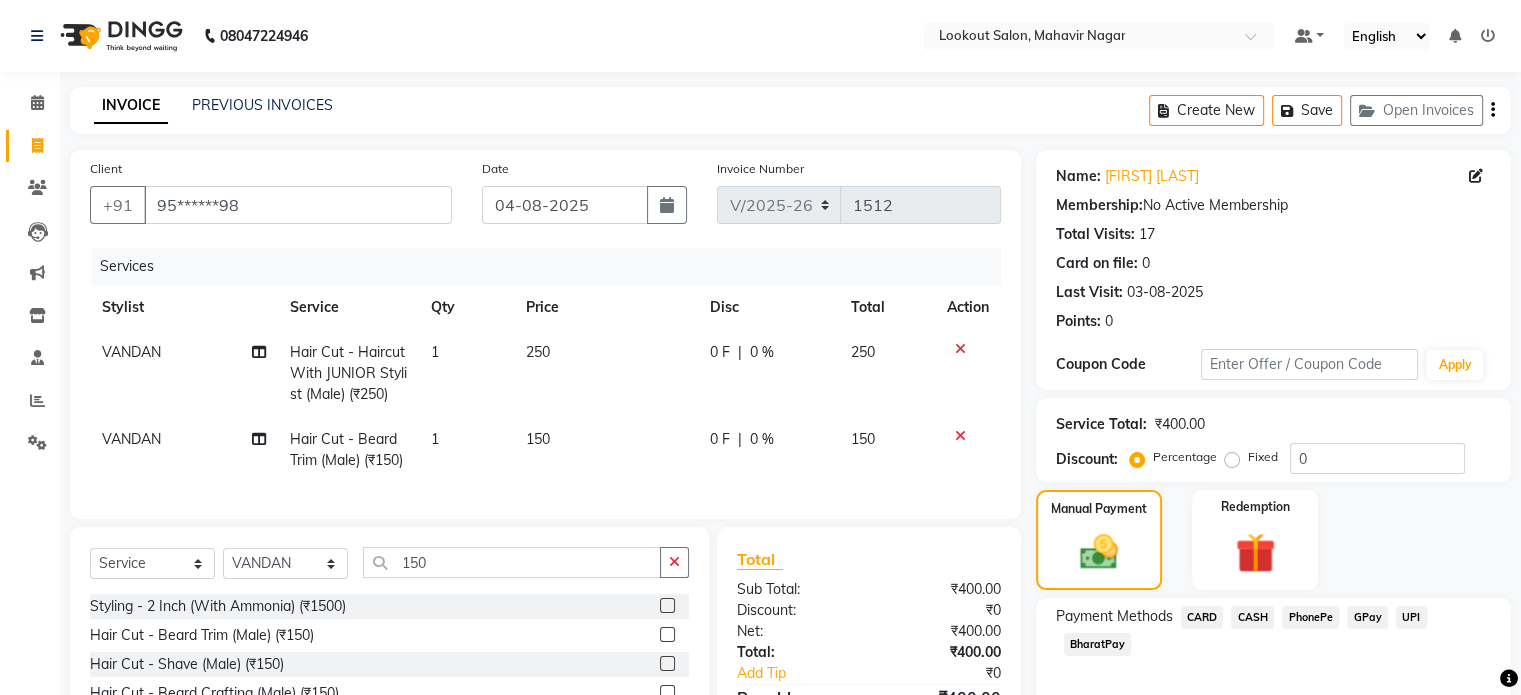 scroll, scrollTop: 193, scrollLeft: 0, axis: vertical 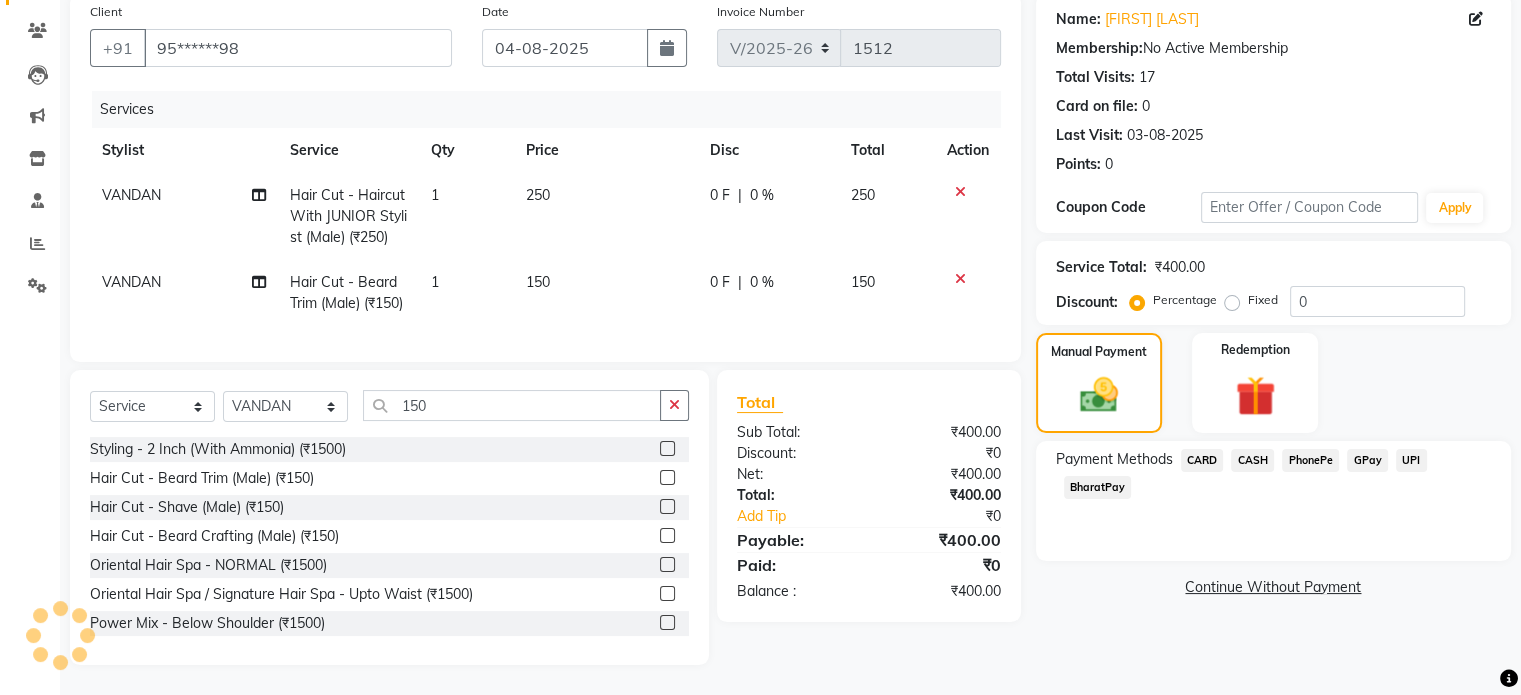 click on "CASH" 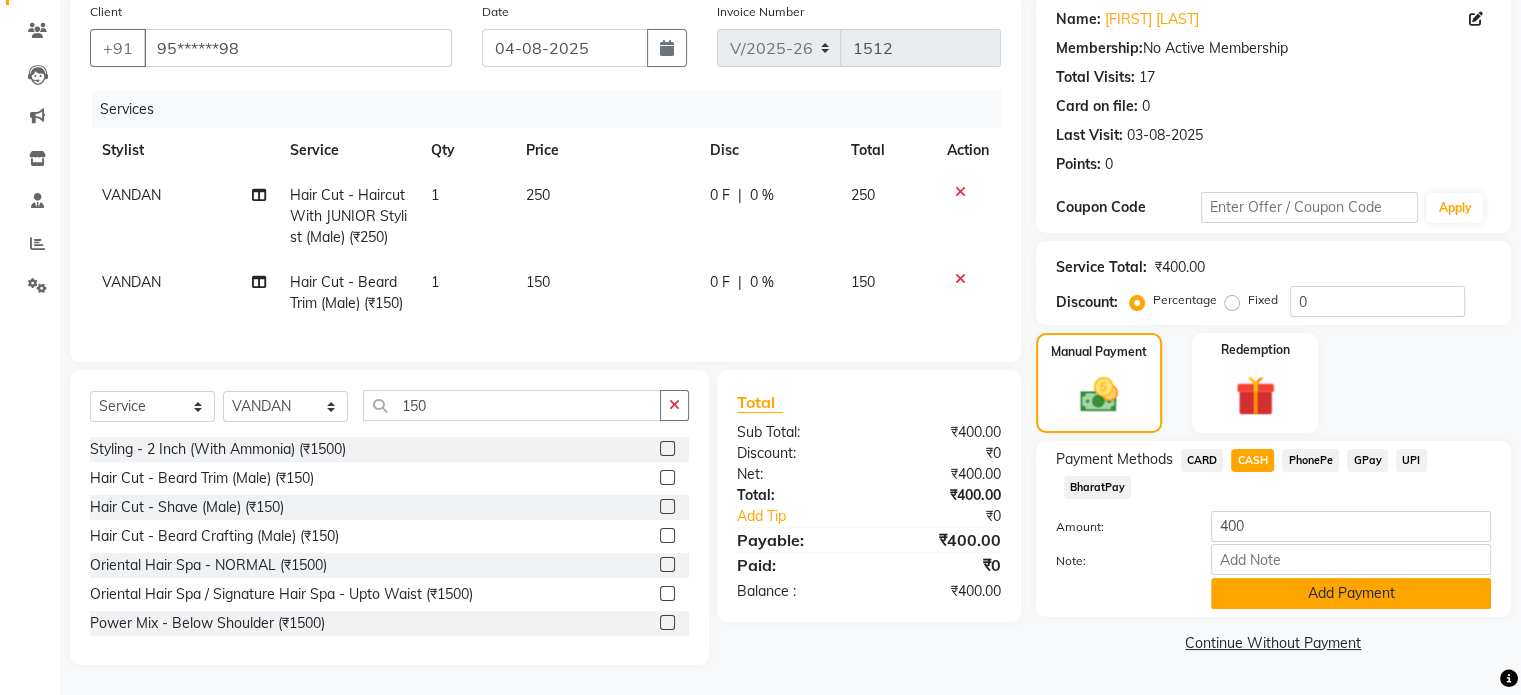 click on "Add Payment" 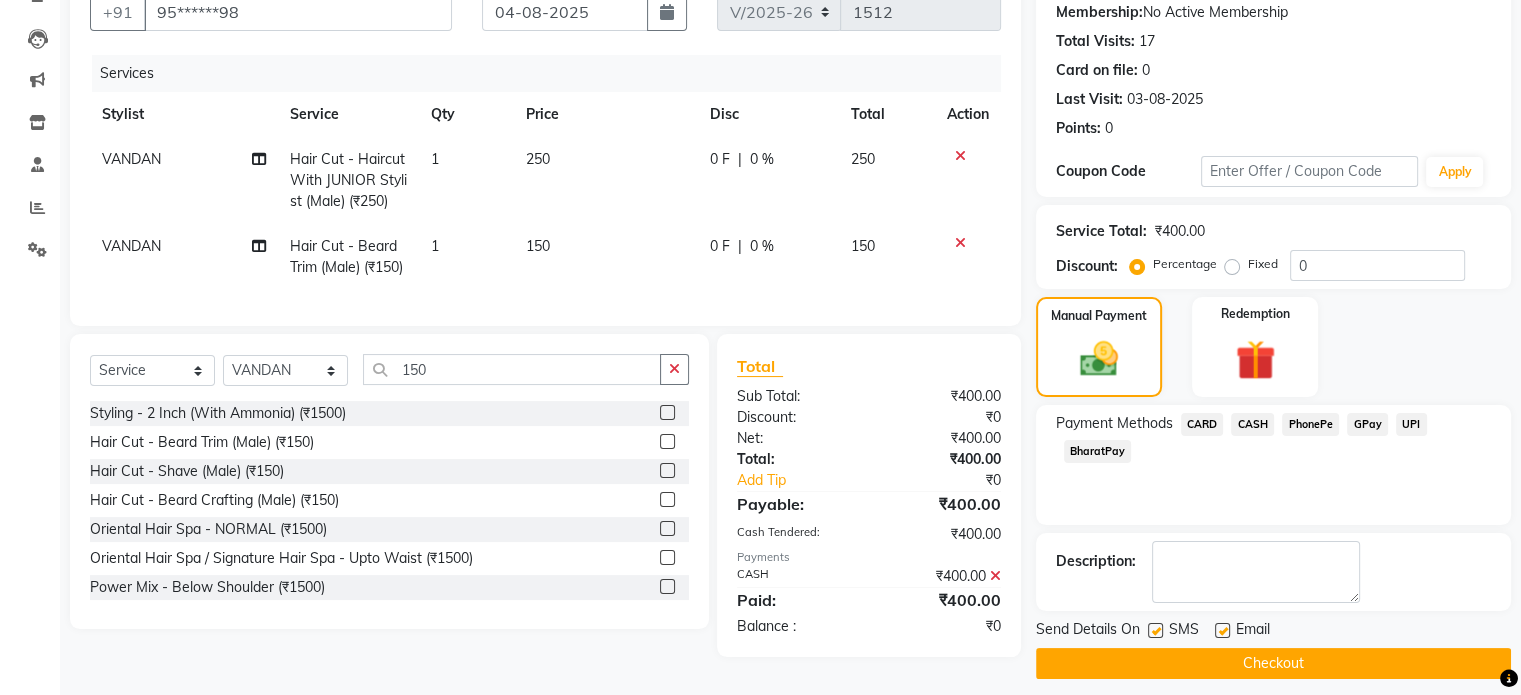 scroll, scrollTop: 221, scrollLeft: 0, axis: vertical 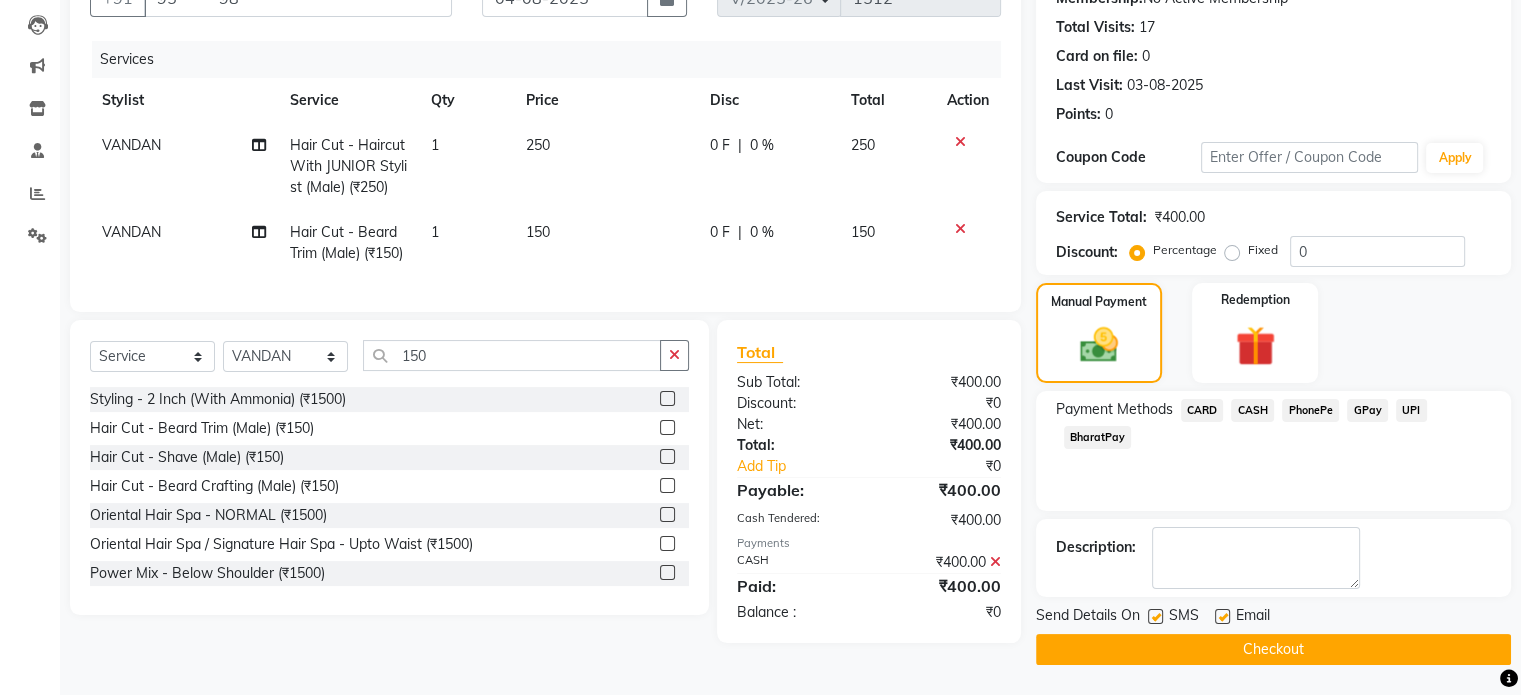 click on "Checkout" 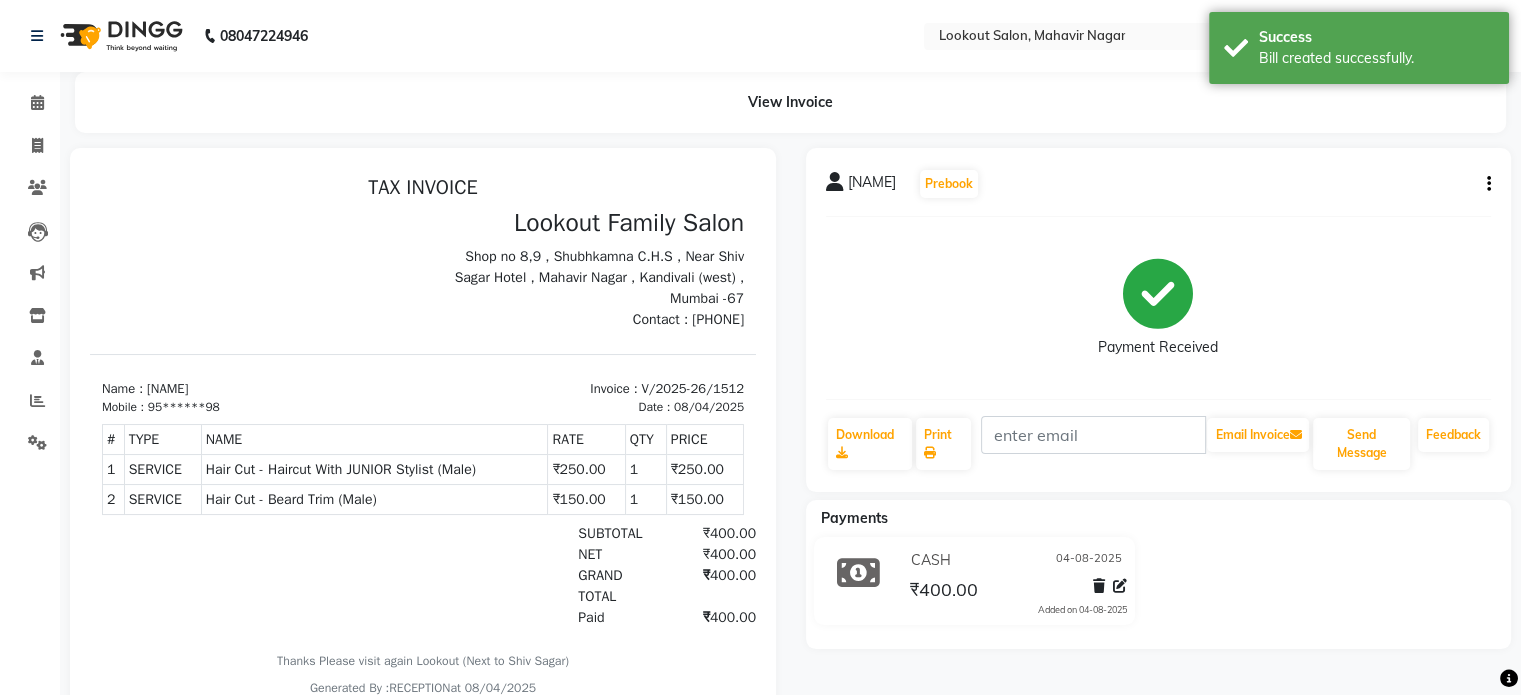 scroll, scrollTop: 0, scrollLeft: 0, axis: both 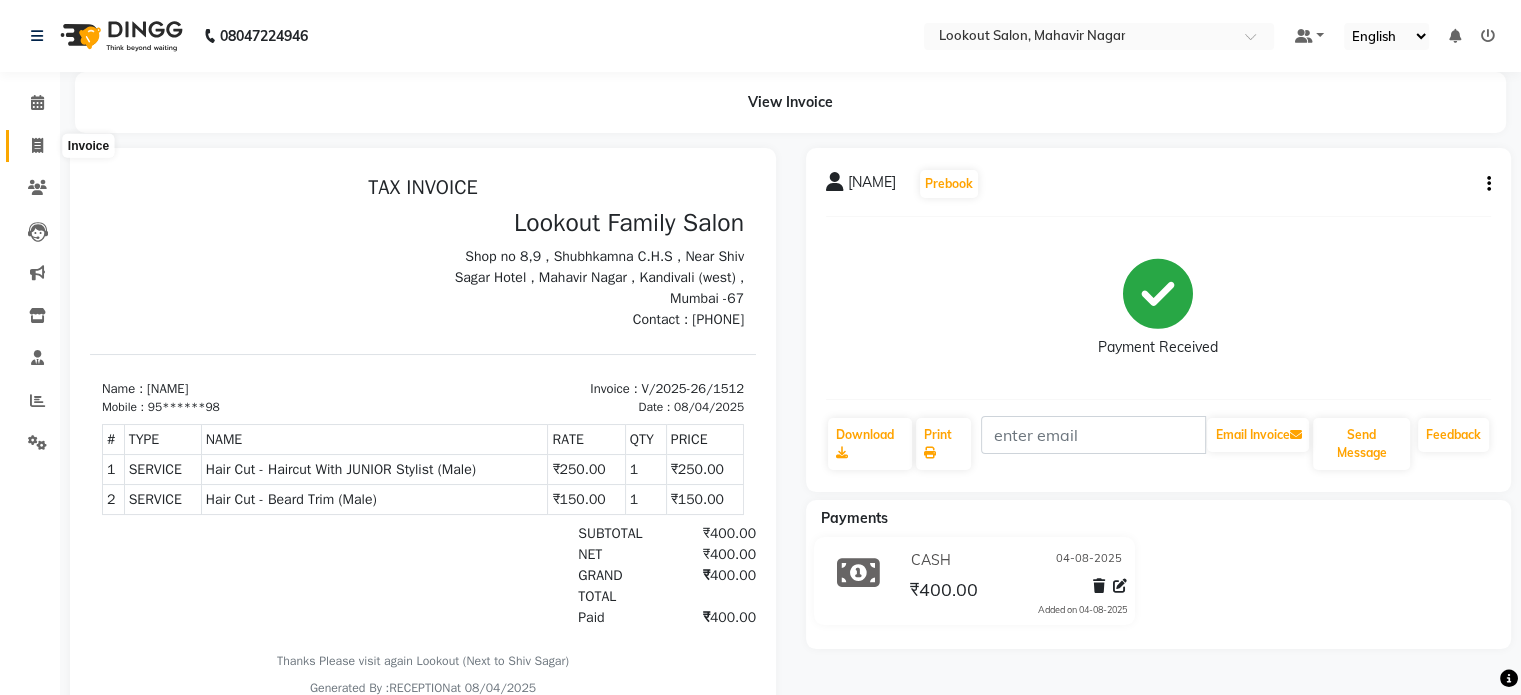 click 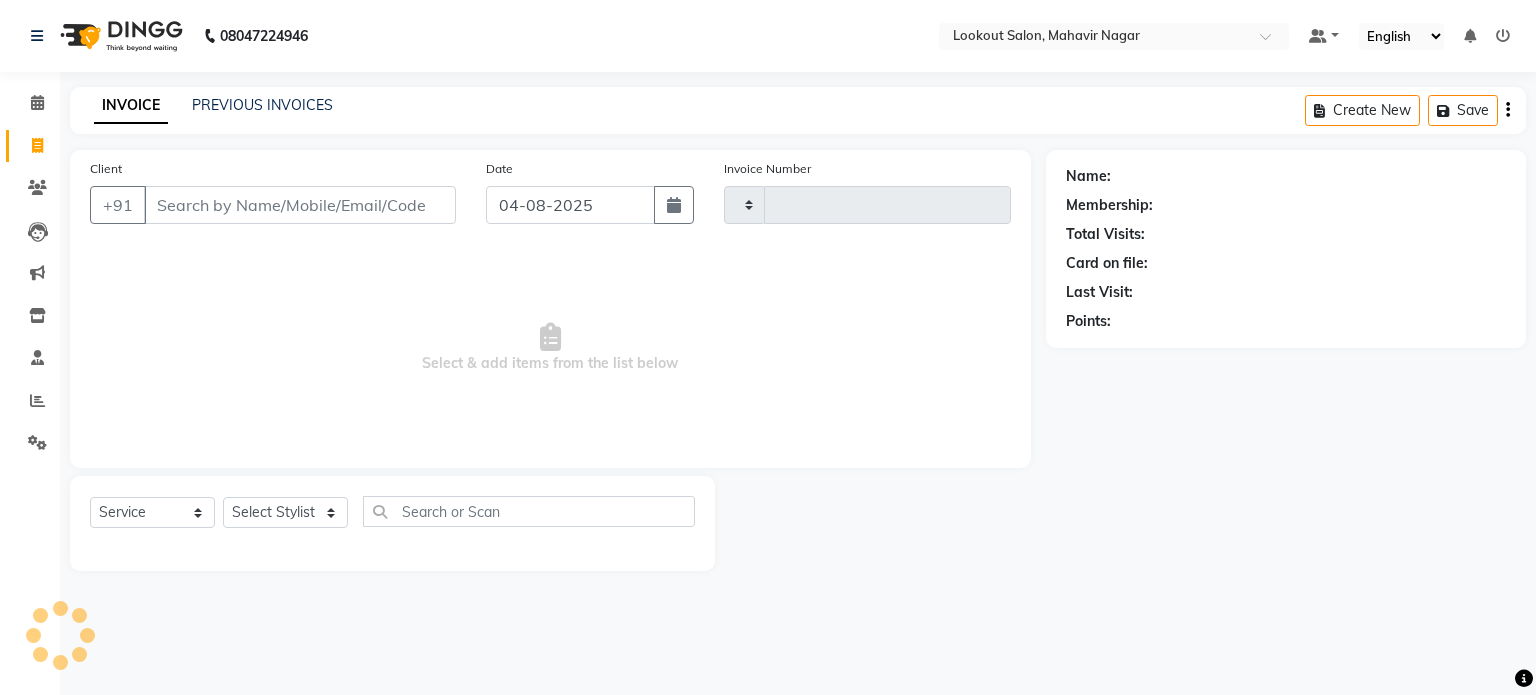 type on "1513" 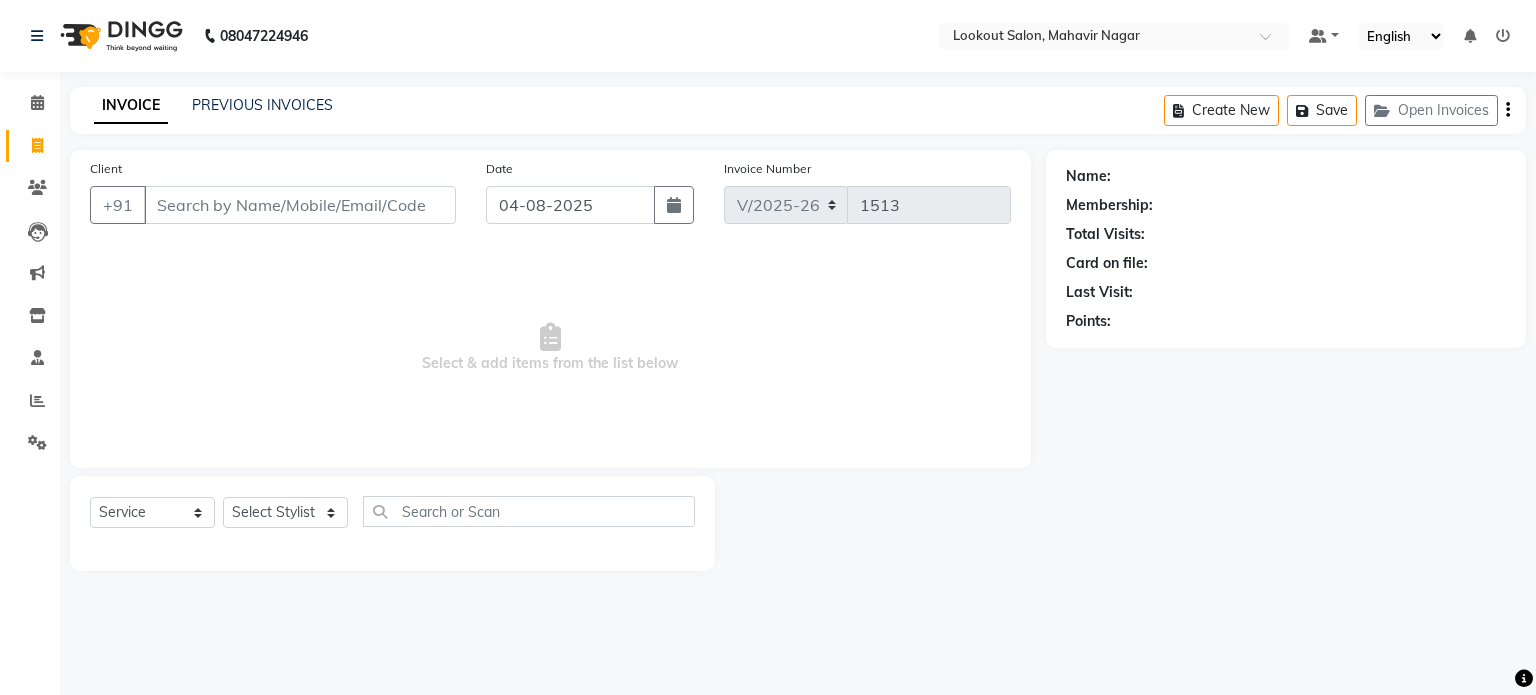 click on "Client" at bounding box center [300, 205] 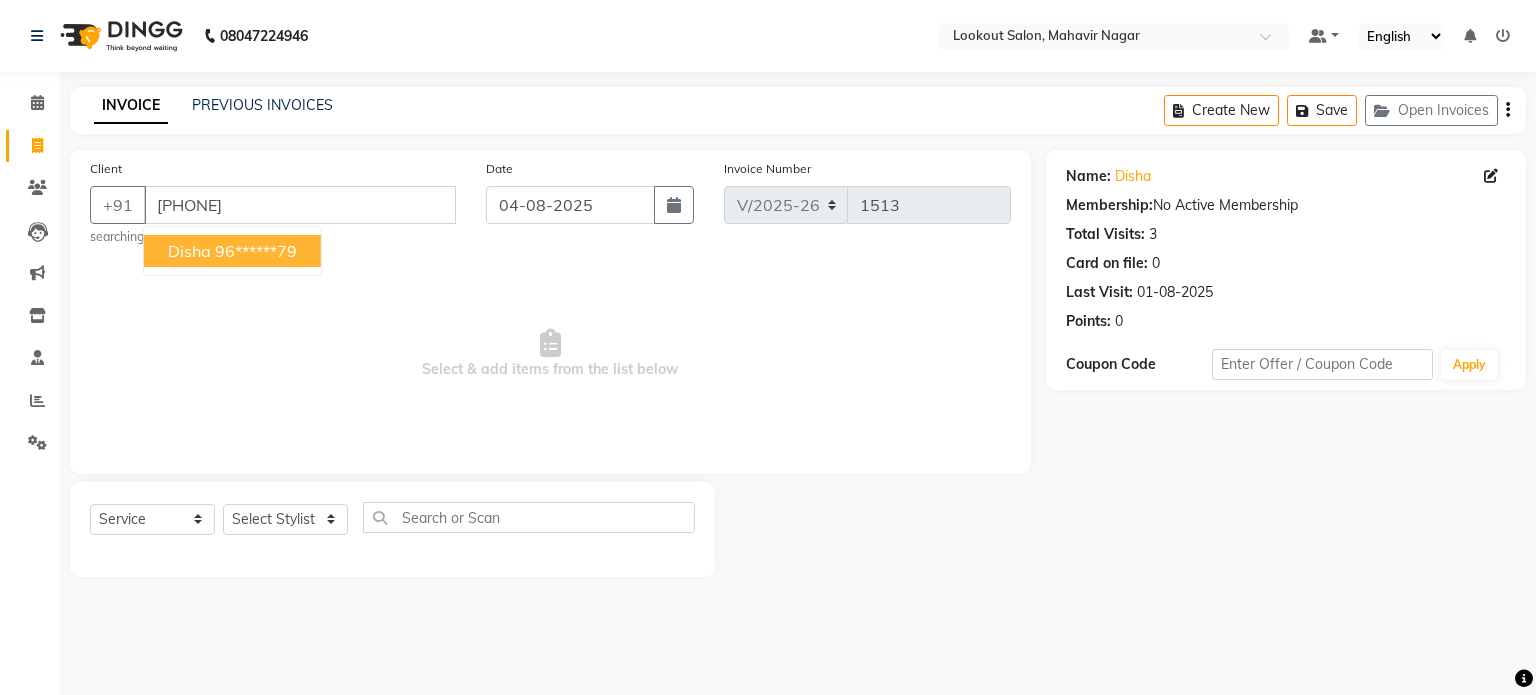 click on "96******79" at bounding box center (256, 251) 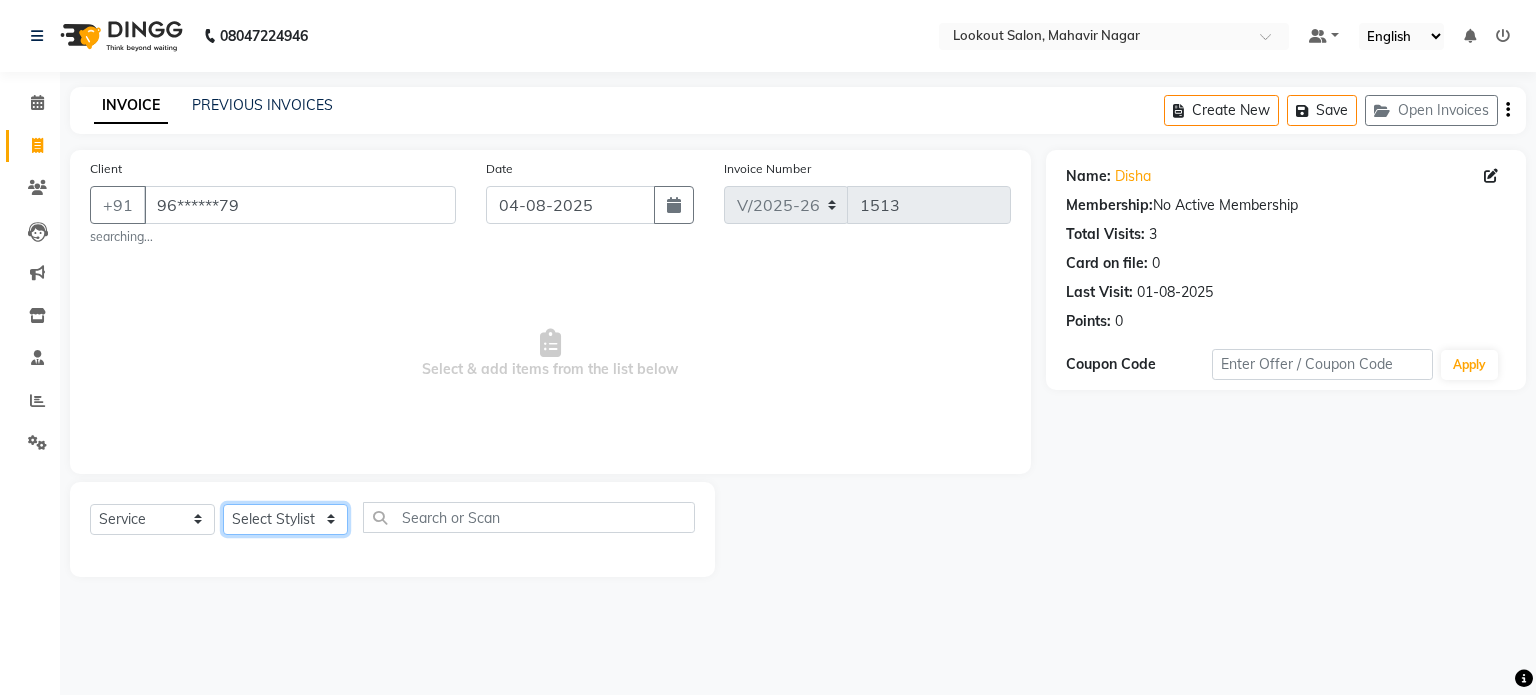 click on "Select Stylist [NAME] [NAME] [NAME] [NAME] [NAME] [NAME] [NAME] [NAME] [NAME] [NAME] [NAME]" 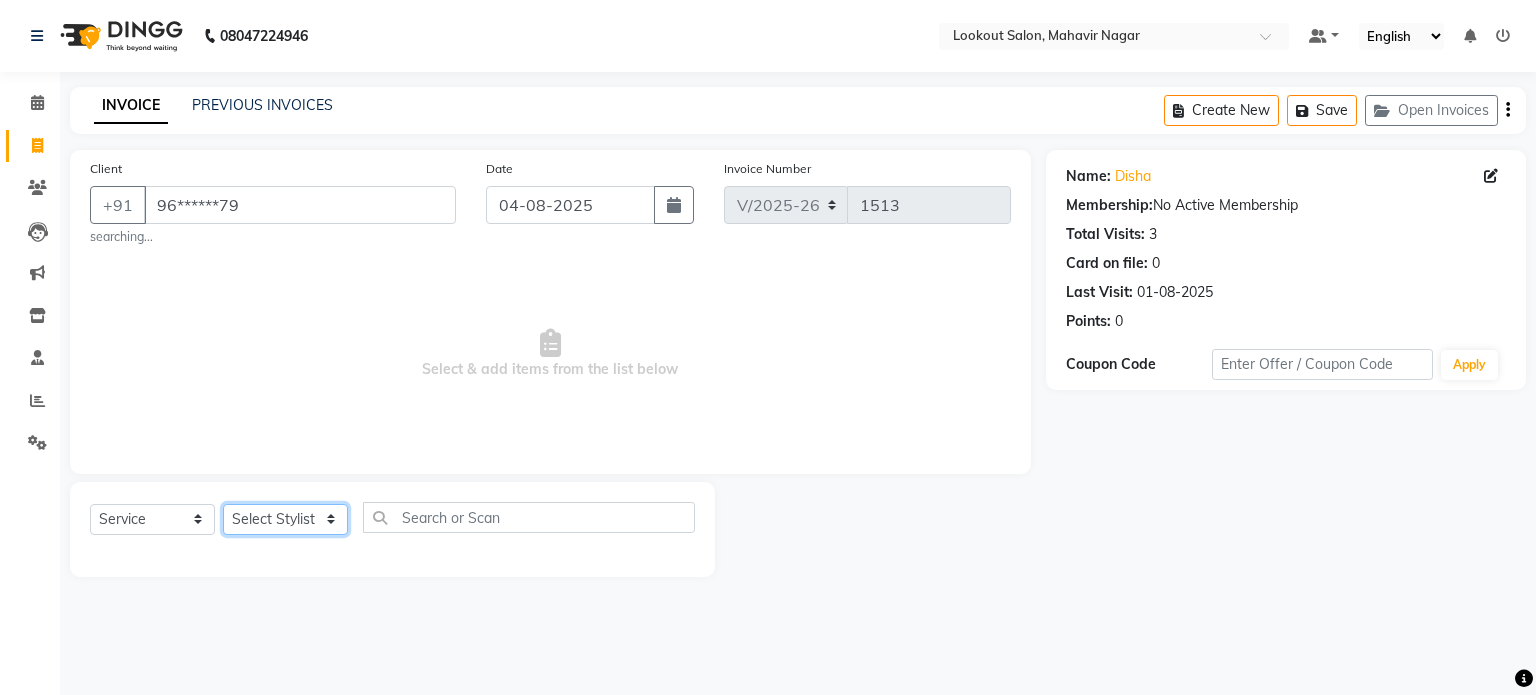click on "Select Stylist [NAME] [NAME] [NAME] [NAME] [NAME] [NAME] [NAME] [NAME] [NAME] [NAME] [NAME]" 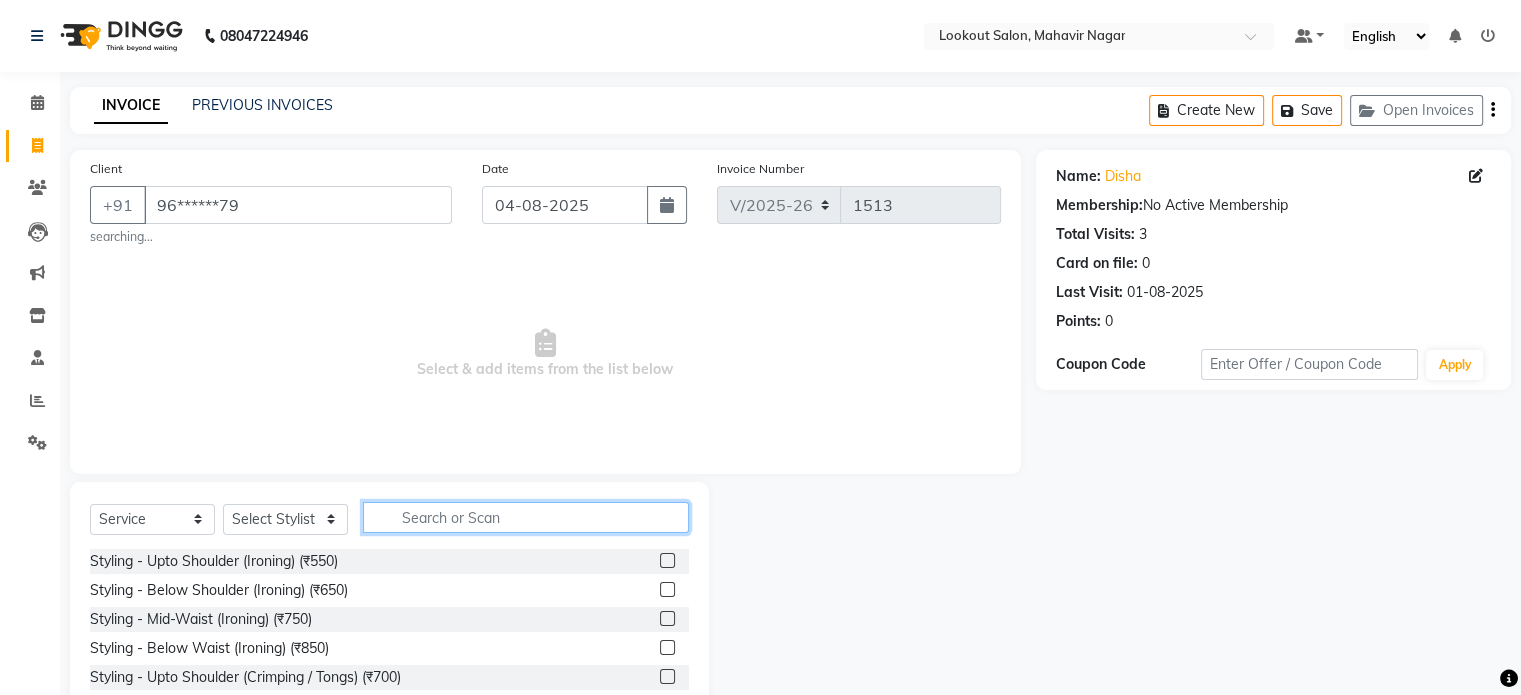 click 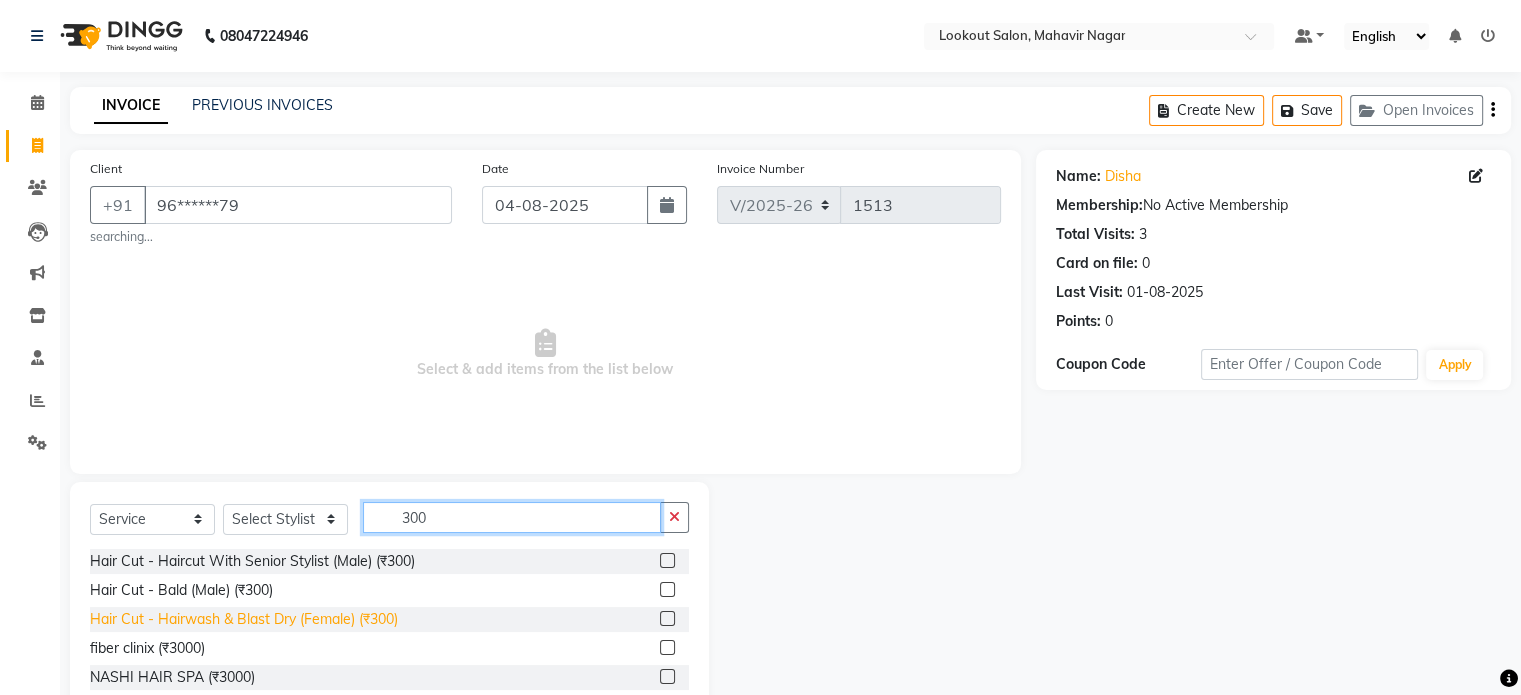 type on "300" 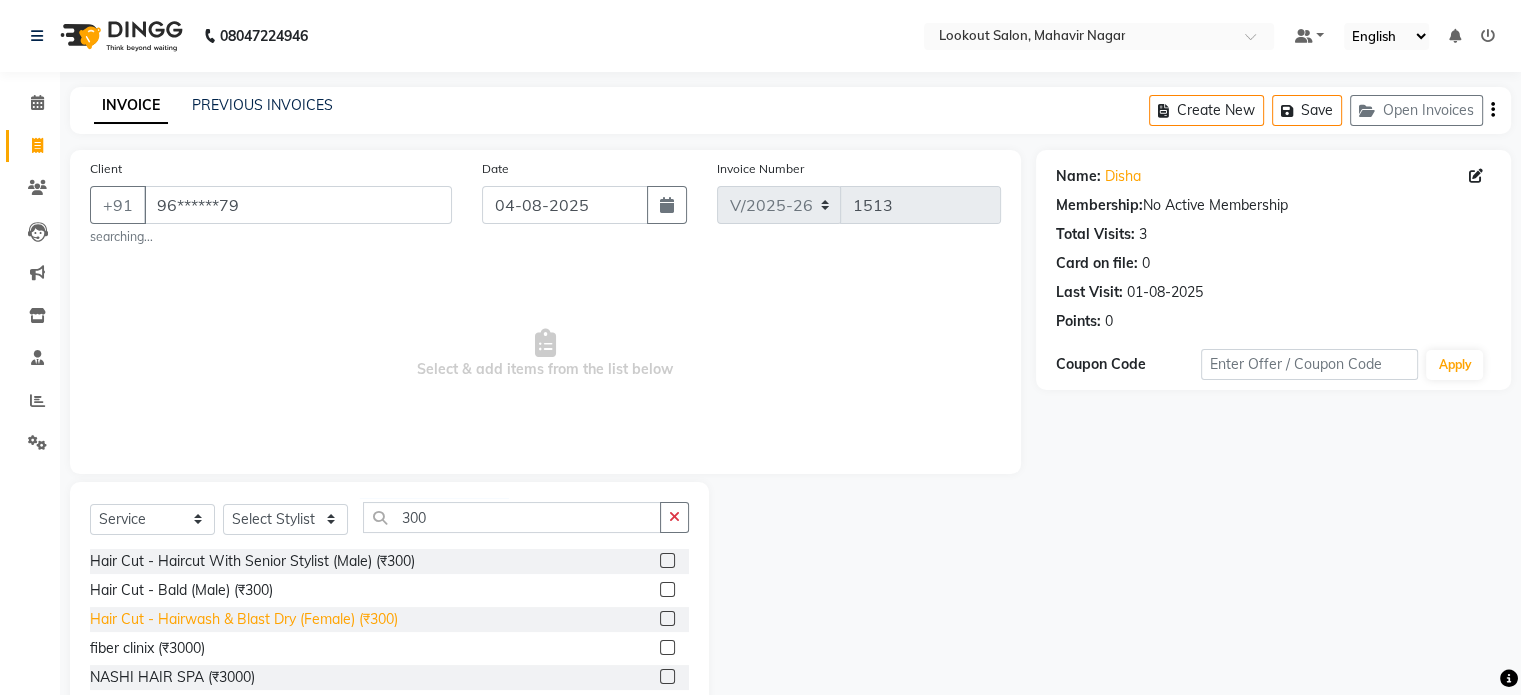 click on "Hair Cut - Hairwash & Blast Dry (Female) (₹300)" 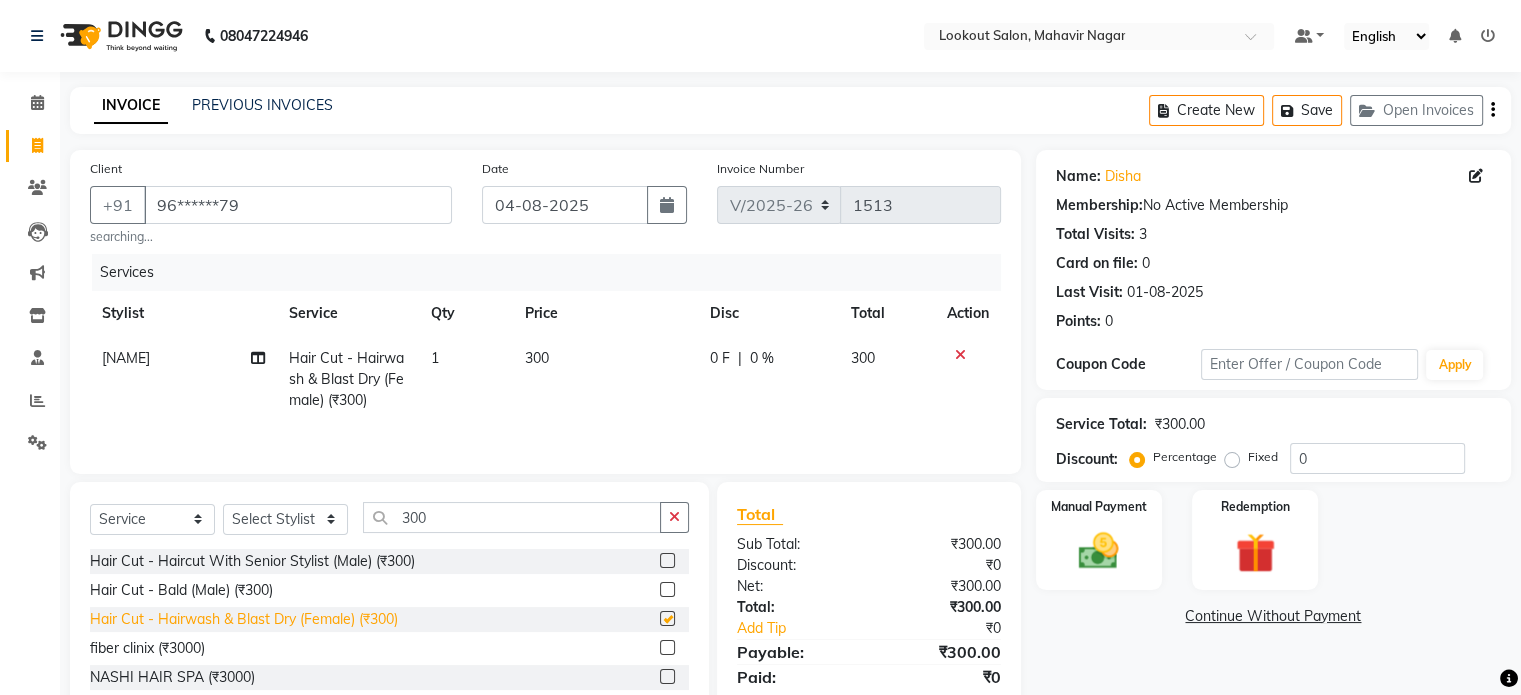 checkbox on "false" 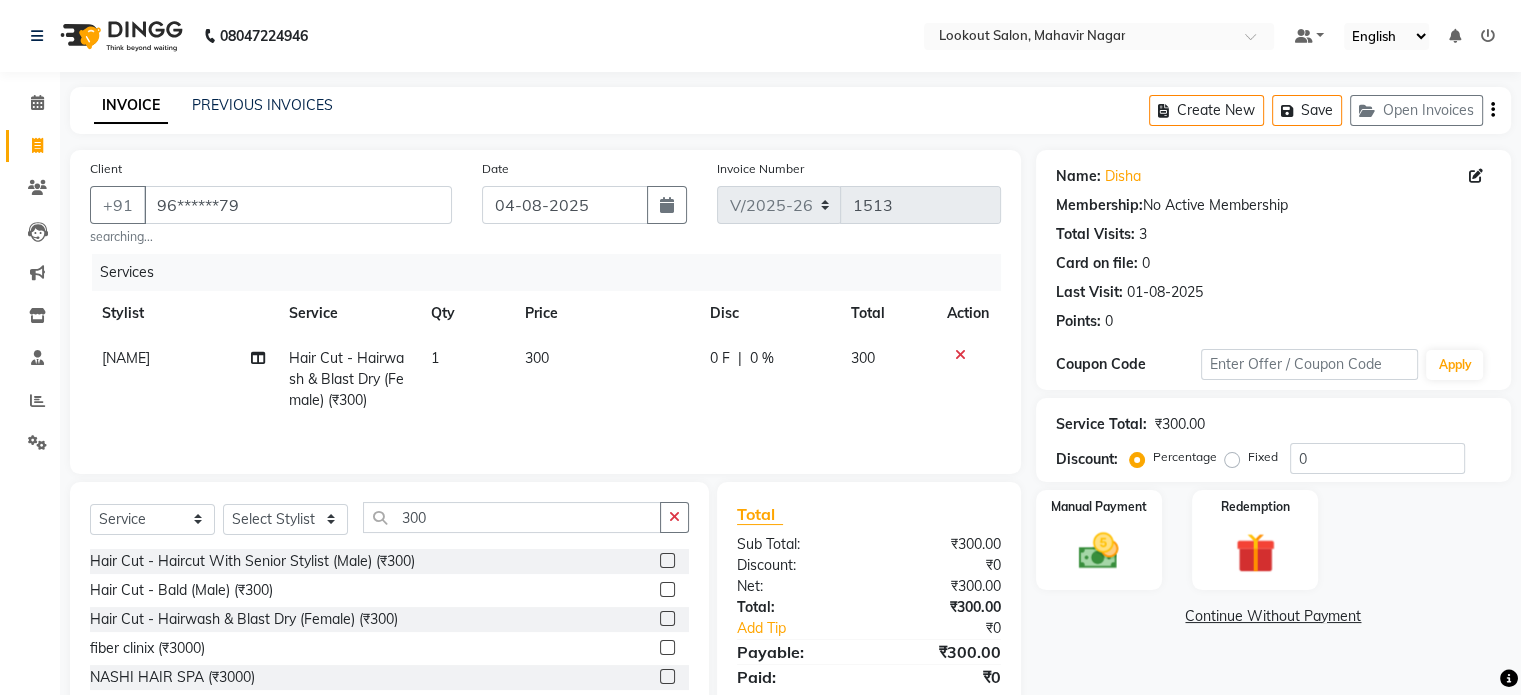 click on "Name: [NAME]  Membership:  No Active Membership  Total Visits:  3 Card on file:  0 Last Visit:   01-08-2025 Points:   0  Coupon Code Apply Service Total:  ₹300.00  Discount:  Percentage   Fixed  0 Manual Payment Redemption  Continue Without Payment" 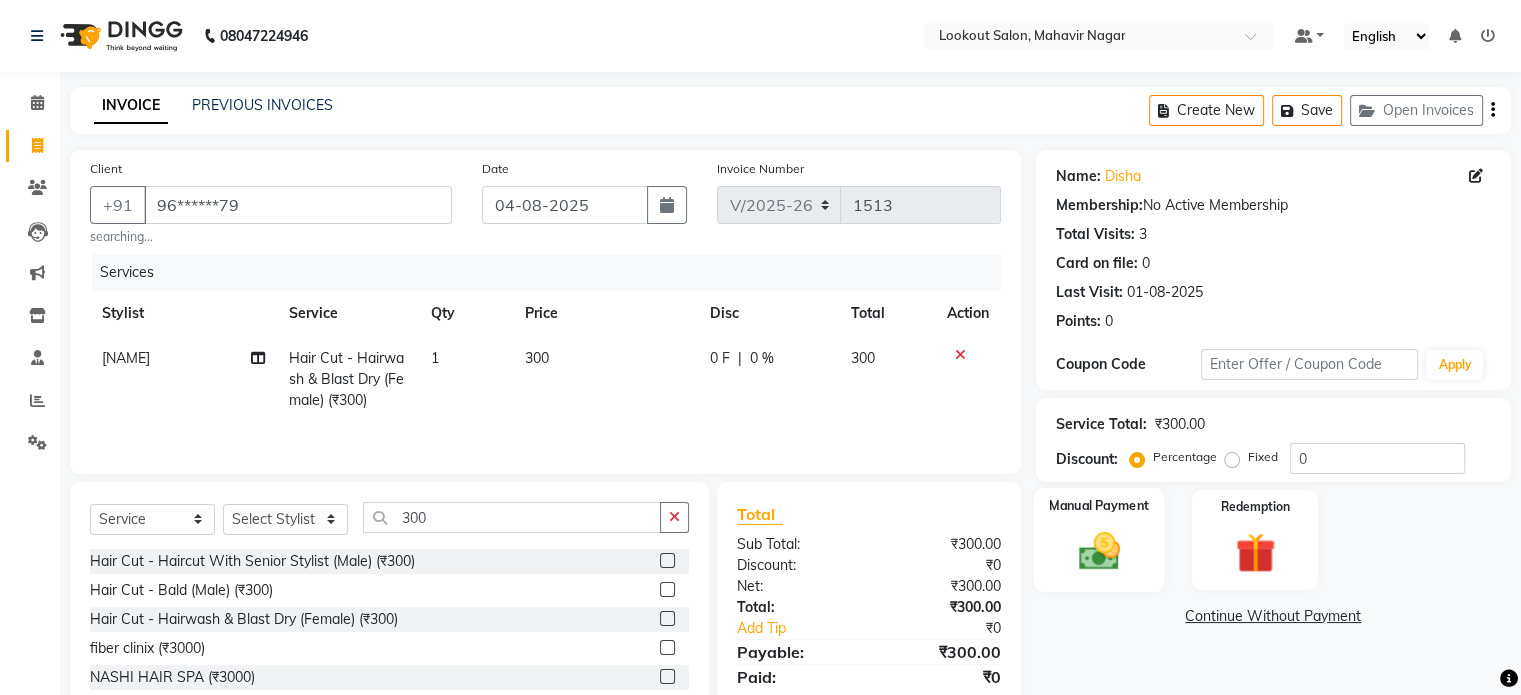 click on "Manual Payment" 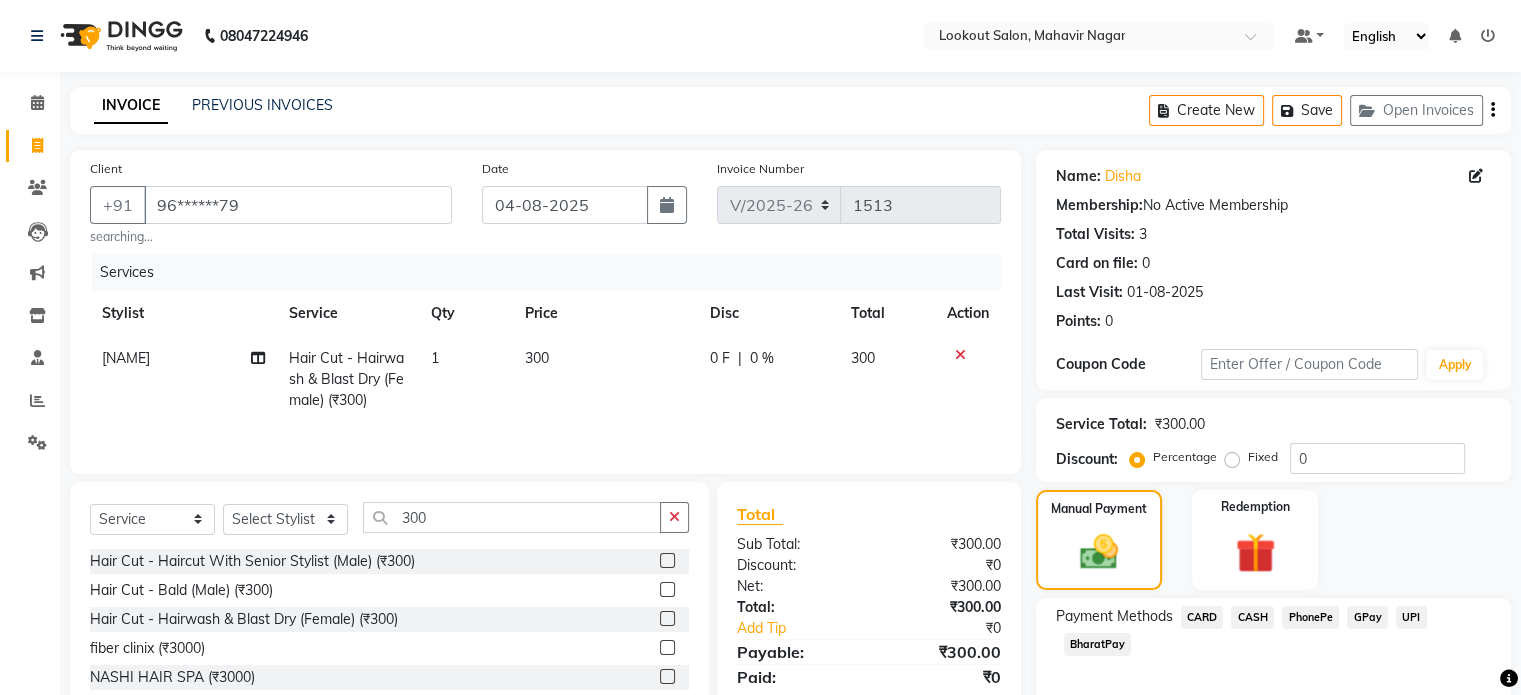 click on "CASH" 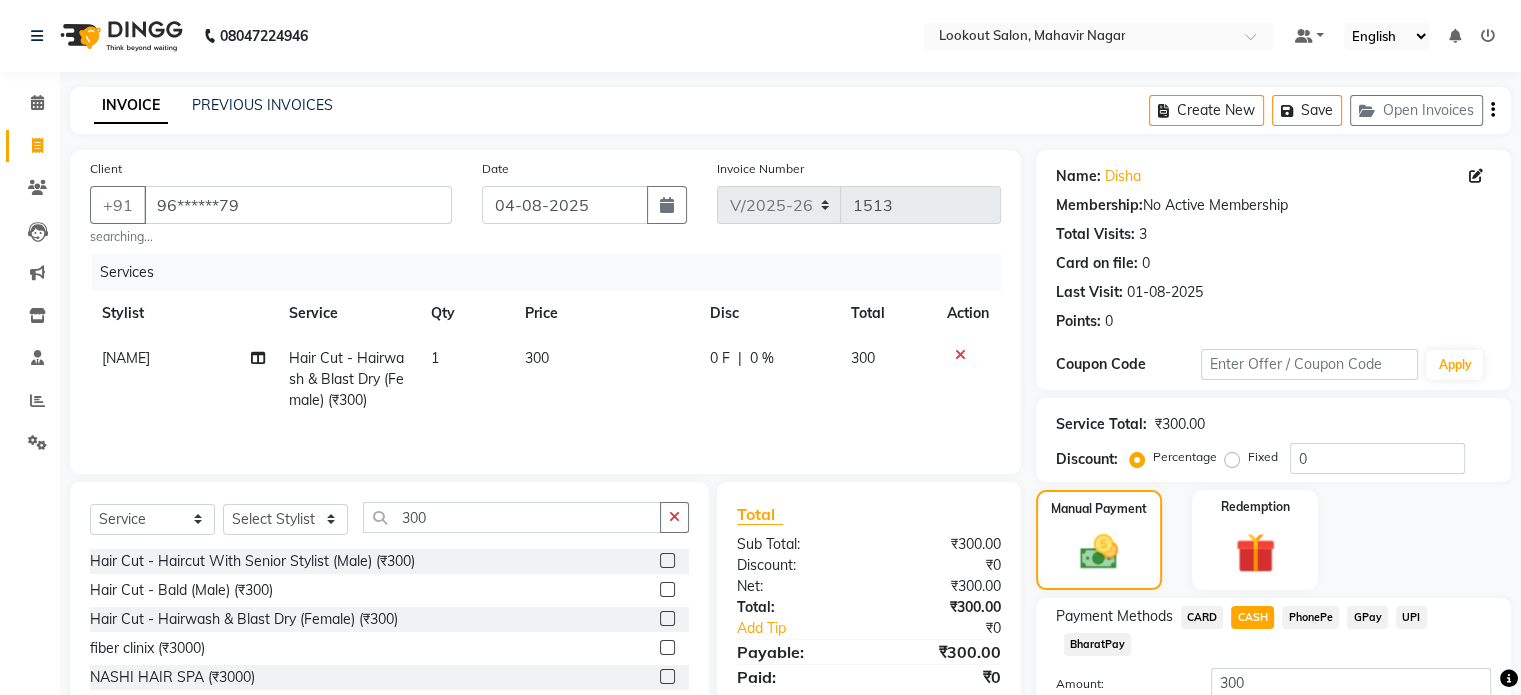 scroll, scrollTop: 152, scrollLeft: 0, axis: vertical 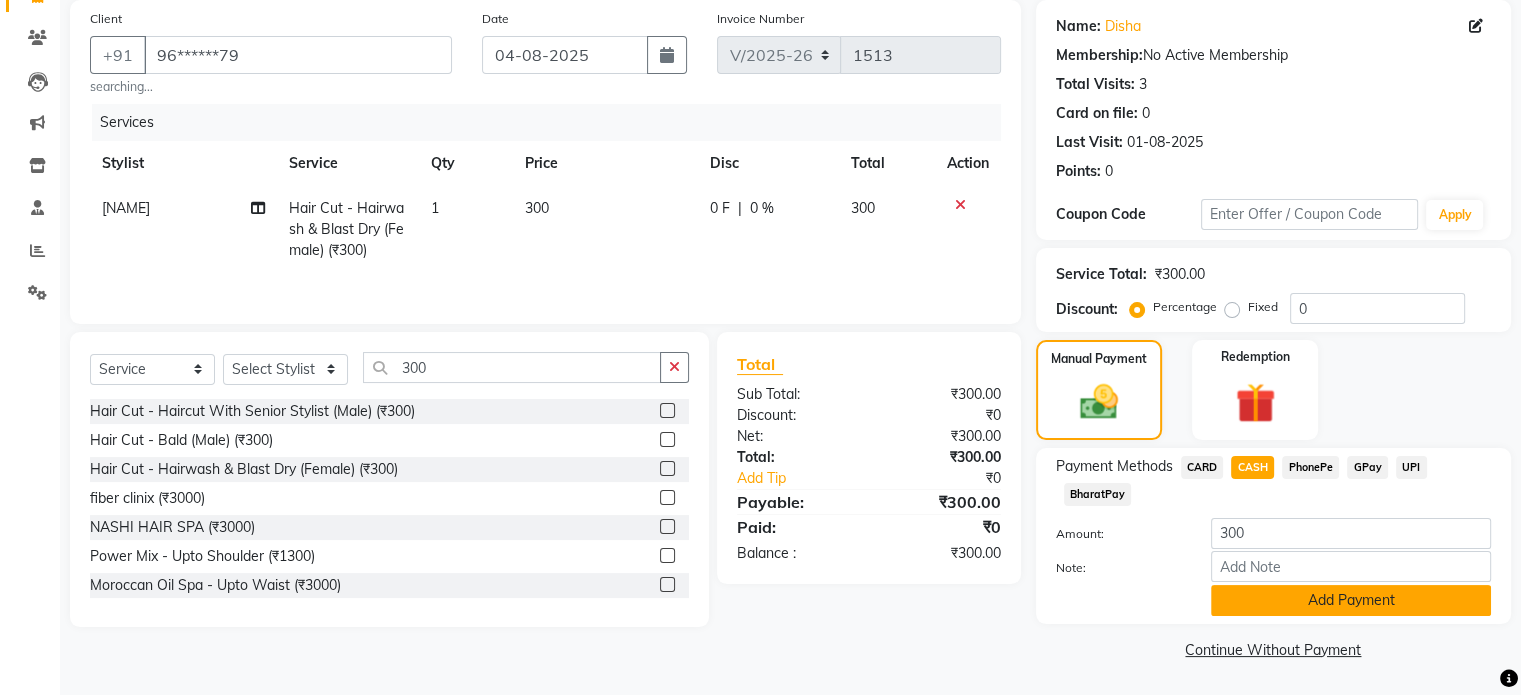 click on "Add Payment" 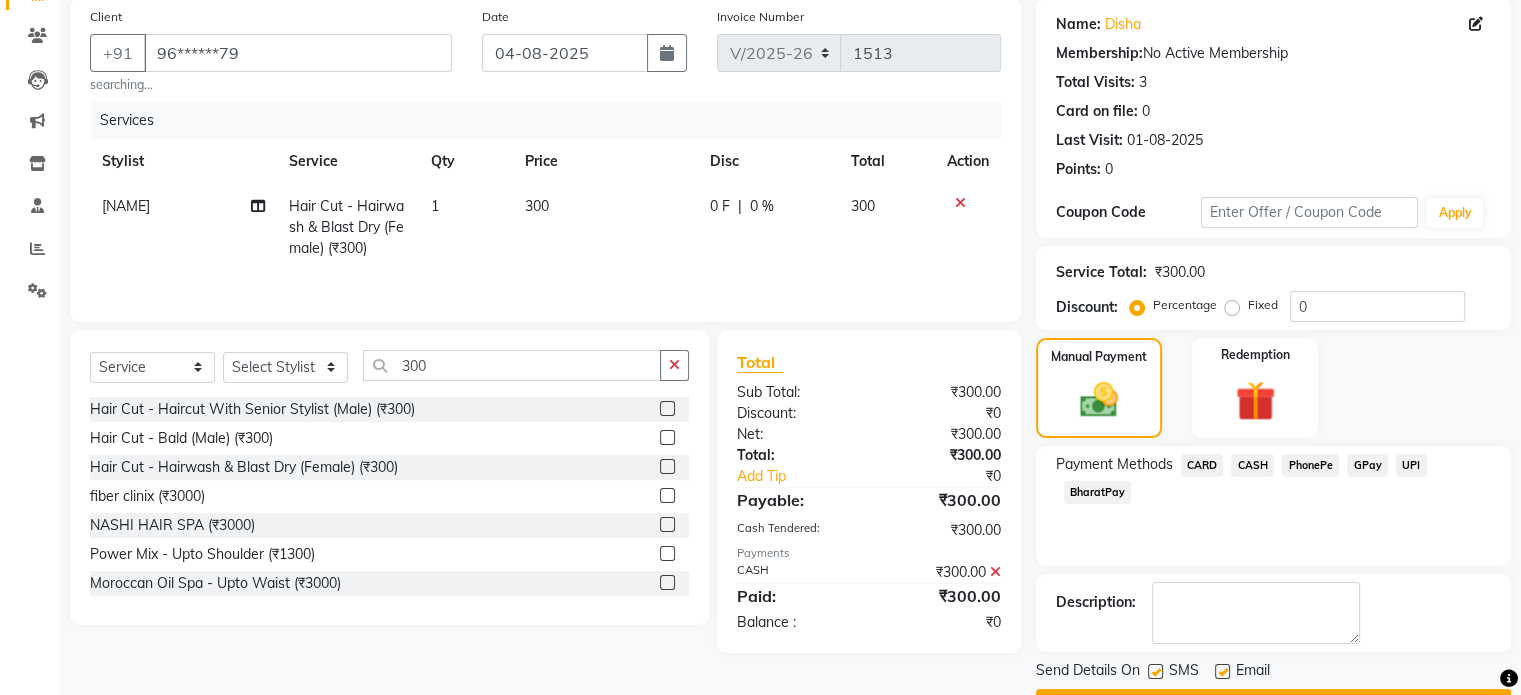 scroll, scrollTop: 205, scrollLeft: 0, axis: vertical 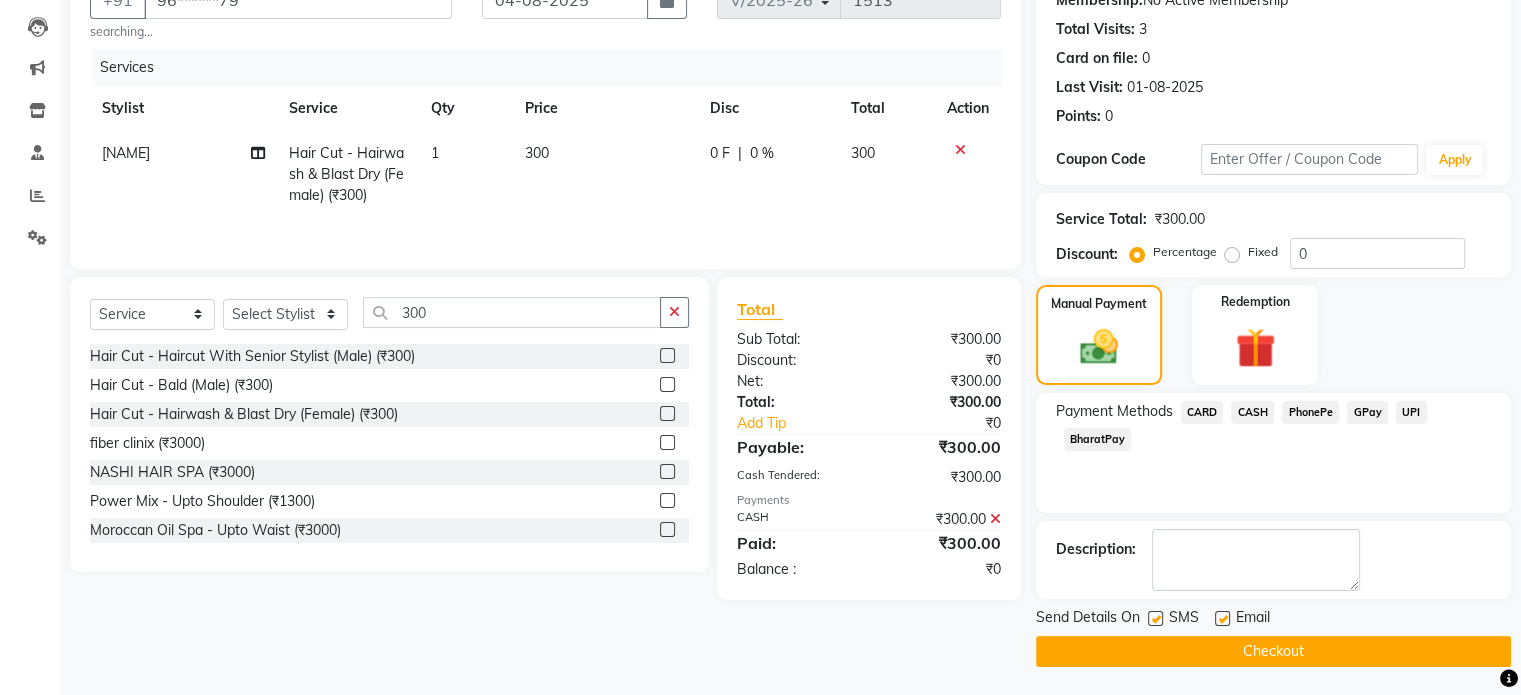 click on "Checkout" 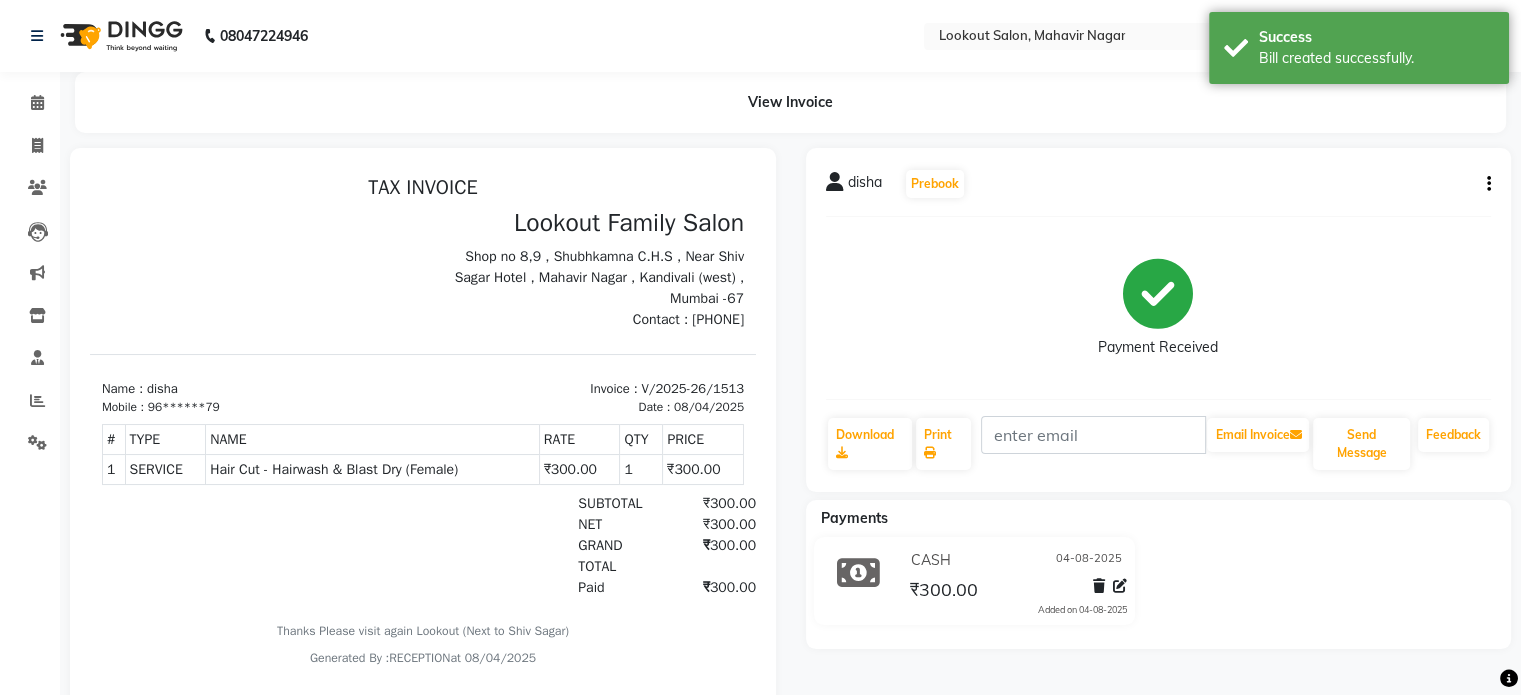 scroll, scrollTop: 0, scrollLeft: 0, axis: both 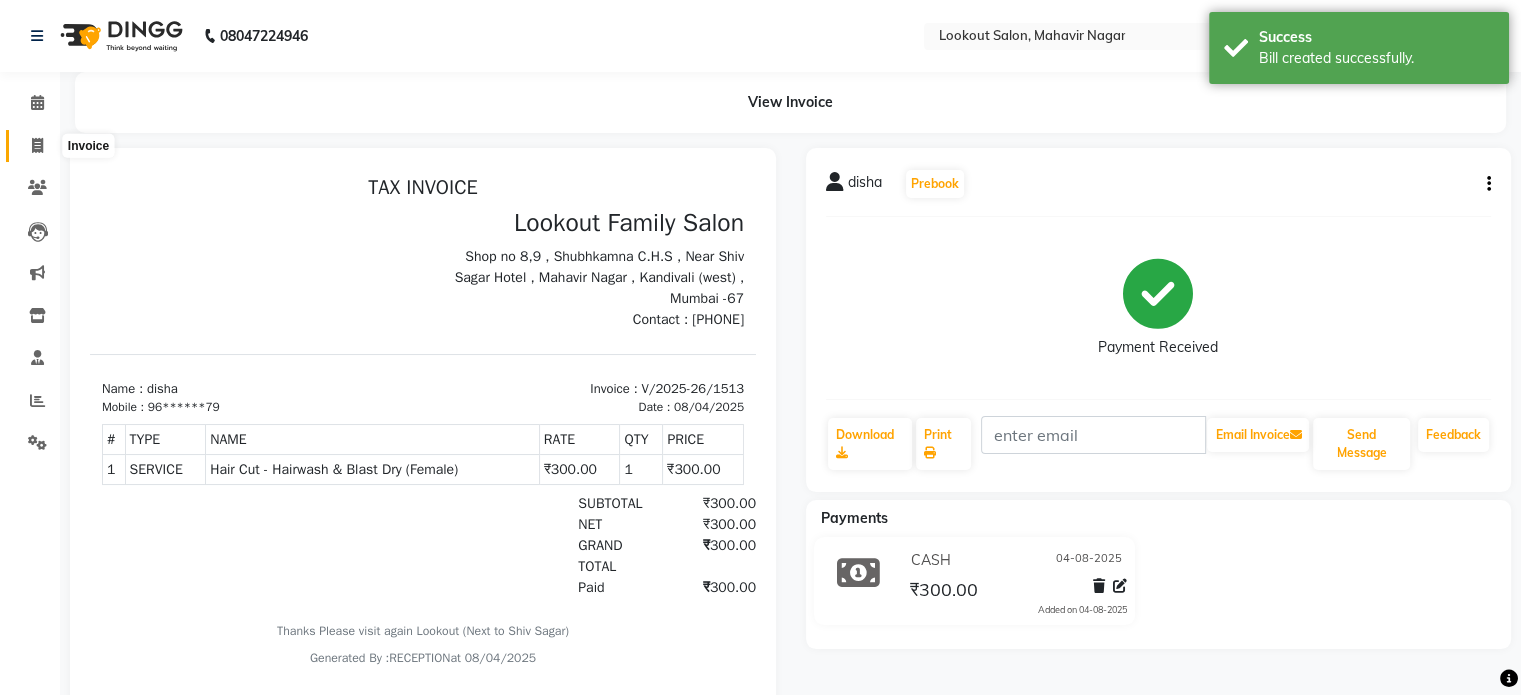 click 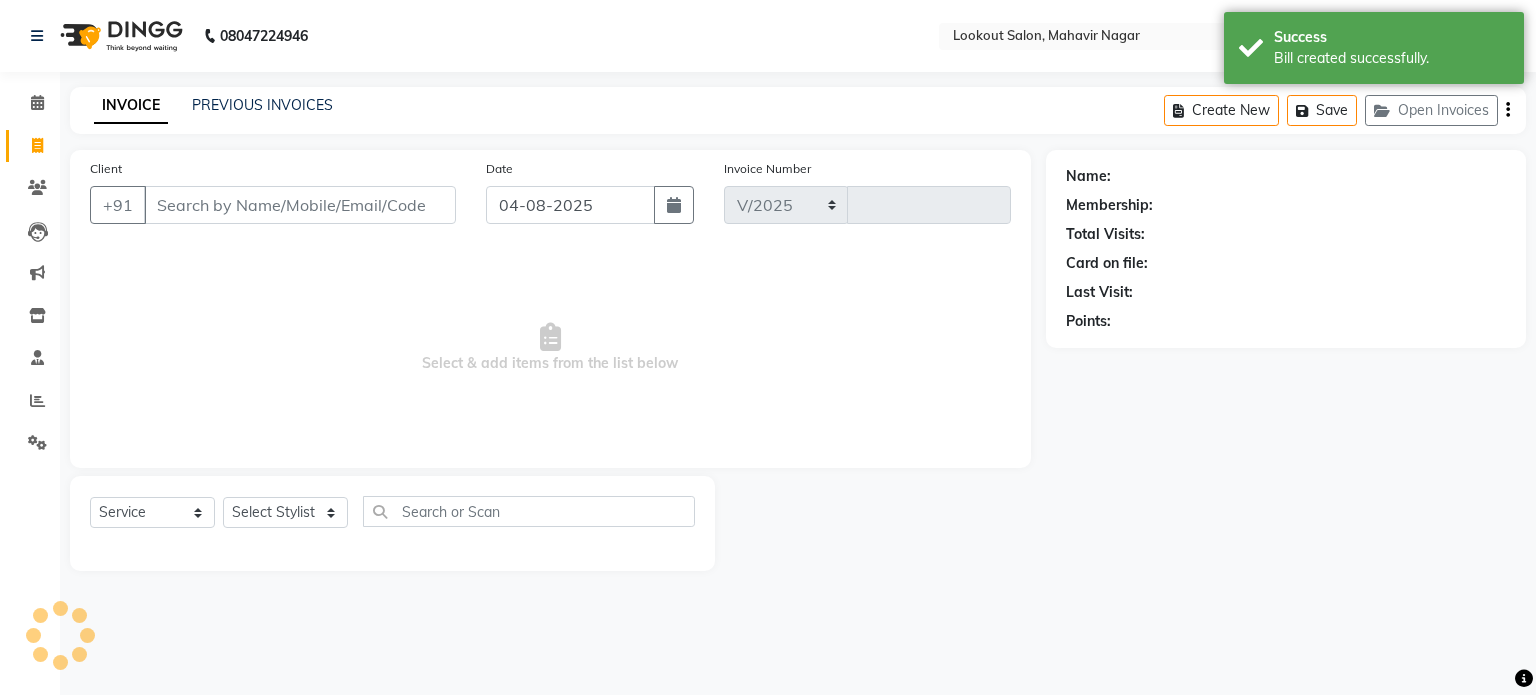 select on "150" 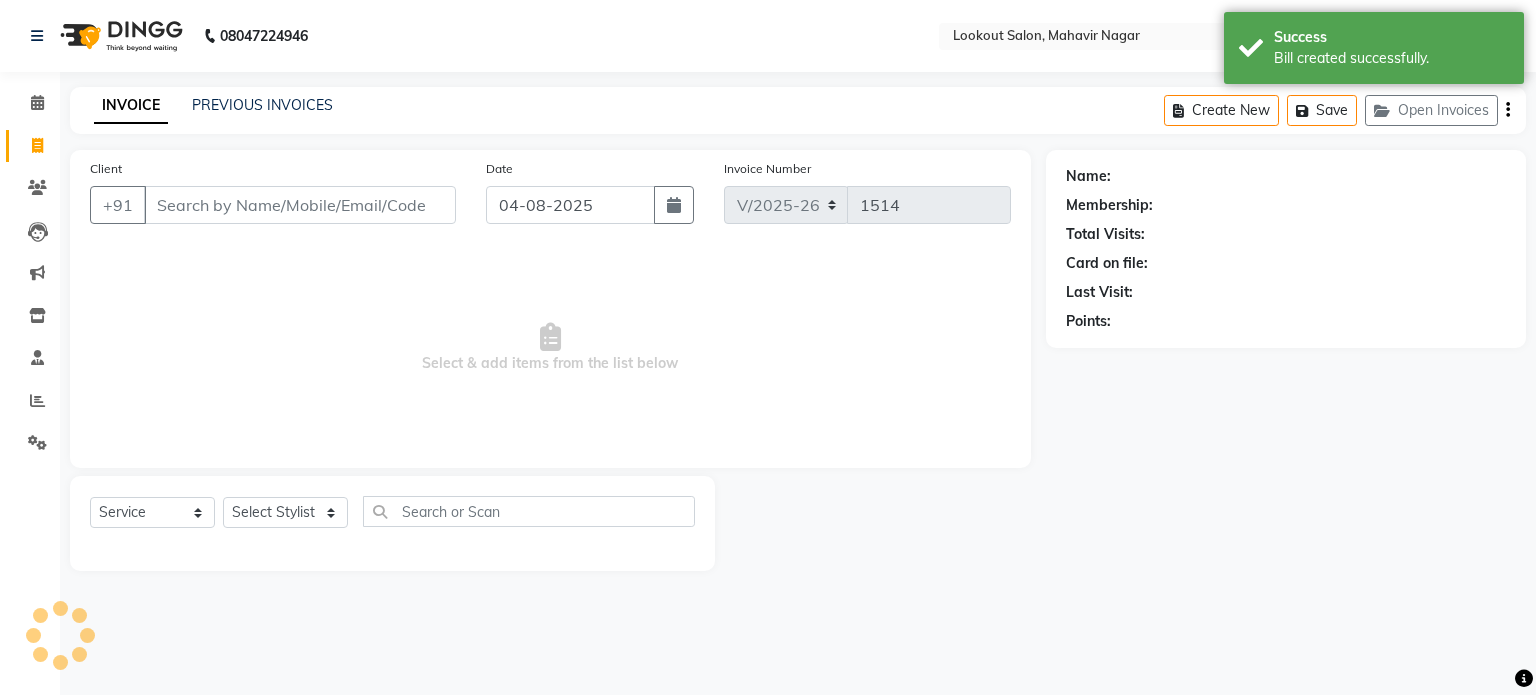 click on "Client" at bounding box center (300, 205) 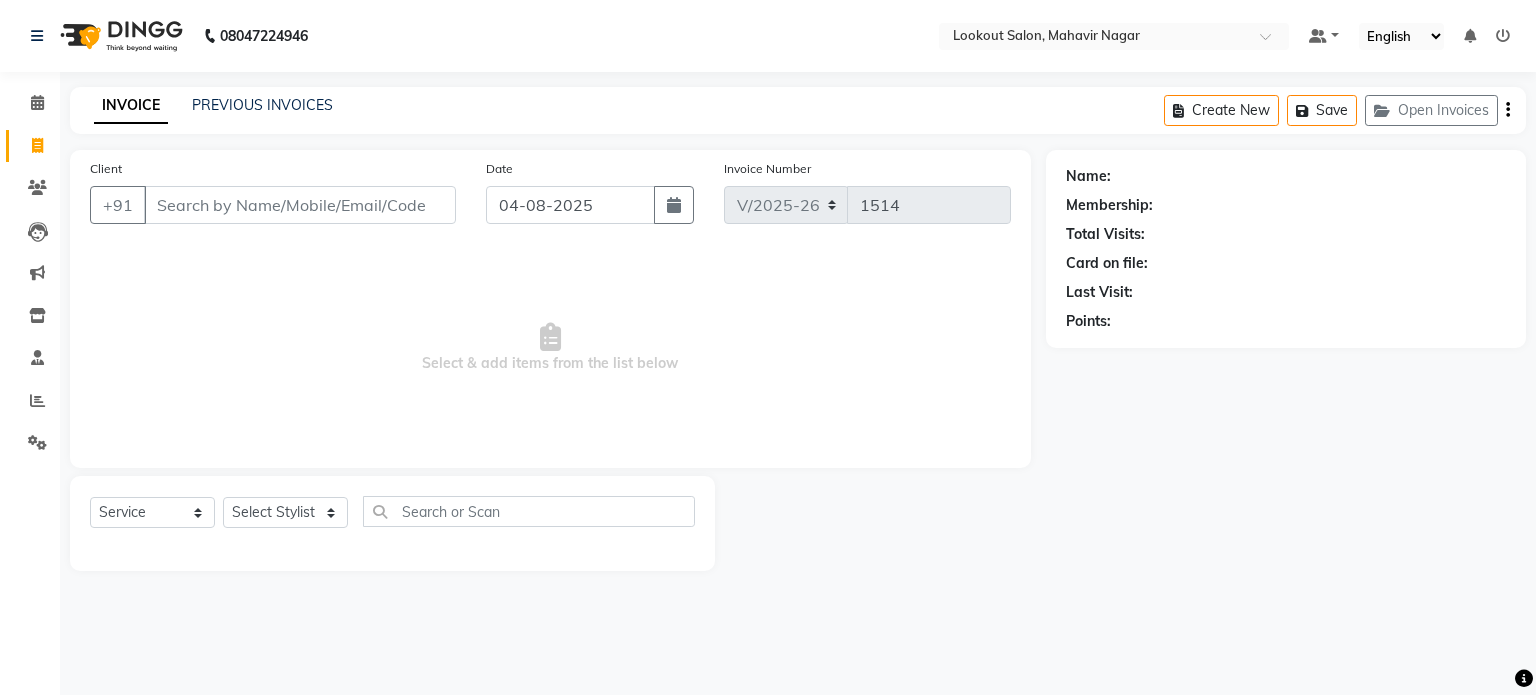 click on "Client" at bounding box center [300, 205] 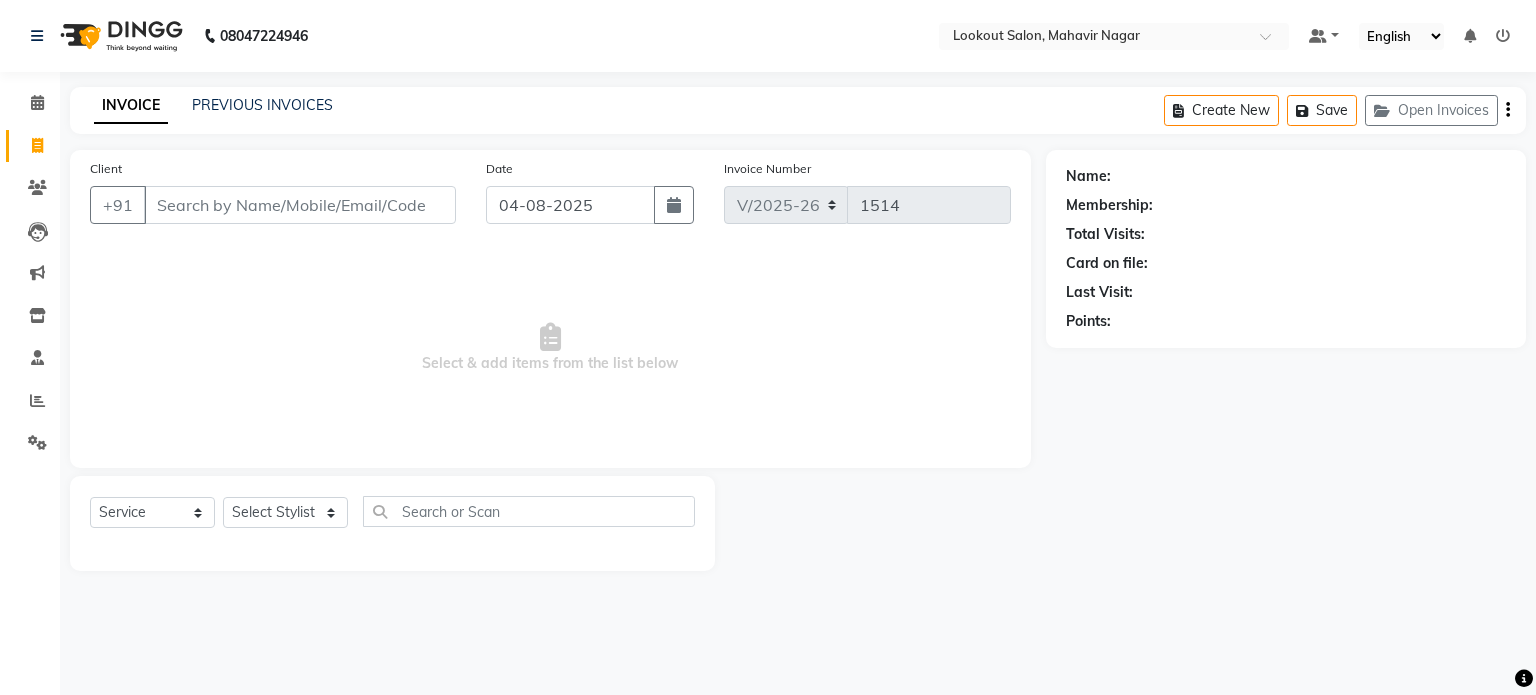 click on "Client" at bounding box center [300, 205] 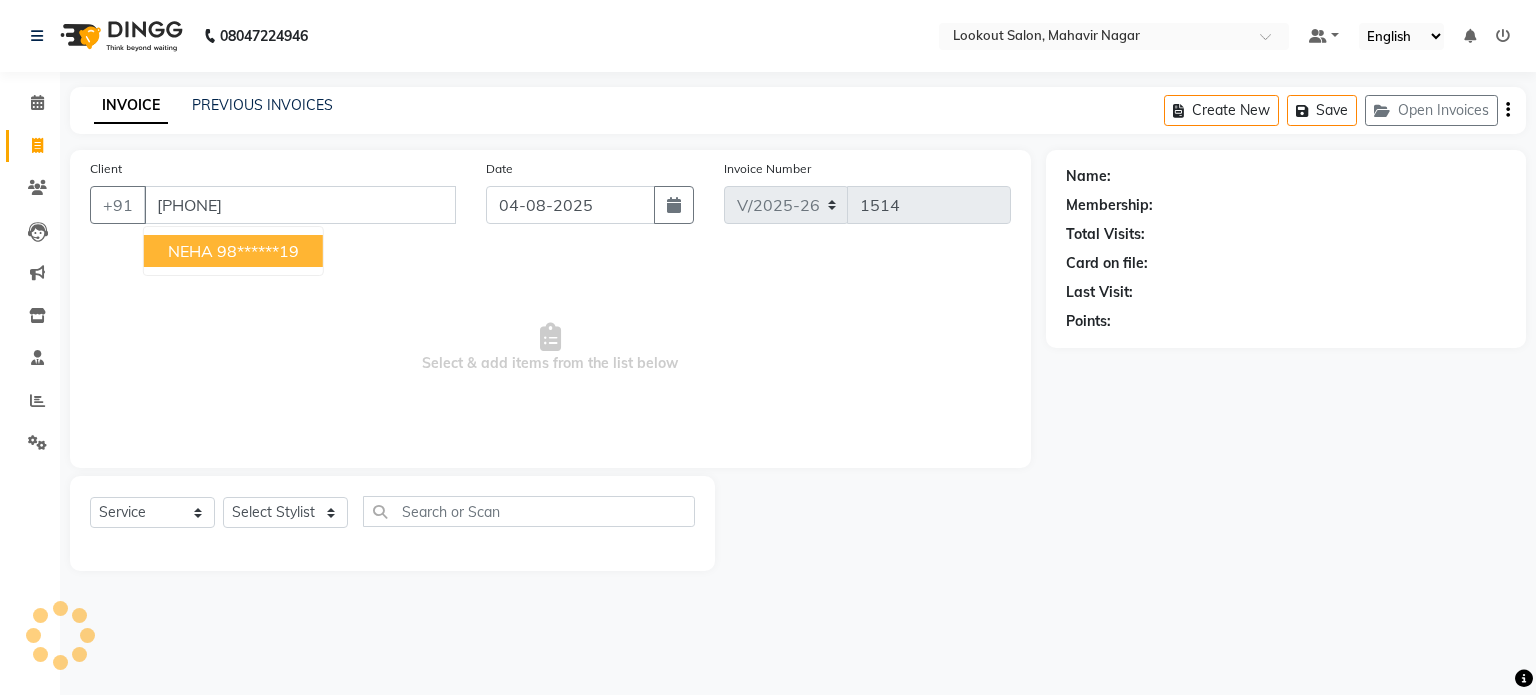 type on "[PHONE]" 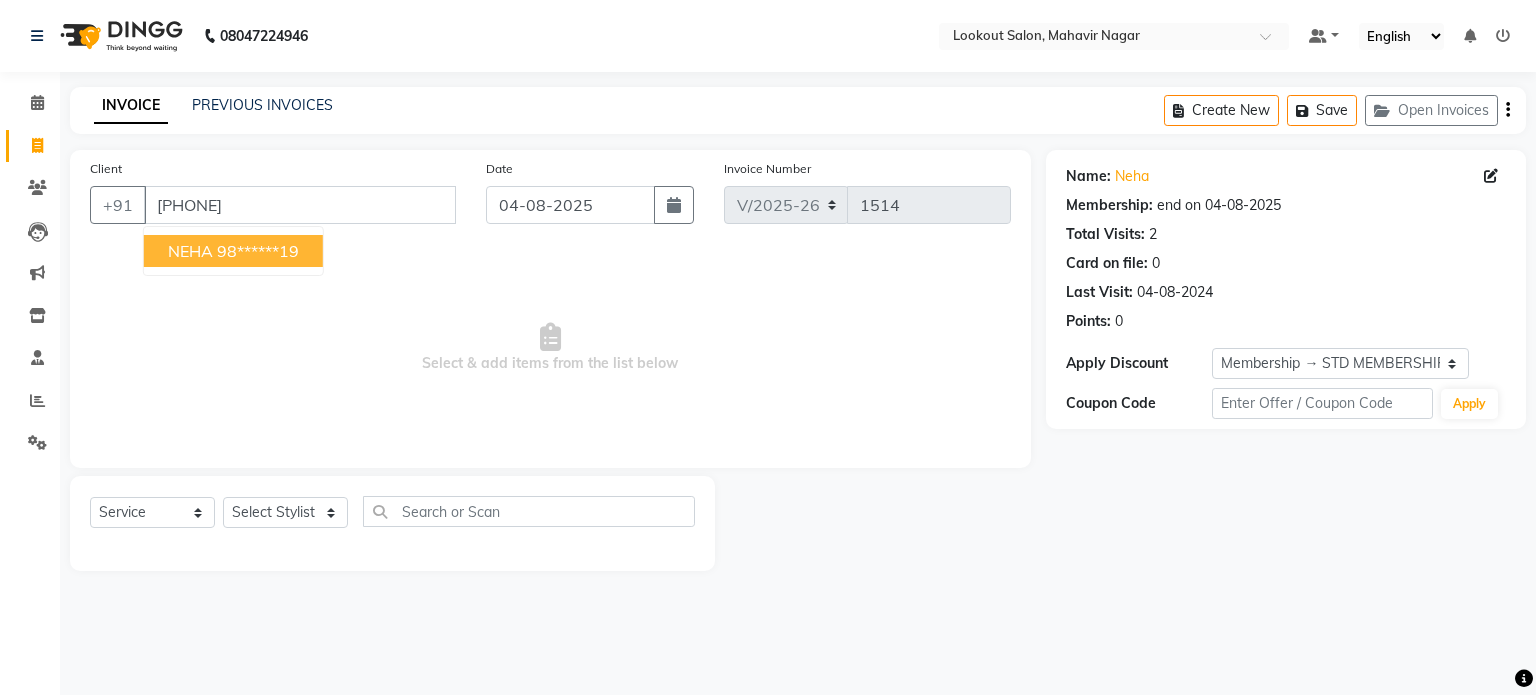 click on "98******19" at bounding box center [258, 251] 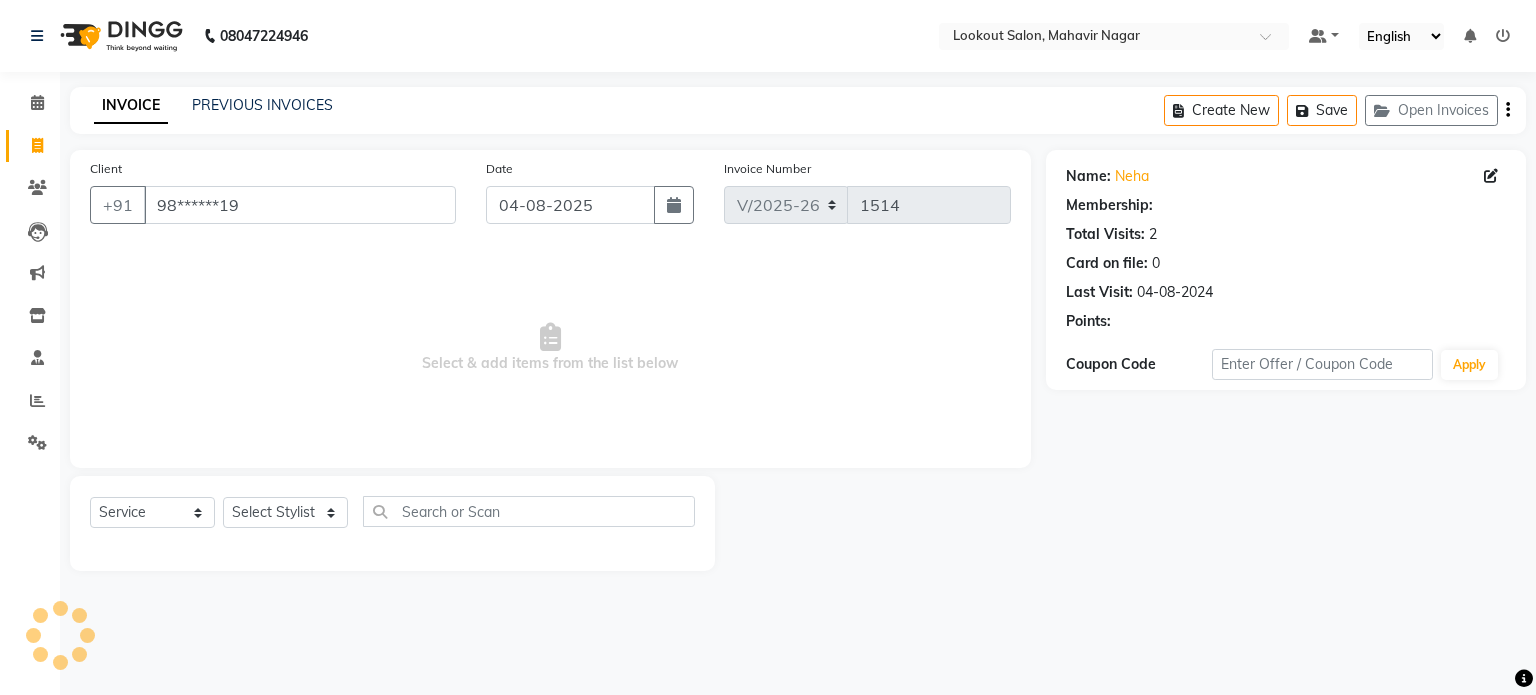 select on "1: Object" 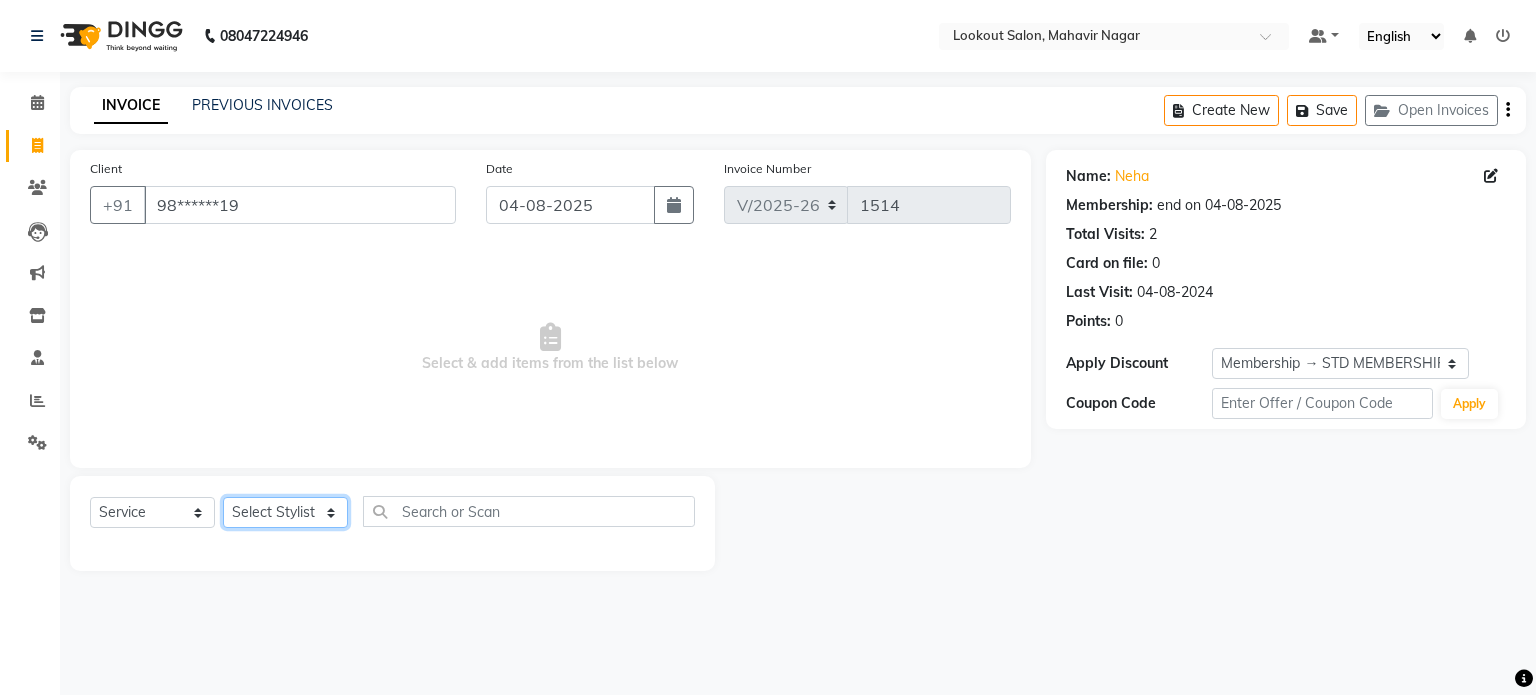 click on "Select Stylist [NAME] [NAME] [NAME] [NAME] [NAME] [NAME] [NAME] [NAME] [NAME] [NAME] [NAME]" 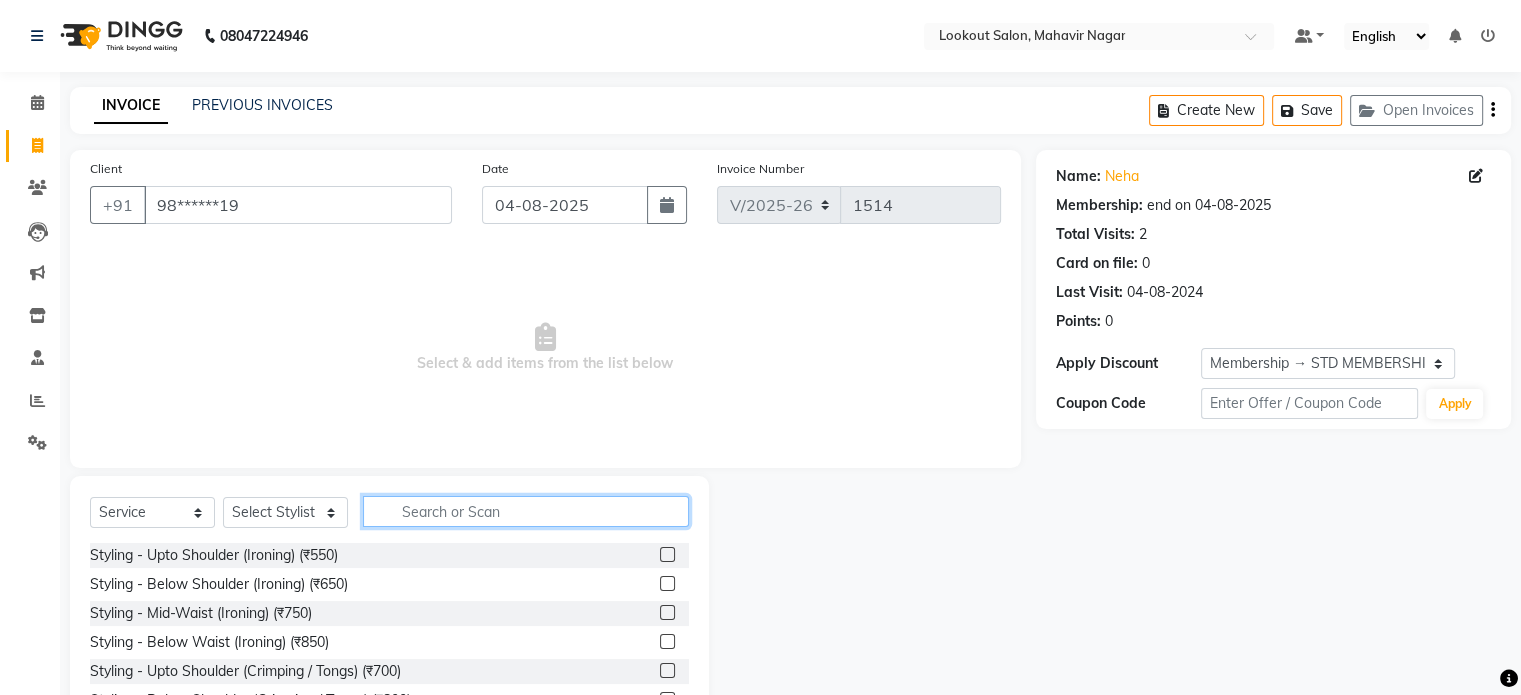 click 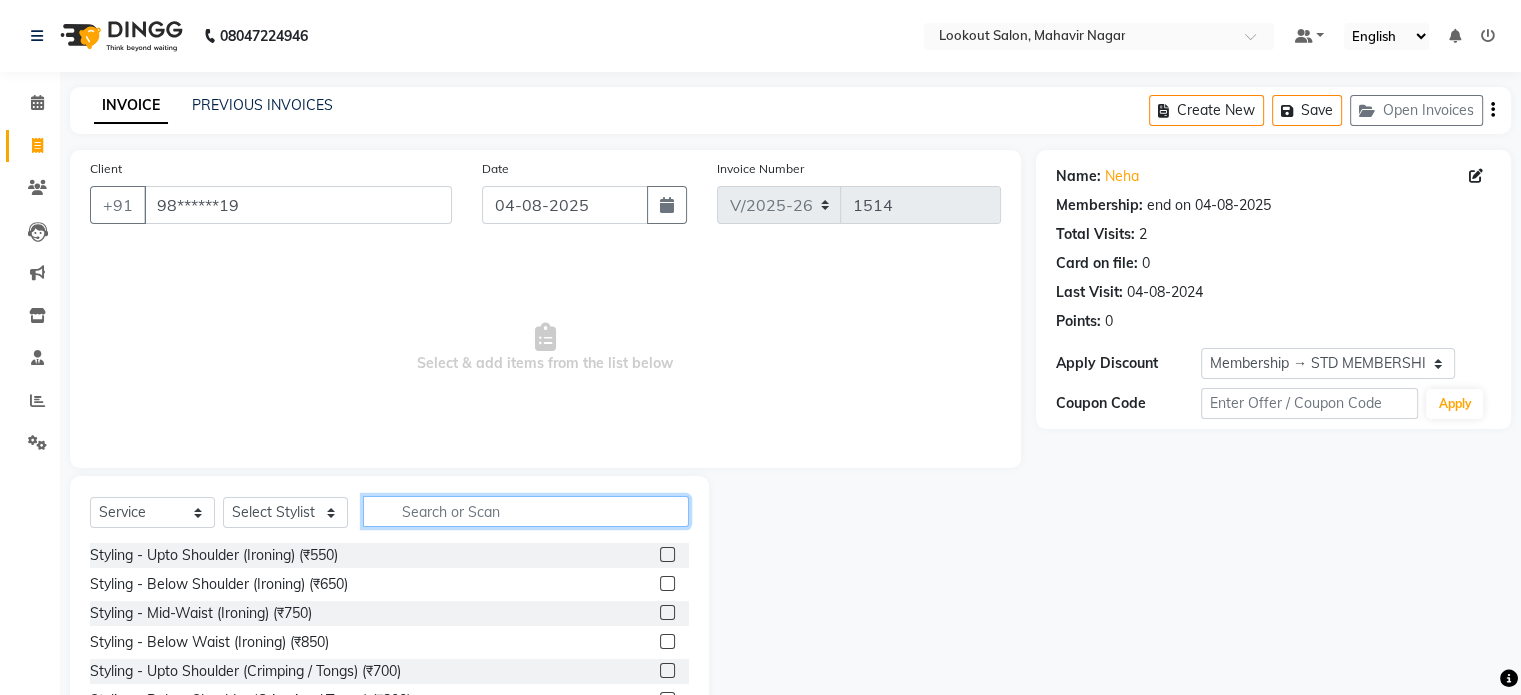 click 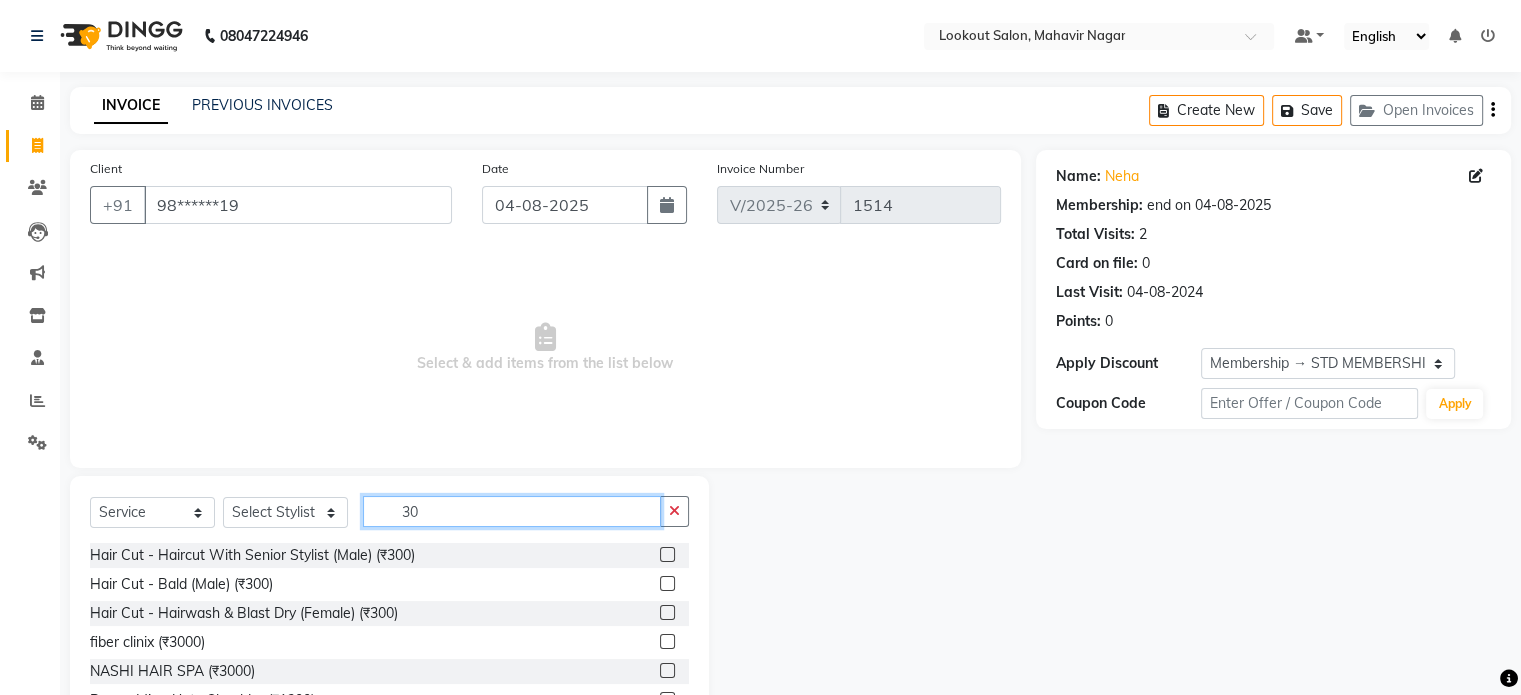 type on "3" 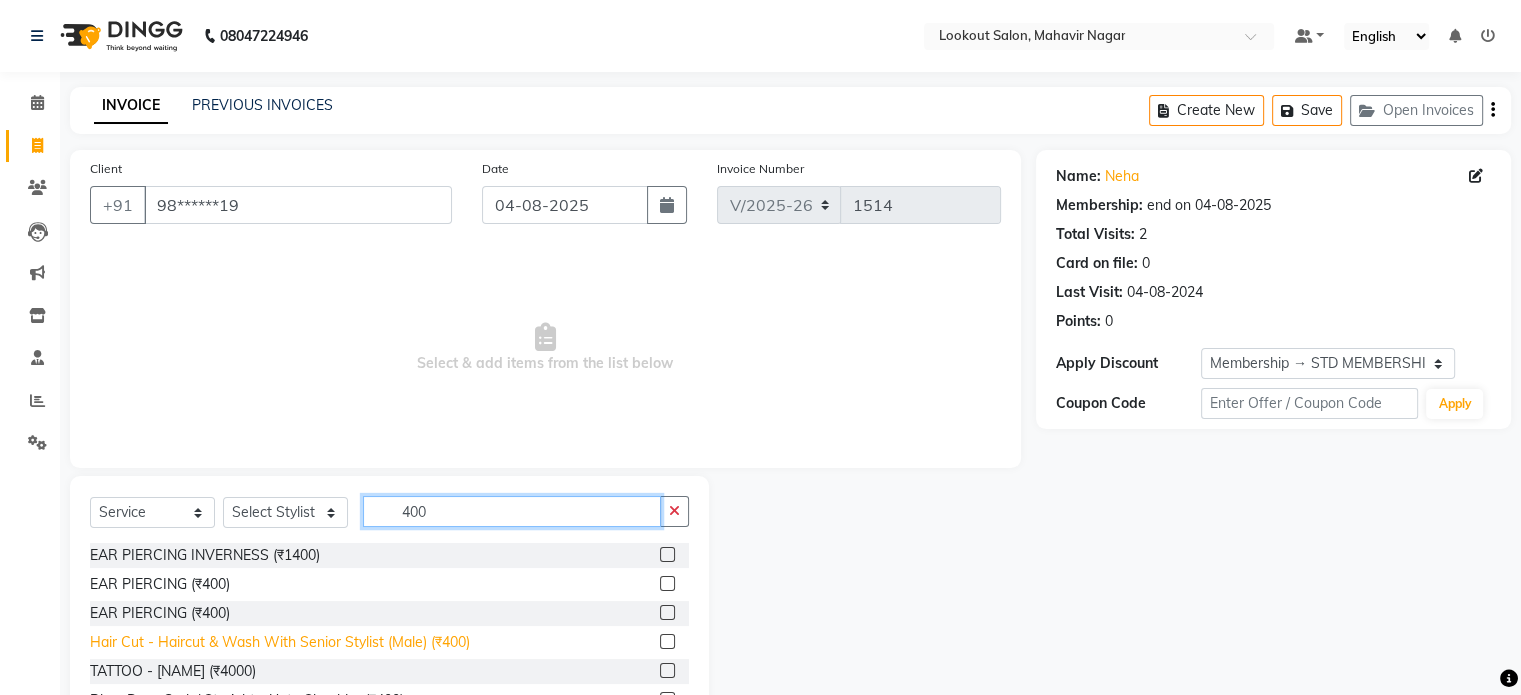 type on "400" 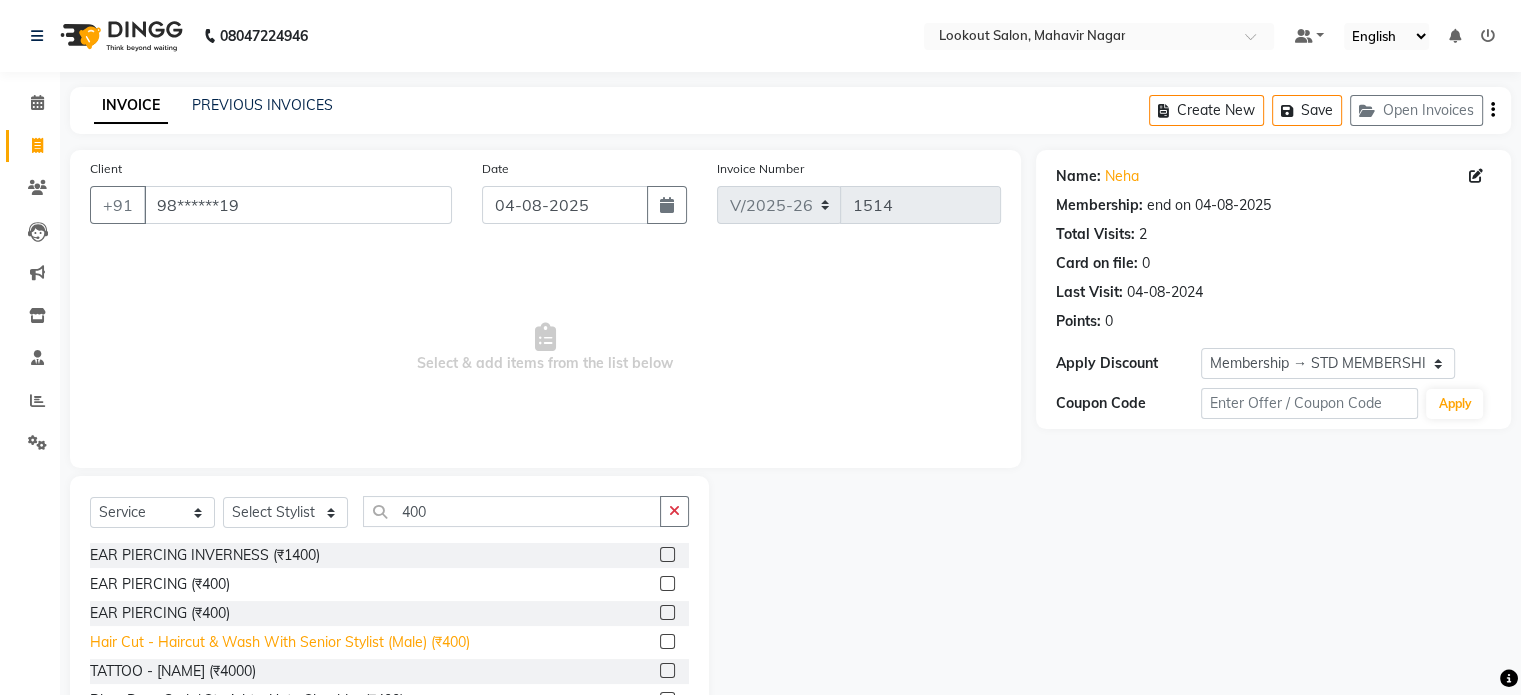 click on "Hair Cut - Haircut & Wash With Senior Stylist (Male) (₹400)" 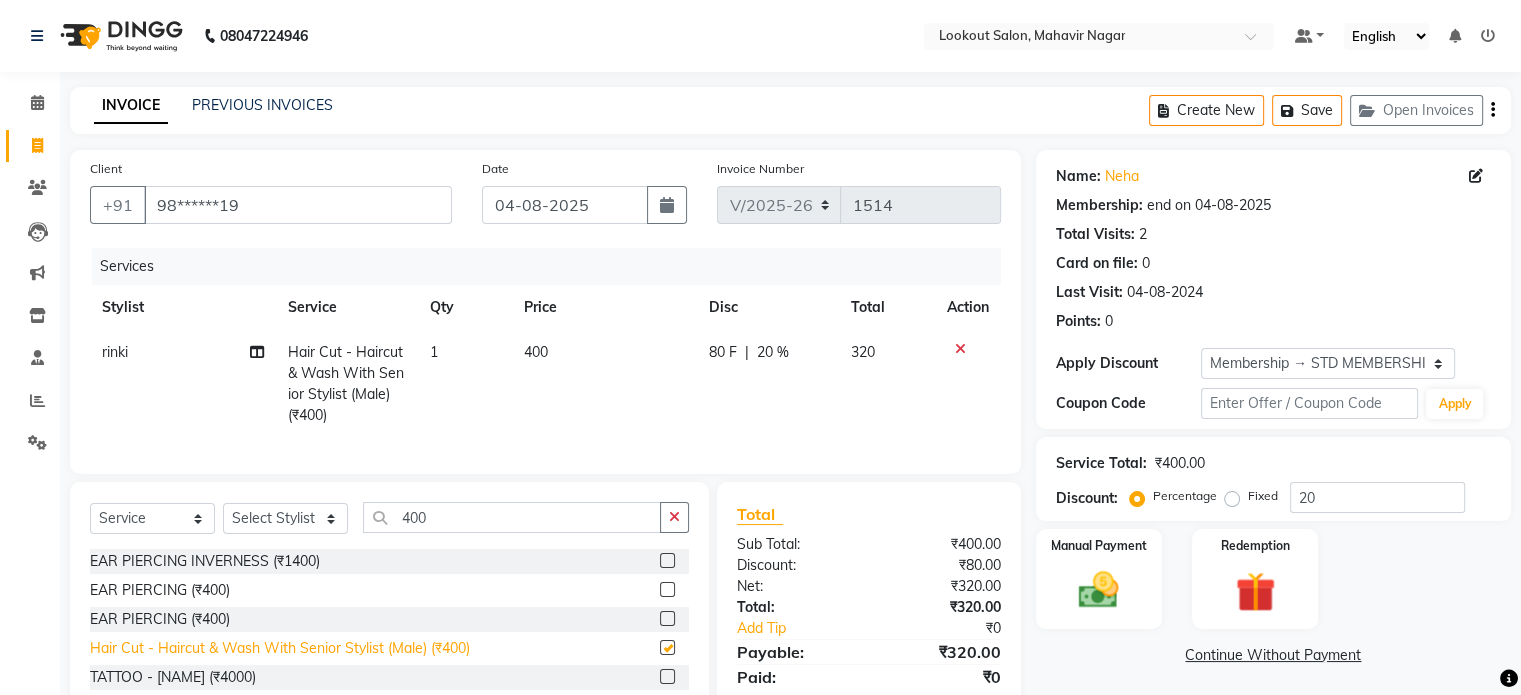 checkbox on "false" 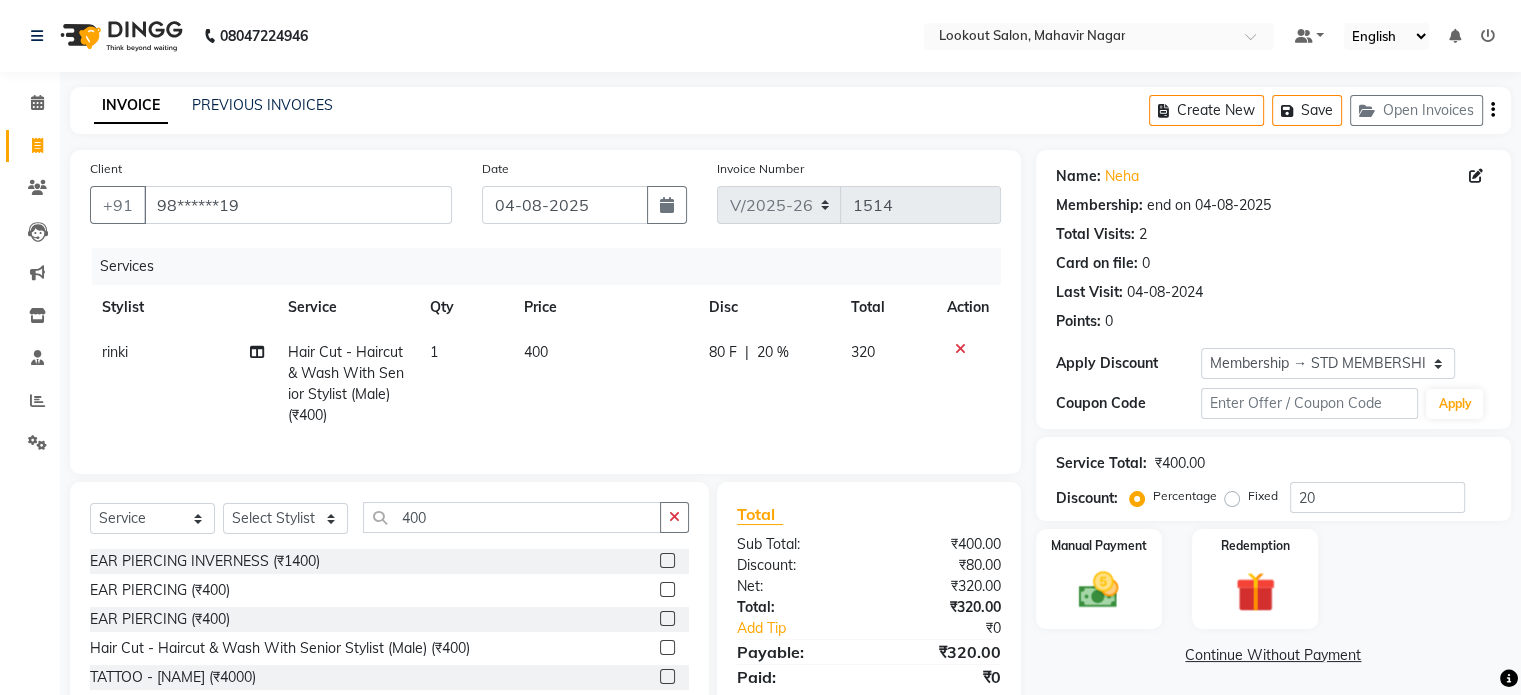 scroll, scrollTop: 128, scrollLeft: 0, axis: vertical 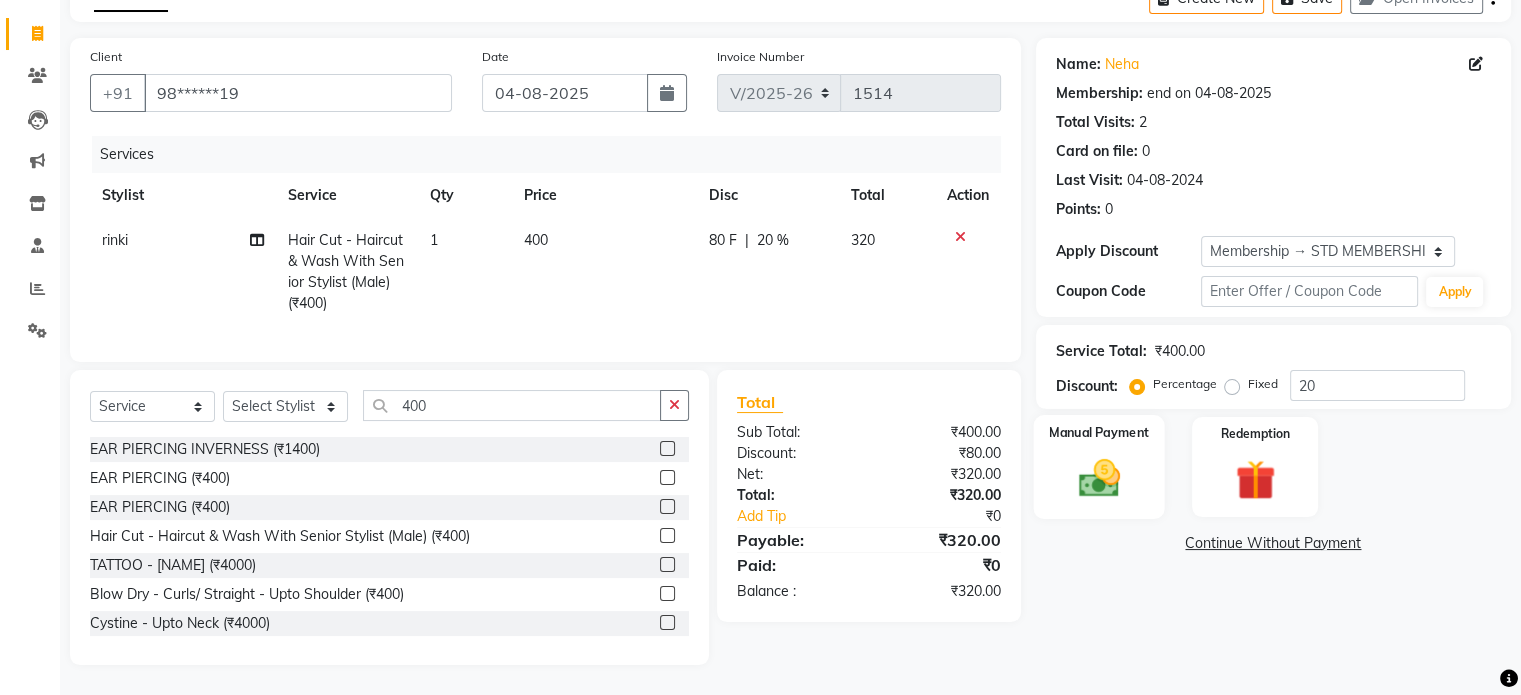 click 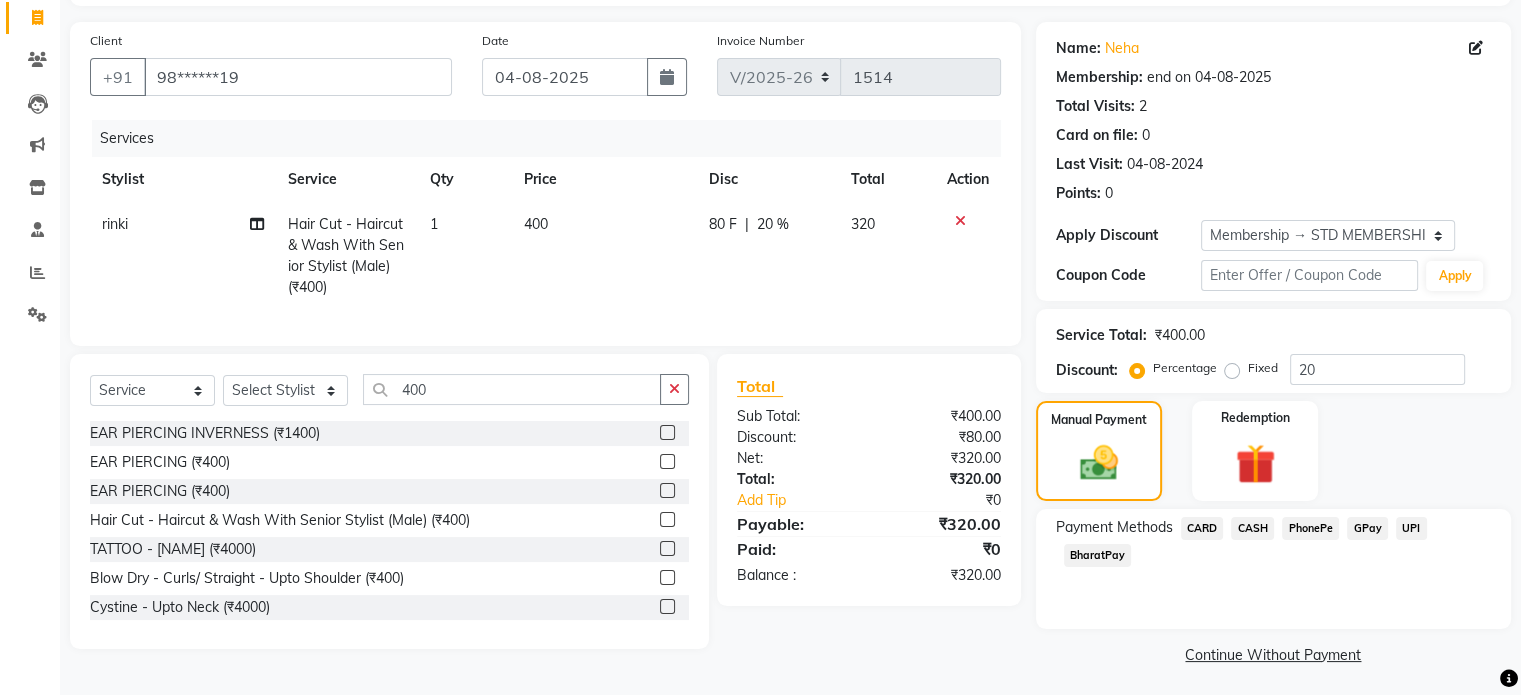 scroll, scrollTop: 132, scrollLeft: 0, axis: vertical 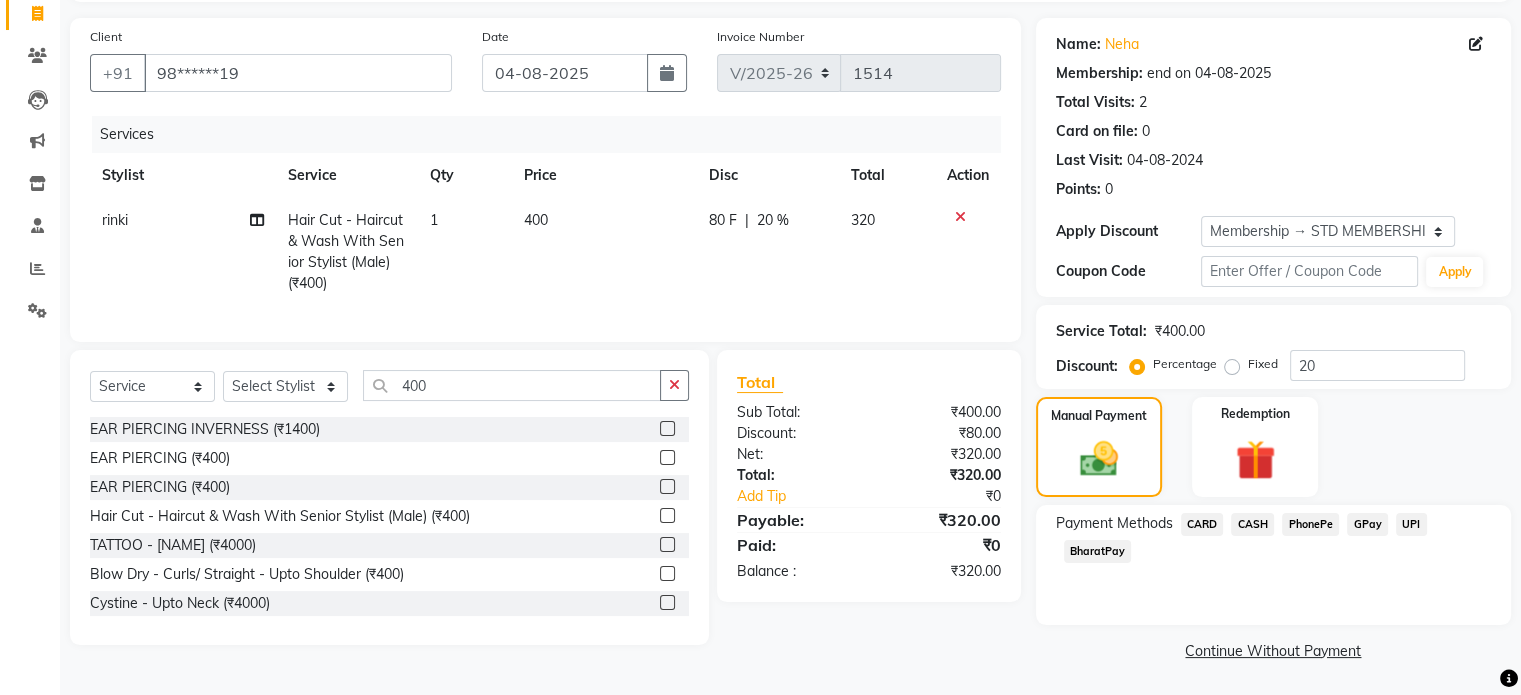 click on "CASH" 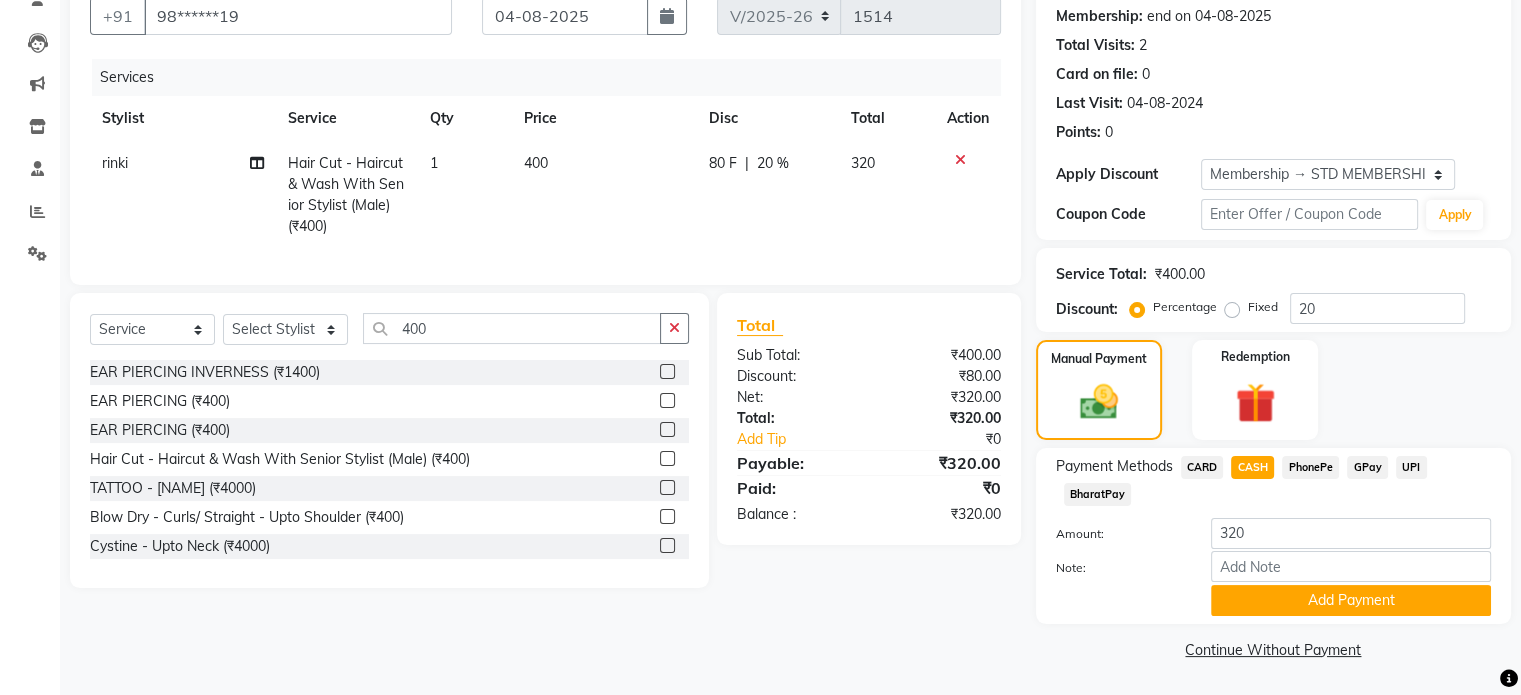 scroll, scrollTop: 191, scrollLeft: 0, axis: vertical 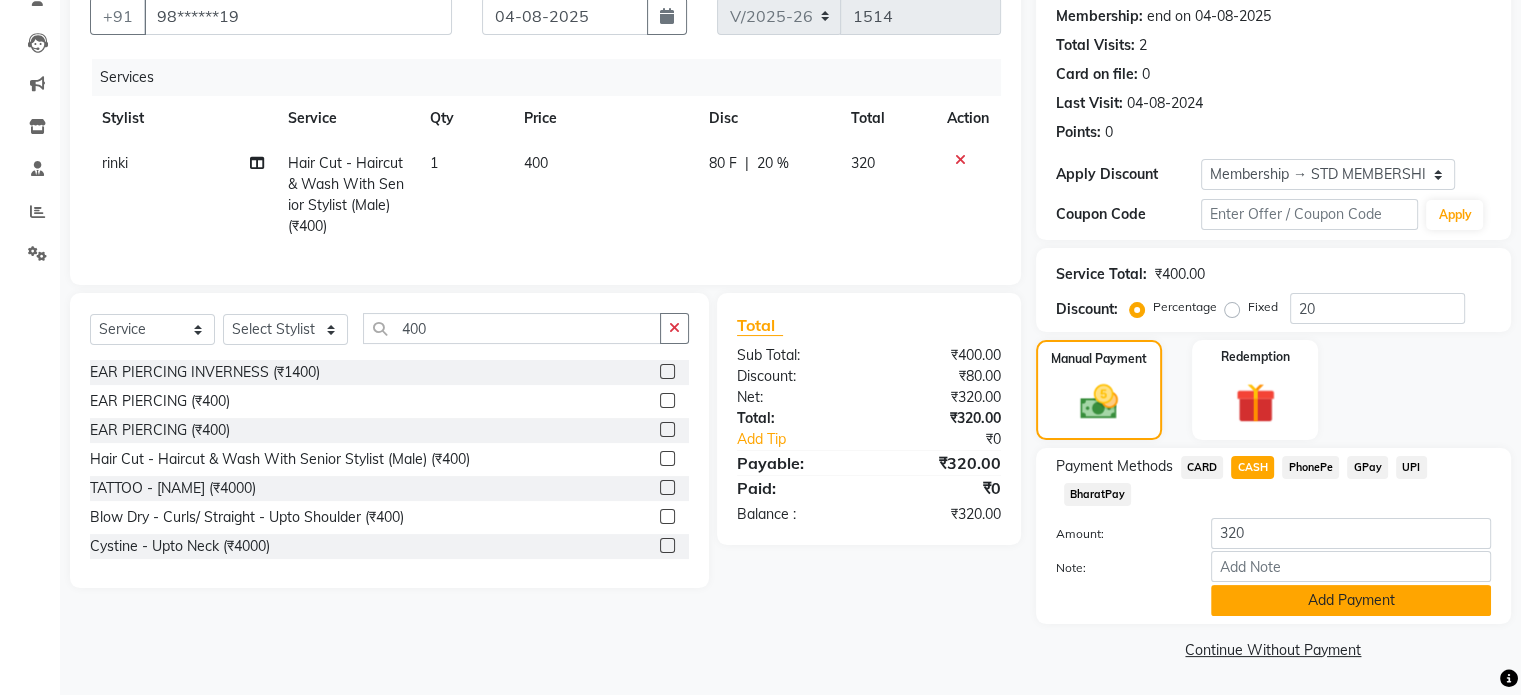 click on "Add Payment" 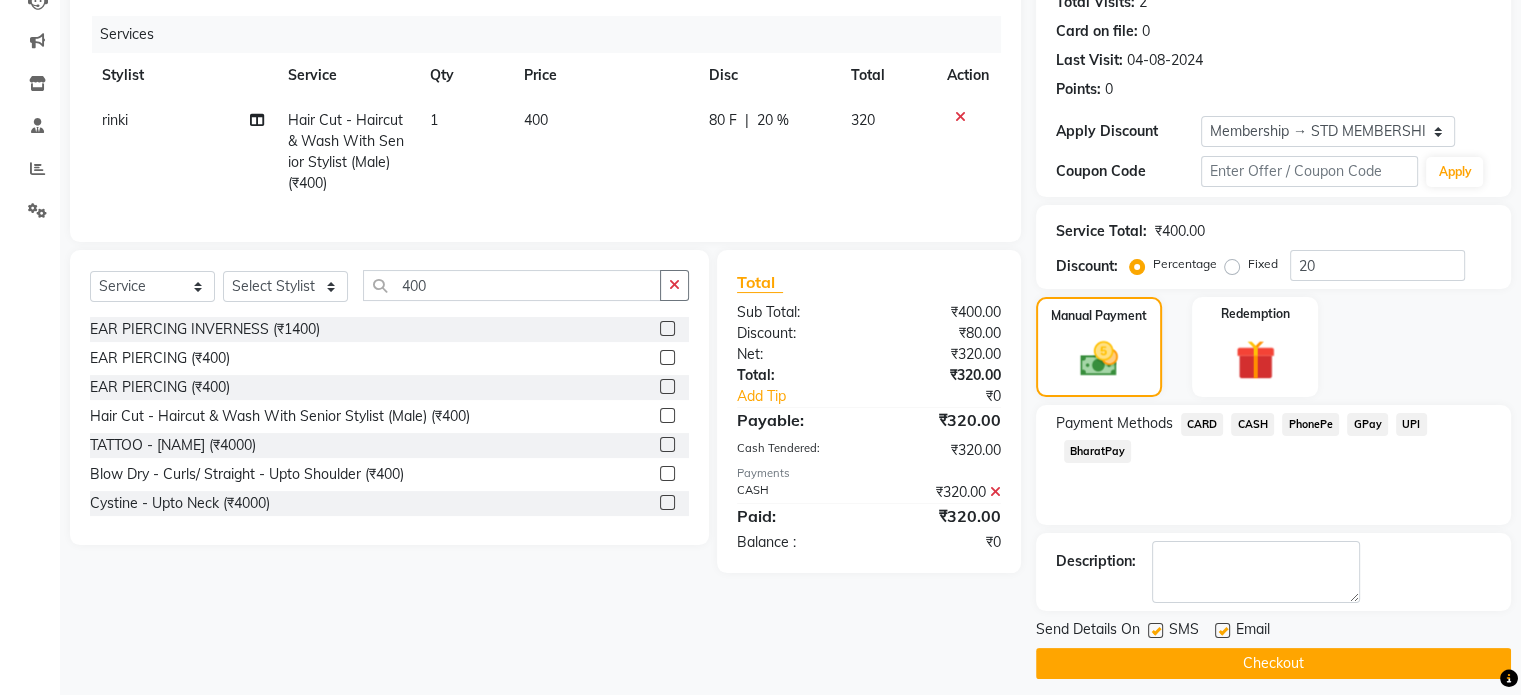 scroll, scrollTop: 244, scrollLeft: 0, axis: vertical 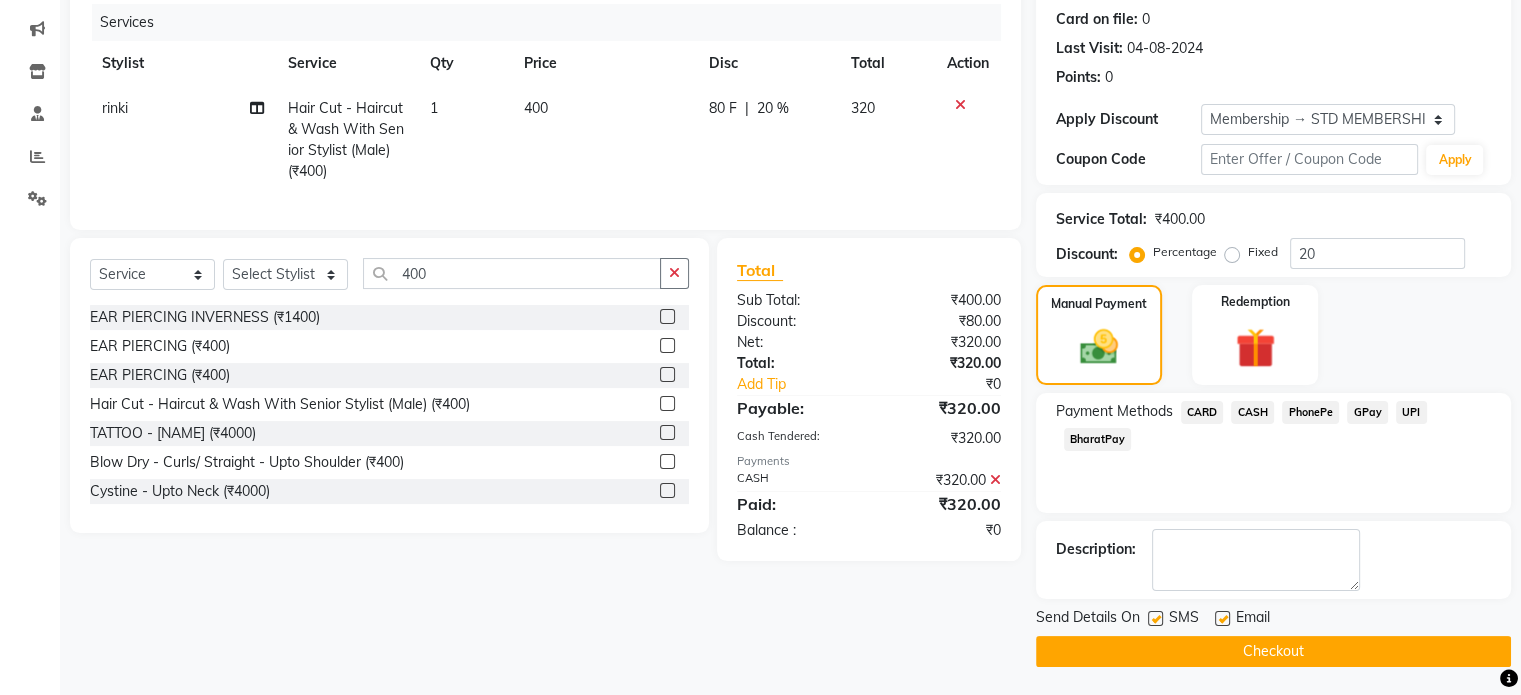 click on "Checkout" 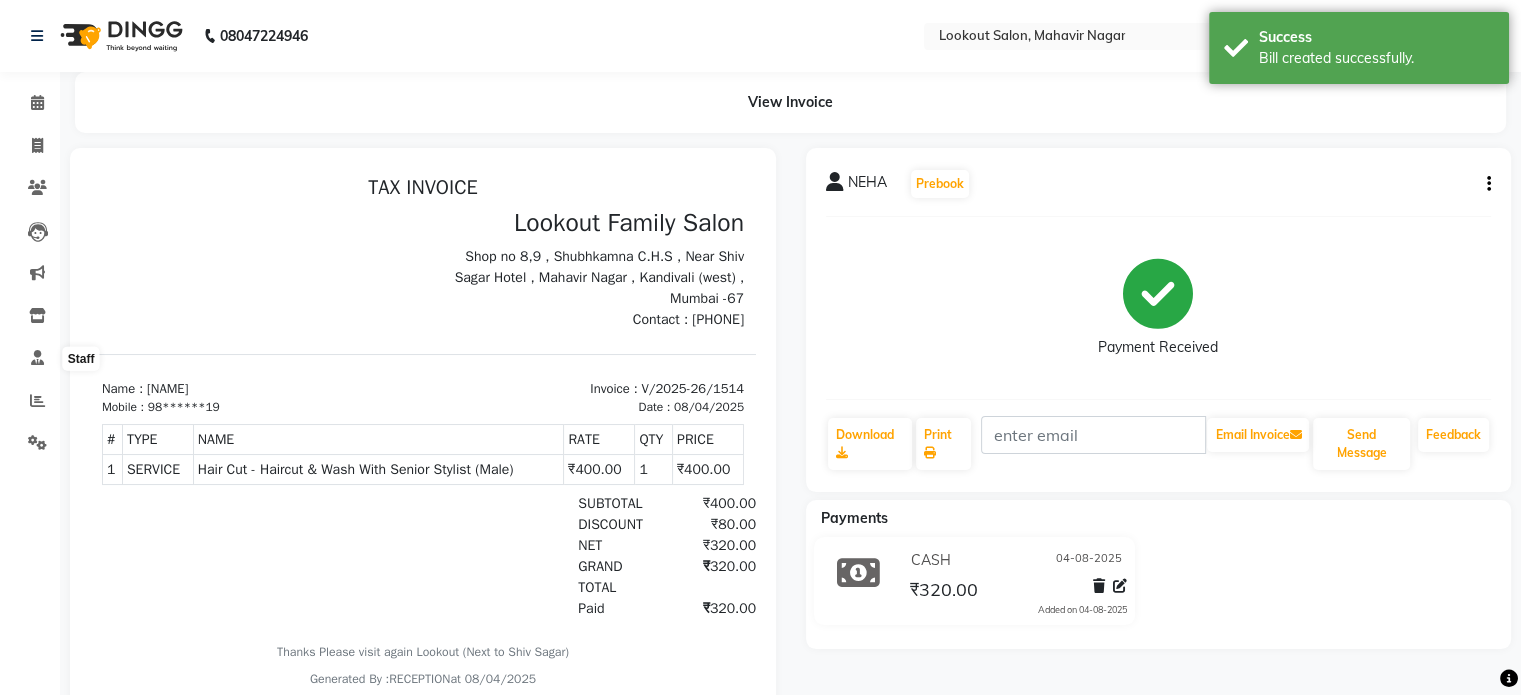 scroll, scrollTop: 0, scrollLeft: 0, axis: both 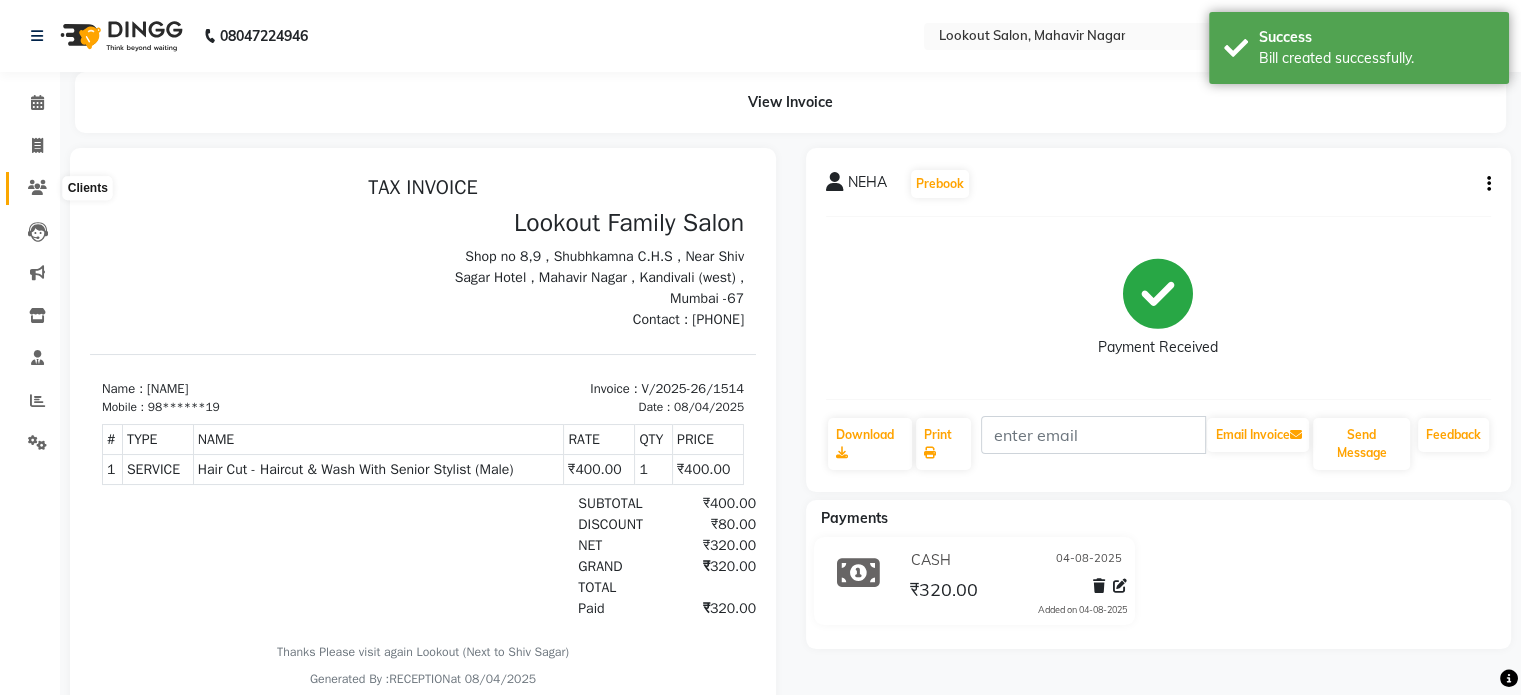 click 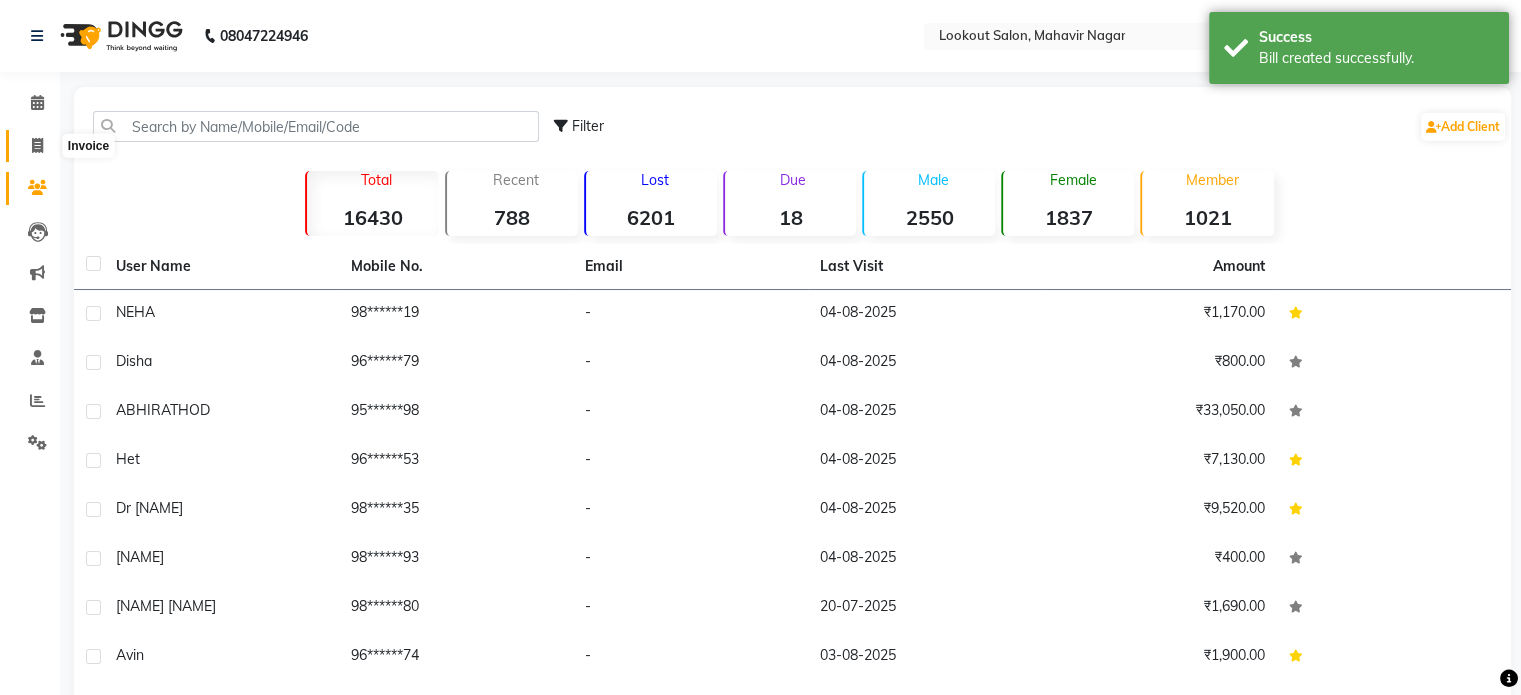 click 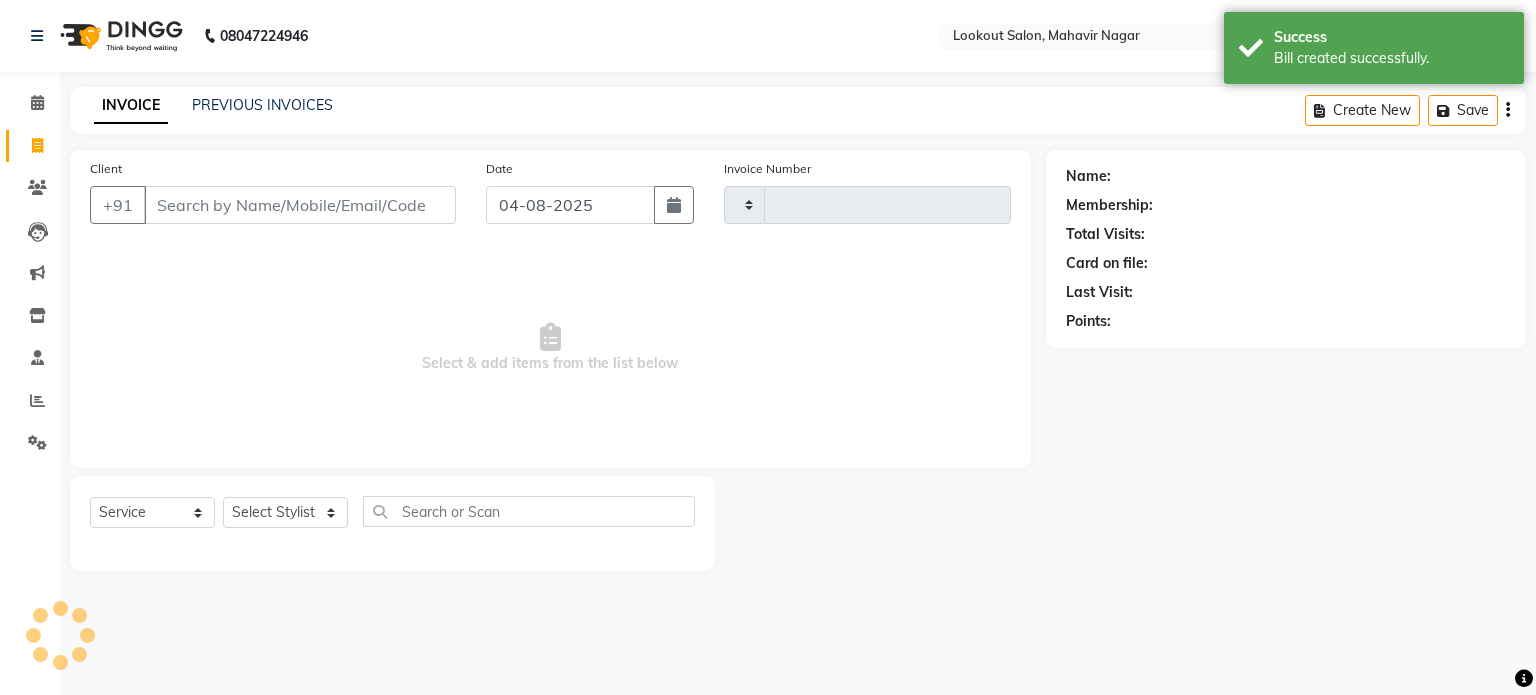 click on "Client" at bounding box center [300, 205] 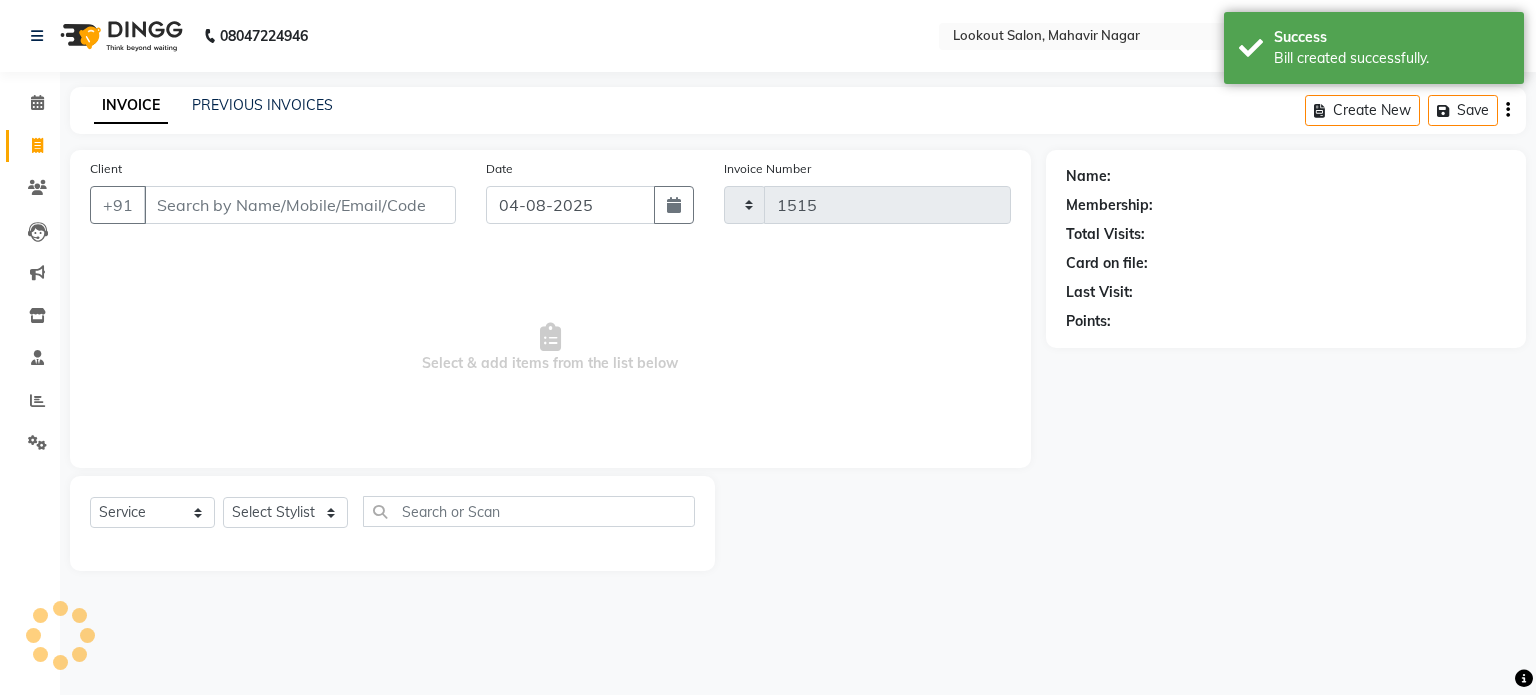 select on "150" 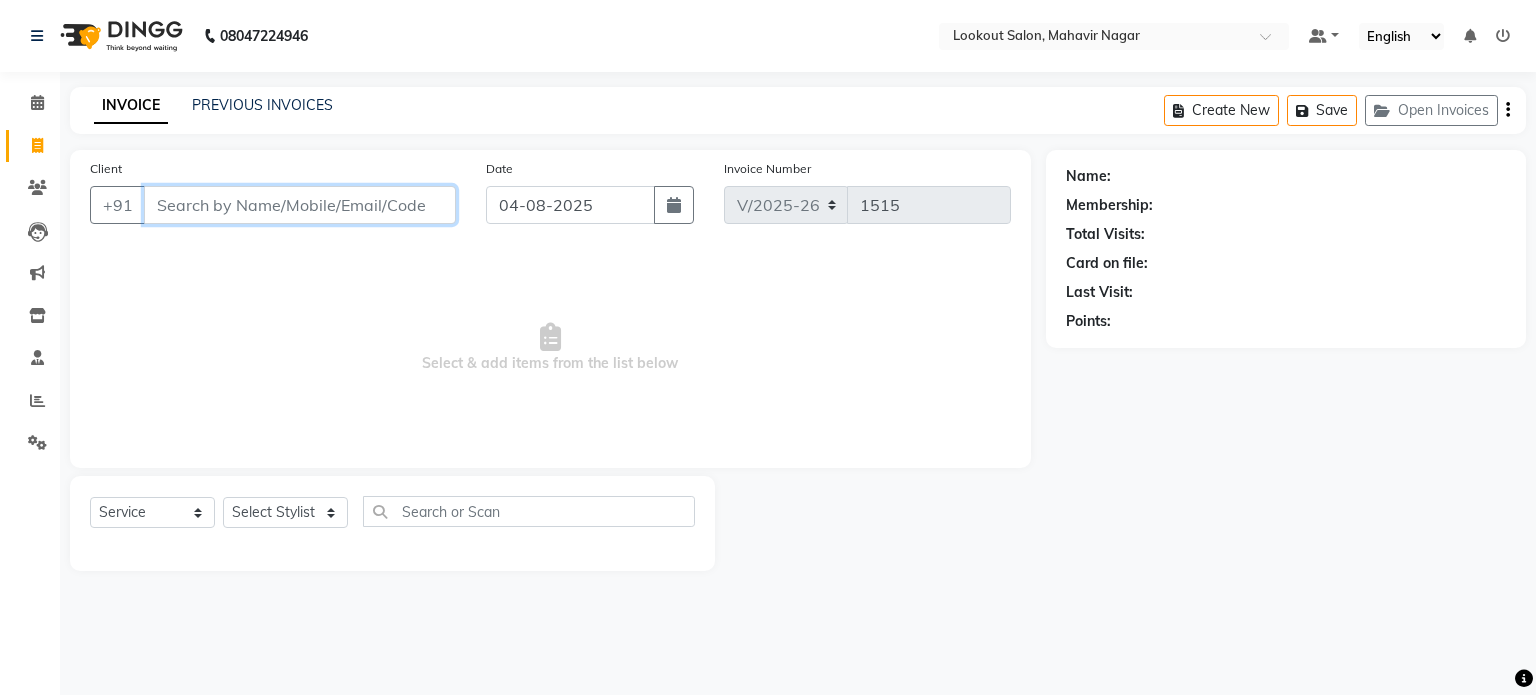 click on "Client" at bounding box center [300, 205] 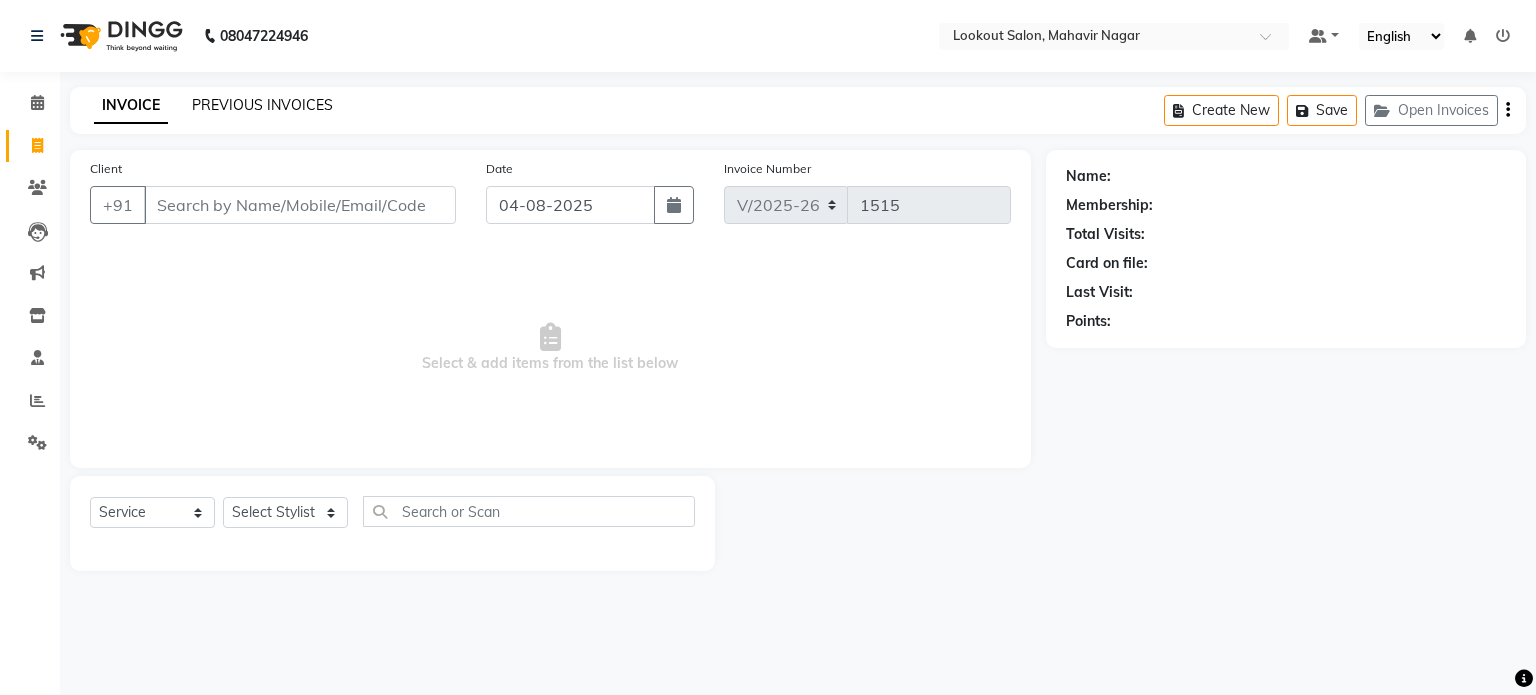 click on "PREVIOUS INVOICES" 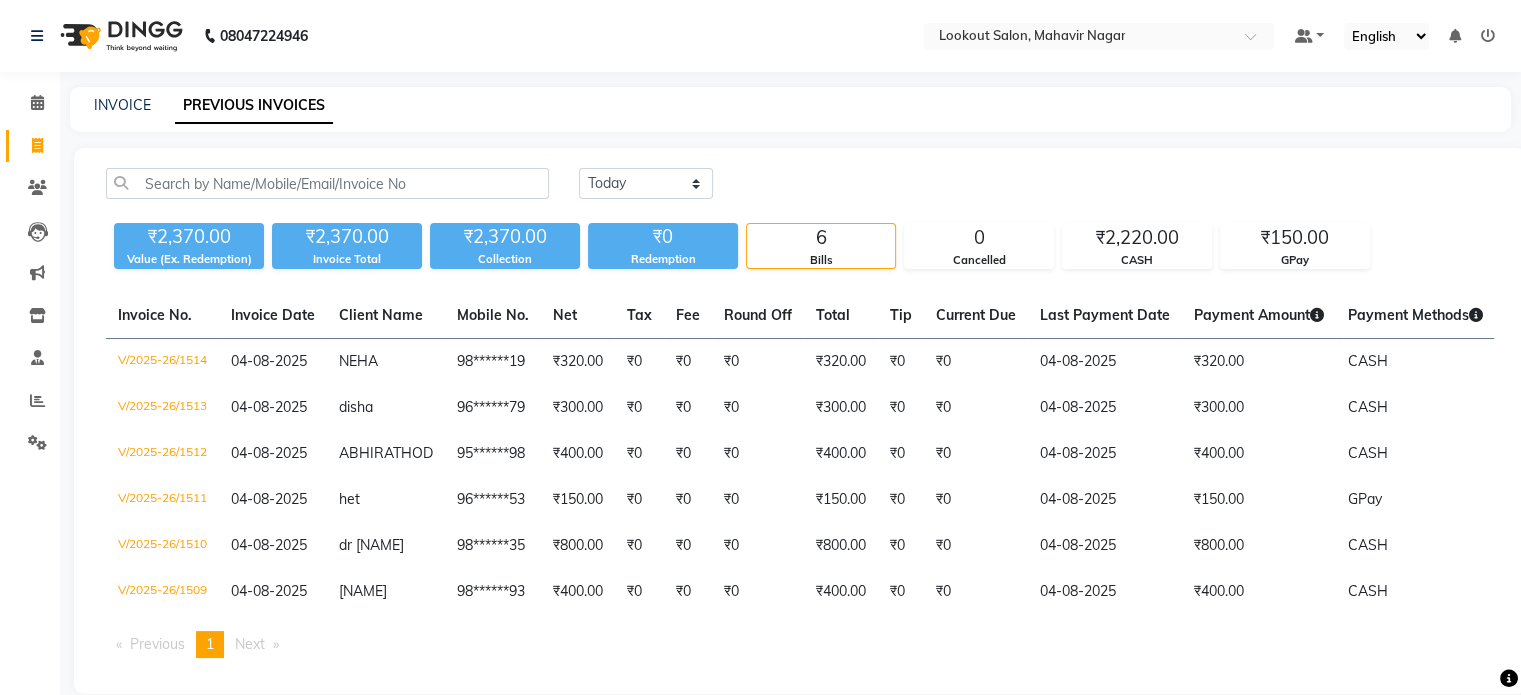 click on "INVOICE" 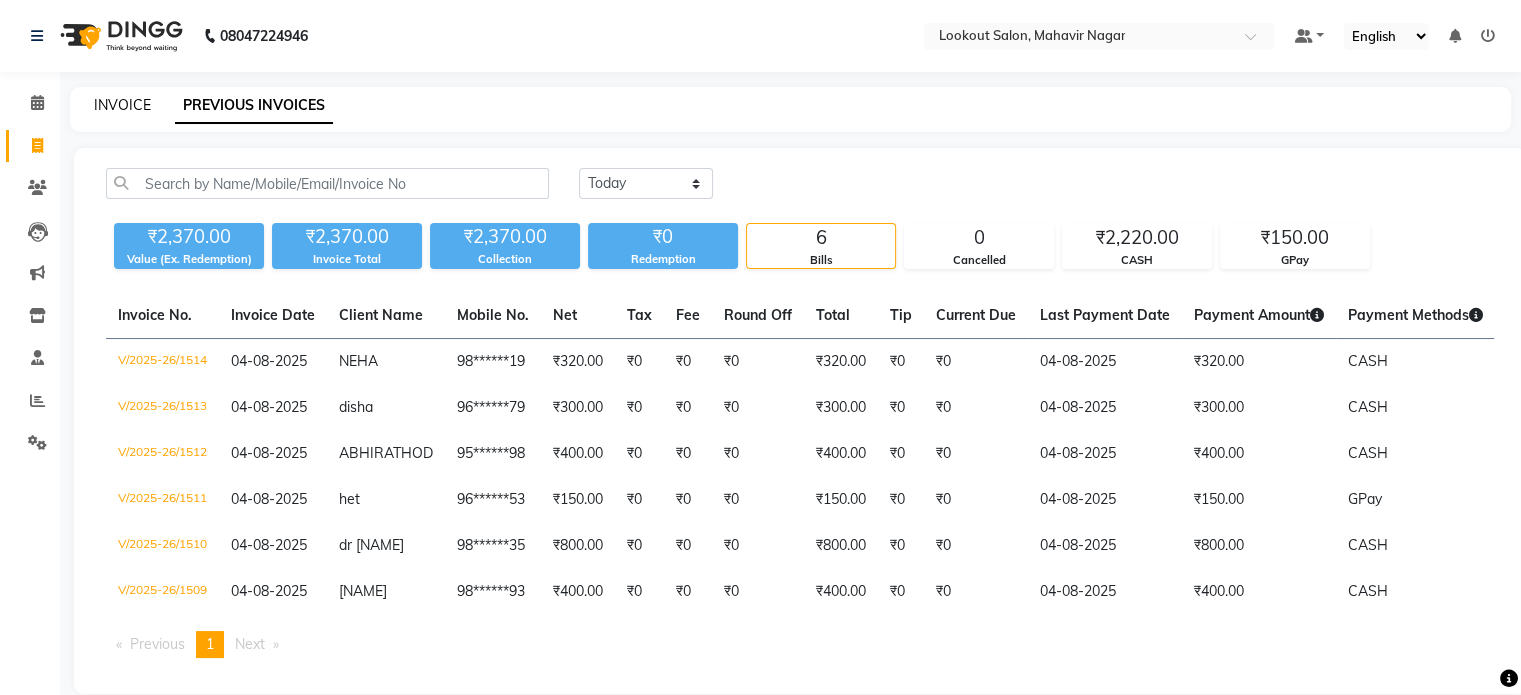 click on "INVOICE" 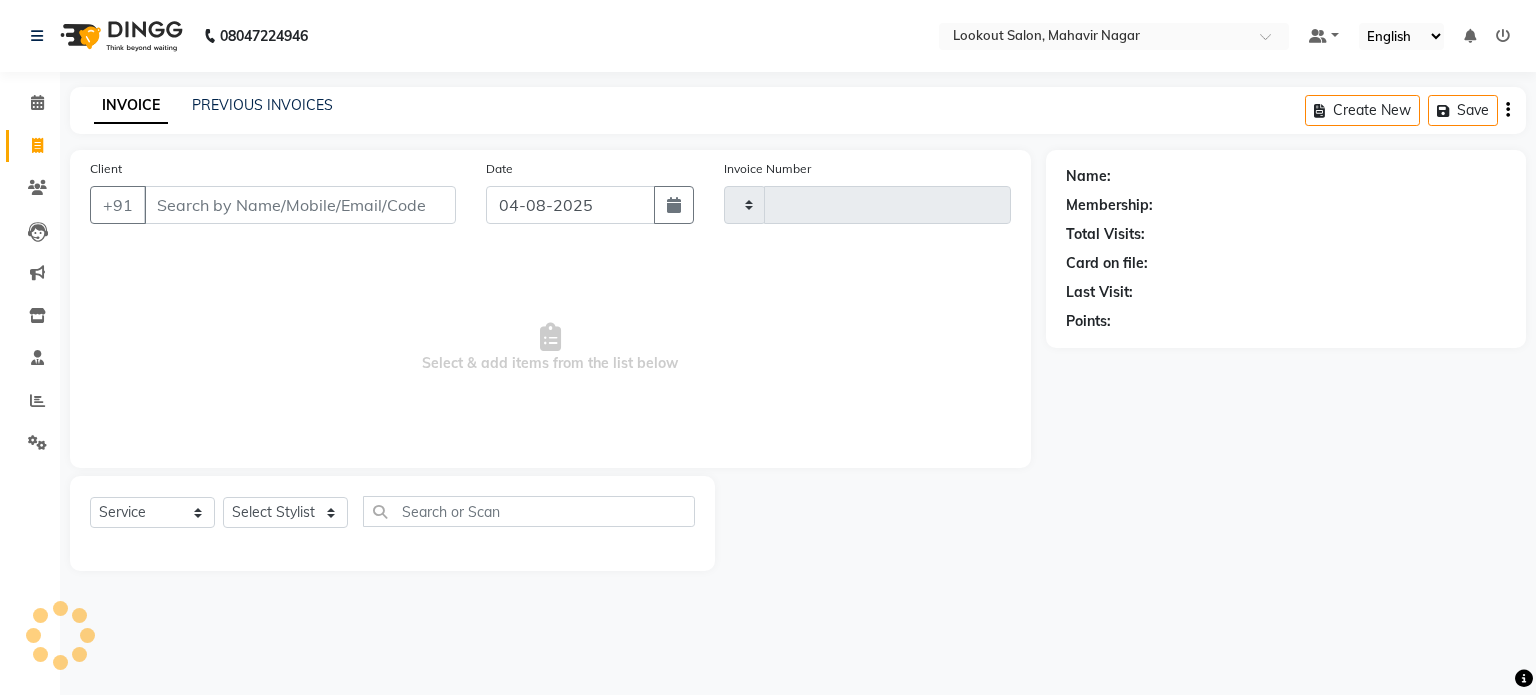 type on "1515" 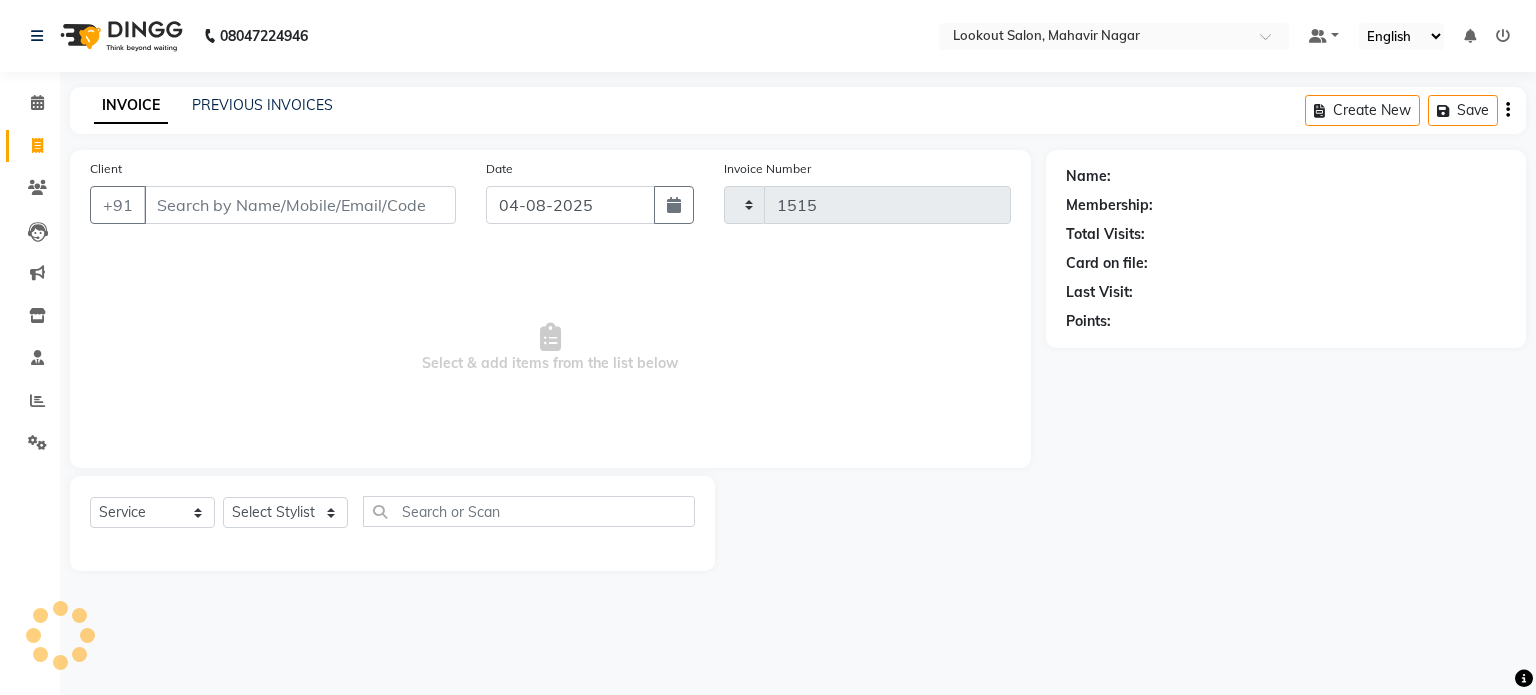 select on "150" 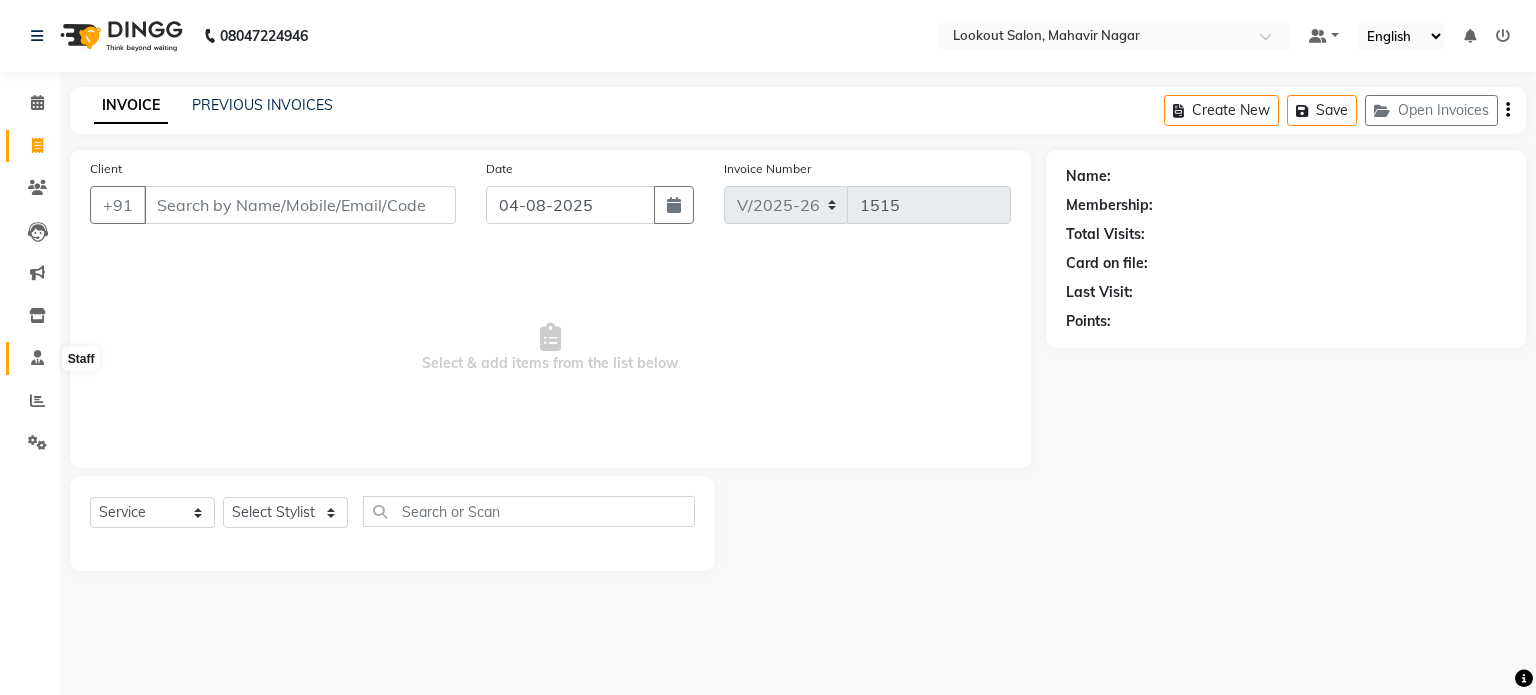 click 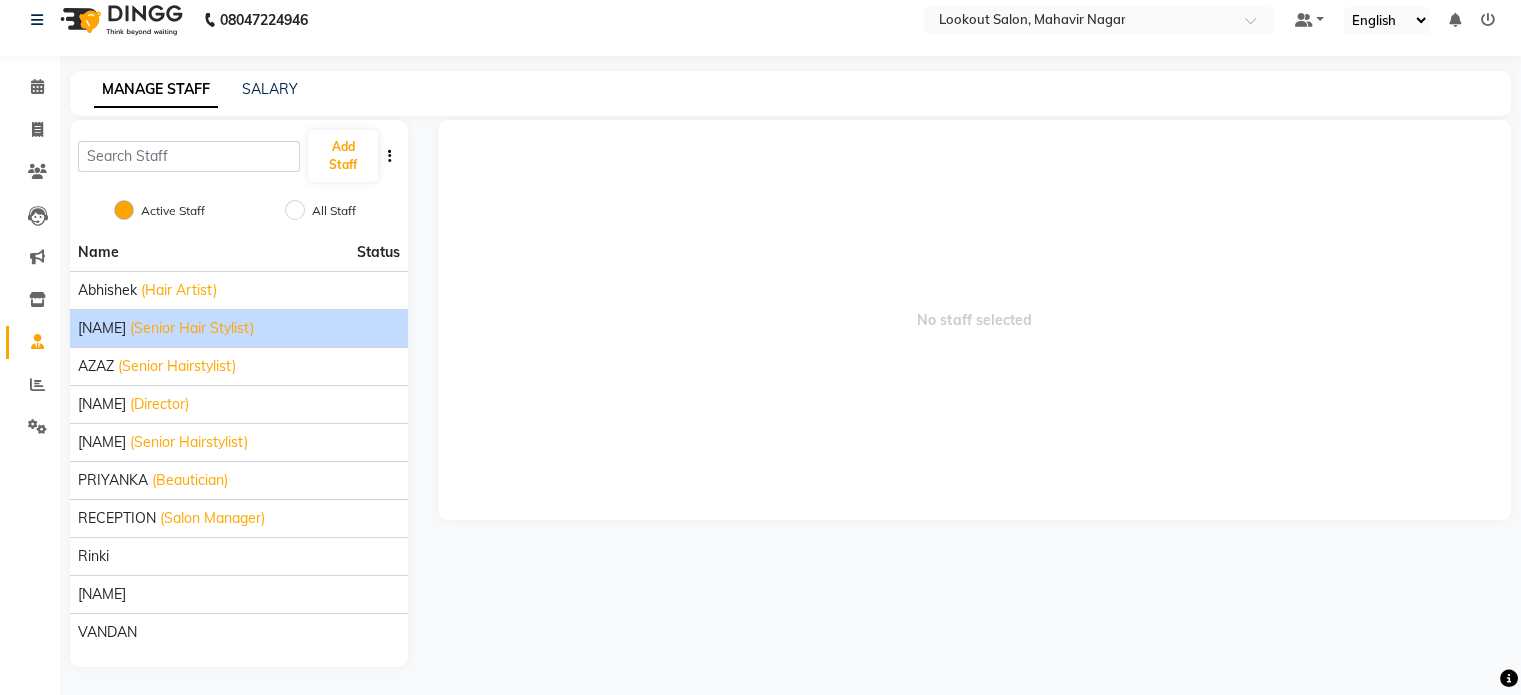 scroll, scrollTop: 0, scrollLeft: 0, axis: both 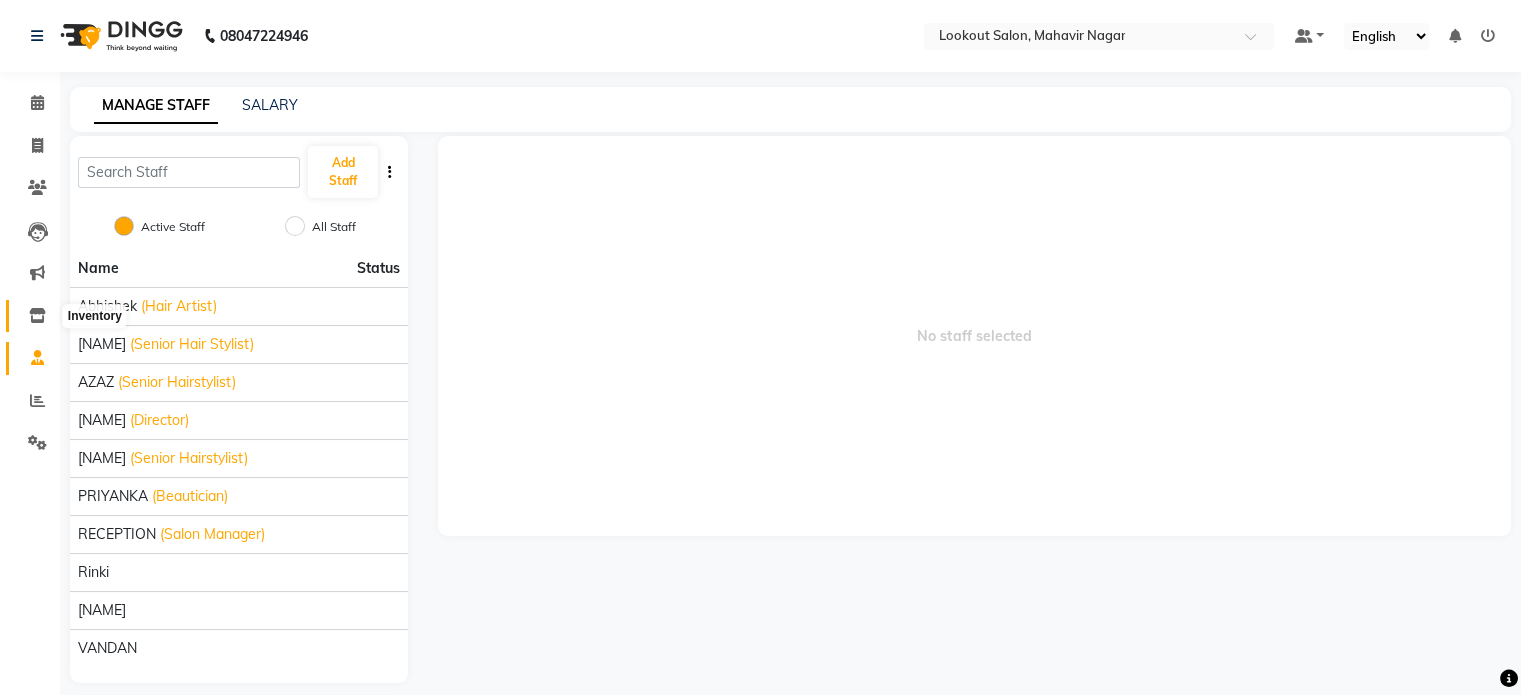 click 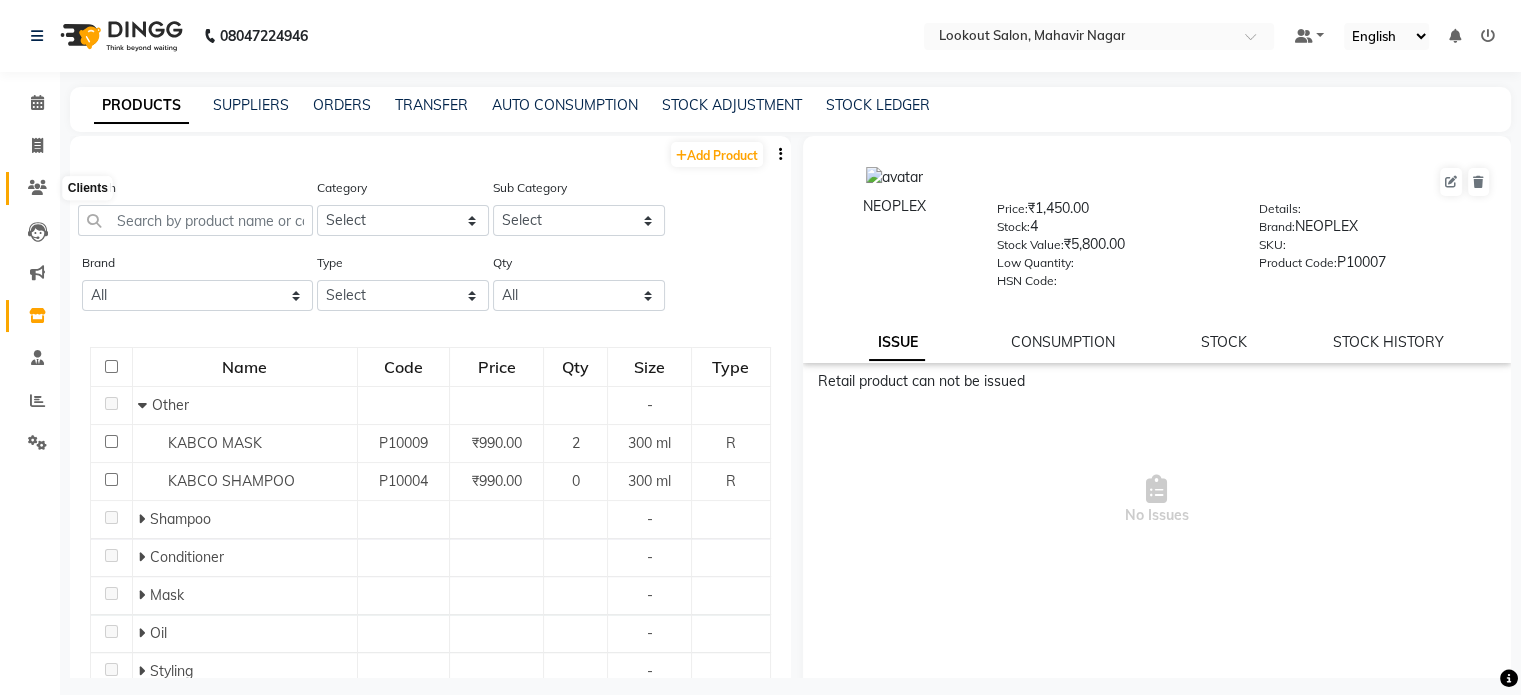 click 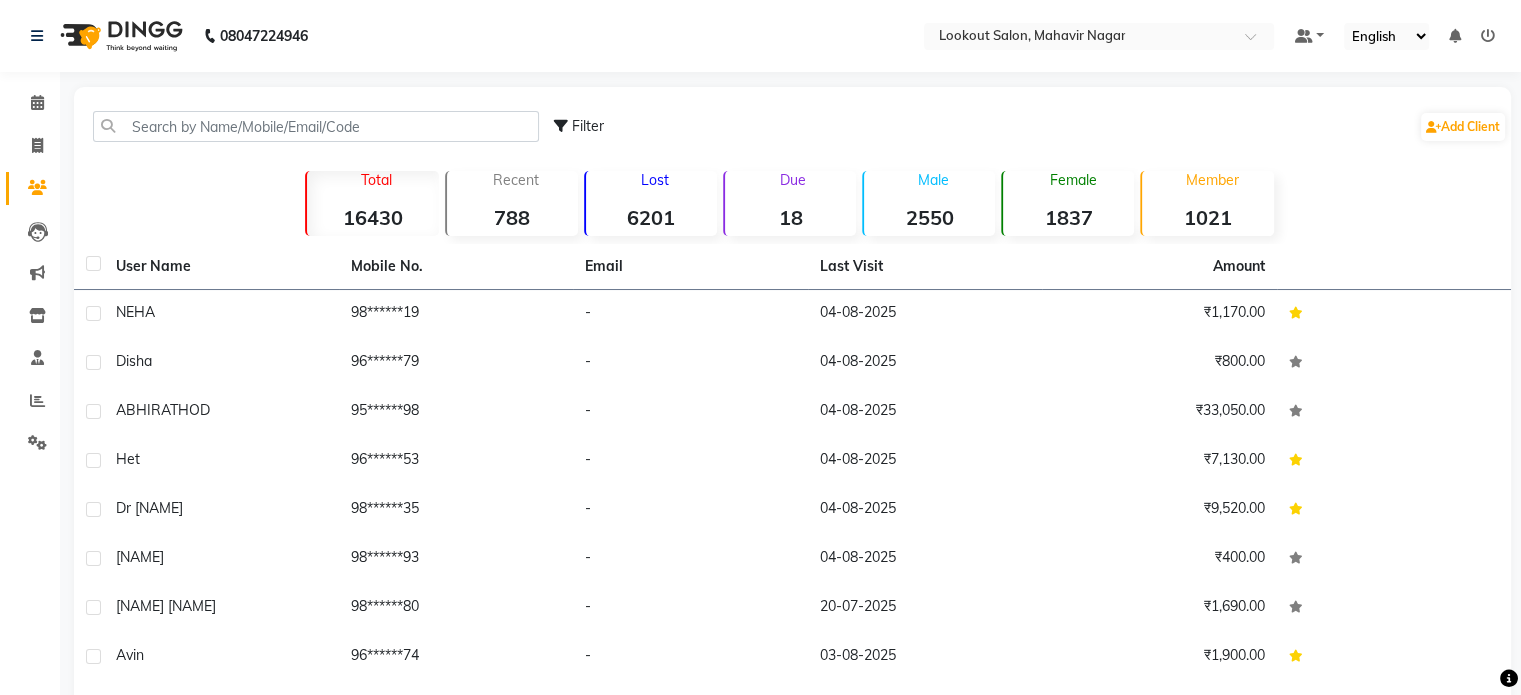 click on "18" 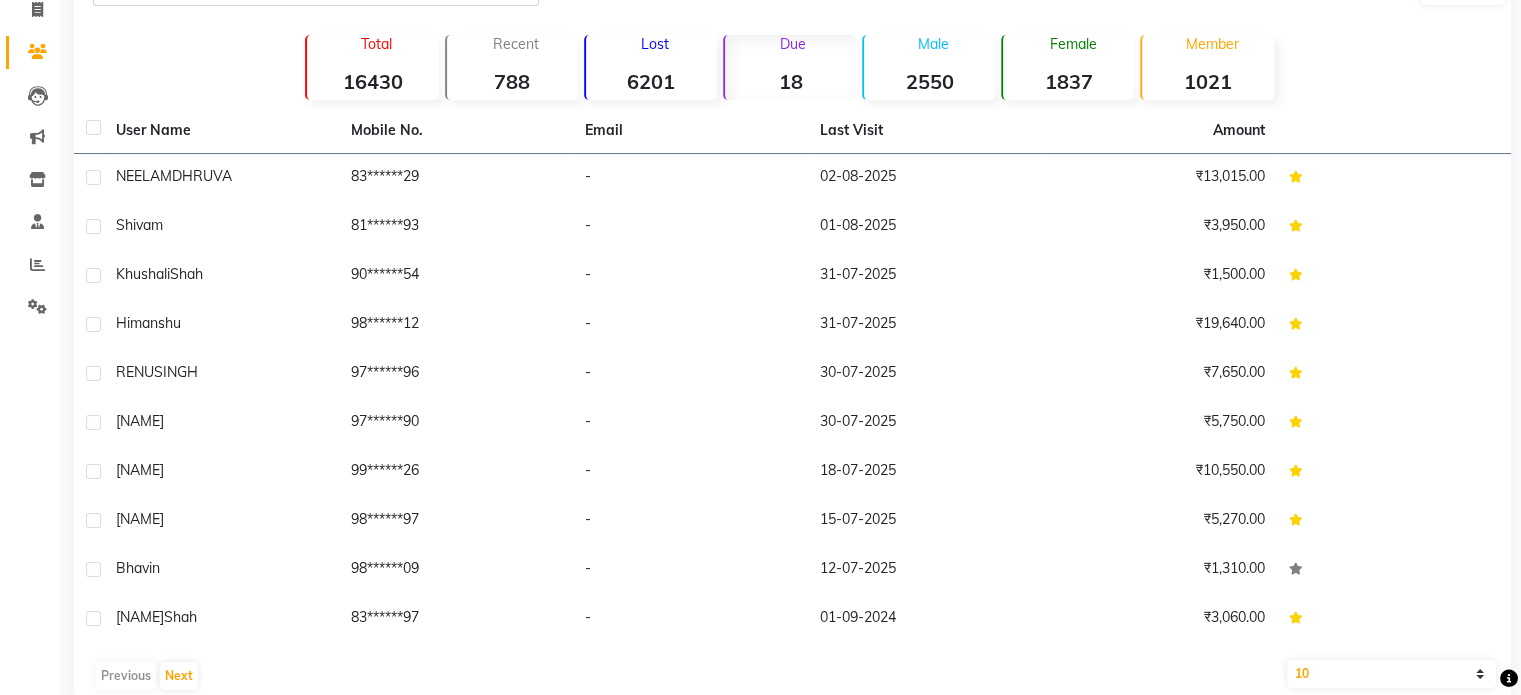 scroll, scrollTop: 170, scrollLeft: 0, axis: vertical 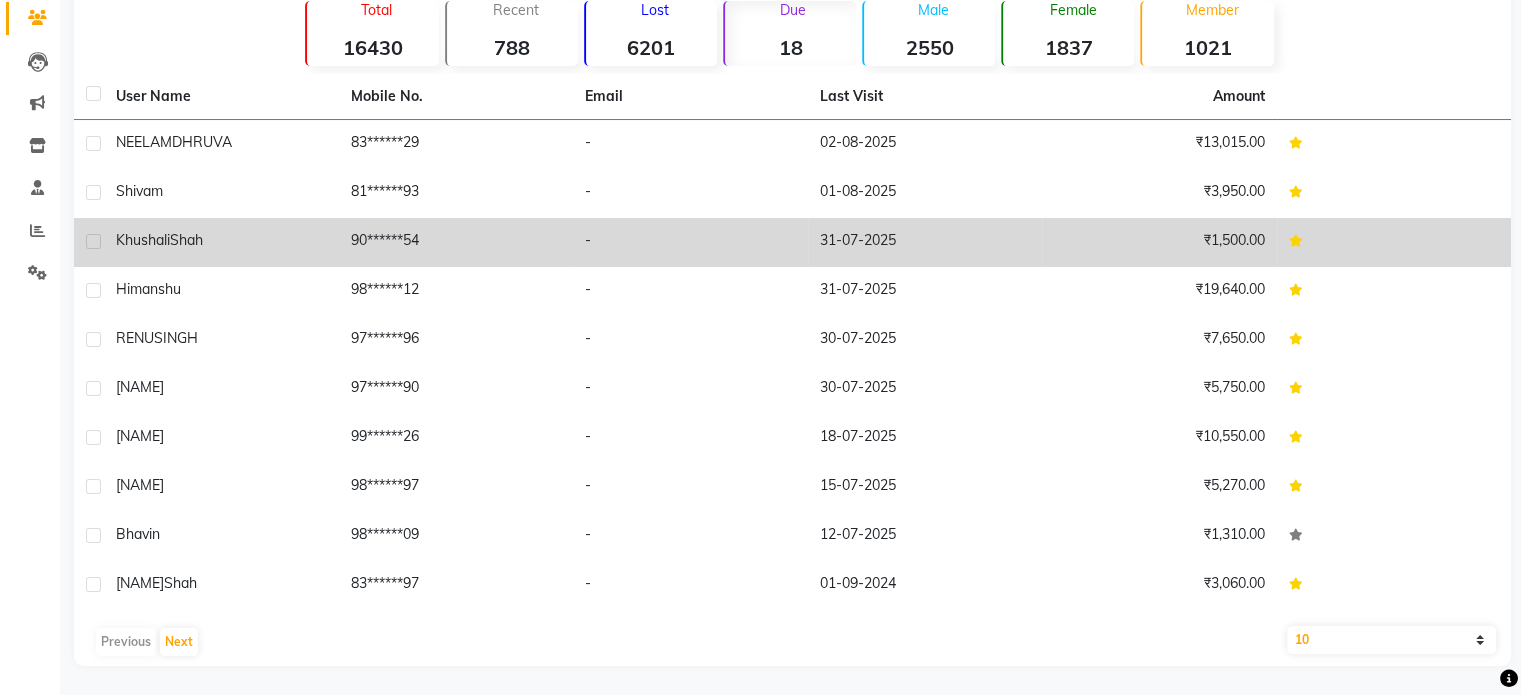 click on "-" 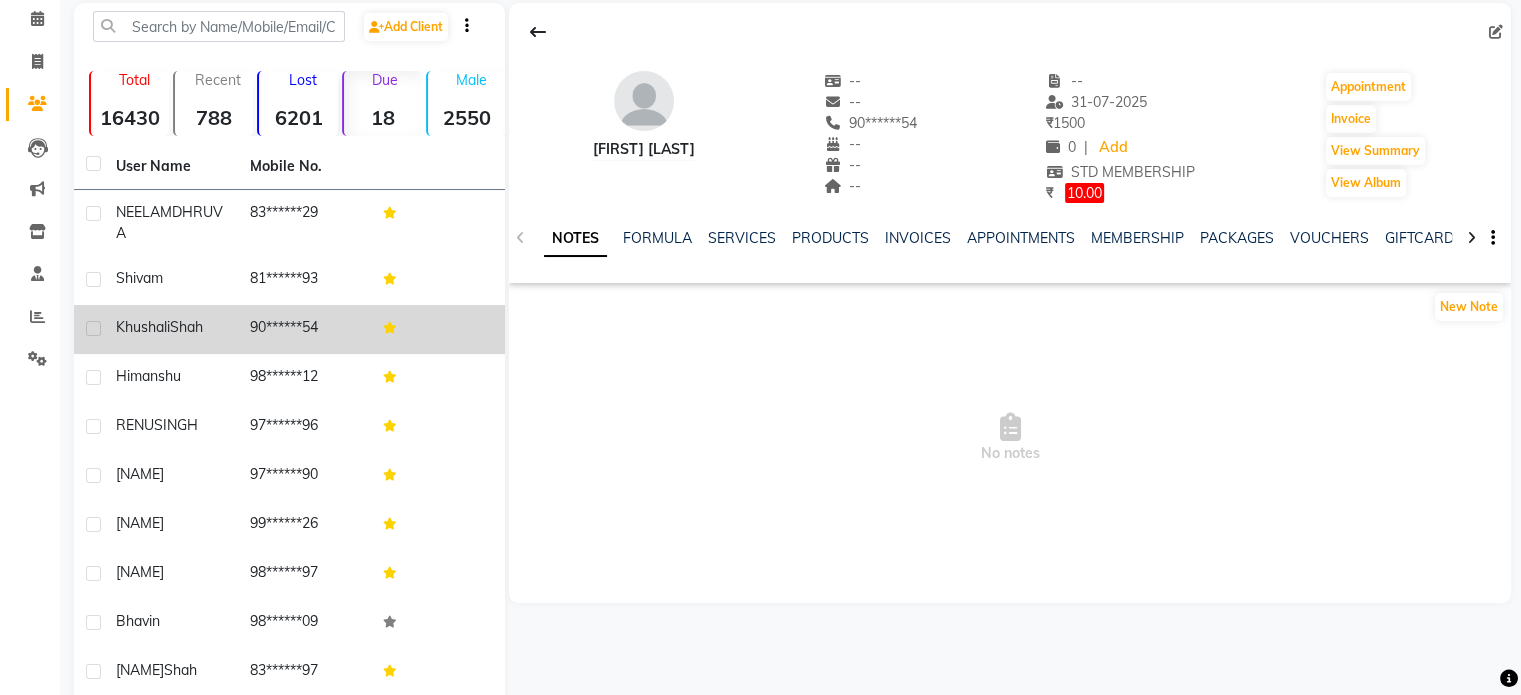 scroll, scrollTop: 0, scrollLeft: 0, axis: both 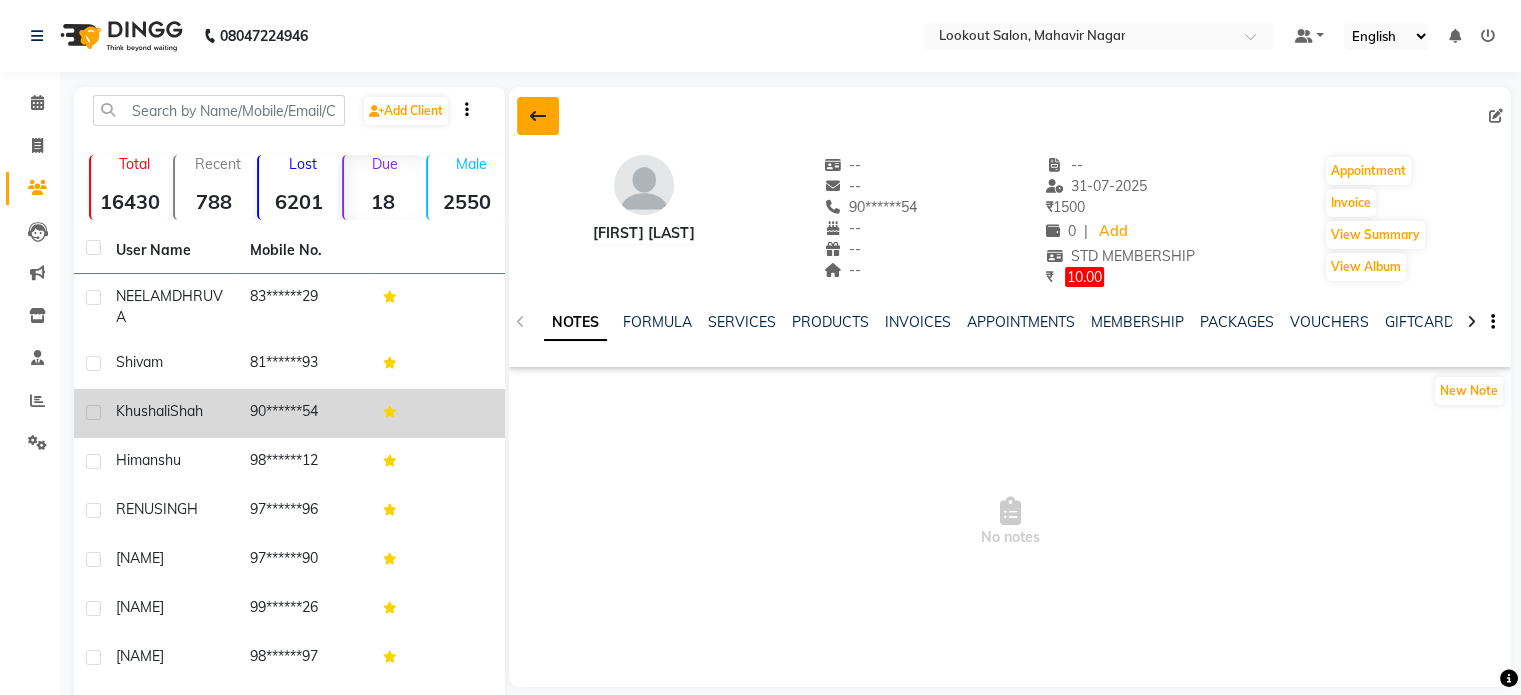 click 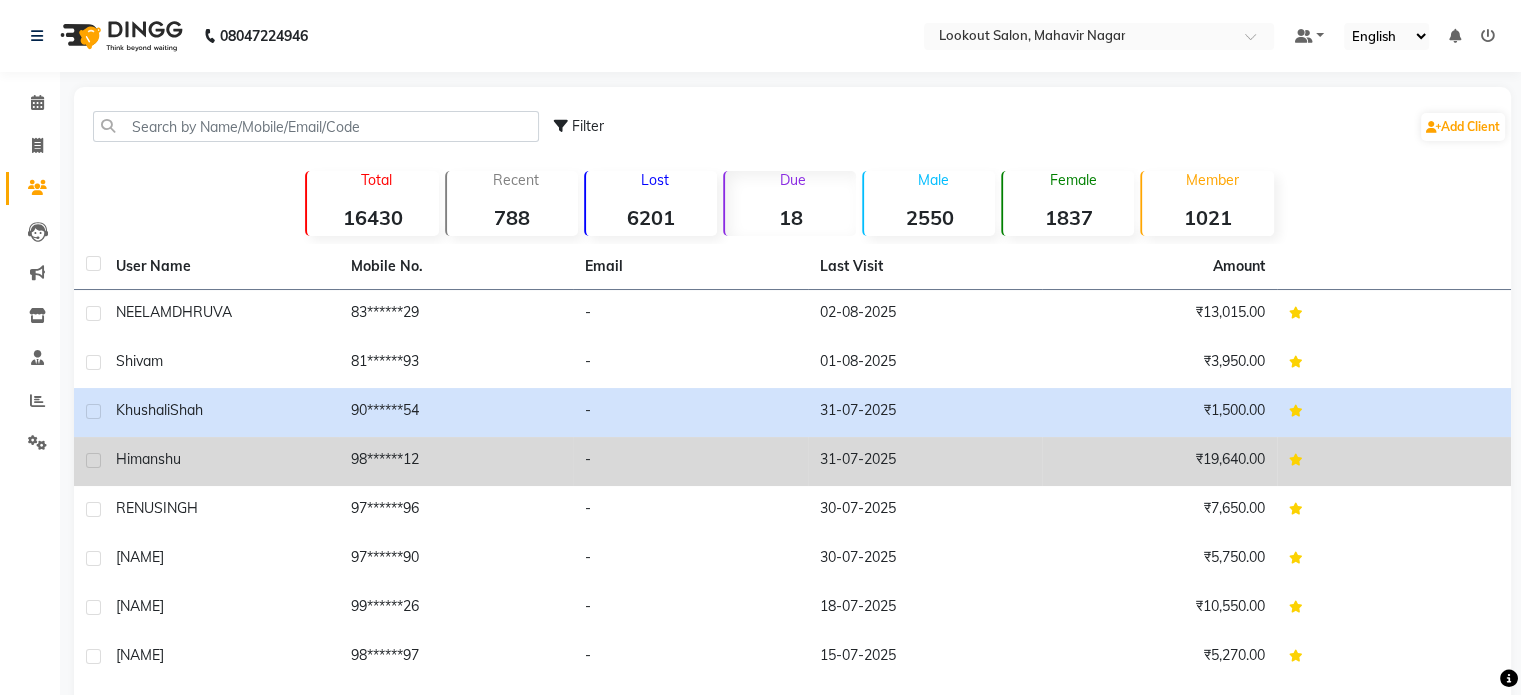 click on "-" 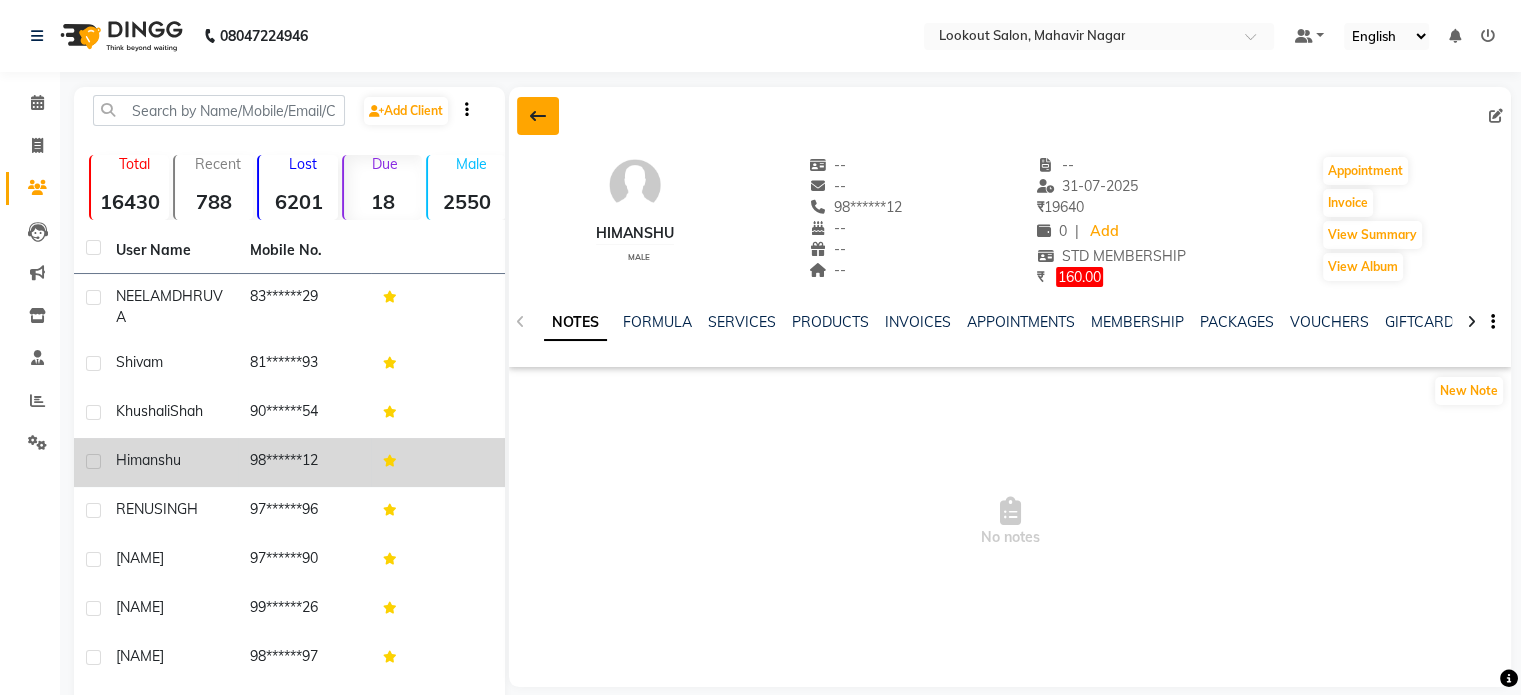 click 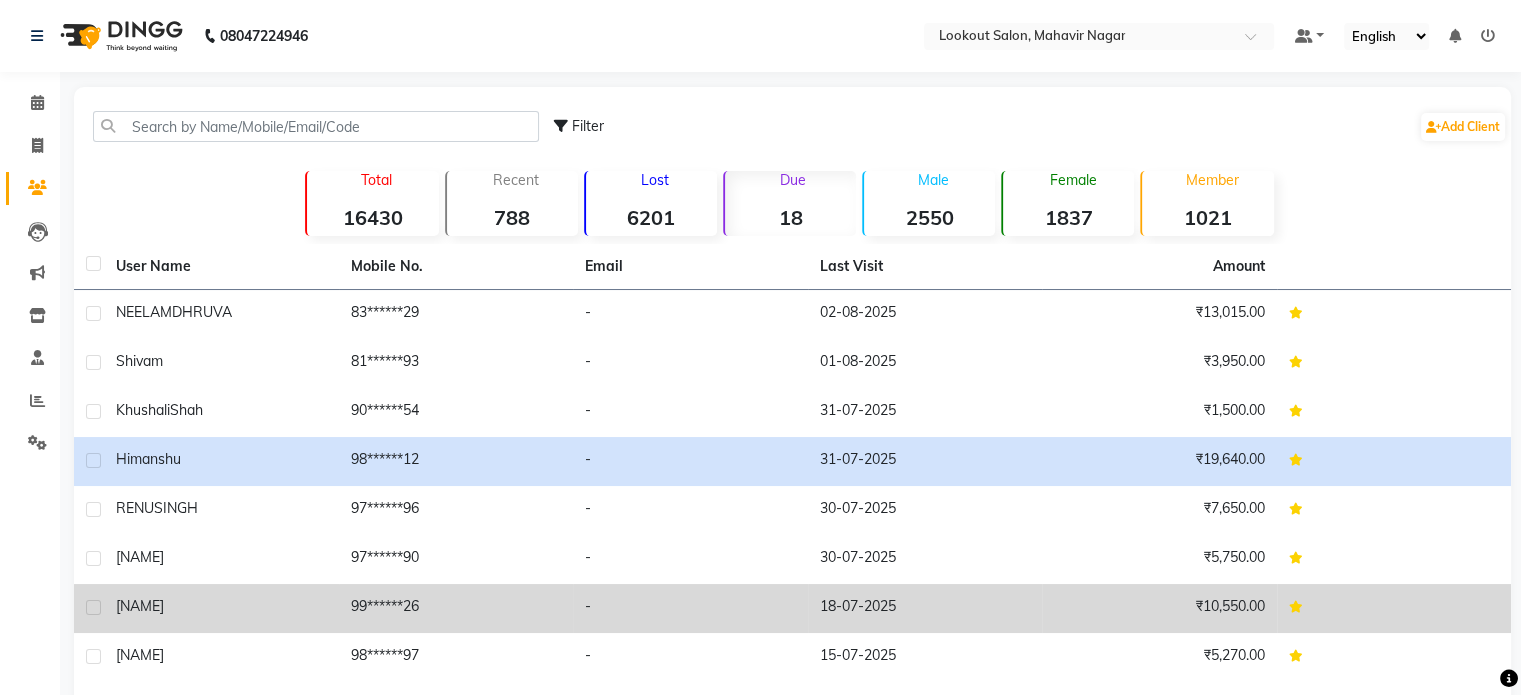 click on "99******26" 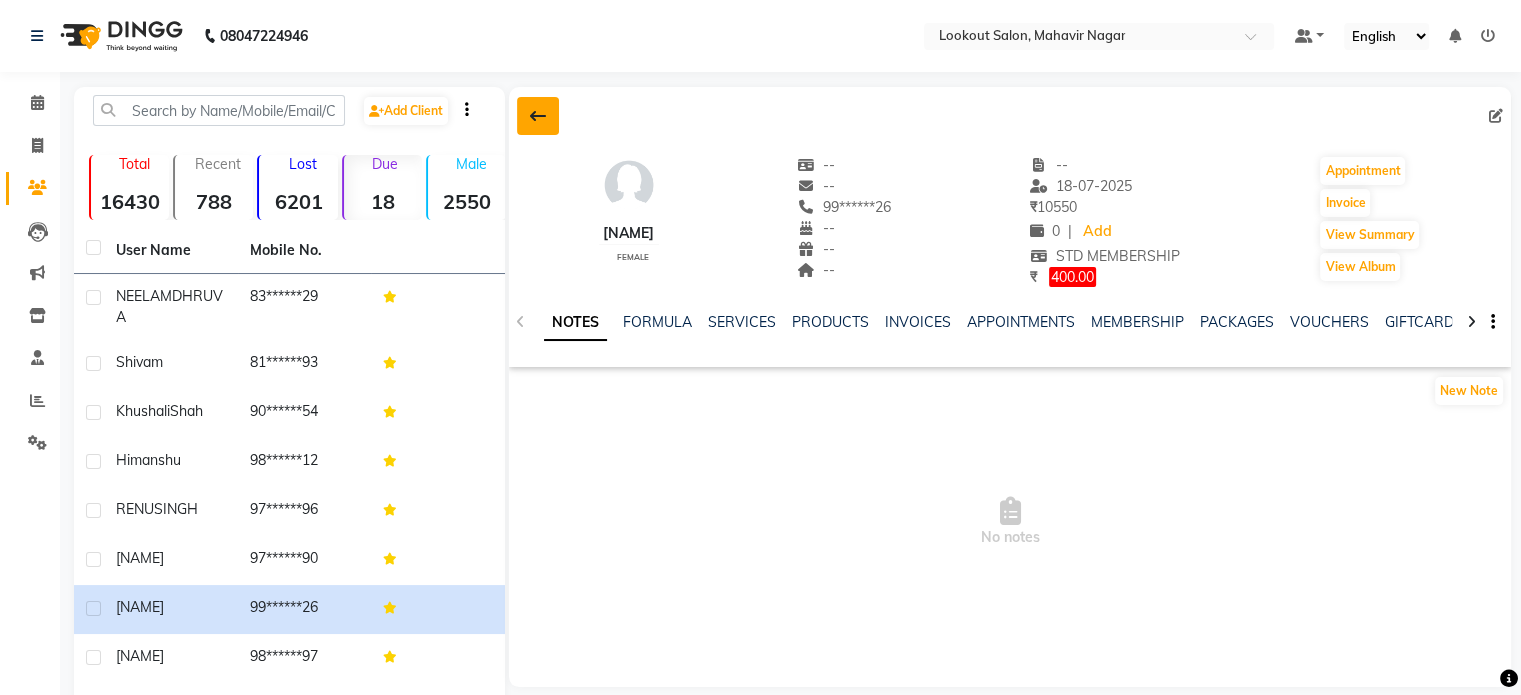 click 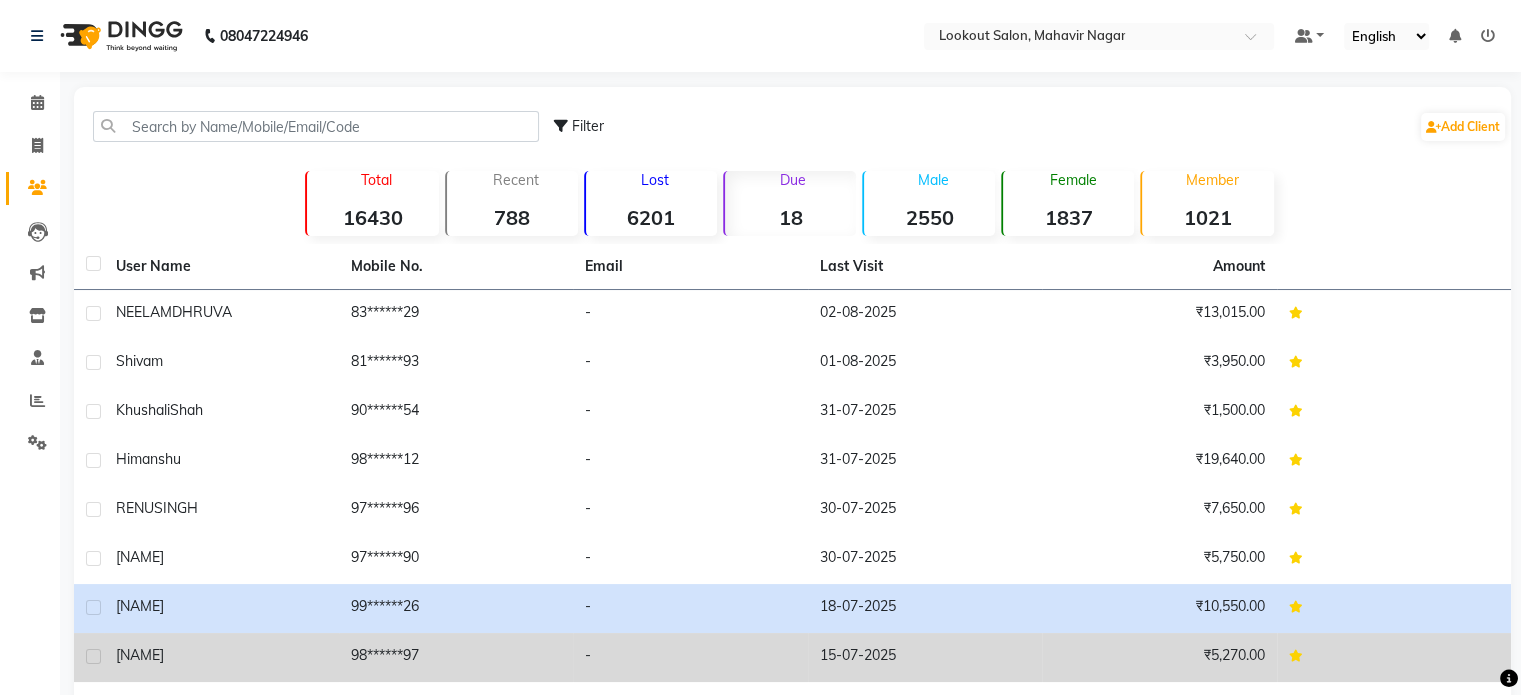 click on "98******97" 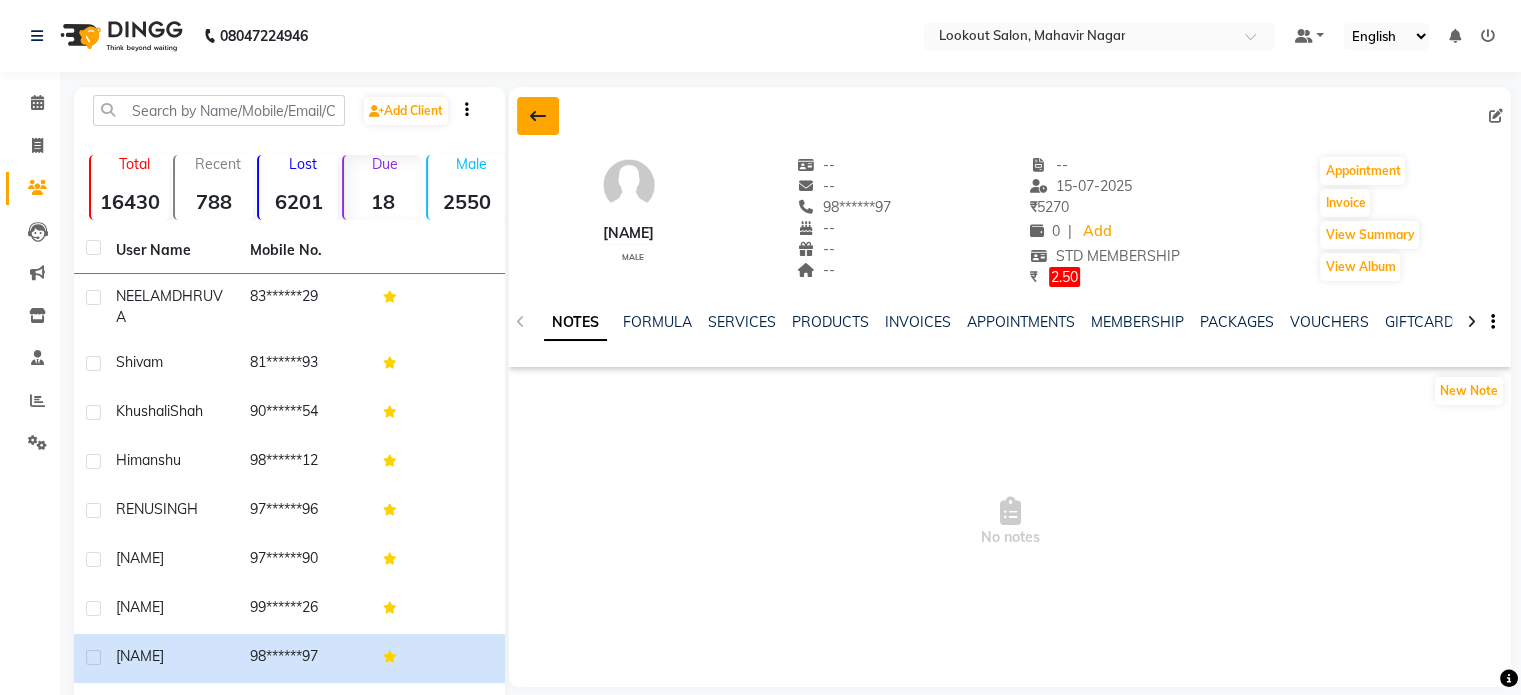 click 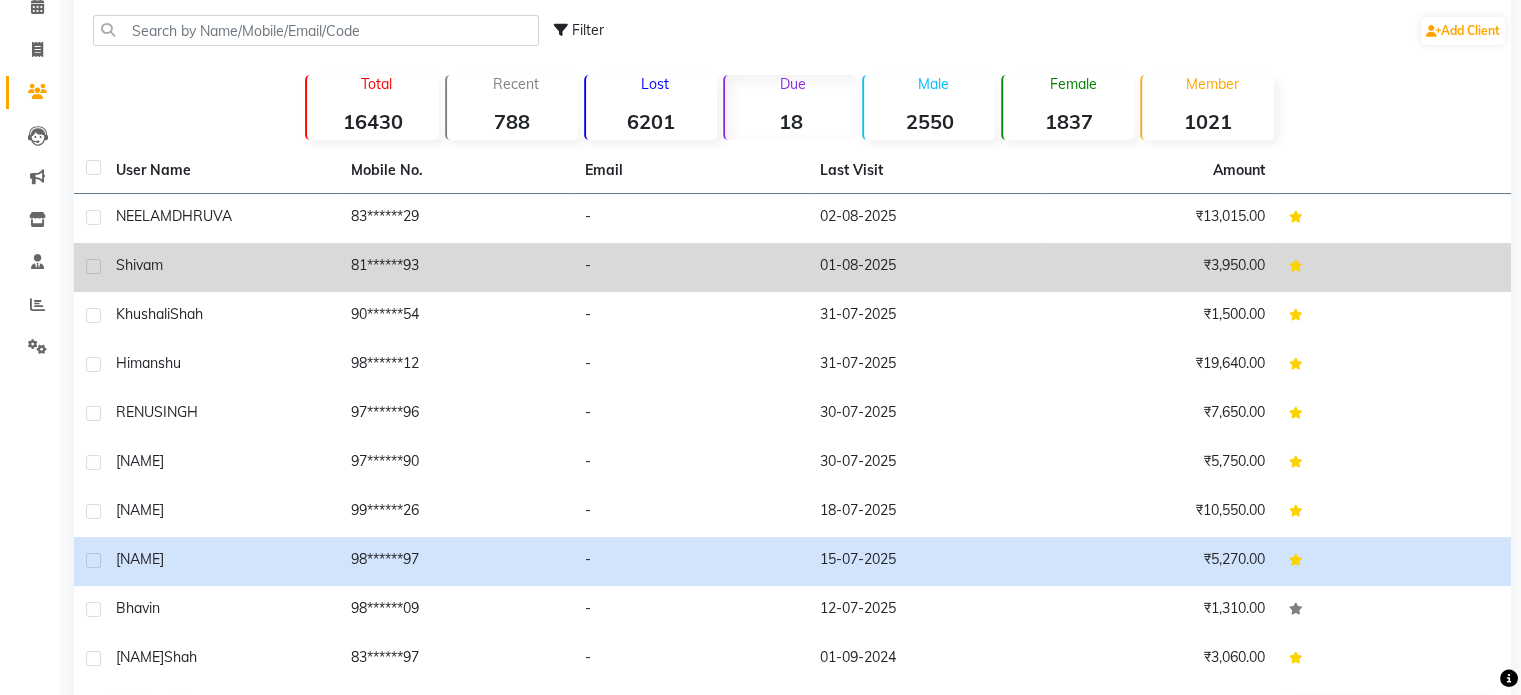 scroll, scrollTop: 170, scrollLeft: 0, axis: vertical 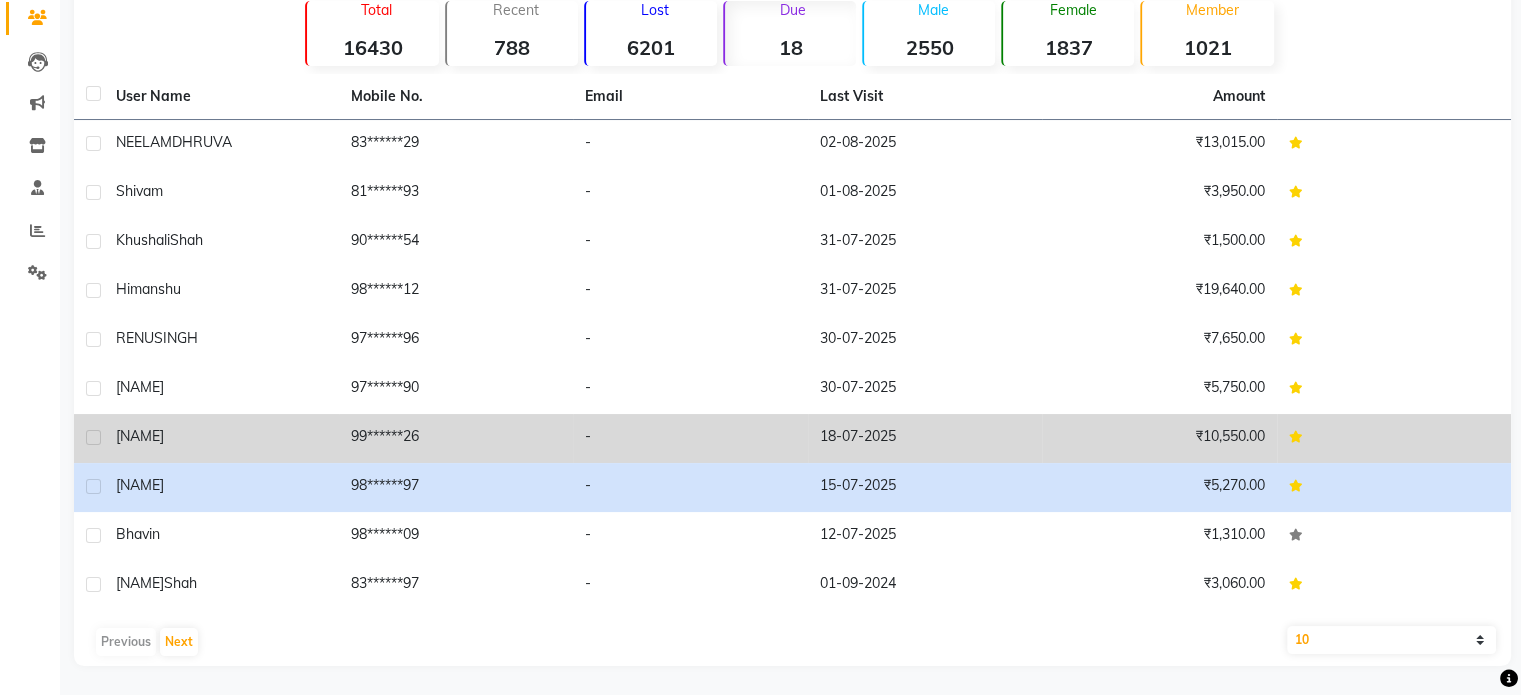 click on "99******26" 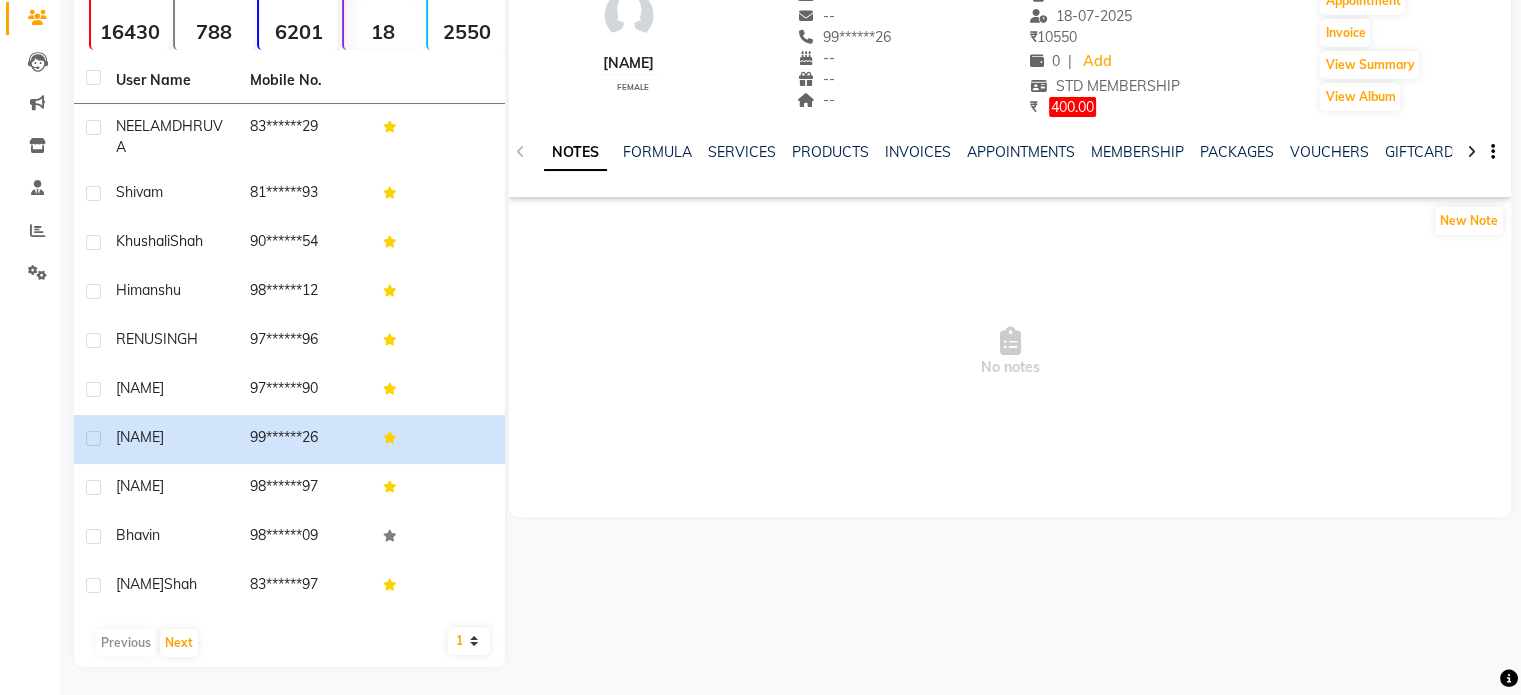 scroll, scrollTop: 70, scrollLeft: 0, axis: vertical 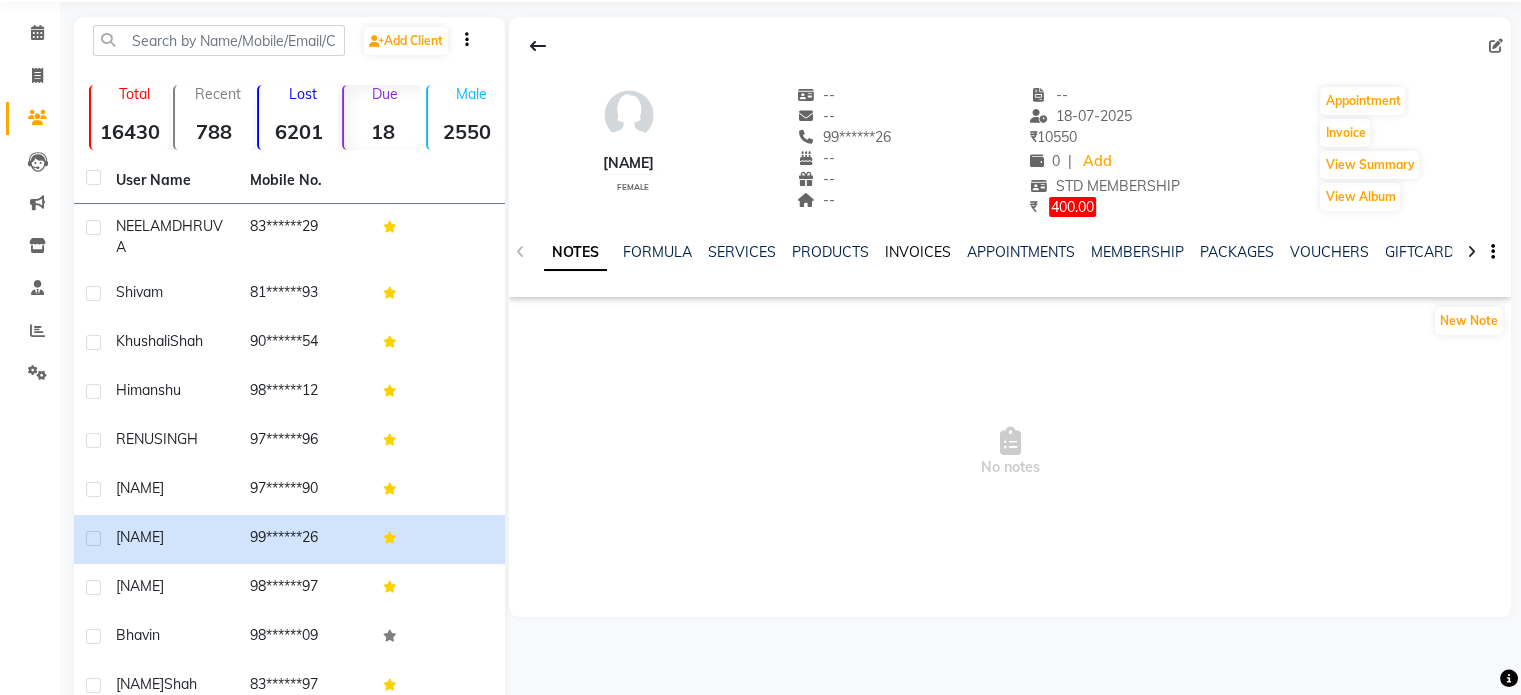 click on "INVOICES" 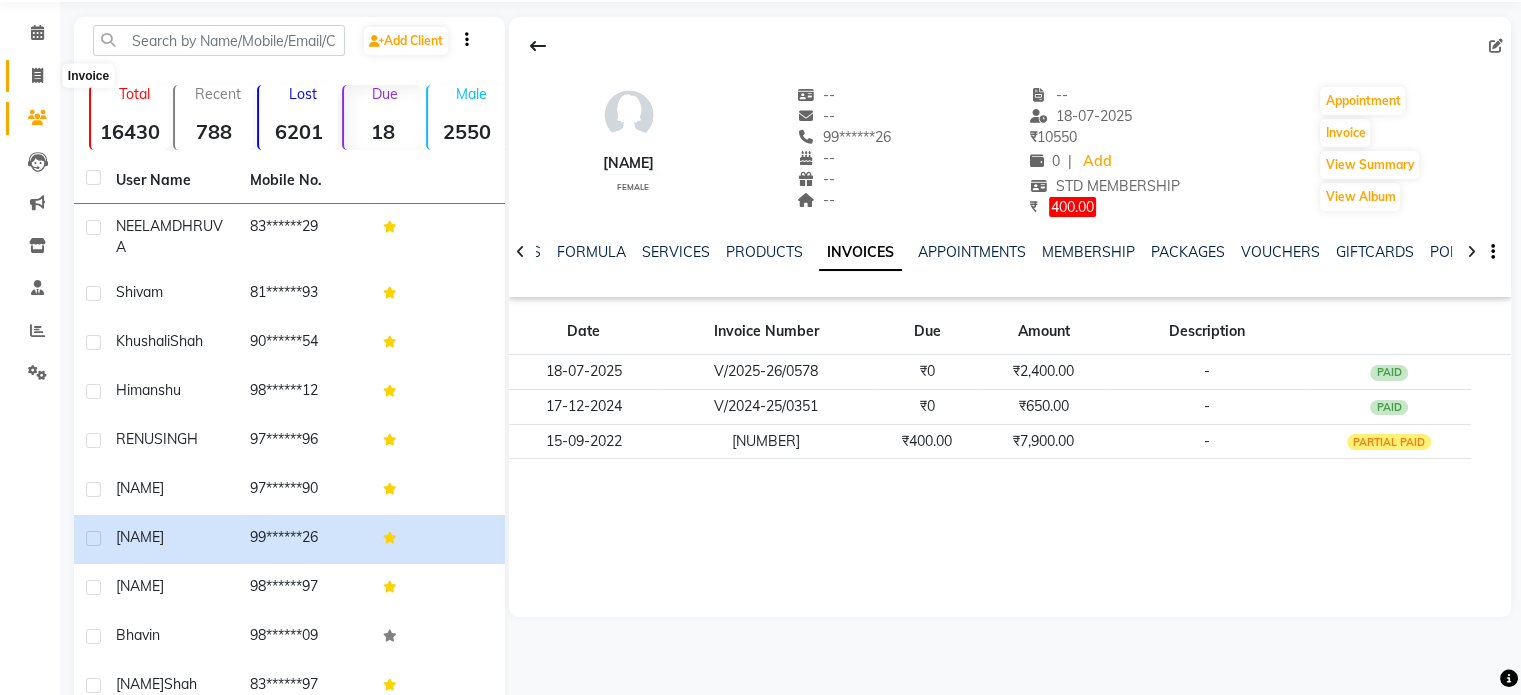 click 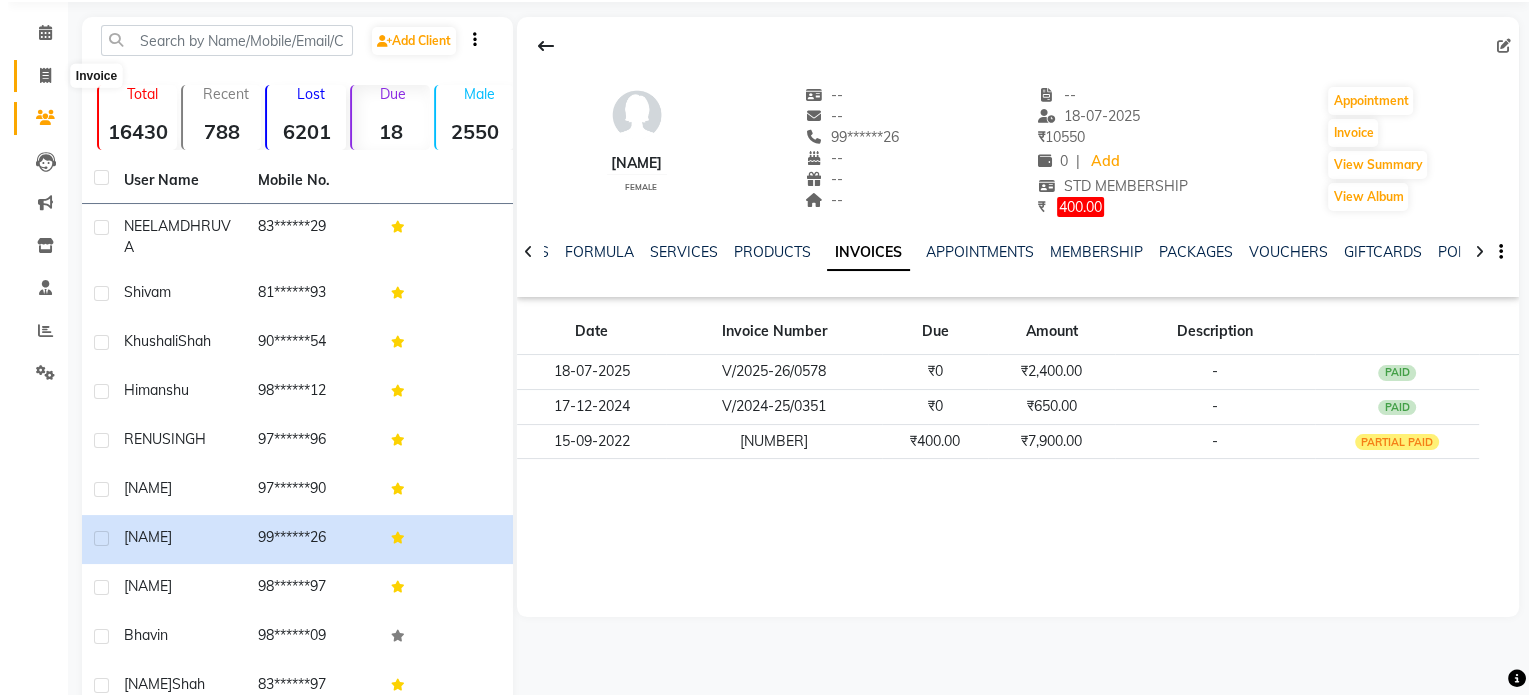 scroll, scrollTop: 0, scrollLeft: 0, axis: both 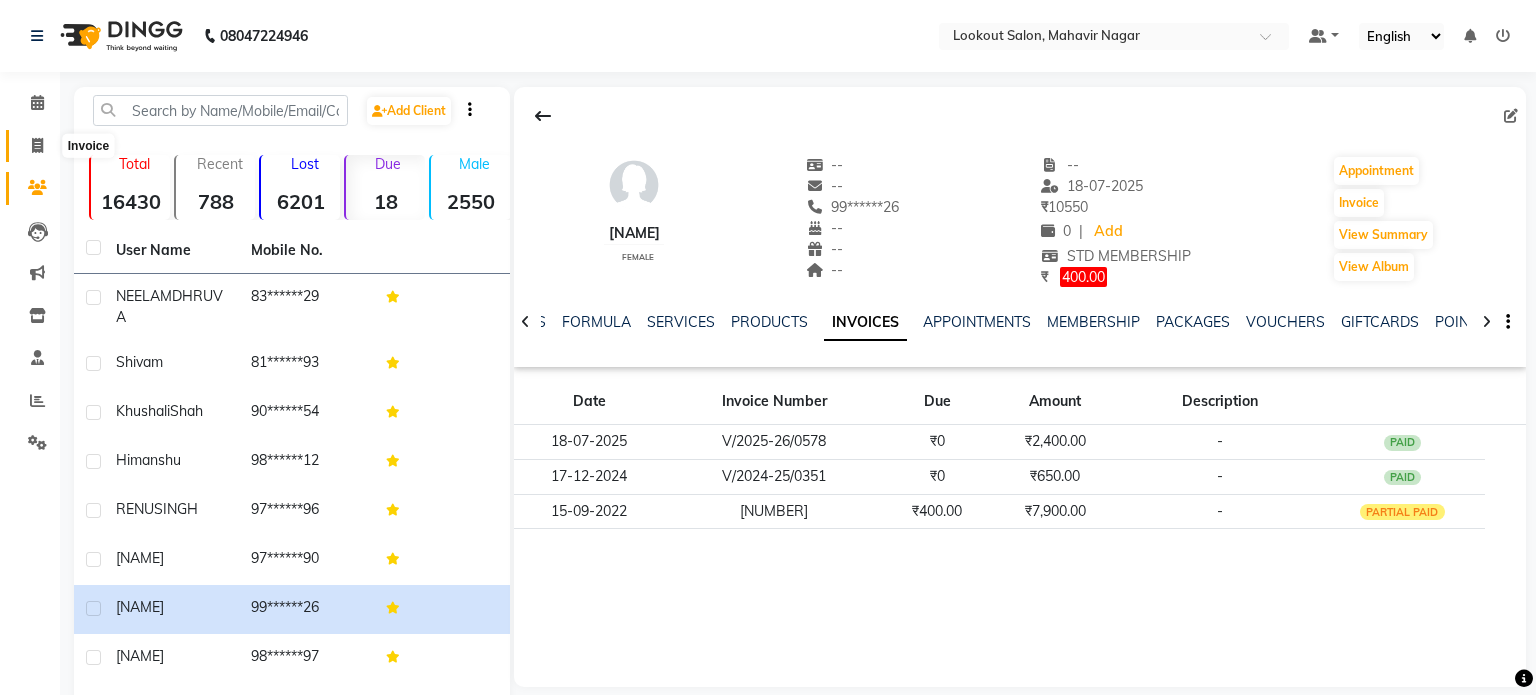 select on "150" 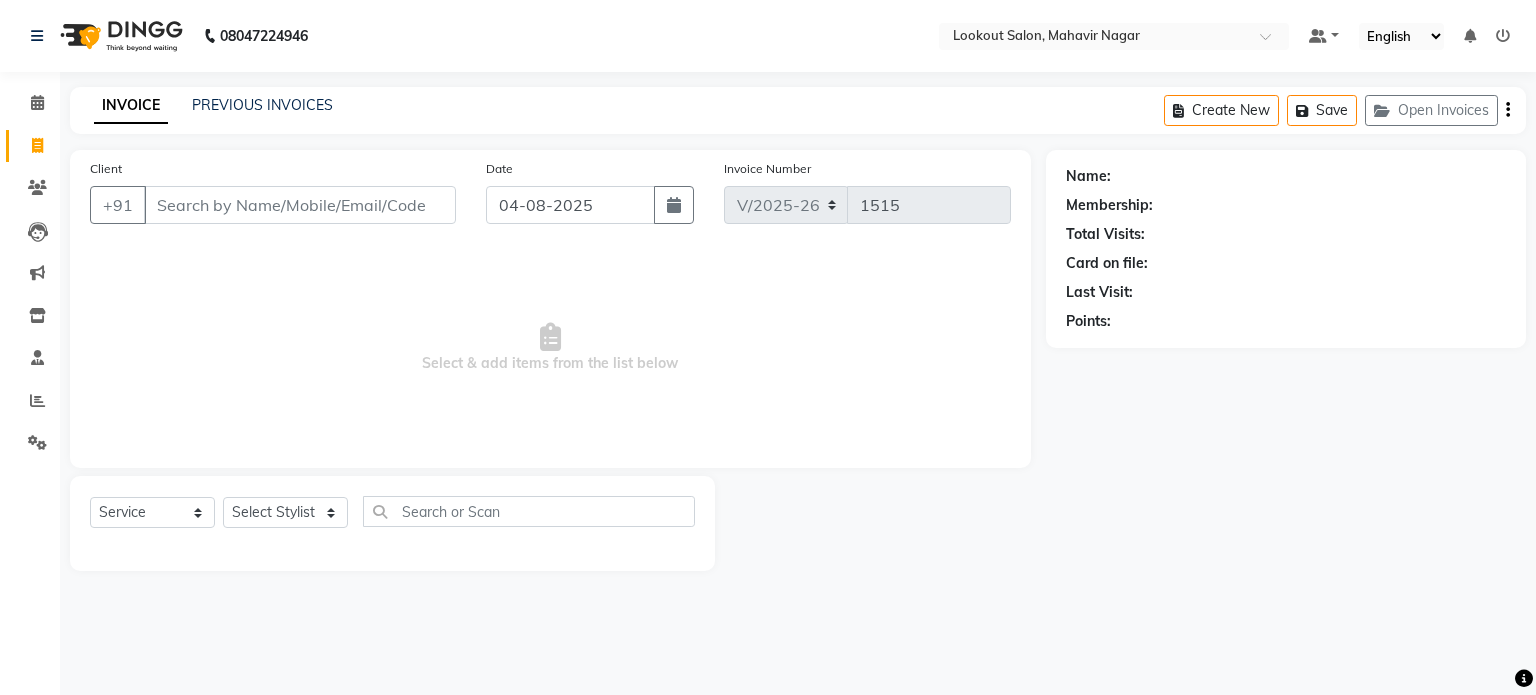 click on "Client" at bounding box center (300, 205) 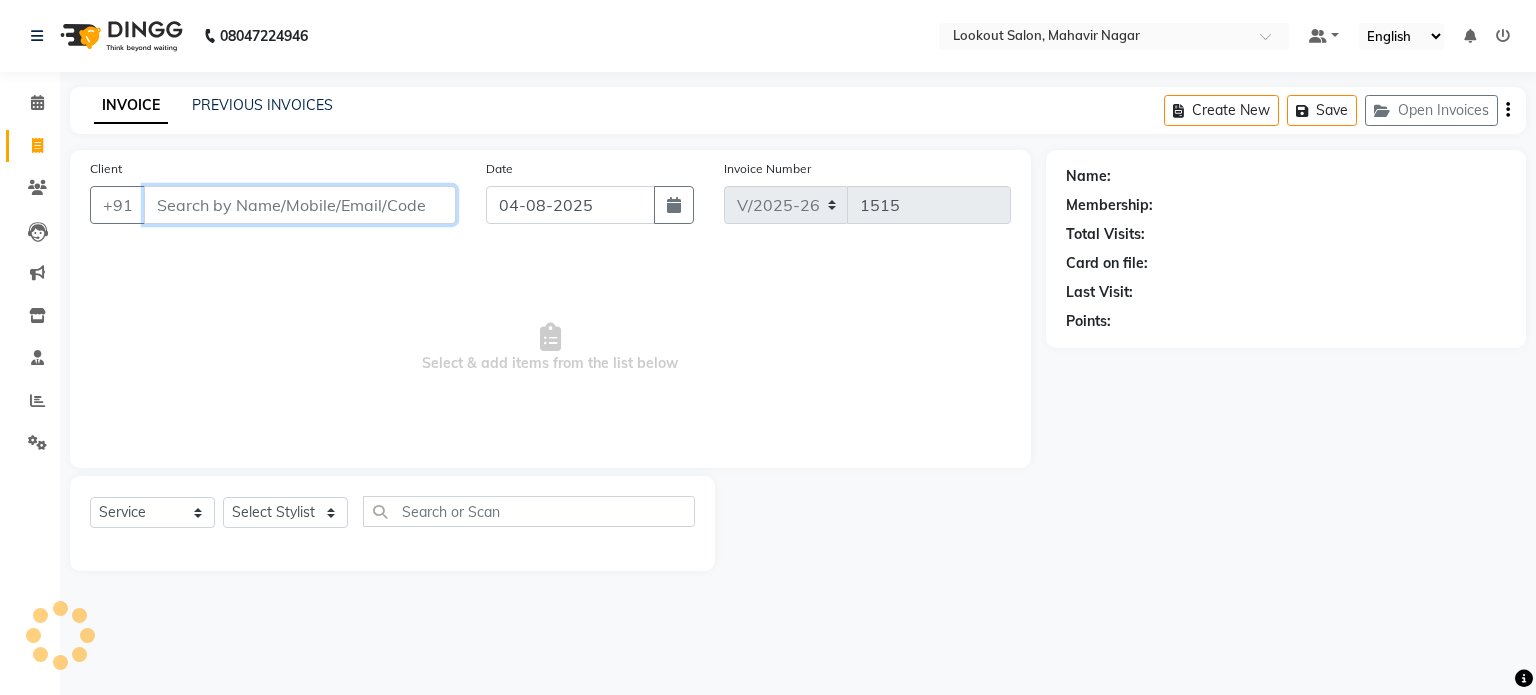 click on "Client" at bounding box center (300, 205) 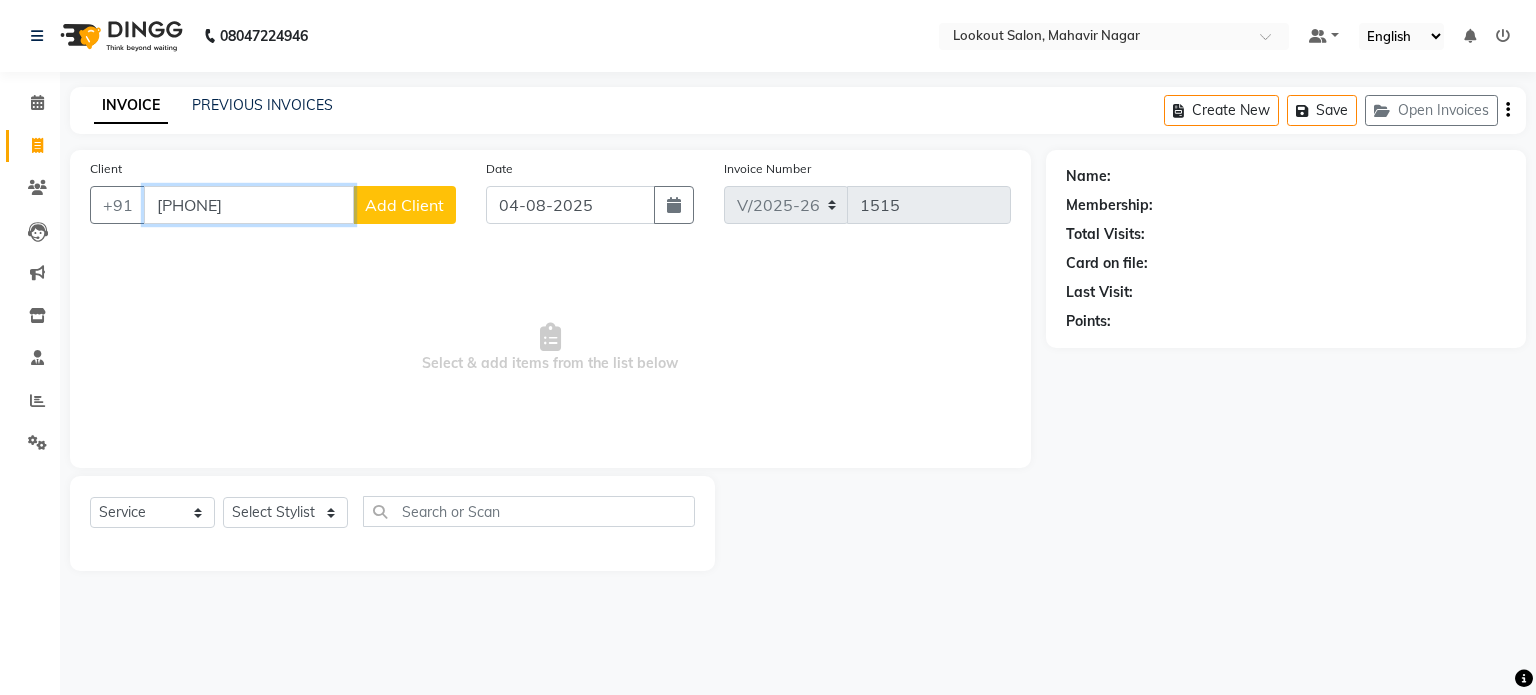 type on "[PHONE]" 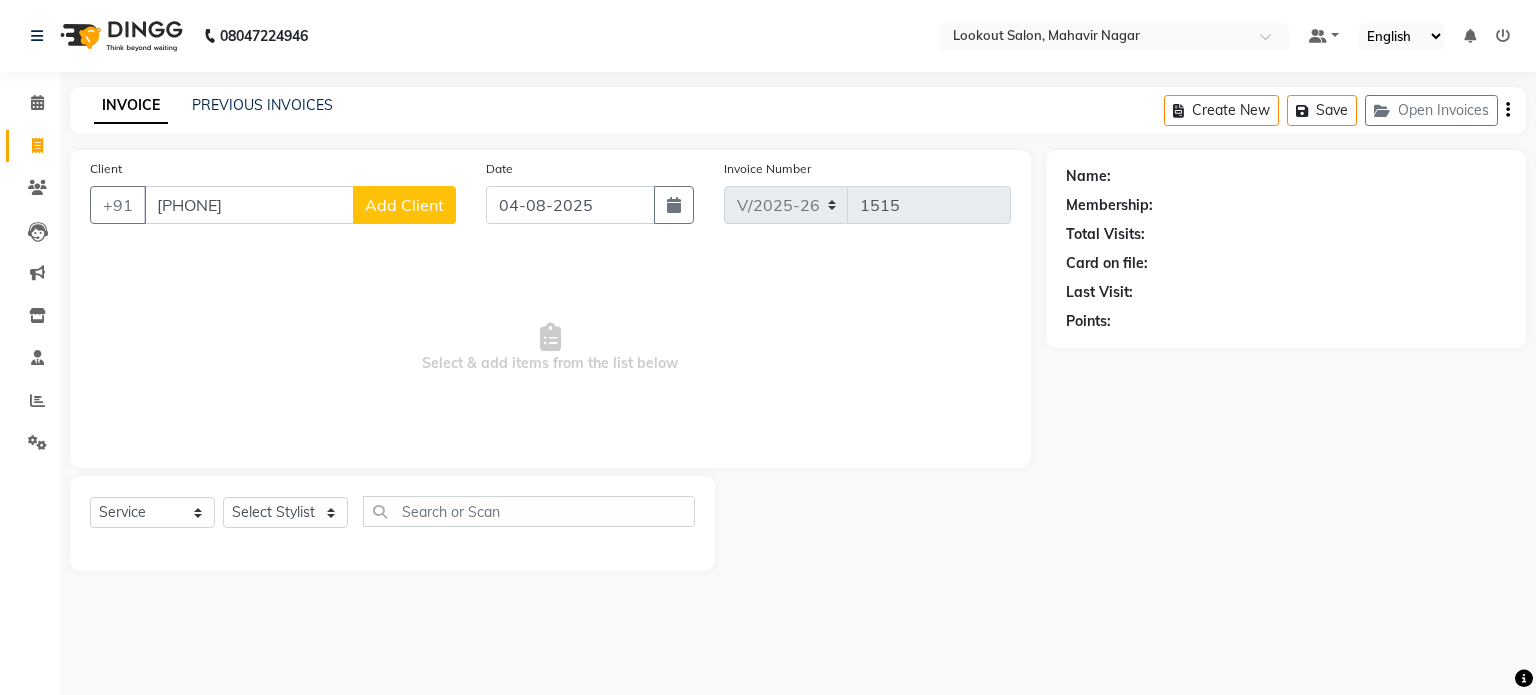 click on "Add Client" 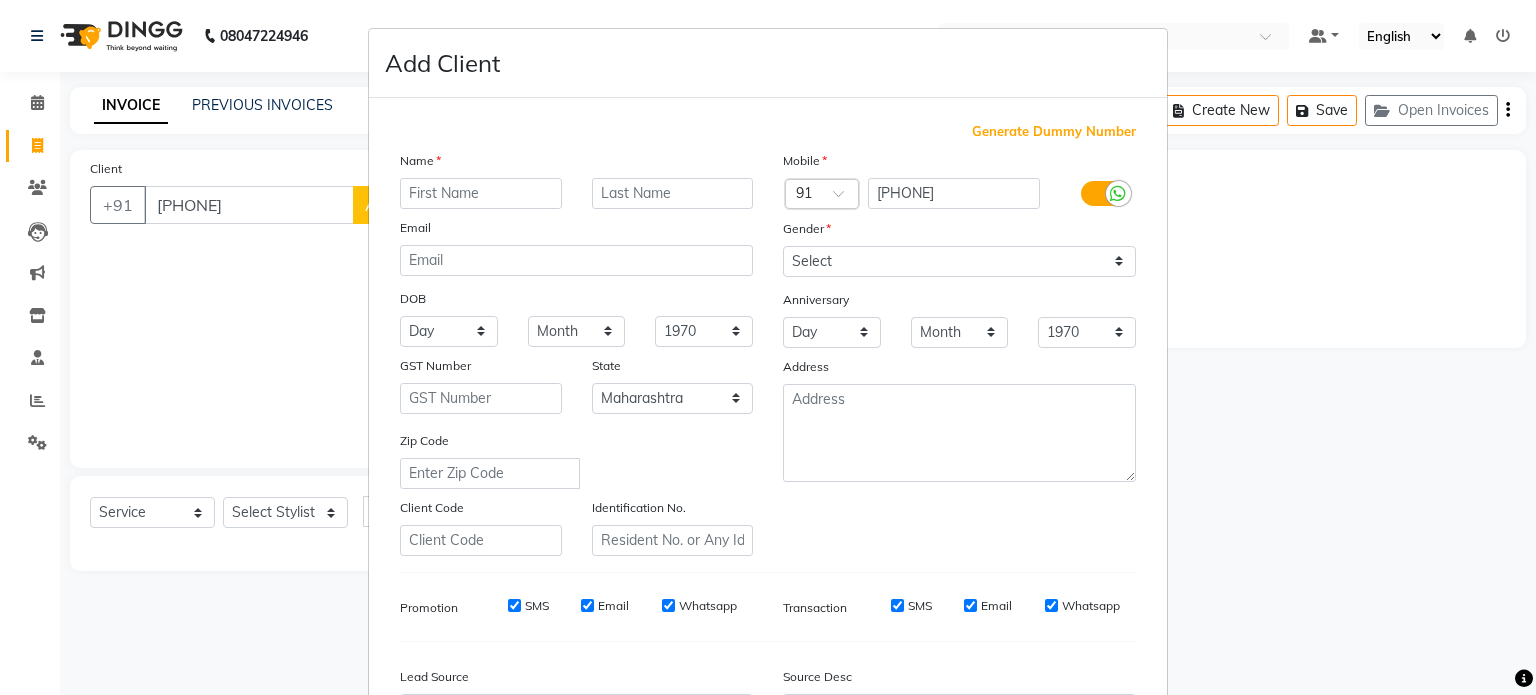 click at bounding box center [481, 193] 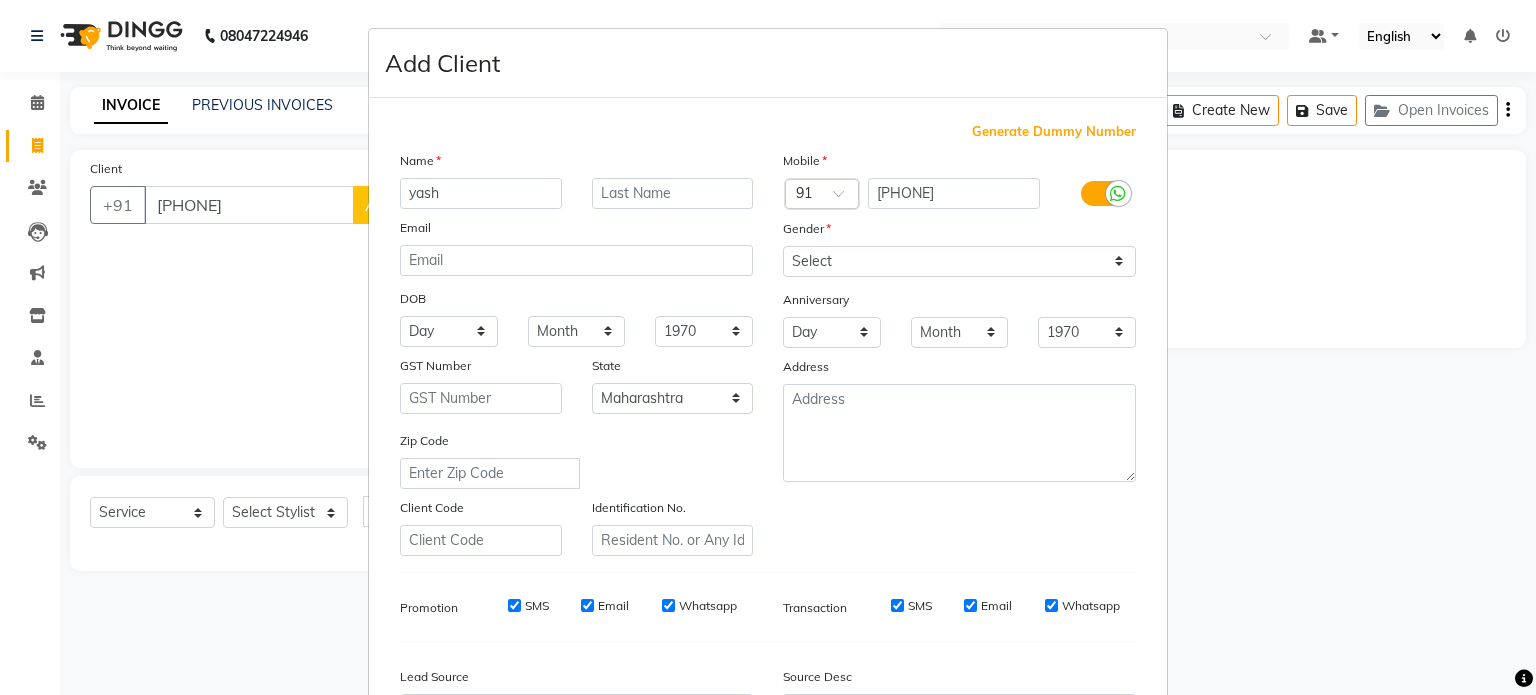 type on "yash" 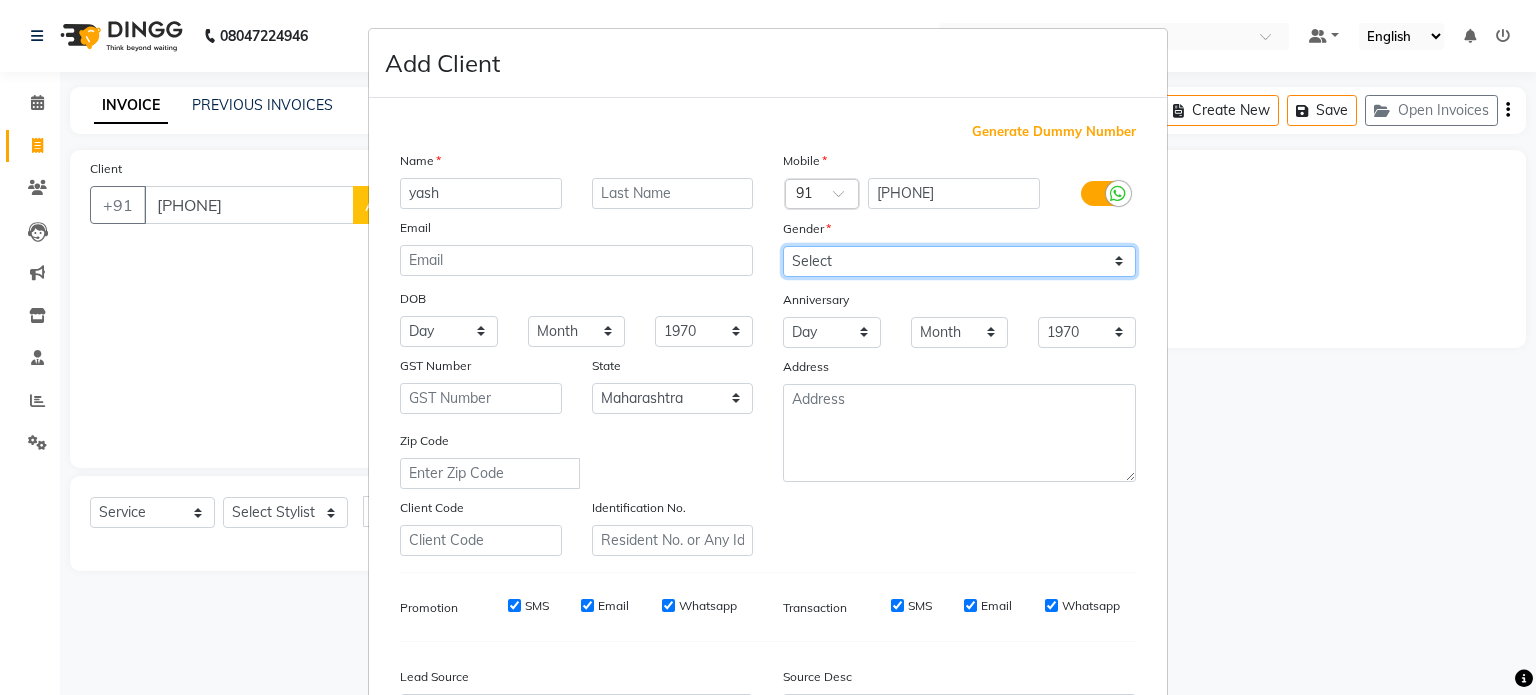 click on "Select Male Female Other Prefer Not To Say" at bounding box center (959, 261) 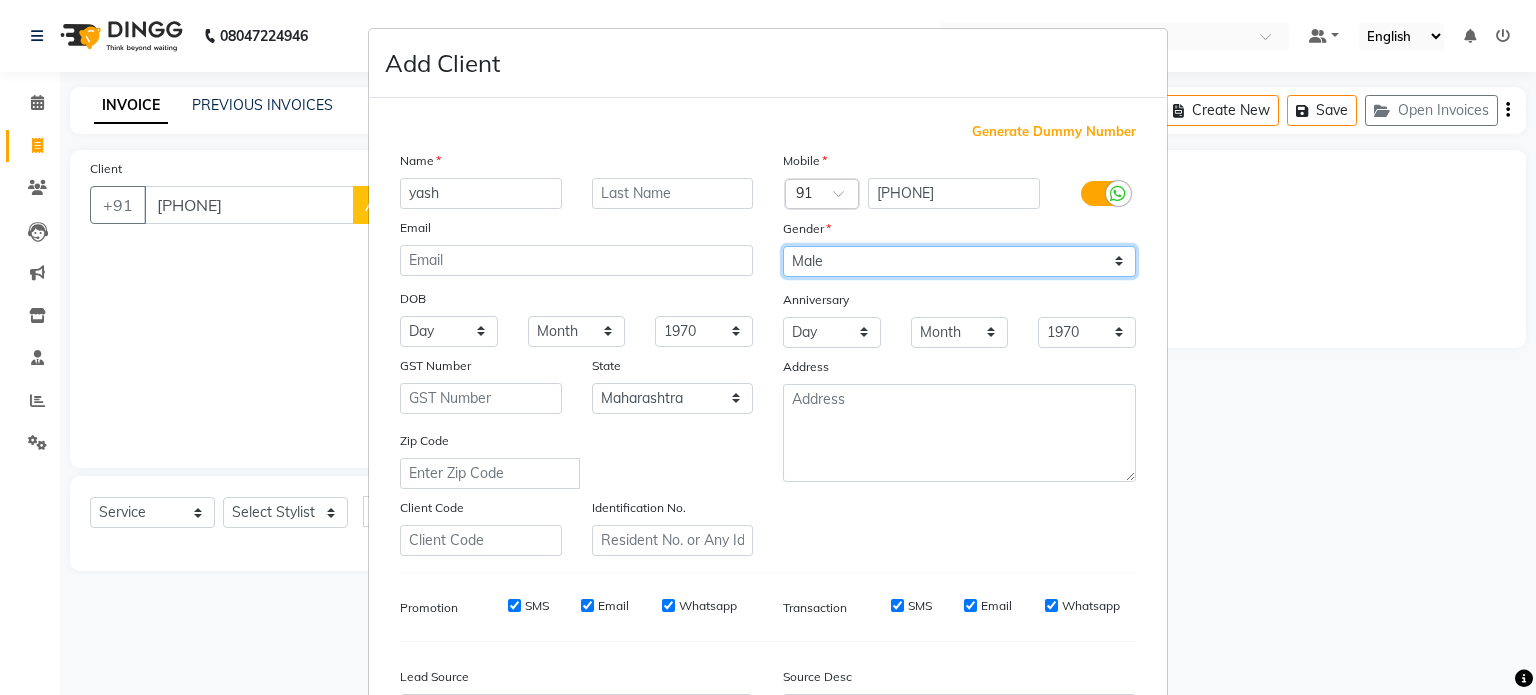 click on "Select Male Female Other Prefer Not To Say" at bounding box center [959, 261] 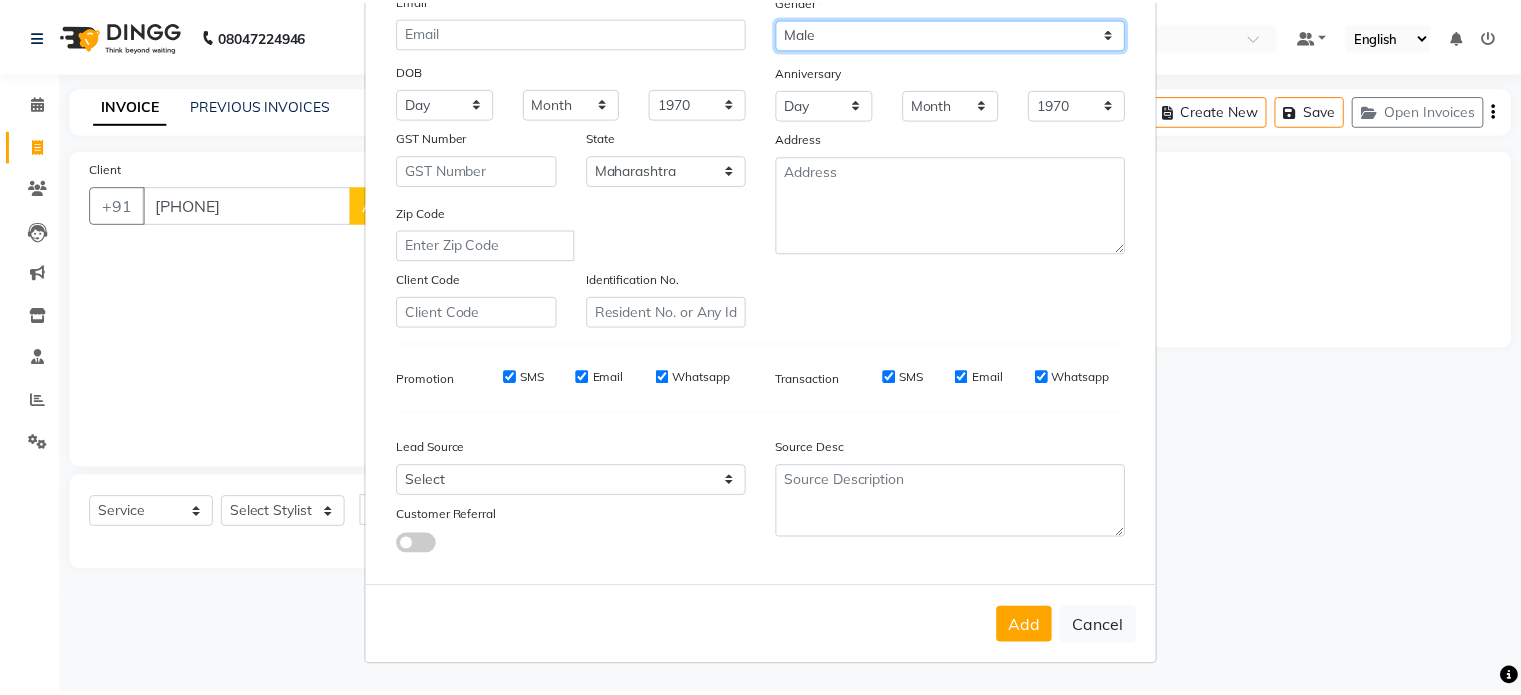 scroll, scrollTop: 237, scrollLeft: 0, axis: vertical 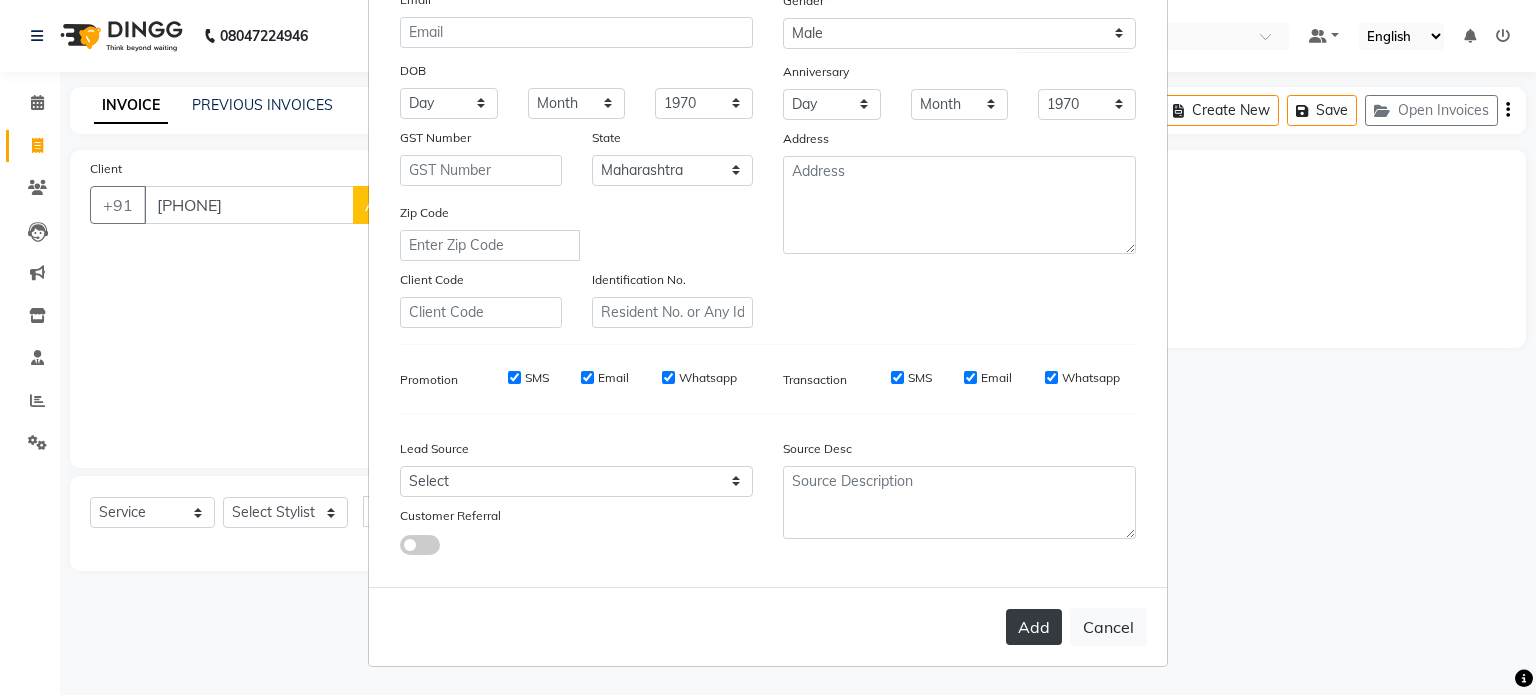 click on "Add" at bounding box center [1034, 627] 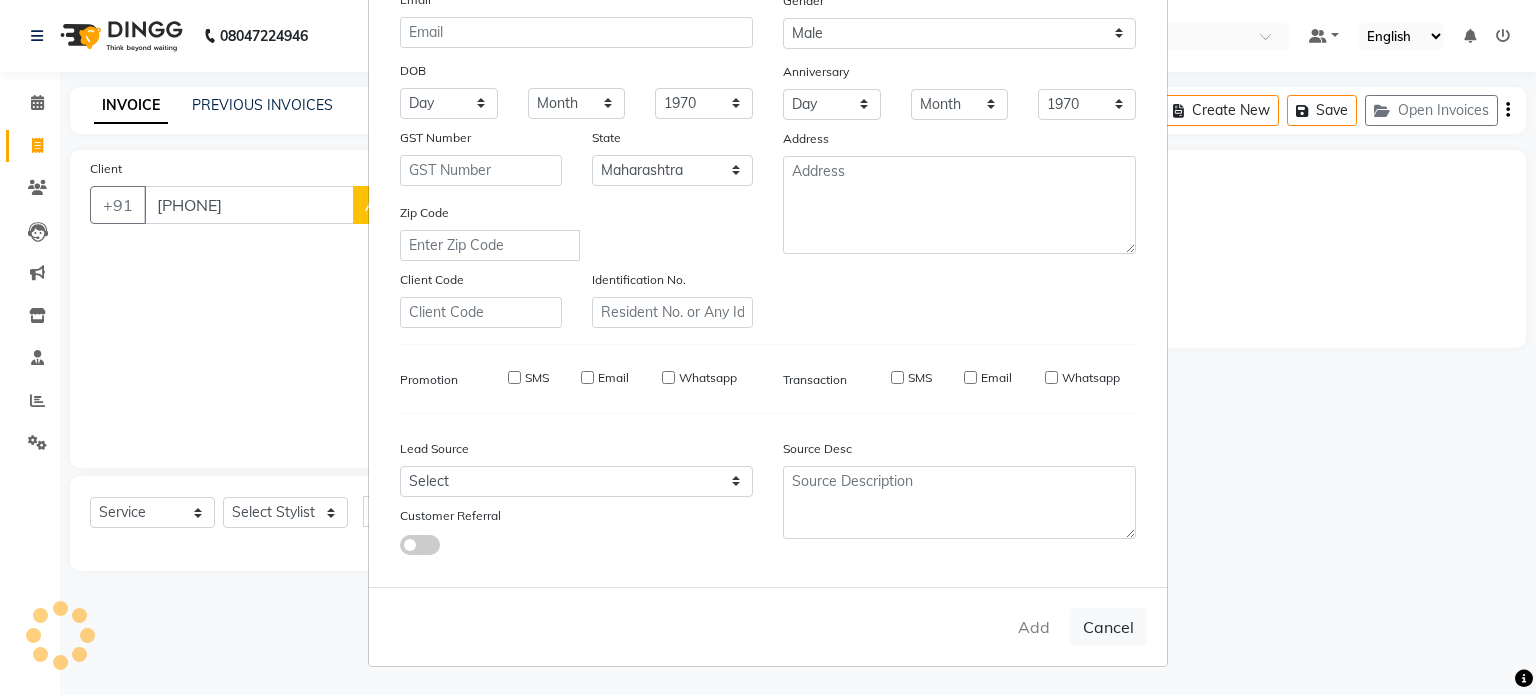 type on "91******08" 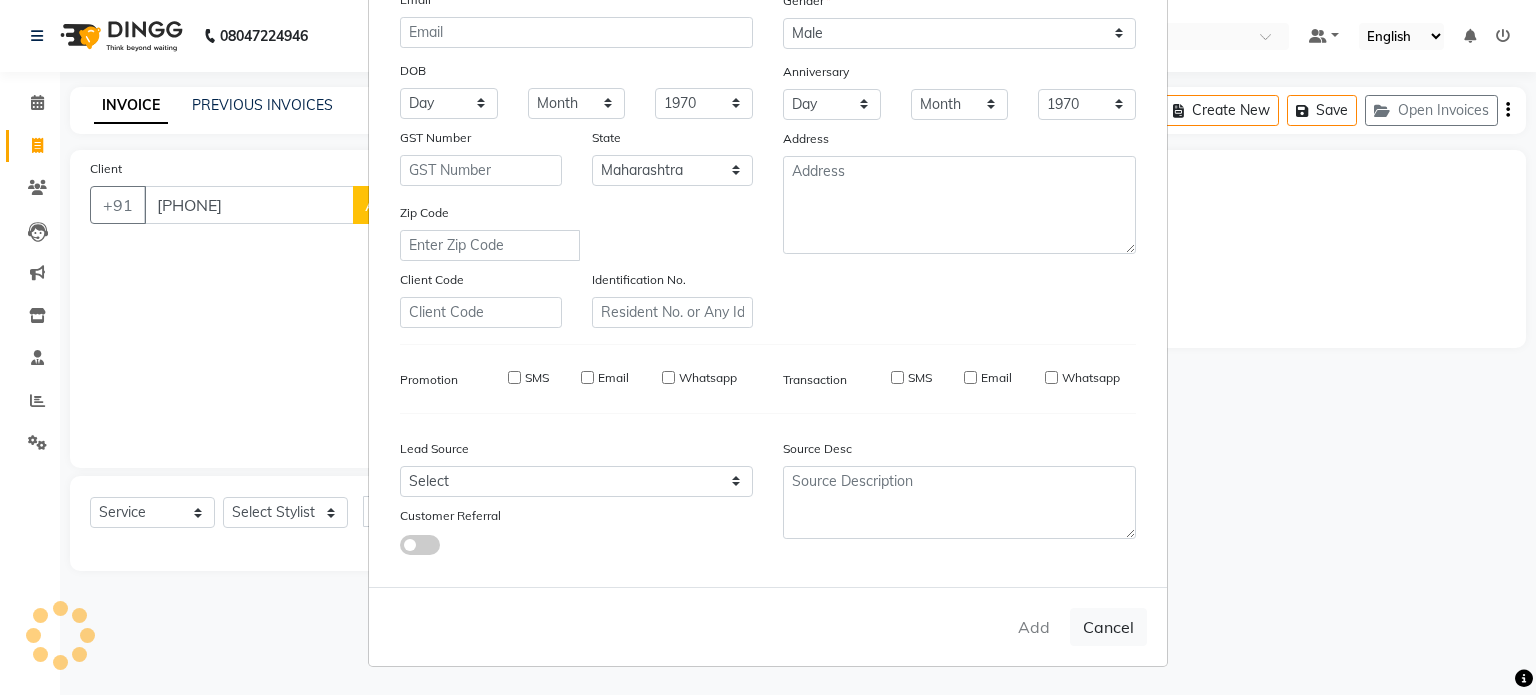 type 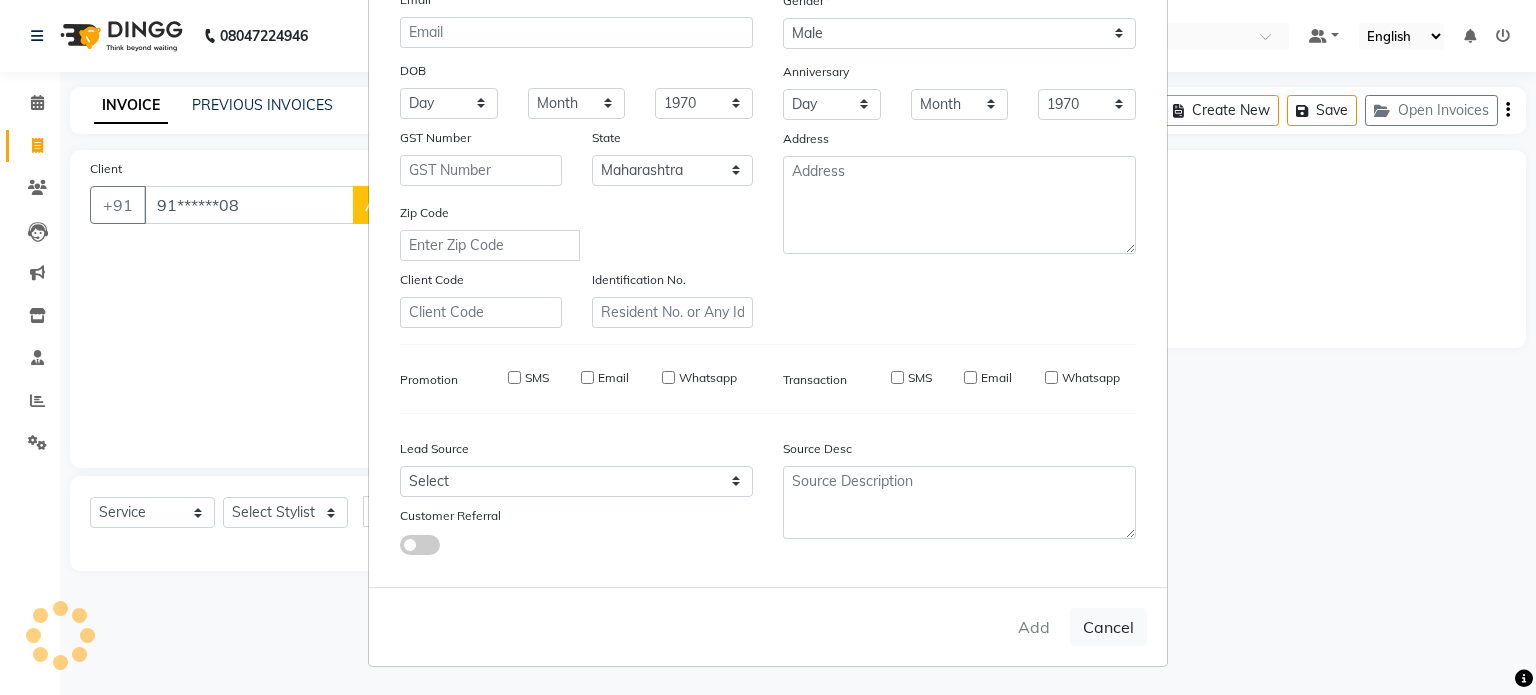 select 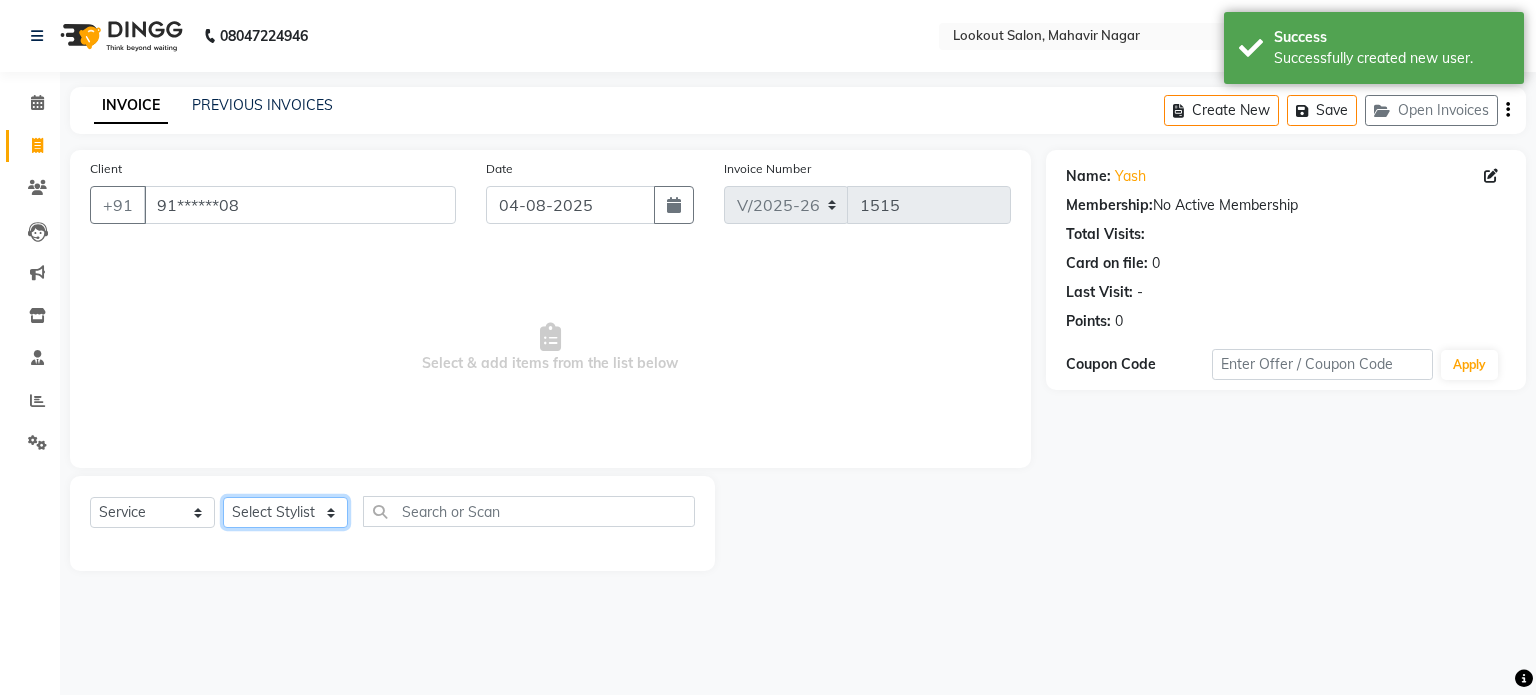 click on "Select Stylist [NAME] [NAME] [NAME] [NAME] [NAME] [NAME] [NAME] [NAME] [NAME] [NAME] [NAME]" 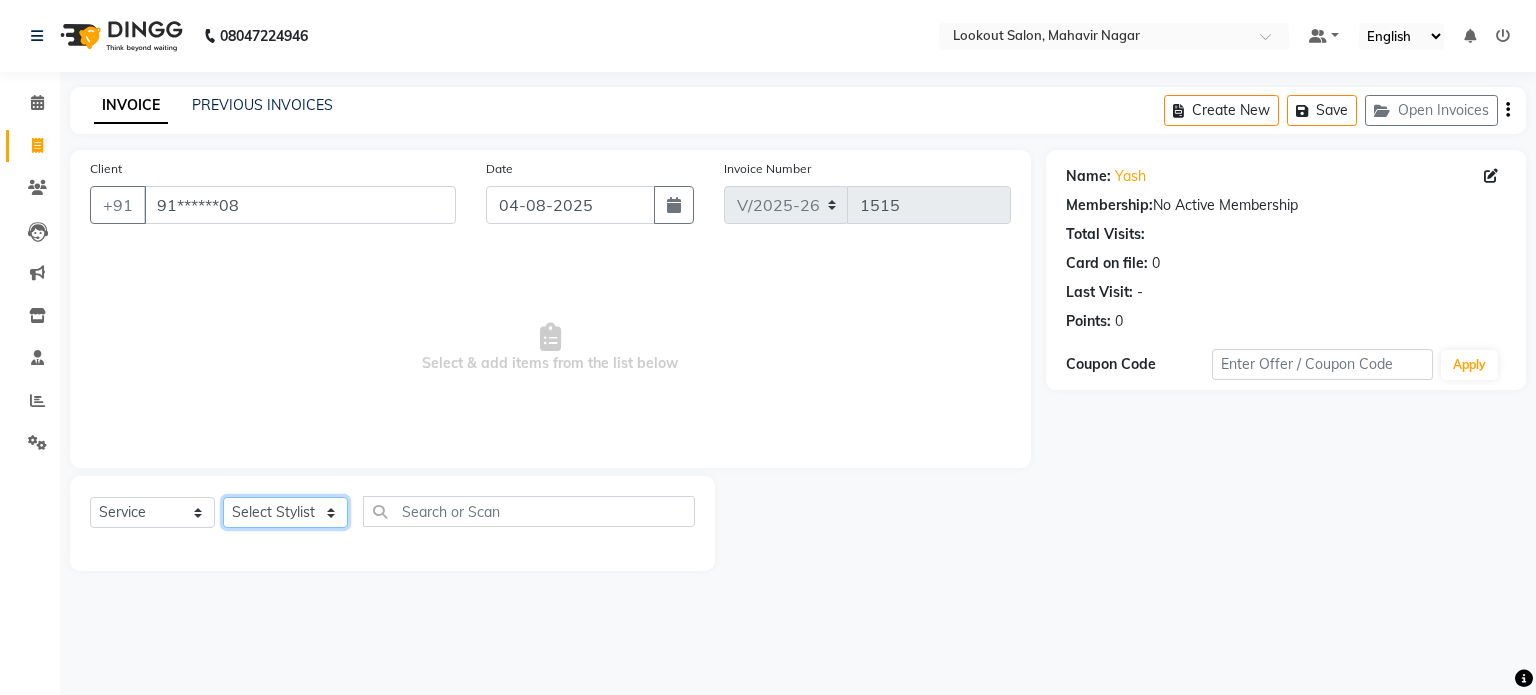 select on "70097" 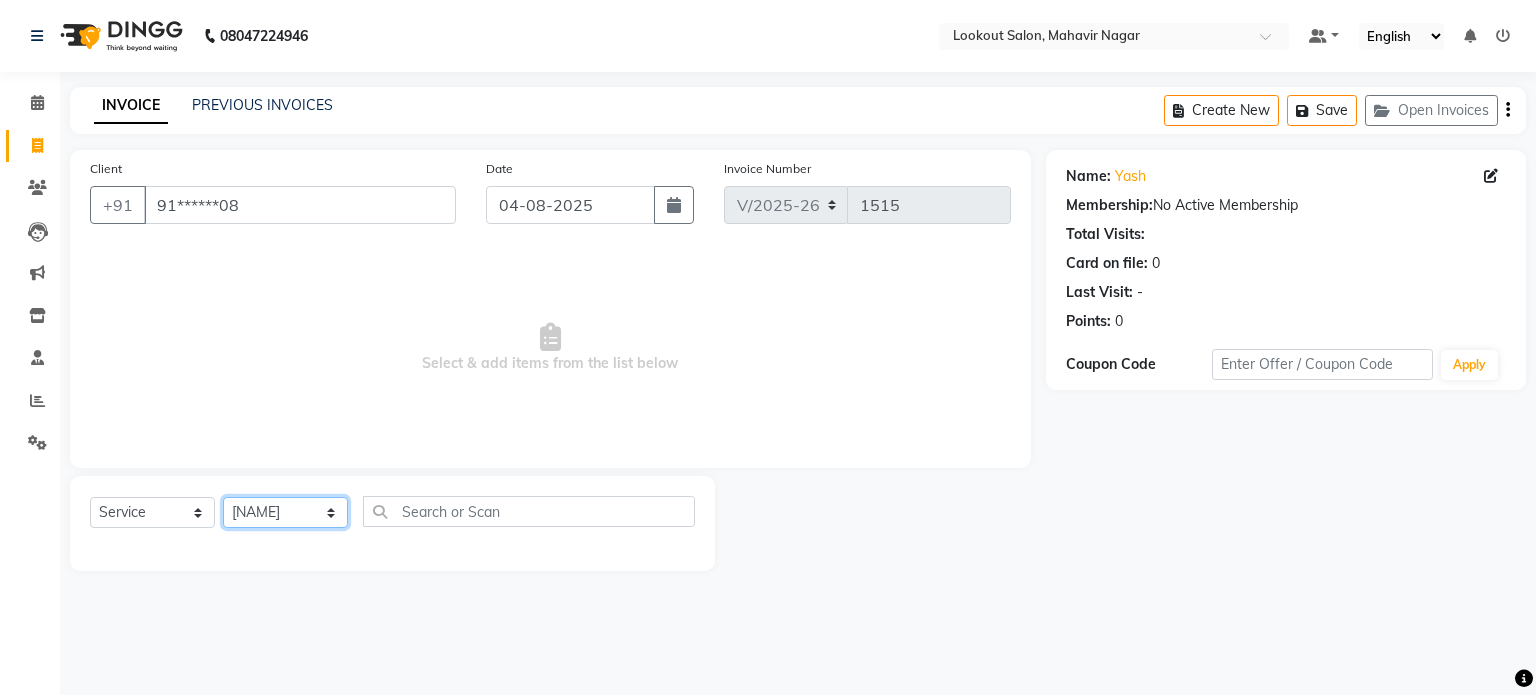 click on "Select Stylist [NAME] [NAME] [NAME] [NAME] [NAME] [NAME] [NAME] [NAME] [NAME] [NAME] [NAME]" 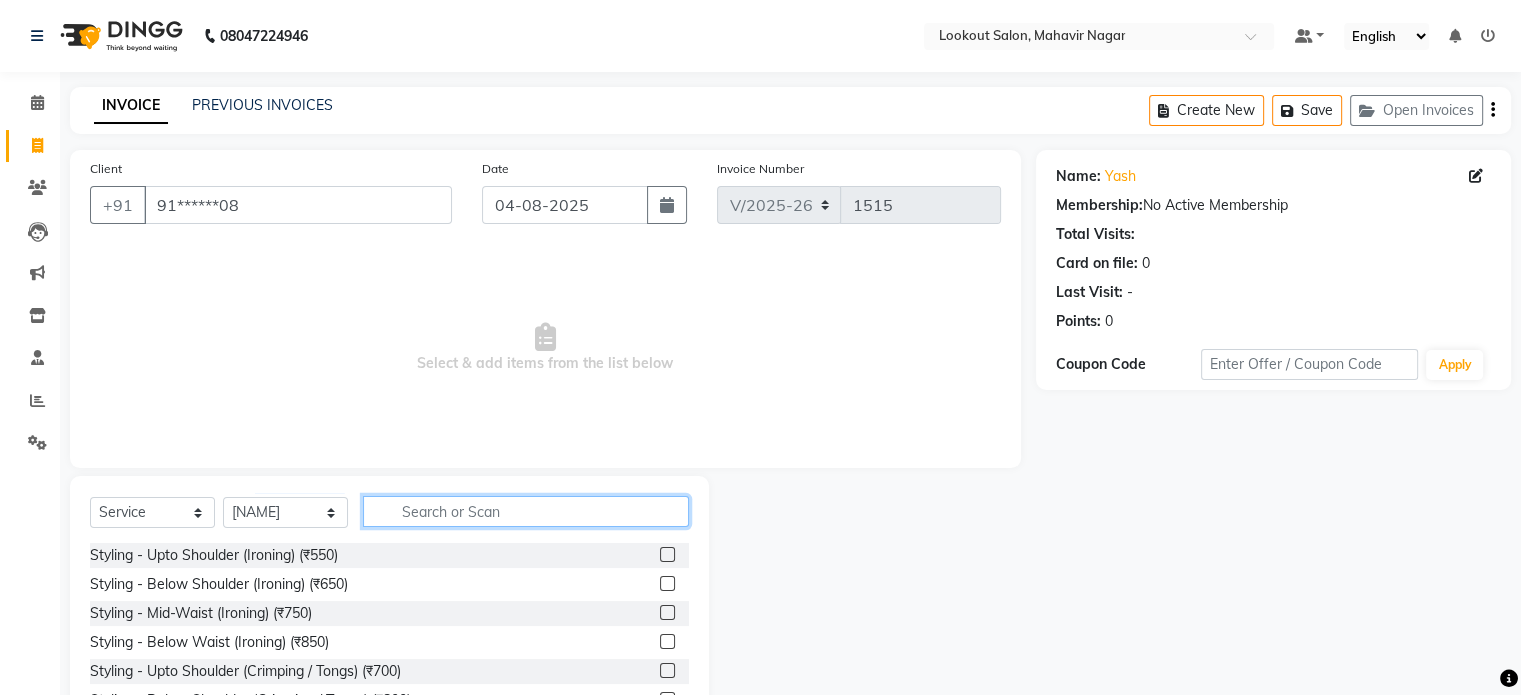 click 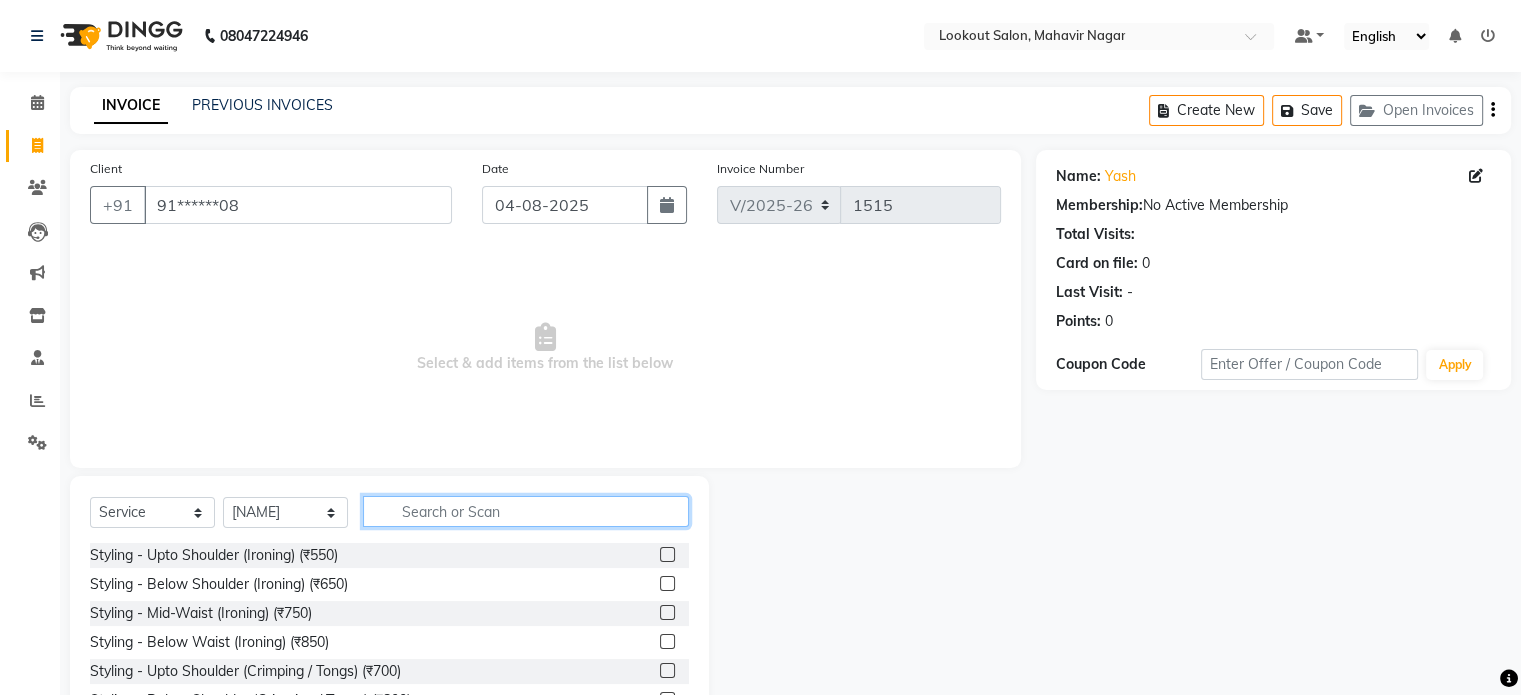 click 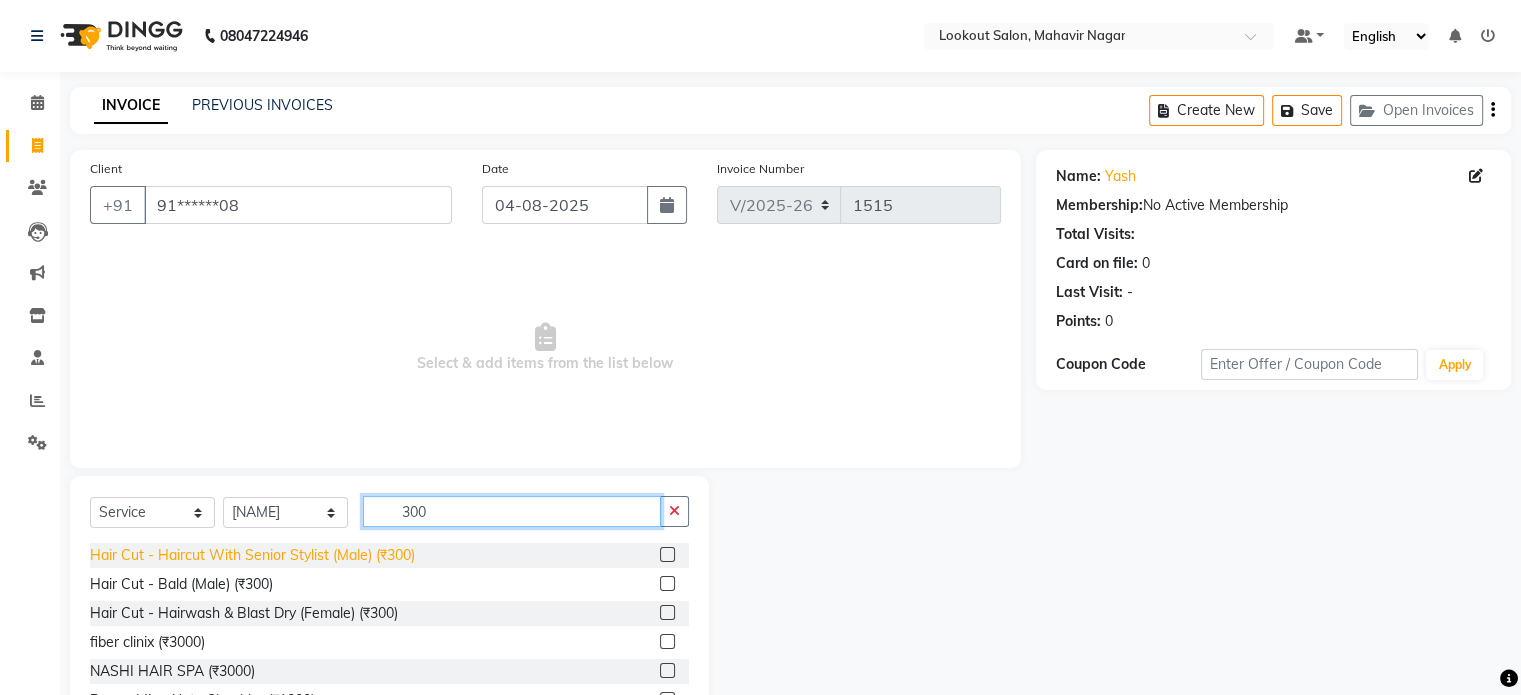 type on "300" 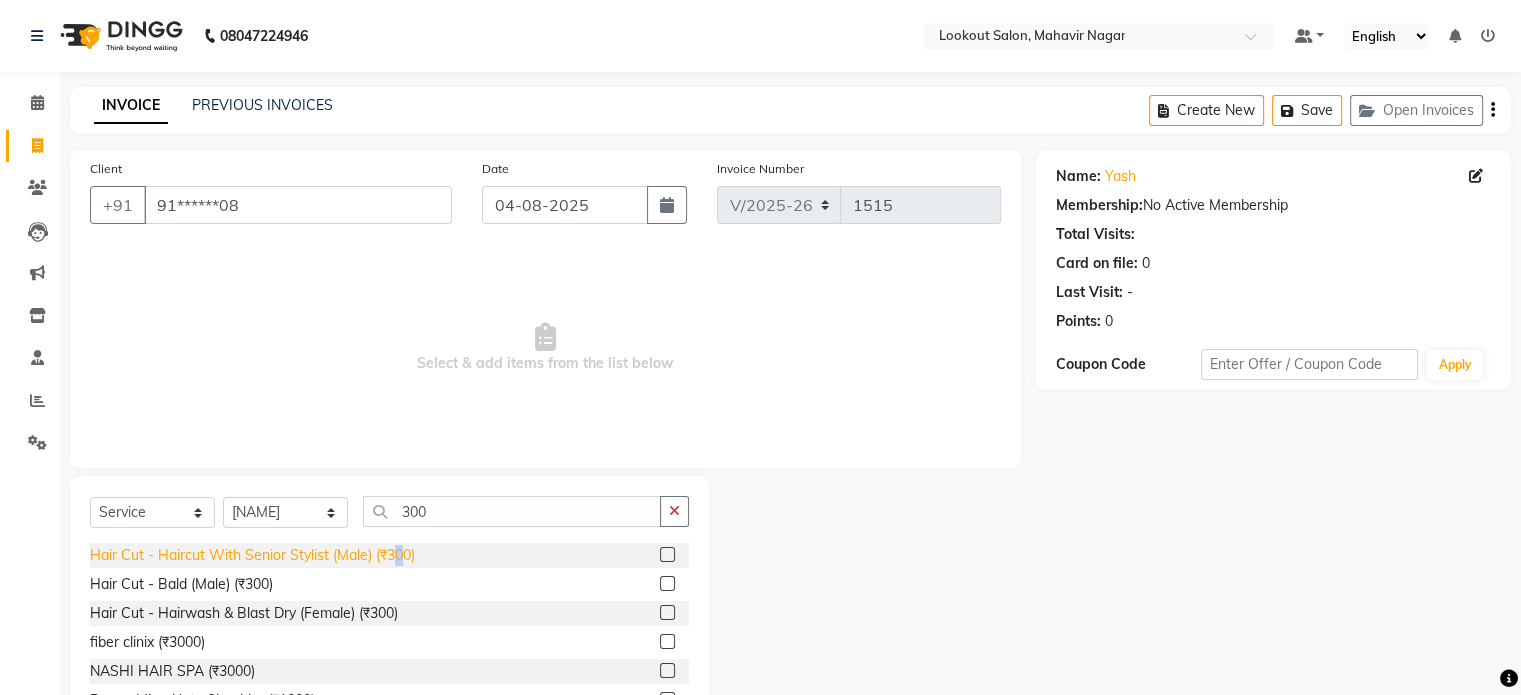 click on "Hair Cut - Haircut With Senior Stylist (Male) (₹300)" 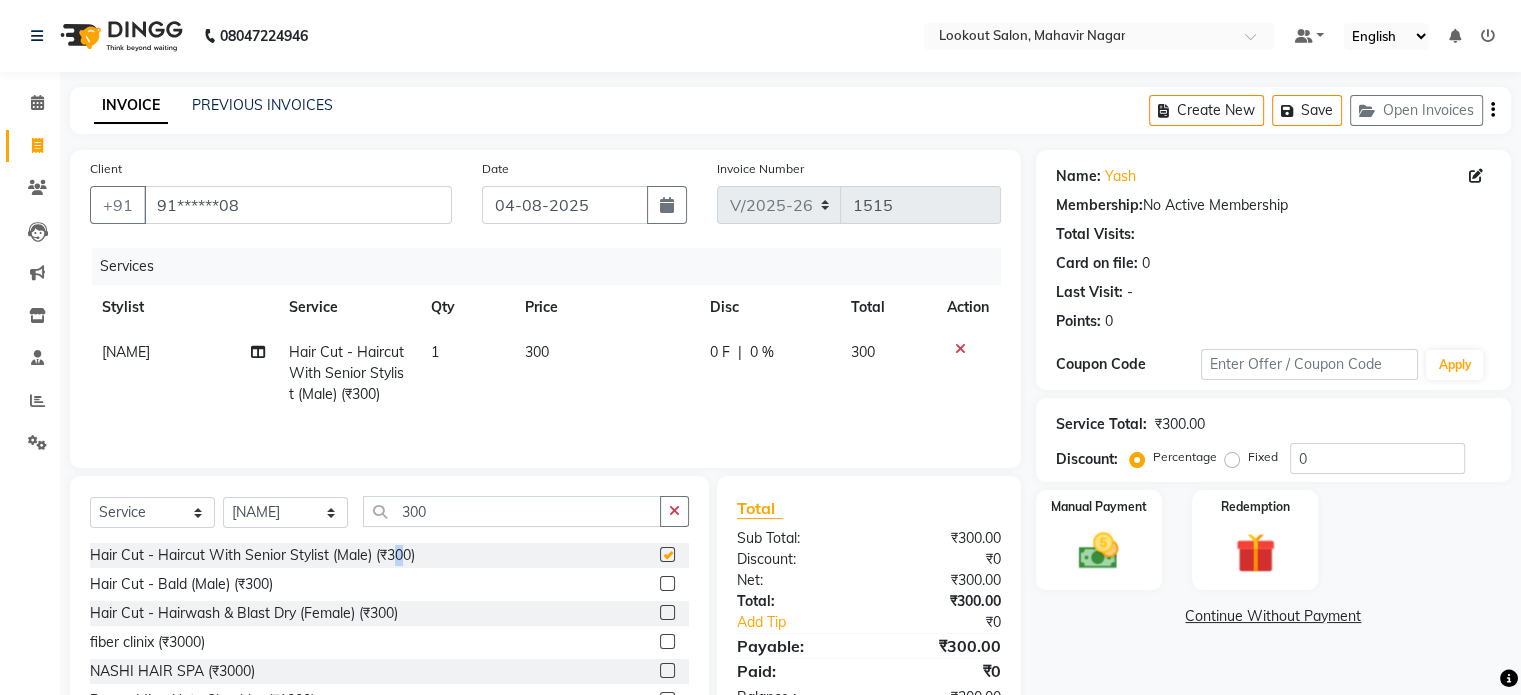 checkbox on "false" 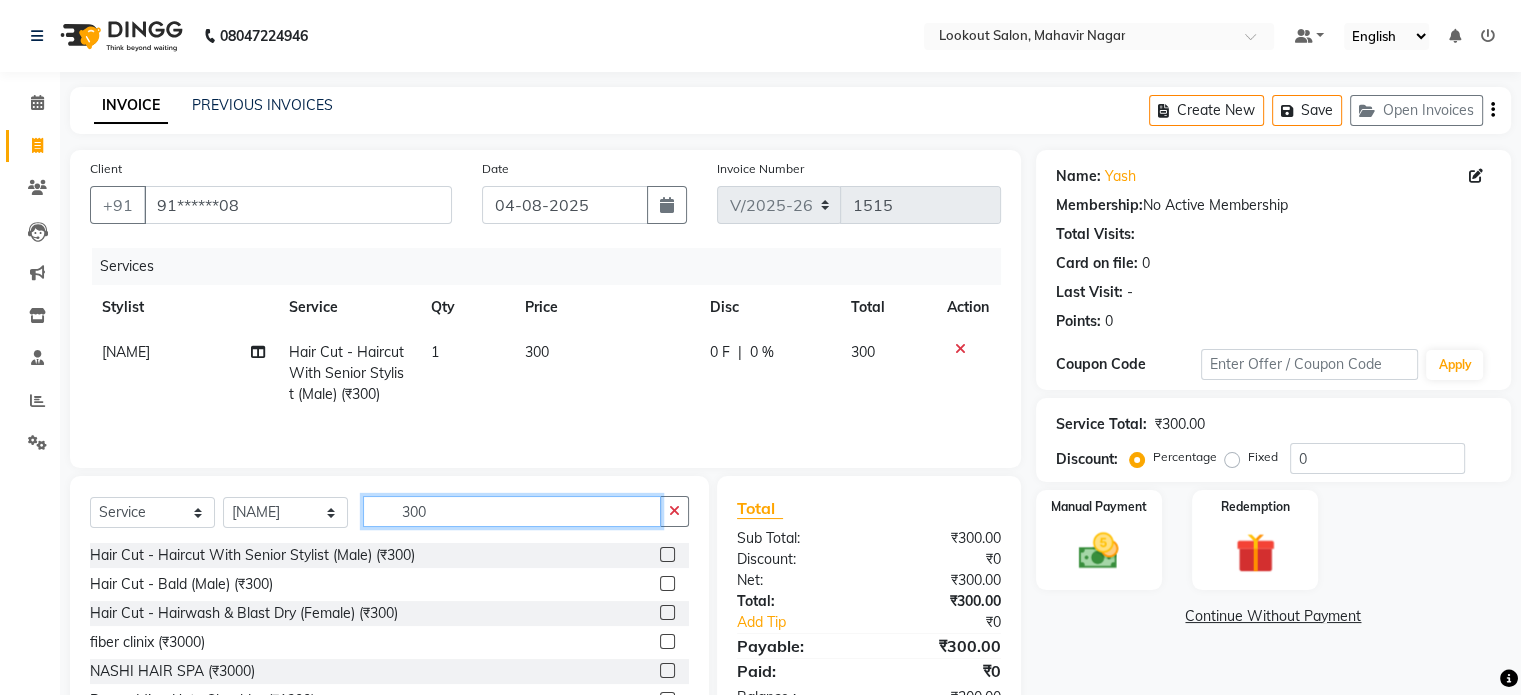 click on "300" 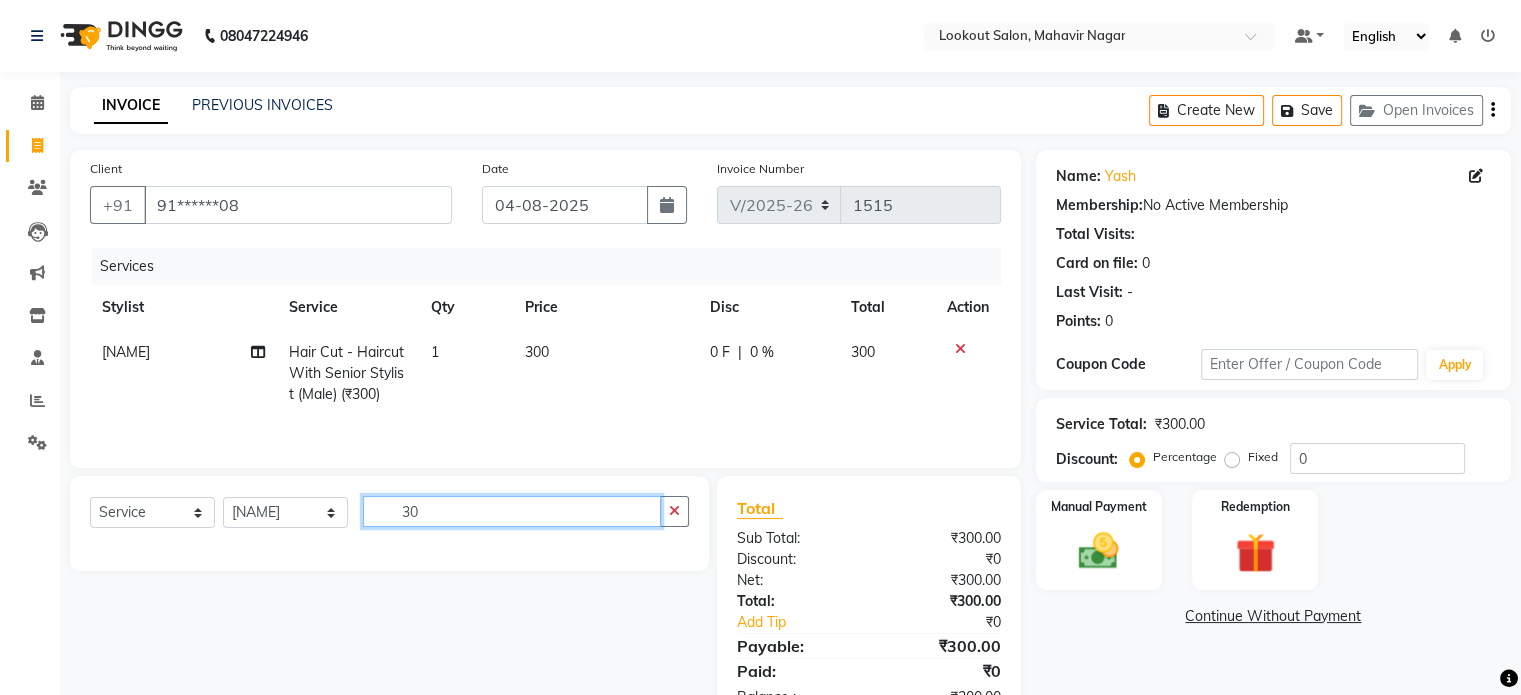 type on "3" 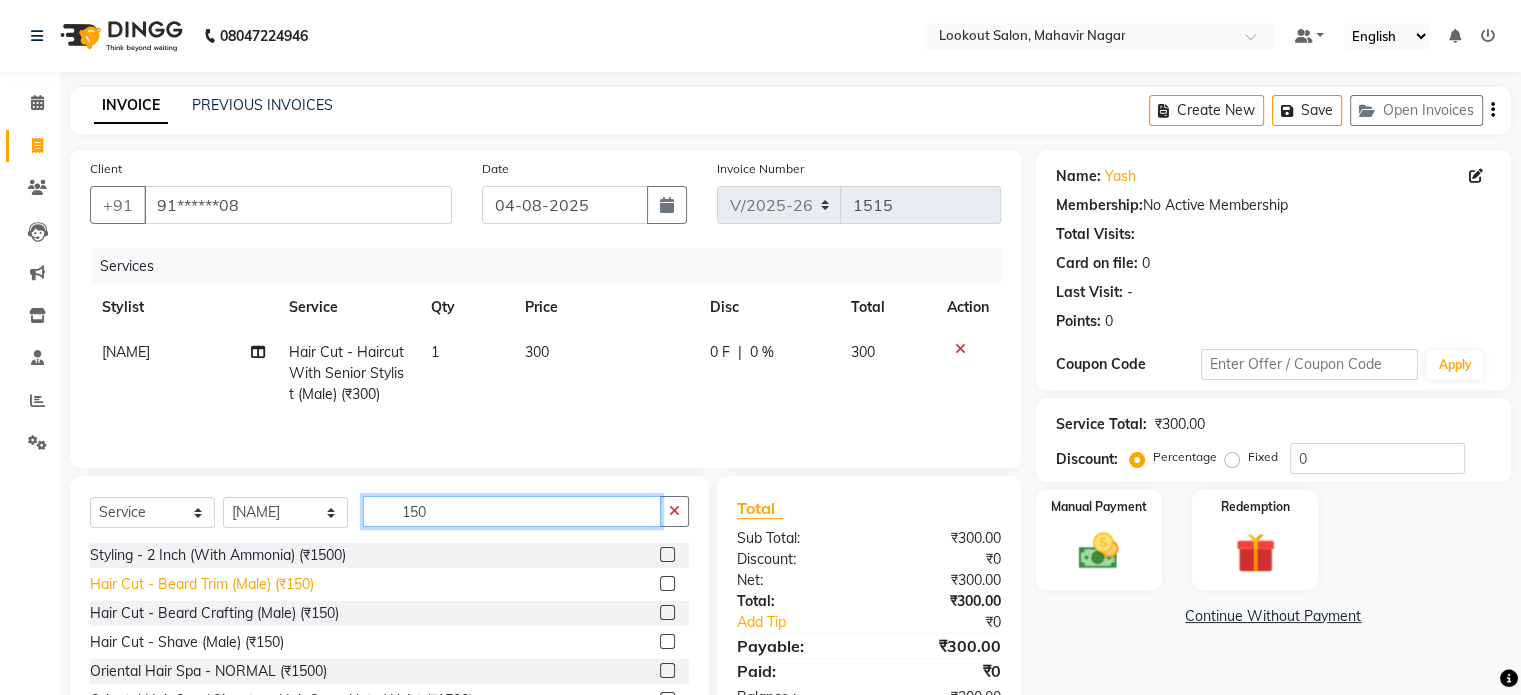 type on "150" 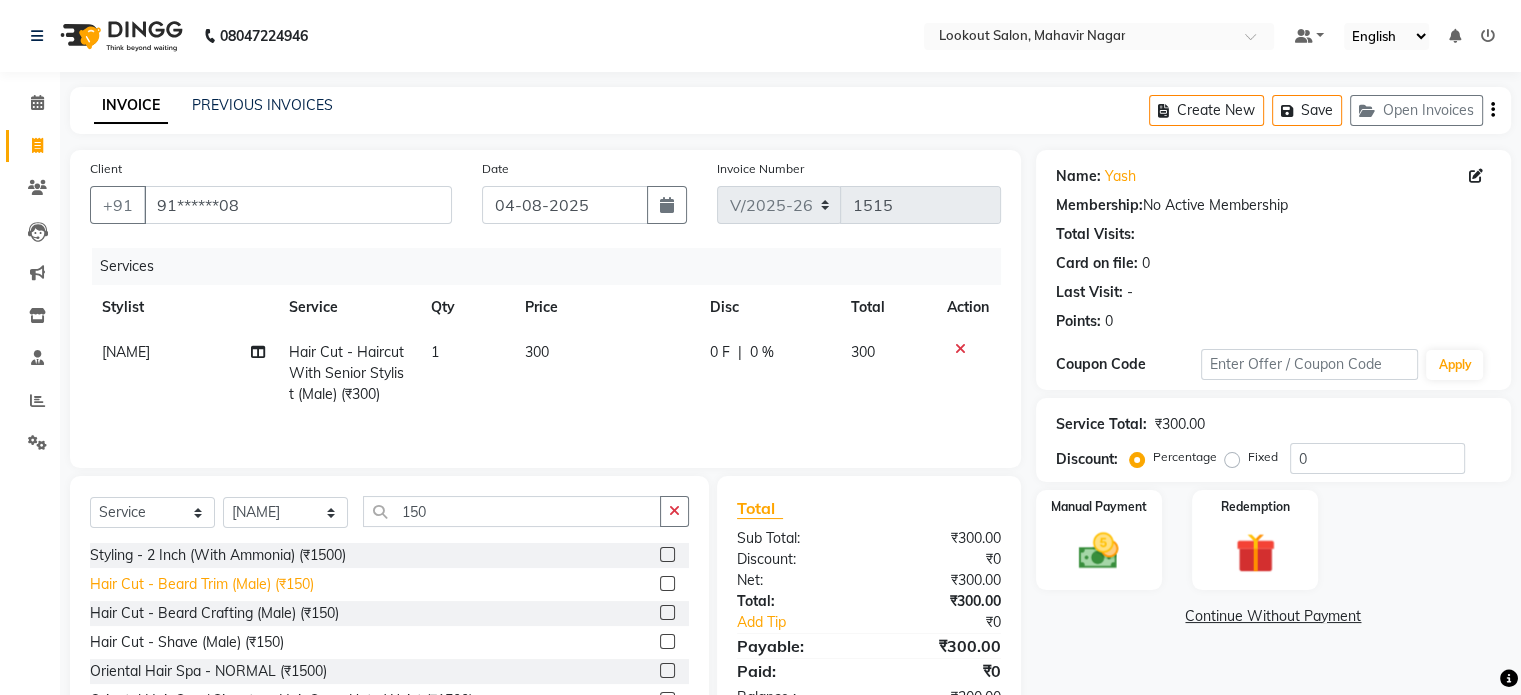 click on "Hair Cut - Beard Trim (Male) (₹150)" 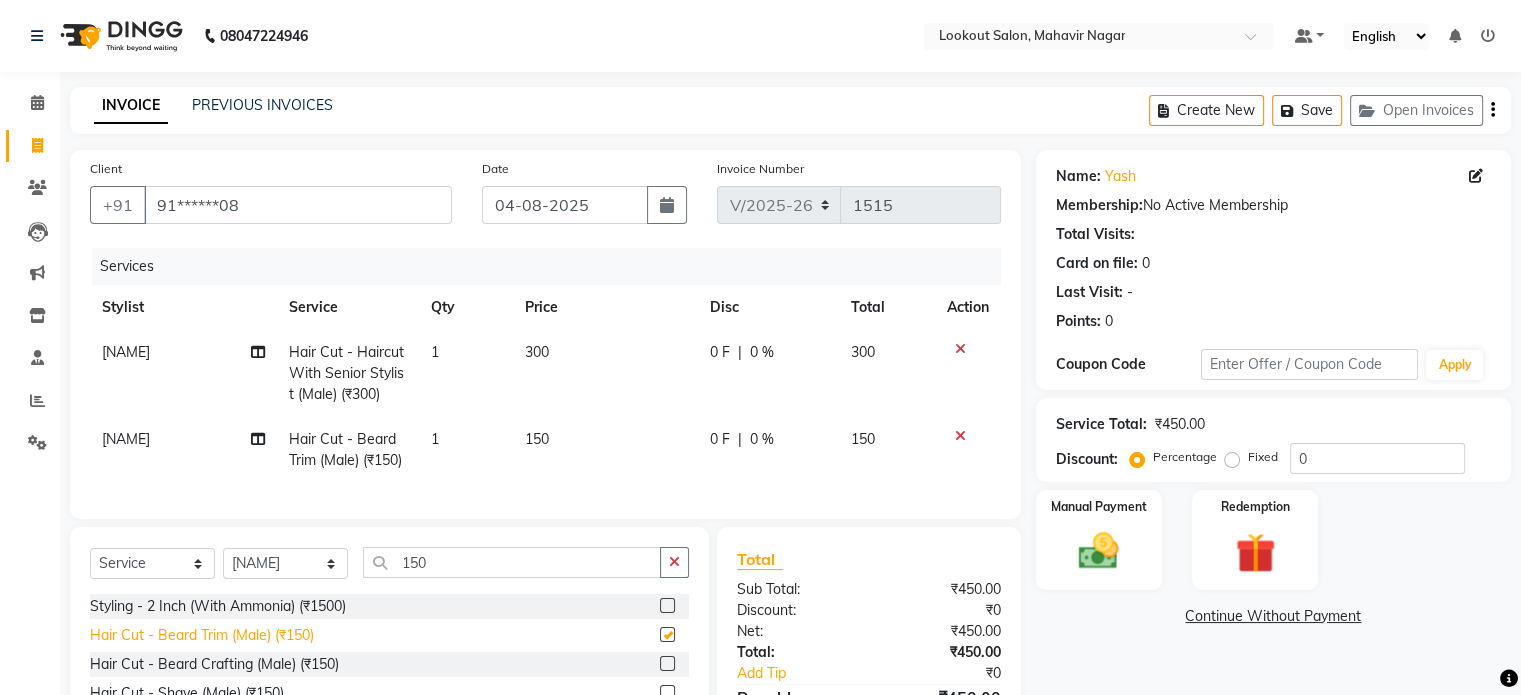 checkbox on "false" 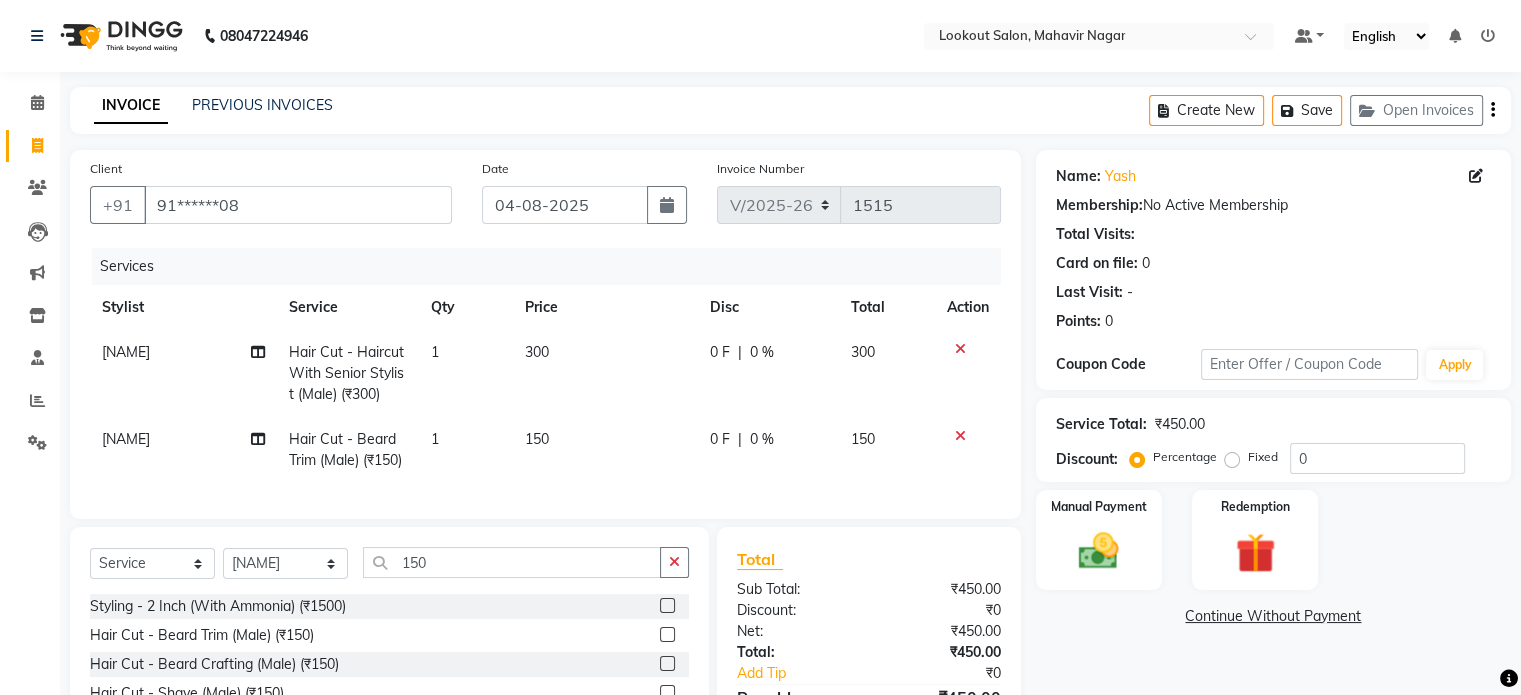 scroll, scrollTop: 193, scrollLeft: 0, axis: vertical 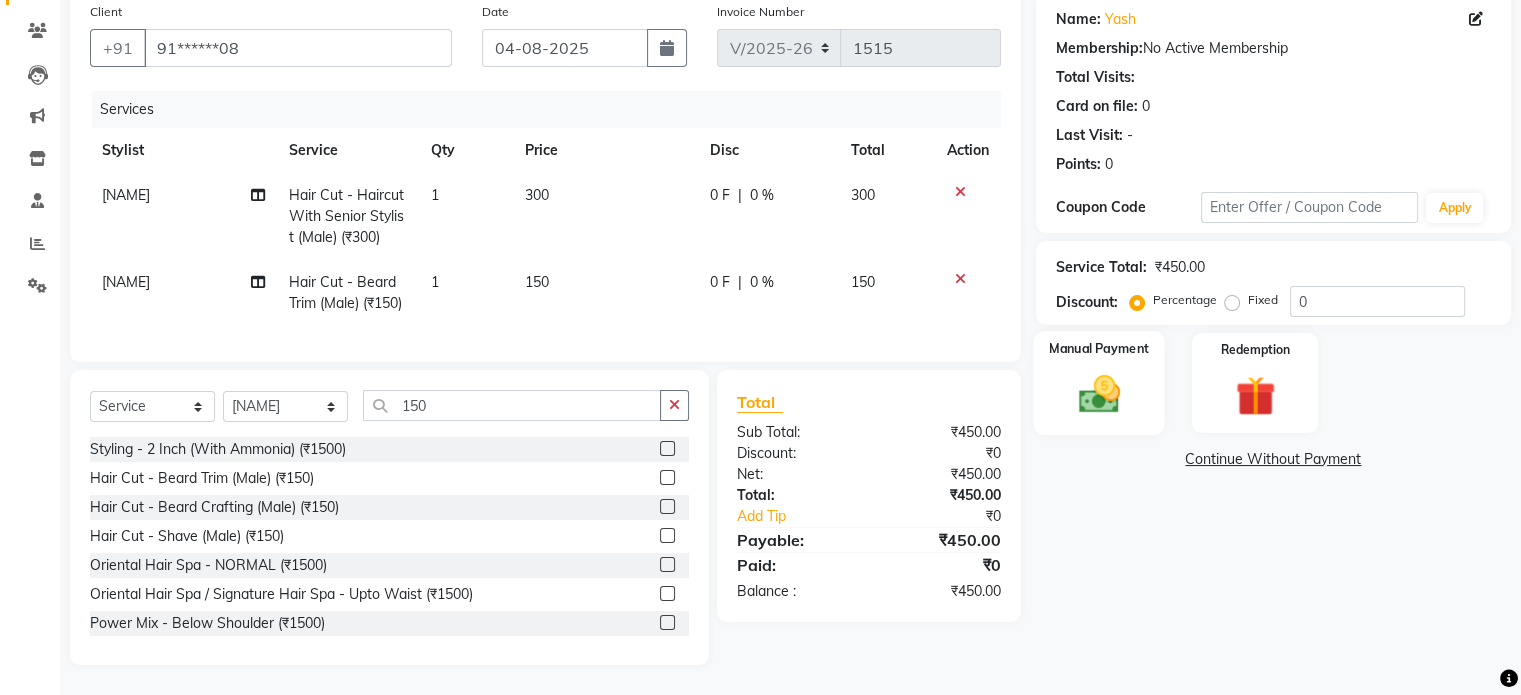 click 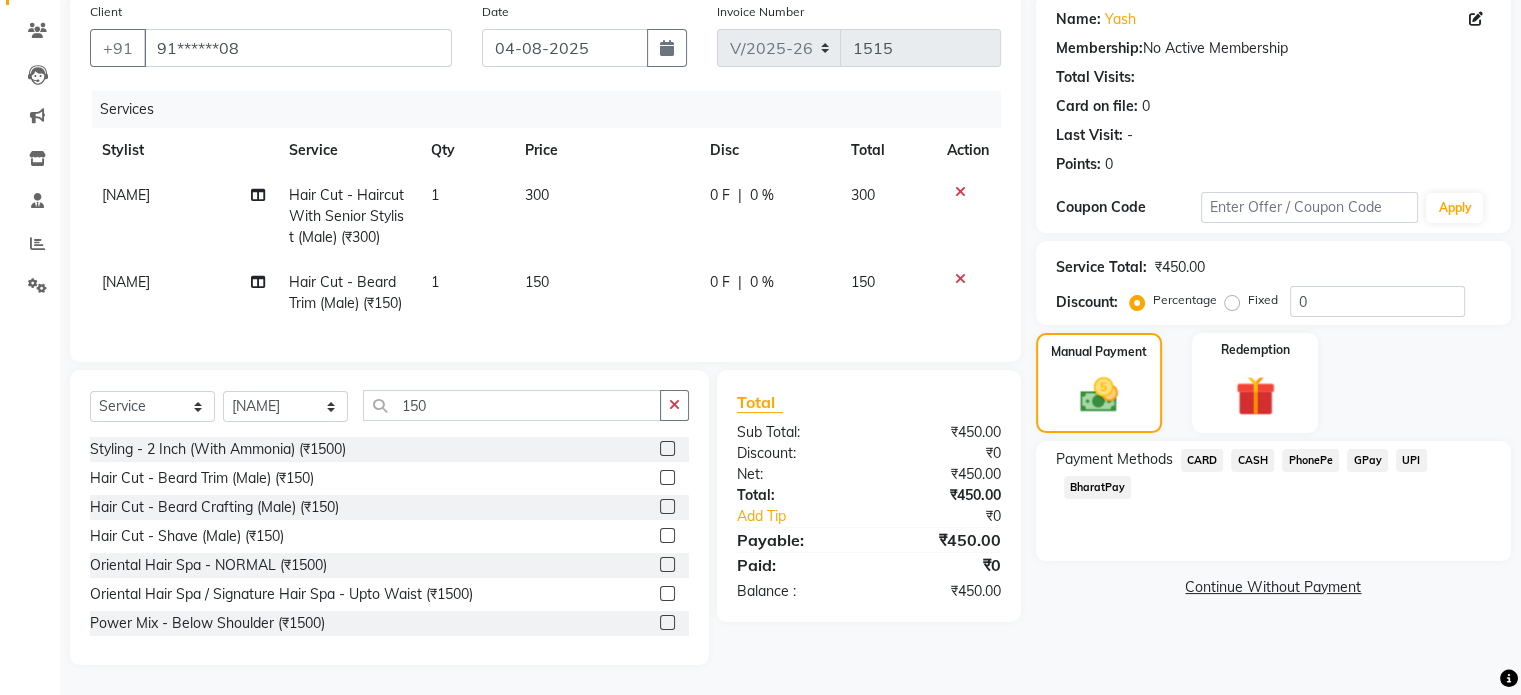 click on "CASH" 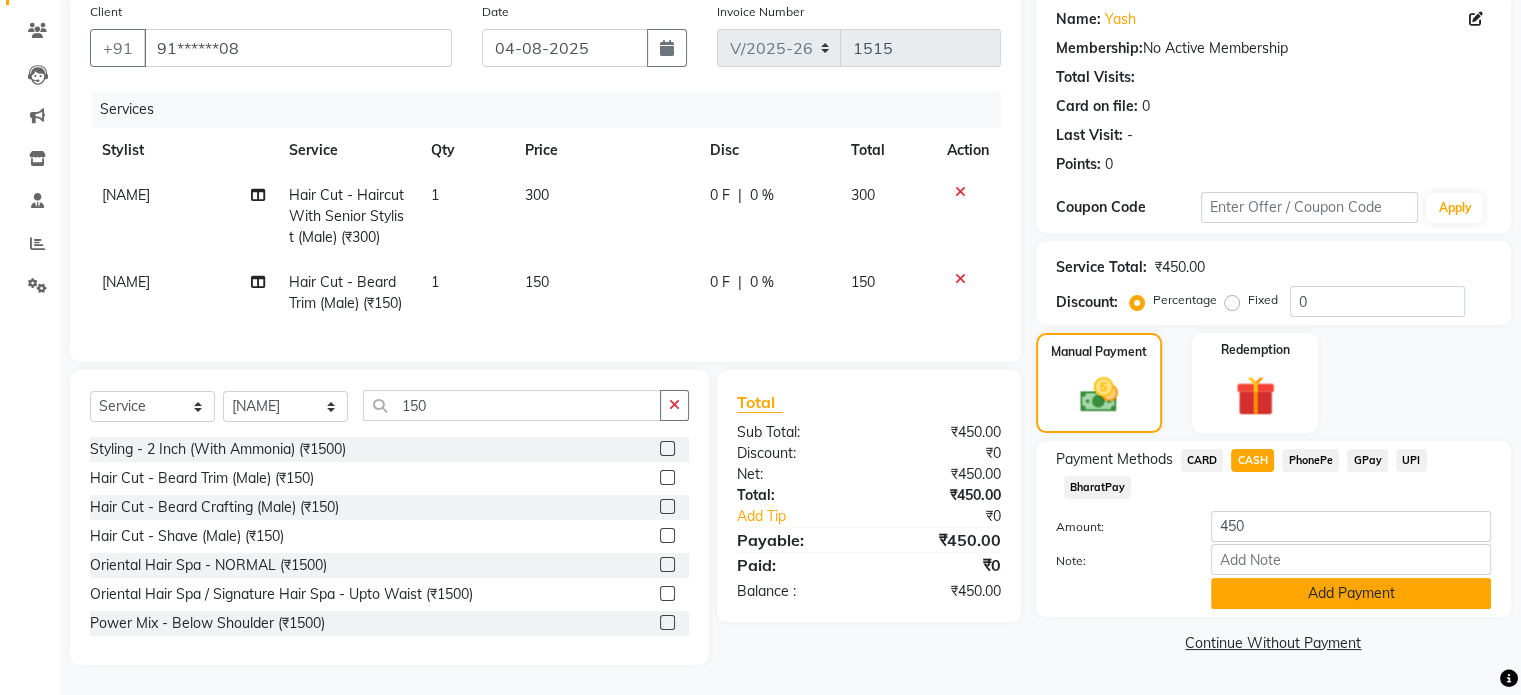 click on "Add Payment" 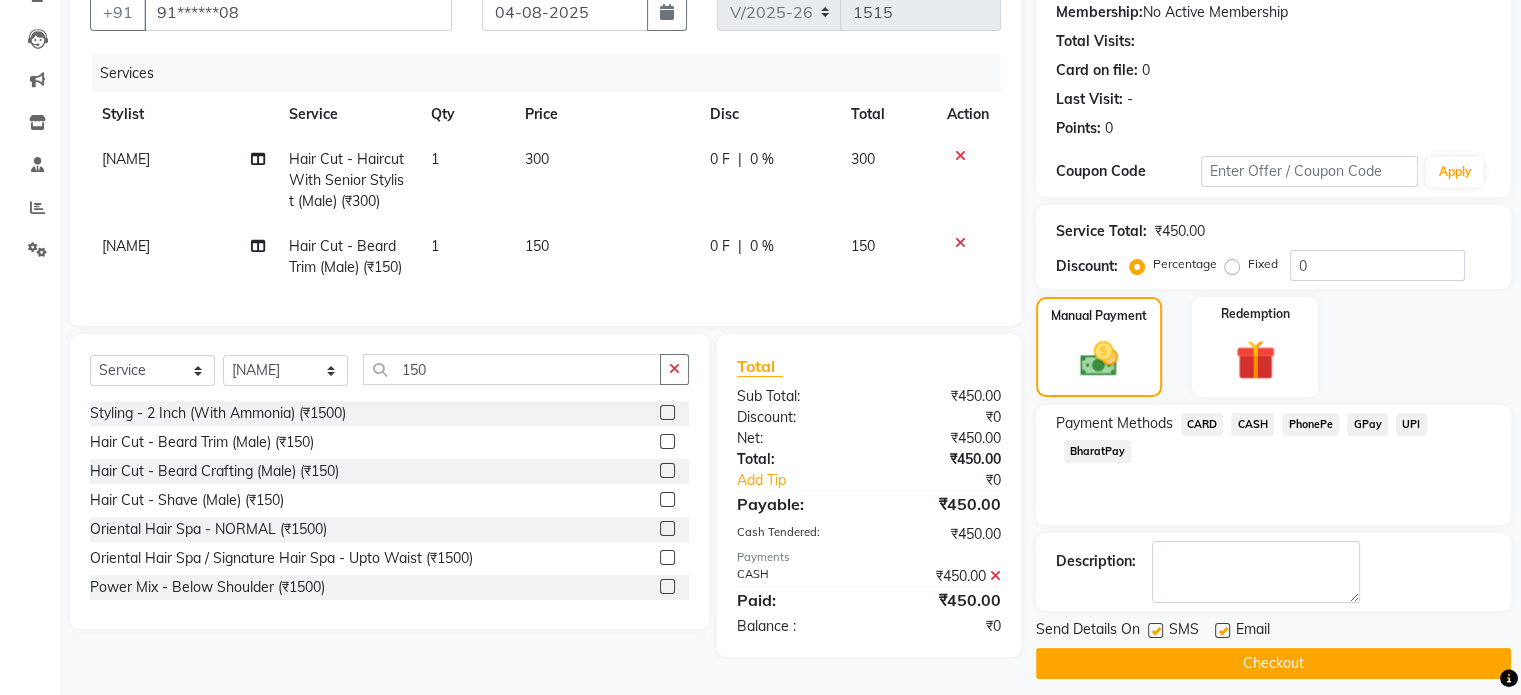 scroll, scrollTop: 221, scrollLeft: 0, axis: vertical 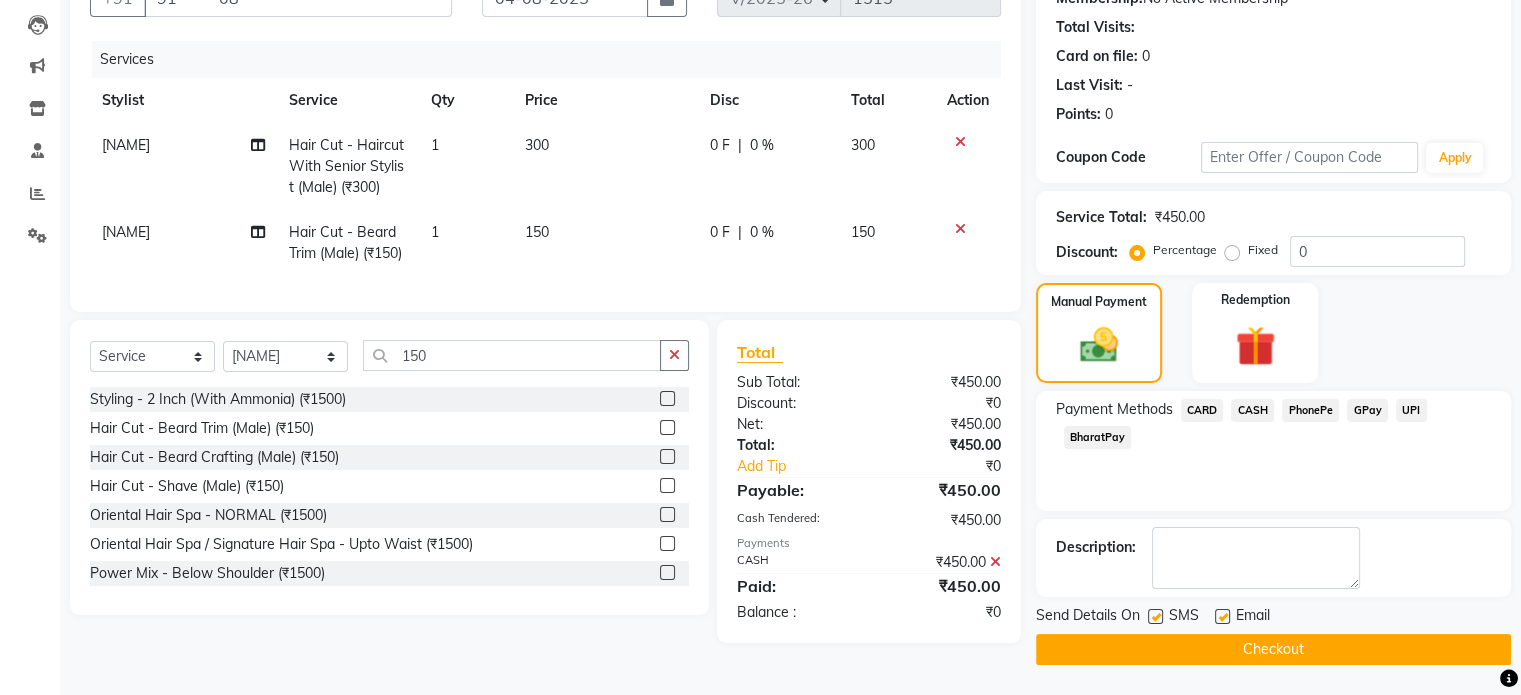 click on "Checkout" 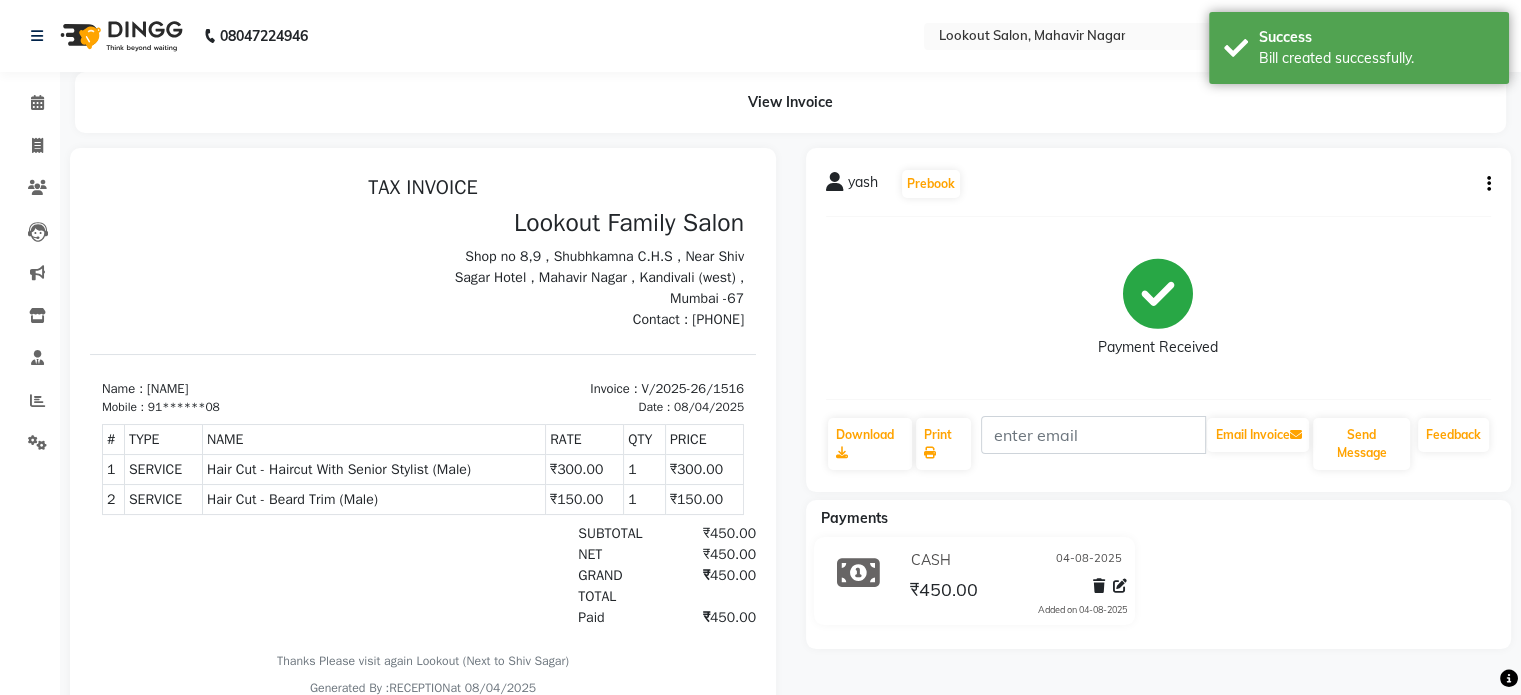 scroll, scrollTop: 0, scrollLeft: 0, axis: both 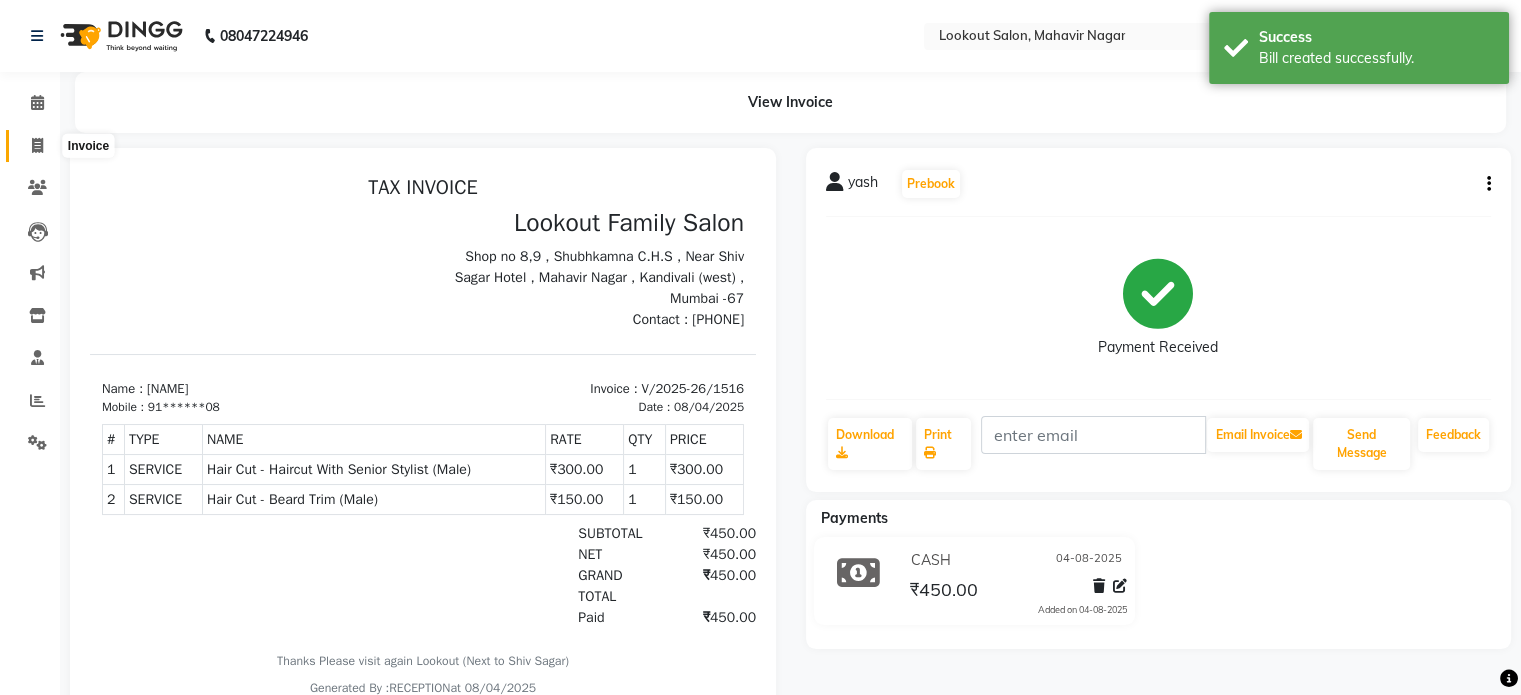 click 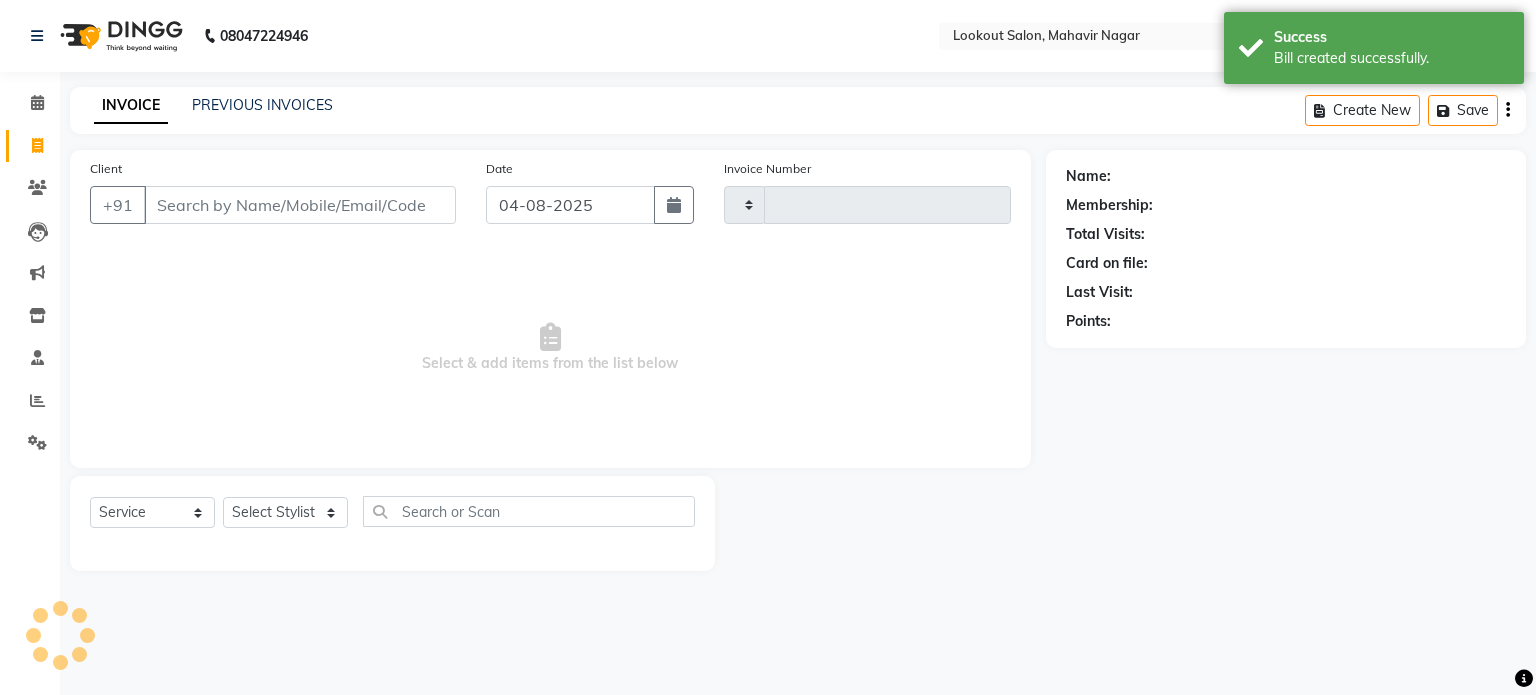 type on "1517" 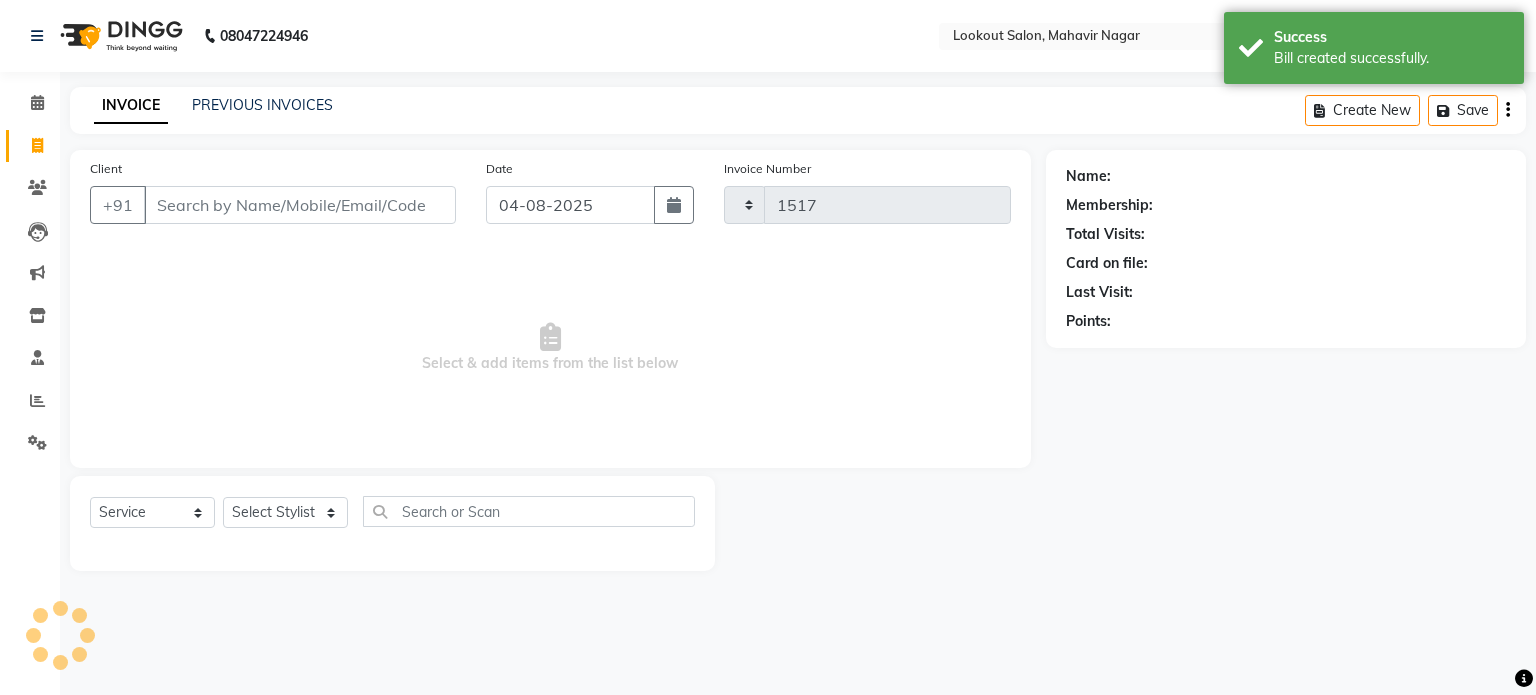 select on "150" 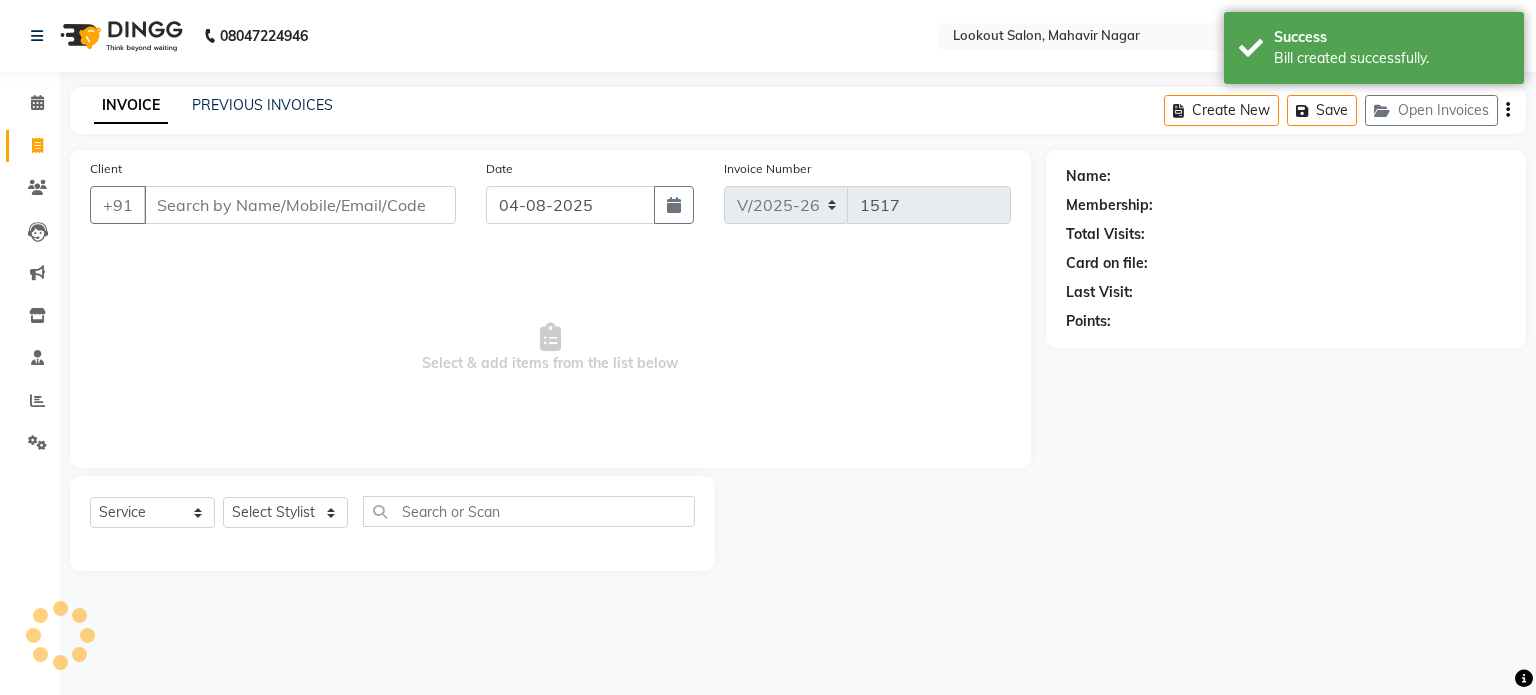 click on "Client" at bounding box center (300, 205) 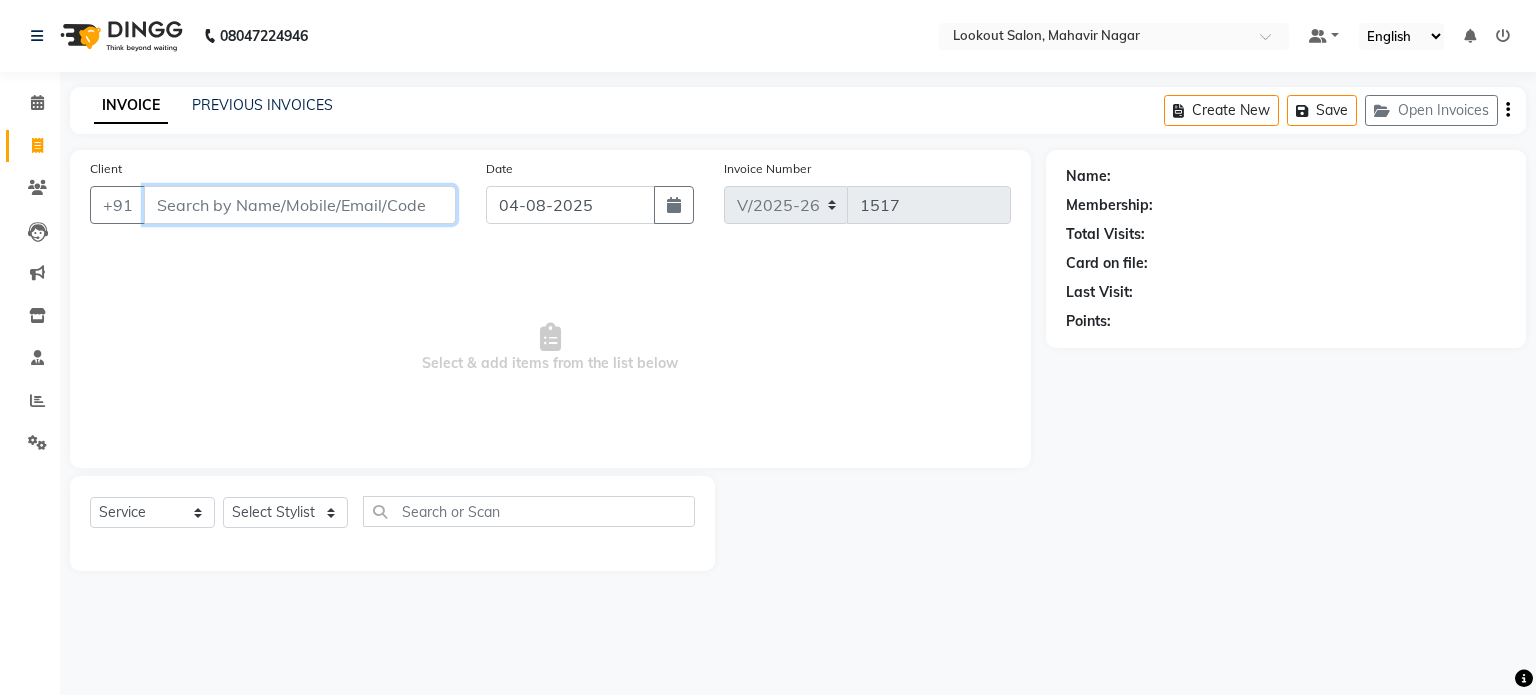 click on "Client" at bounding box center (300, 205) 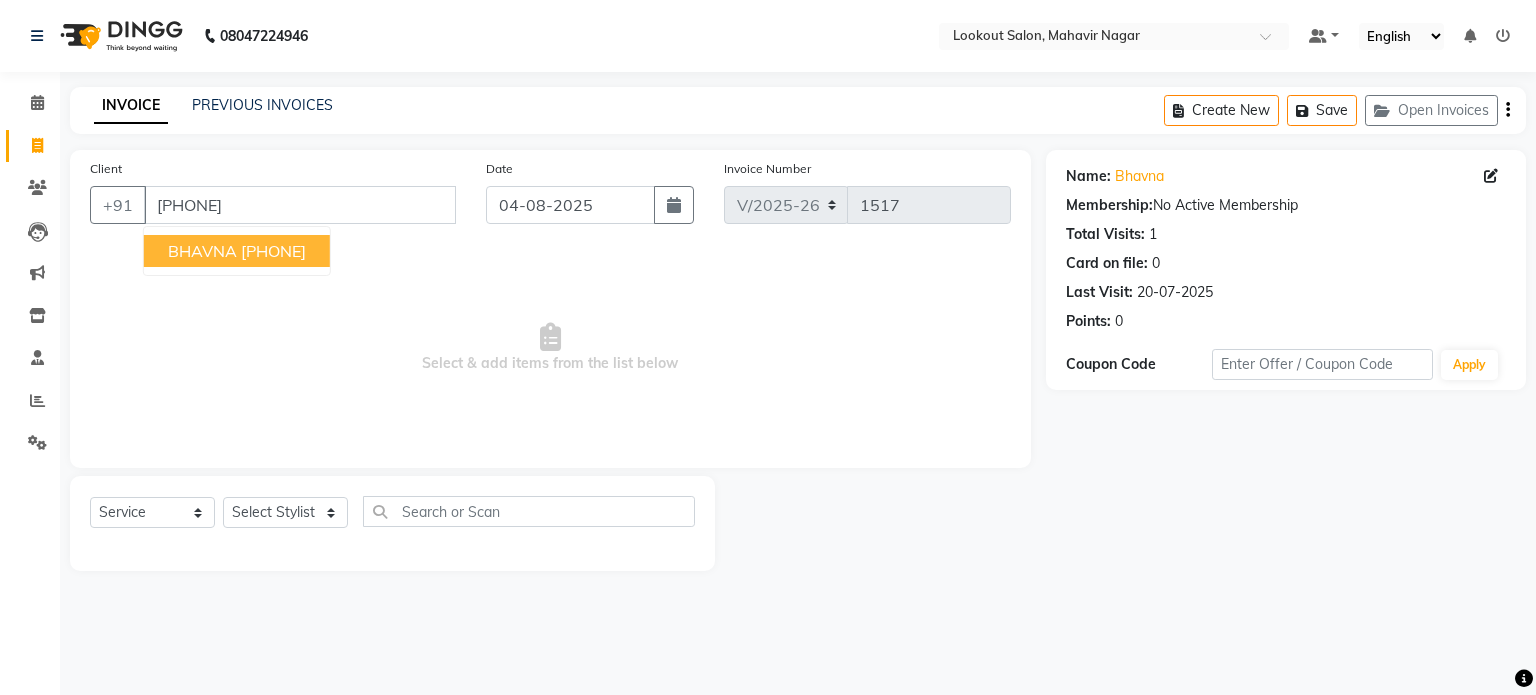 click on "[PHONE]" at bounding box center (273, 251) 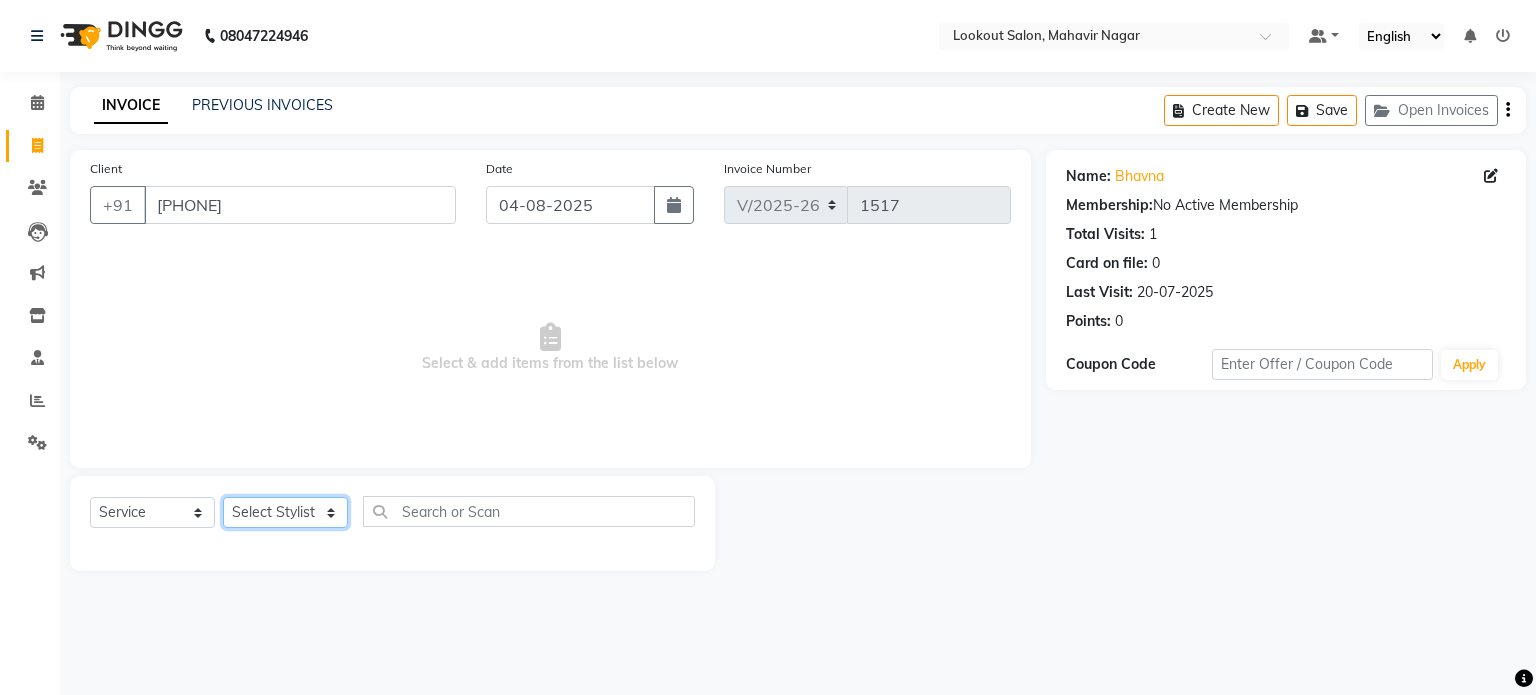 click on "Select Stylist [NAME] [NAME] [NAME] [NAME] [NAME] [NAME] [NAME] [NAME] [NAME] [NAME] [NAME]" 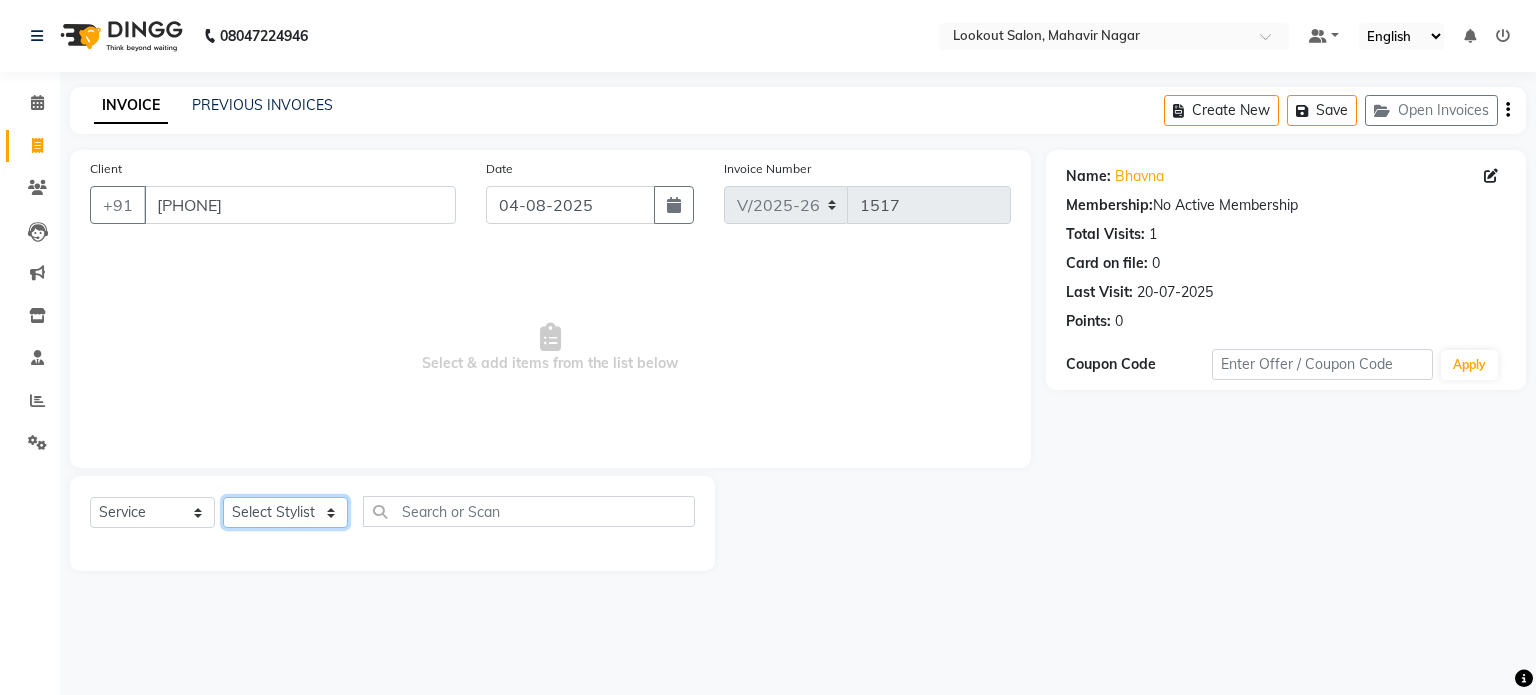 select on "4284" 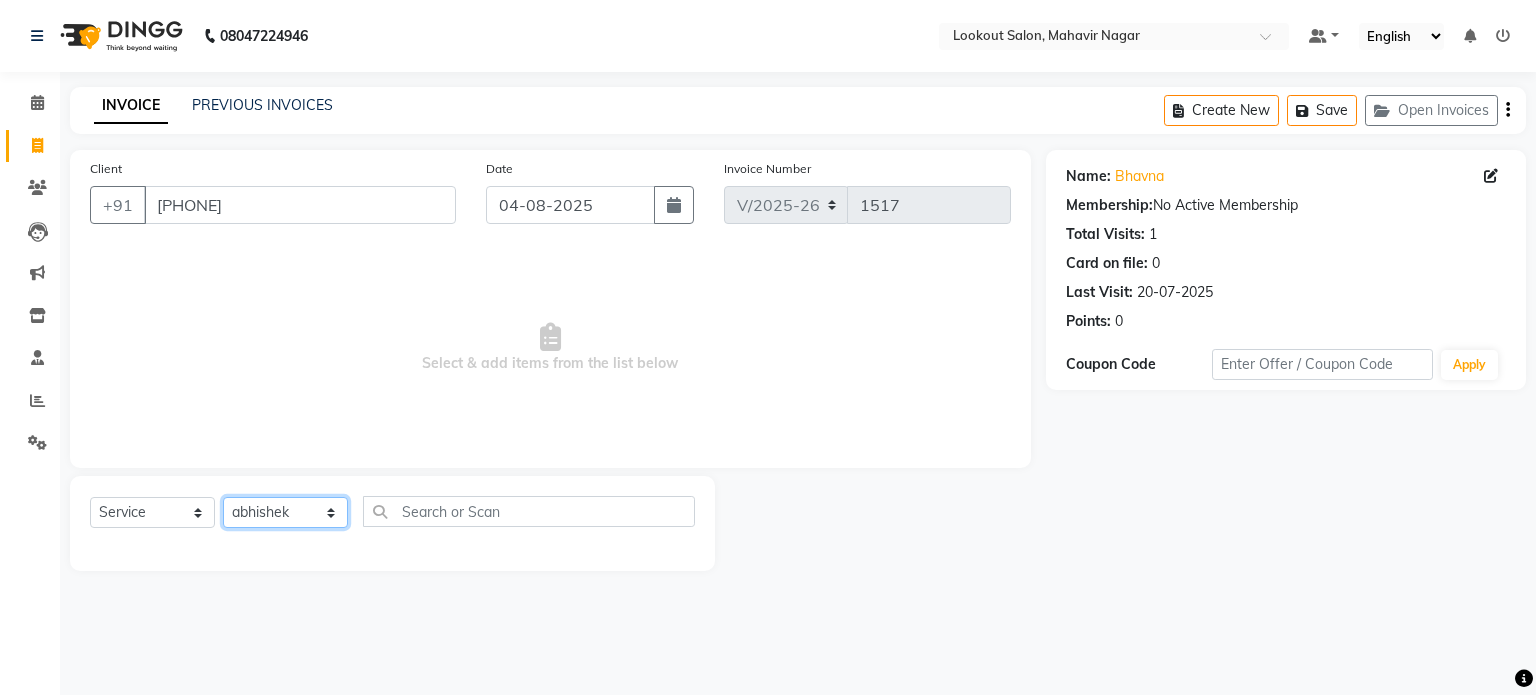click on "Select Stylist [NAME] [NAME] [NAME] [NAME] [NAME] [NAME] [NAME] [NAME] [NAME] [NAME] [NAME]" 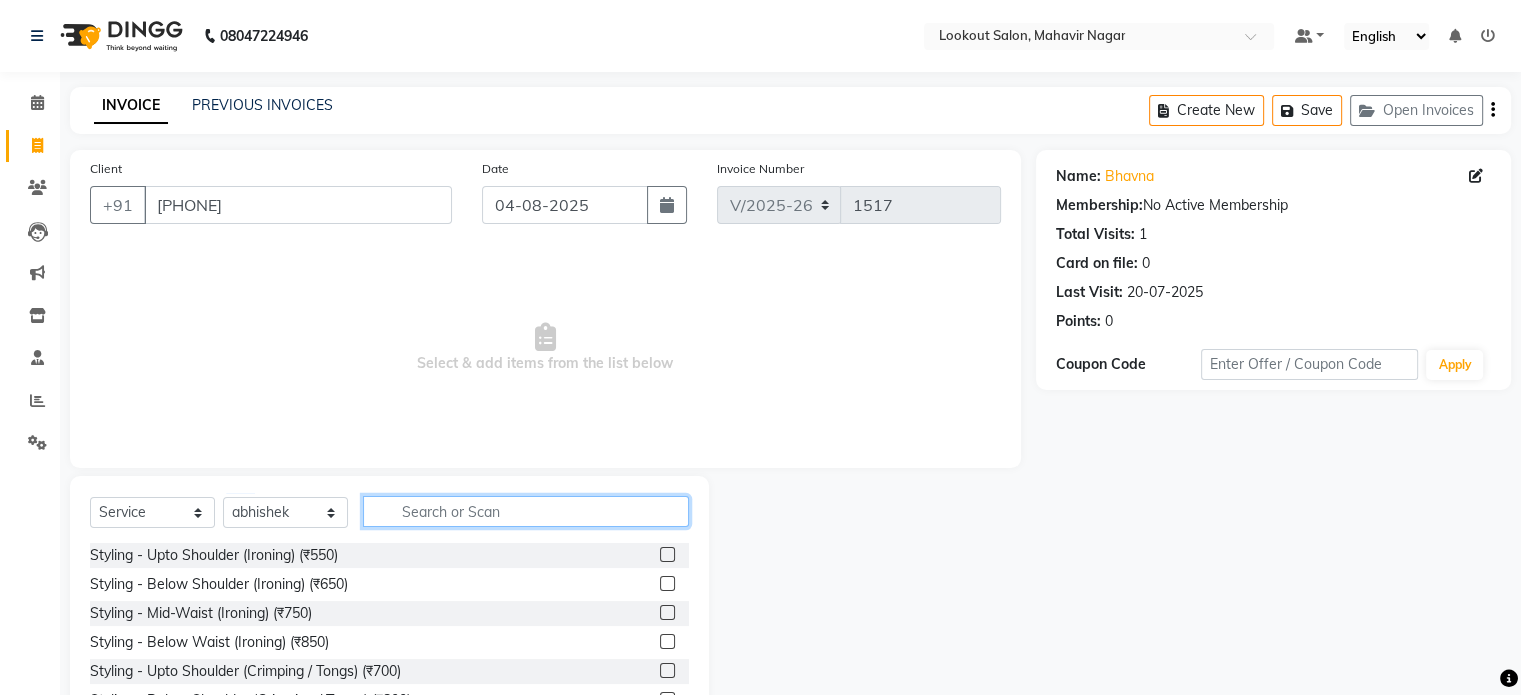 click 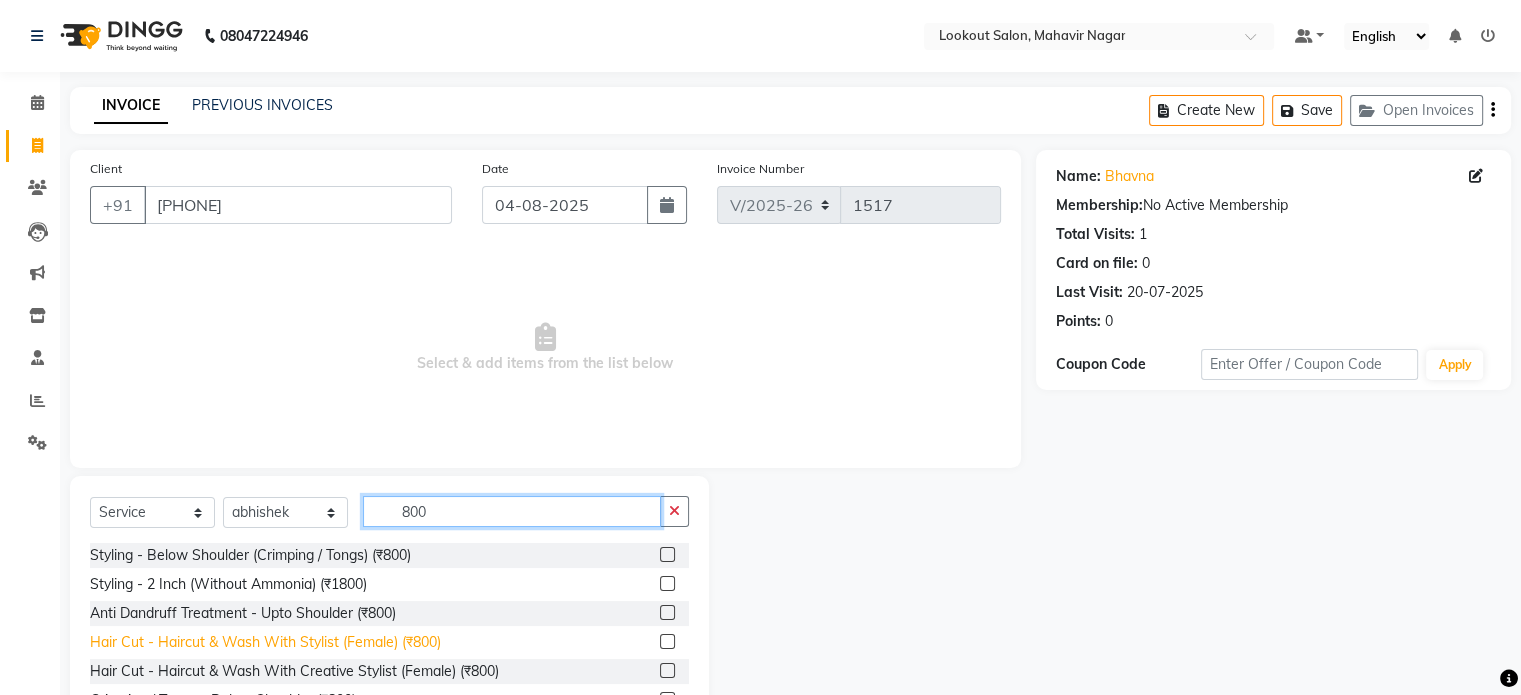 type on "800" 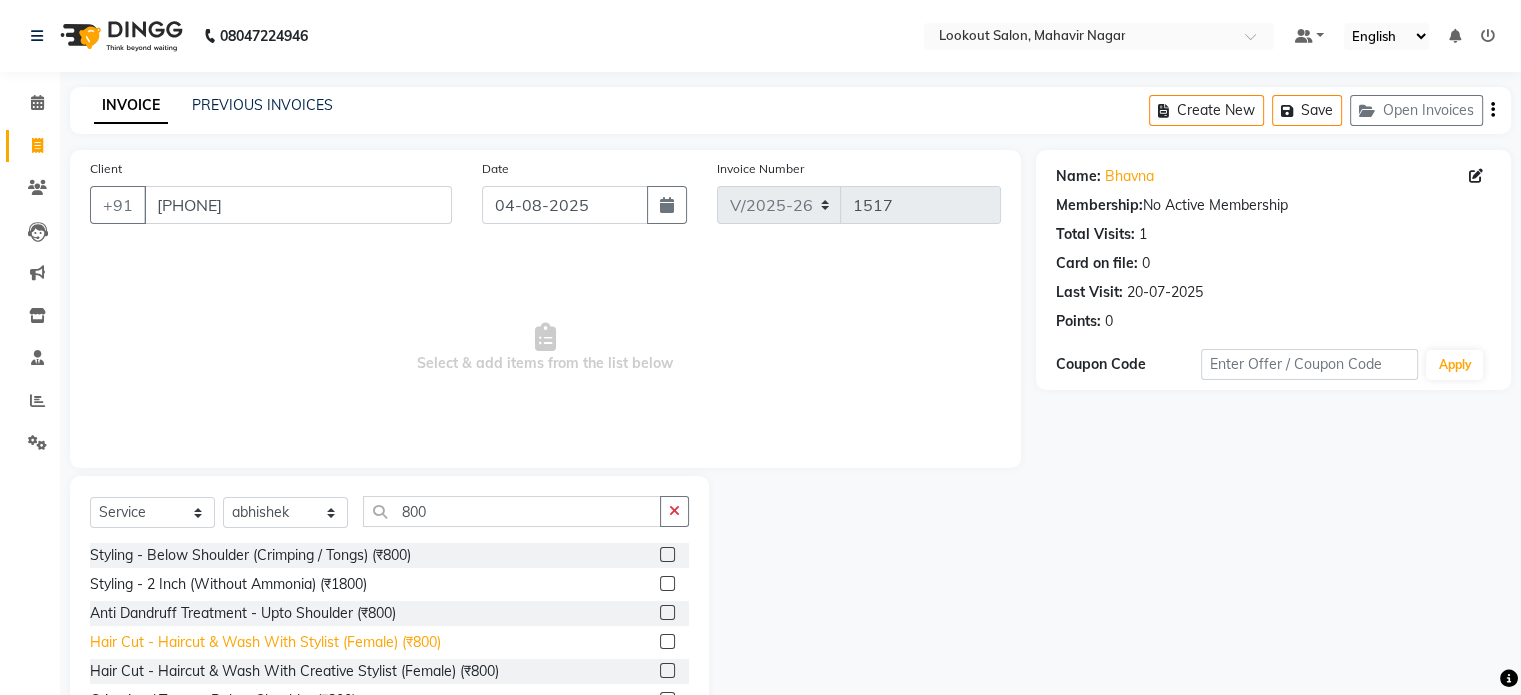 click on "Hair Cut - Haircut & Wash With Stylist (Female) (₹800)" 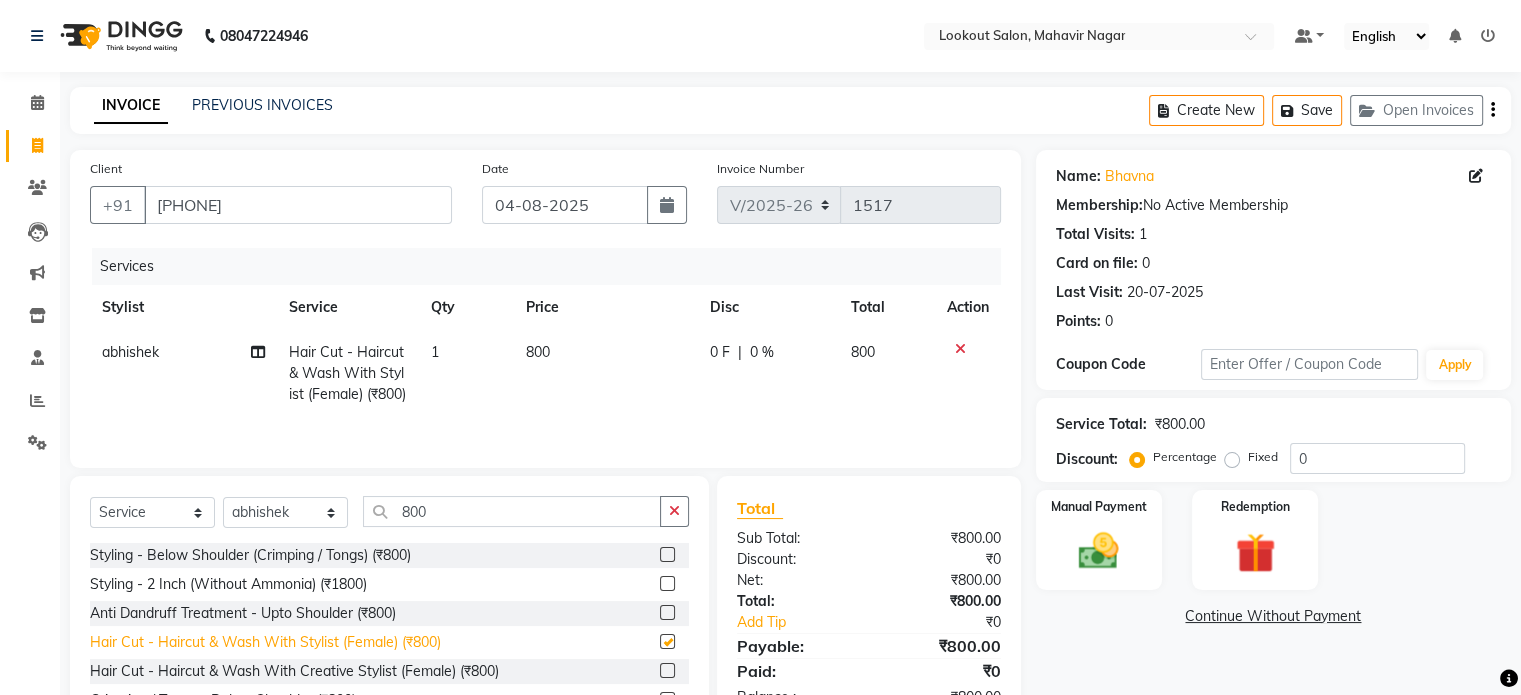 checkbox on "false" 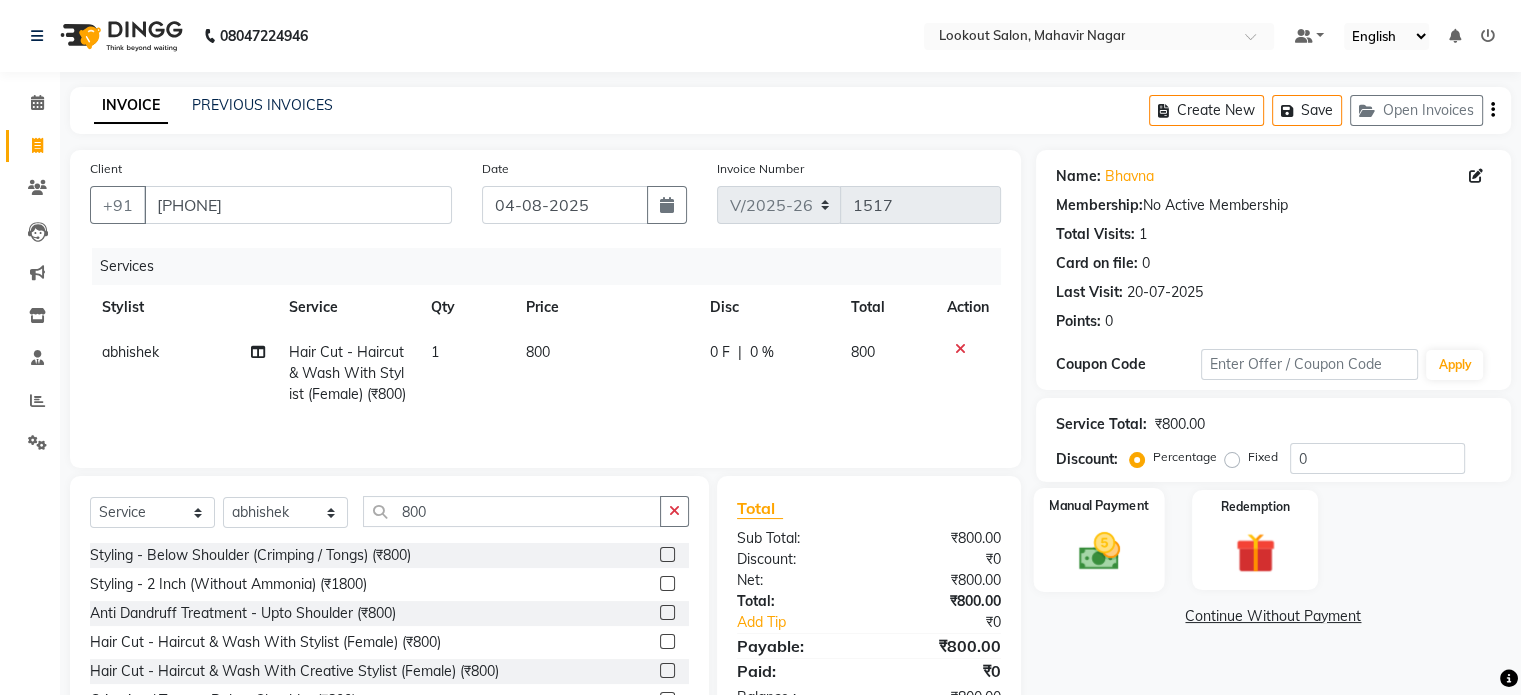 click 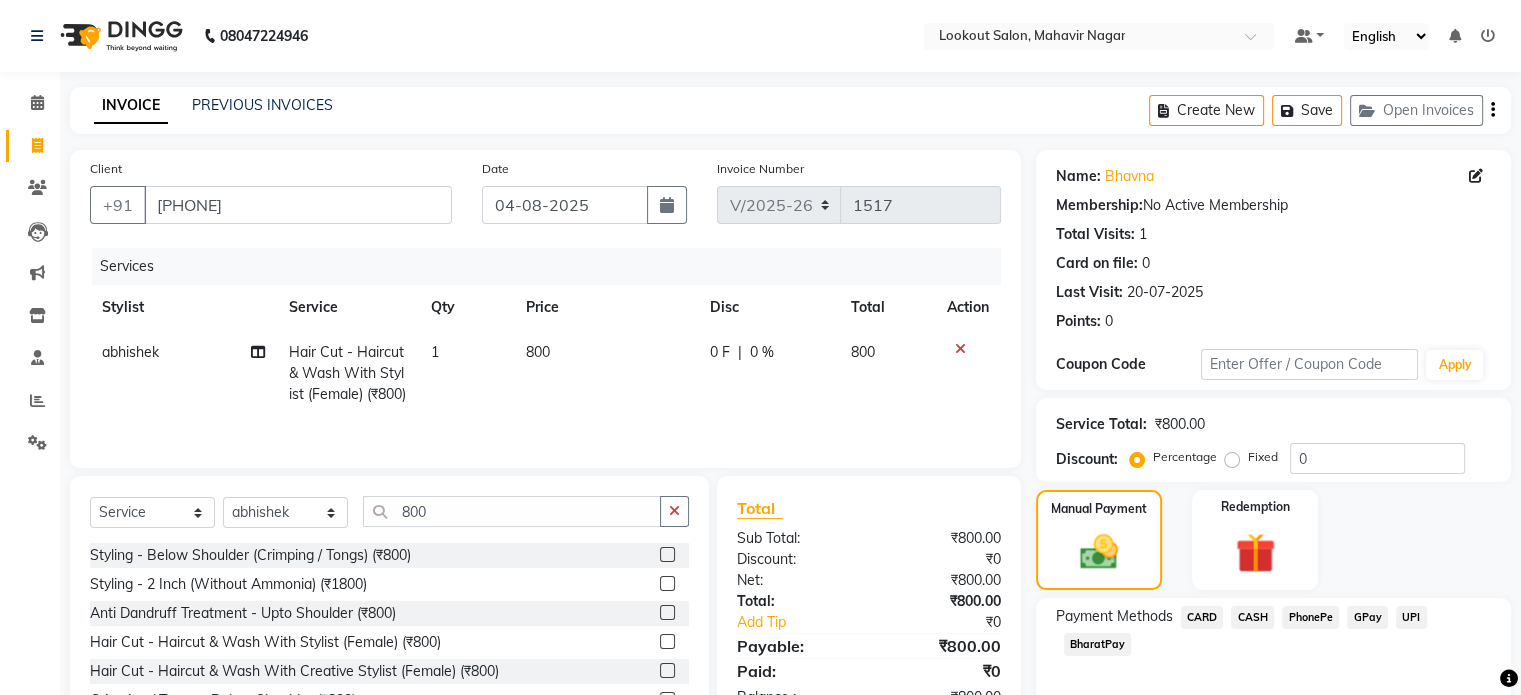 scroll, scrollTop: 128, scrollLeft: 0, axis: vertical 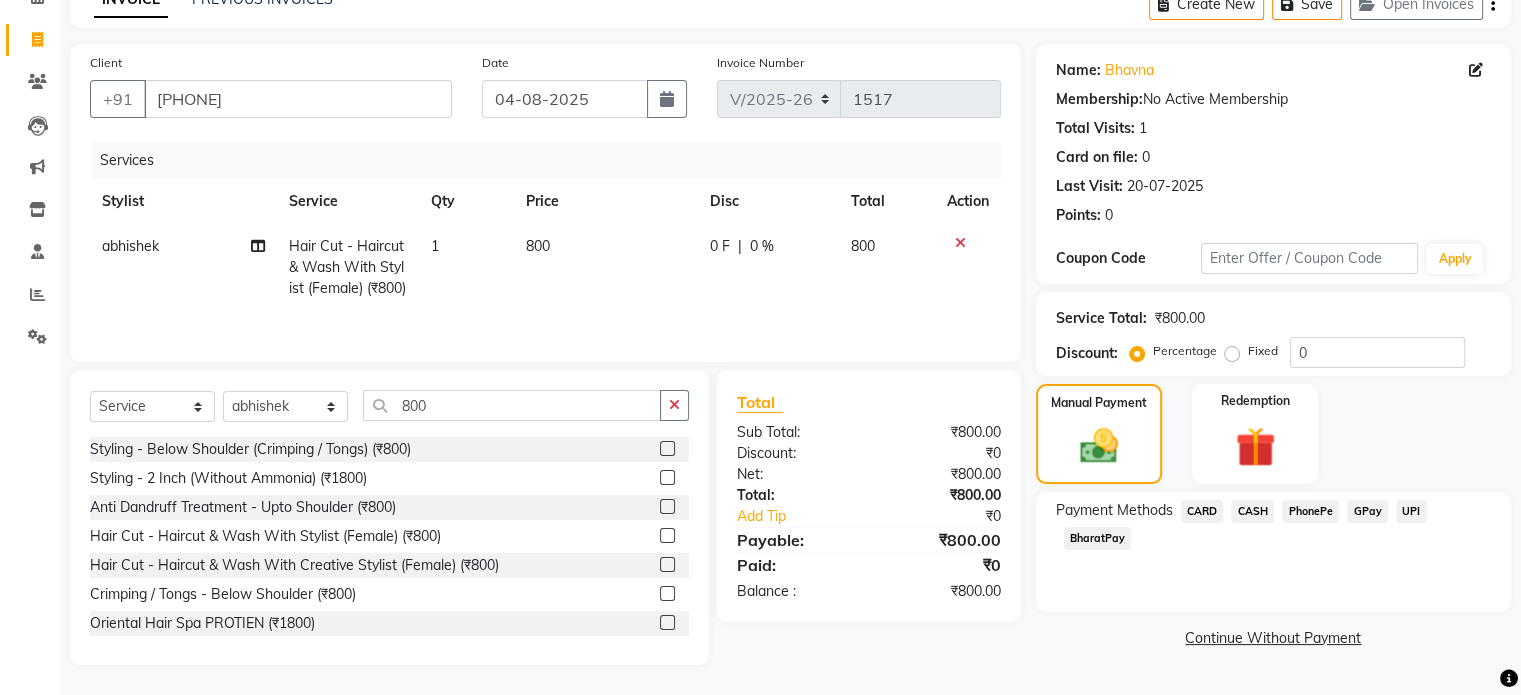 click on "GPay" 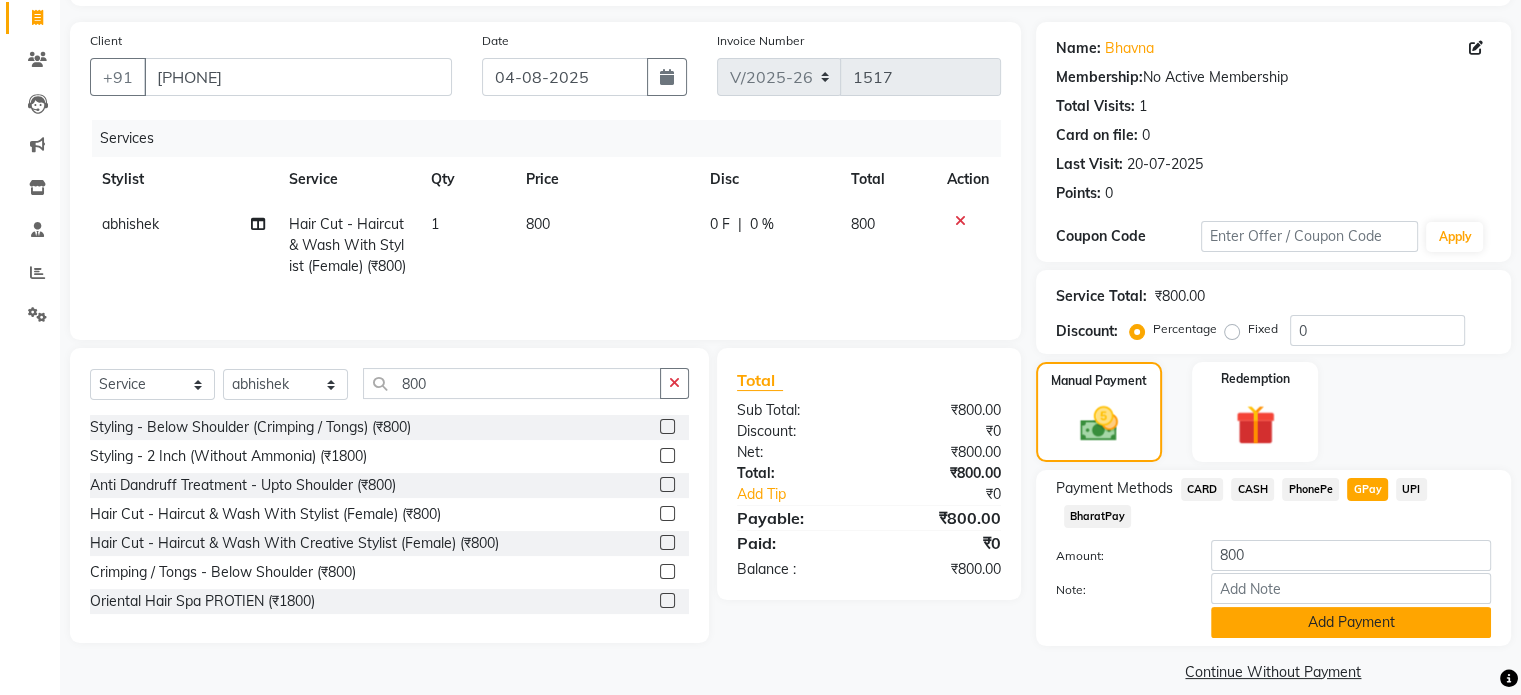 scroll, scrollTop: 152, scrollLeft: 0, axis: vertical 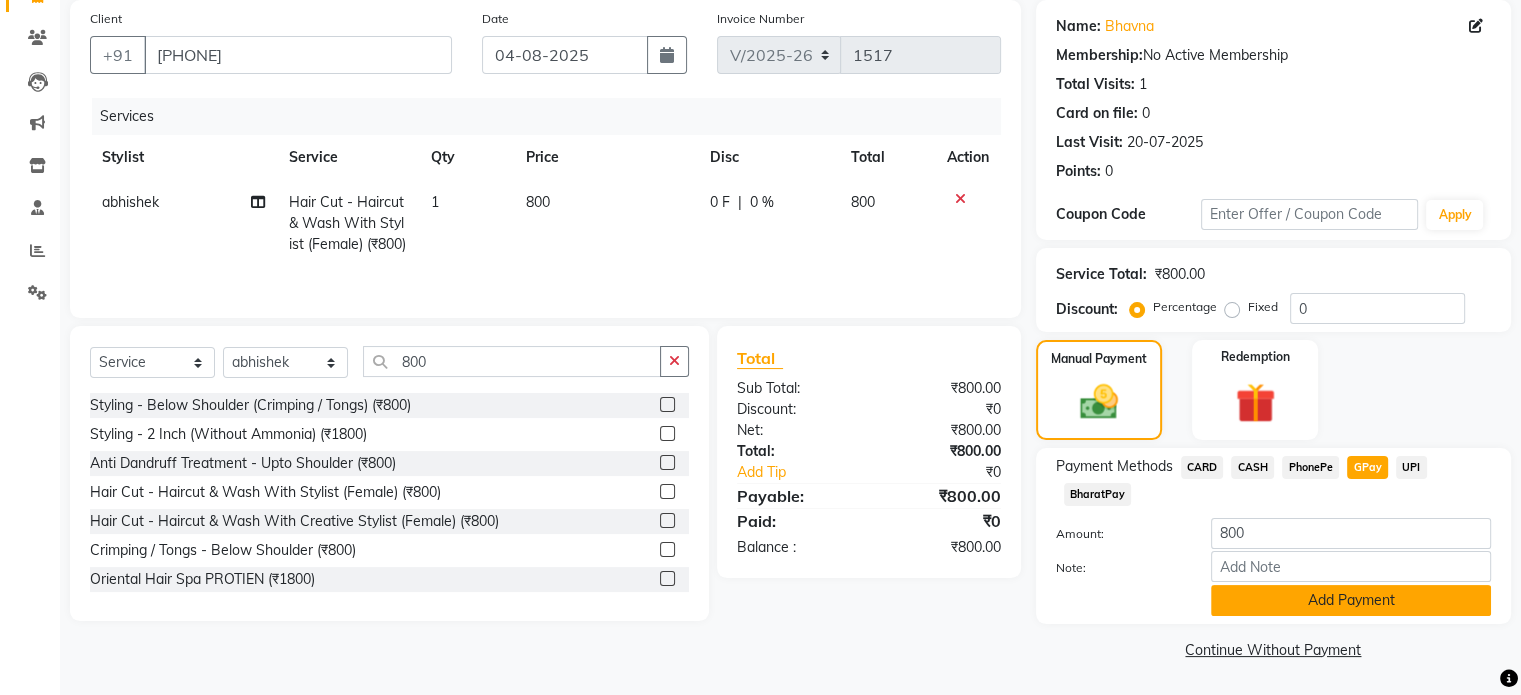 click on "Add Payment" 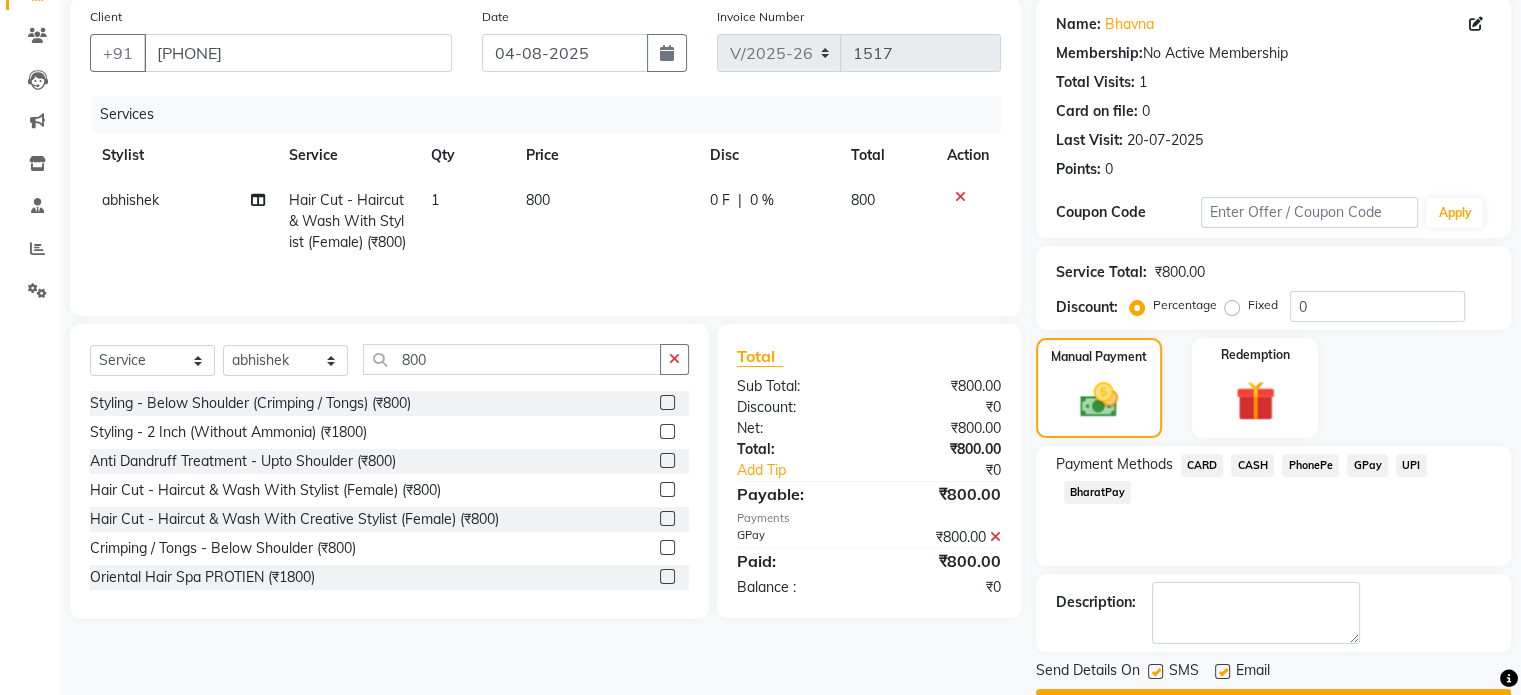 scroll, scrollTop: 205, scrollLeft: 0, axis: vertical 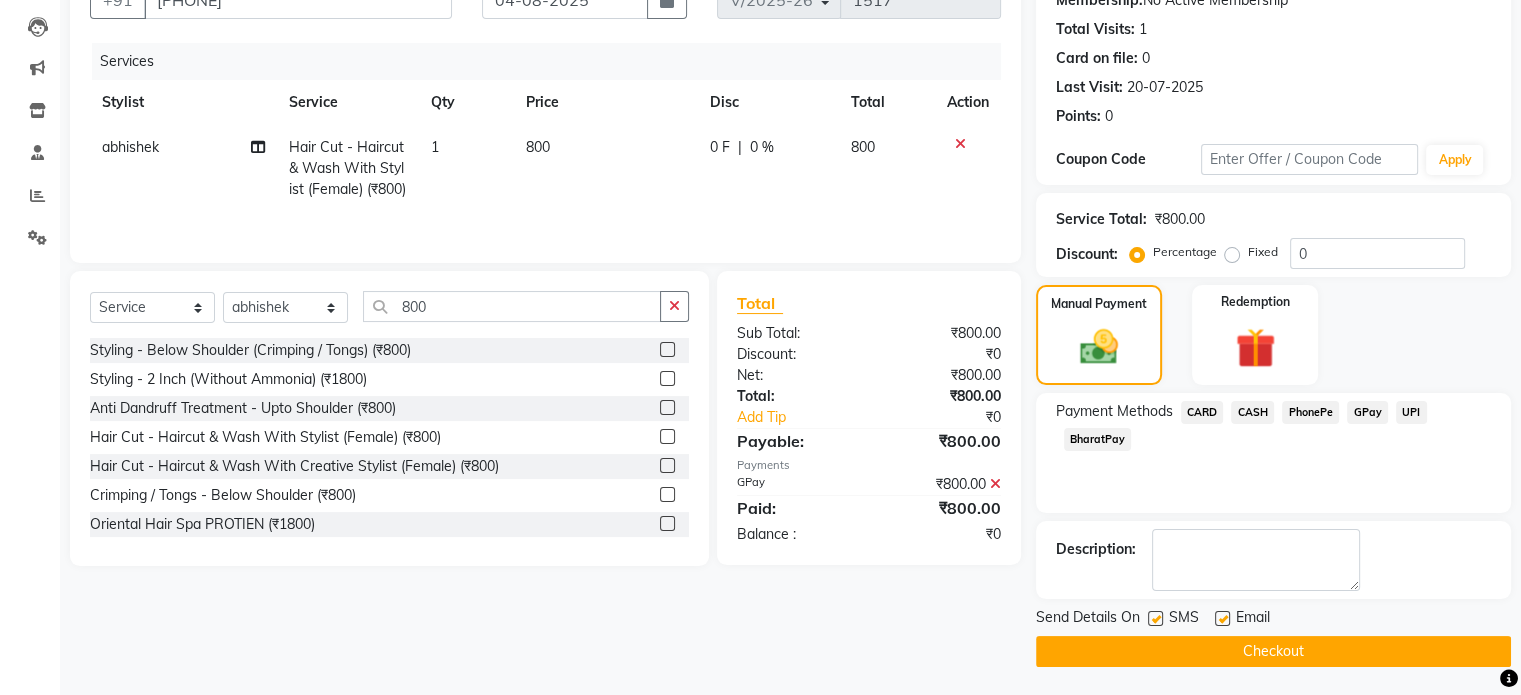 click on "Checkout" 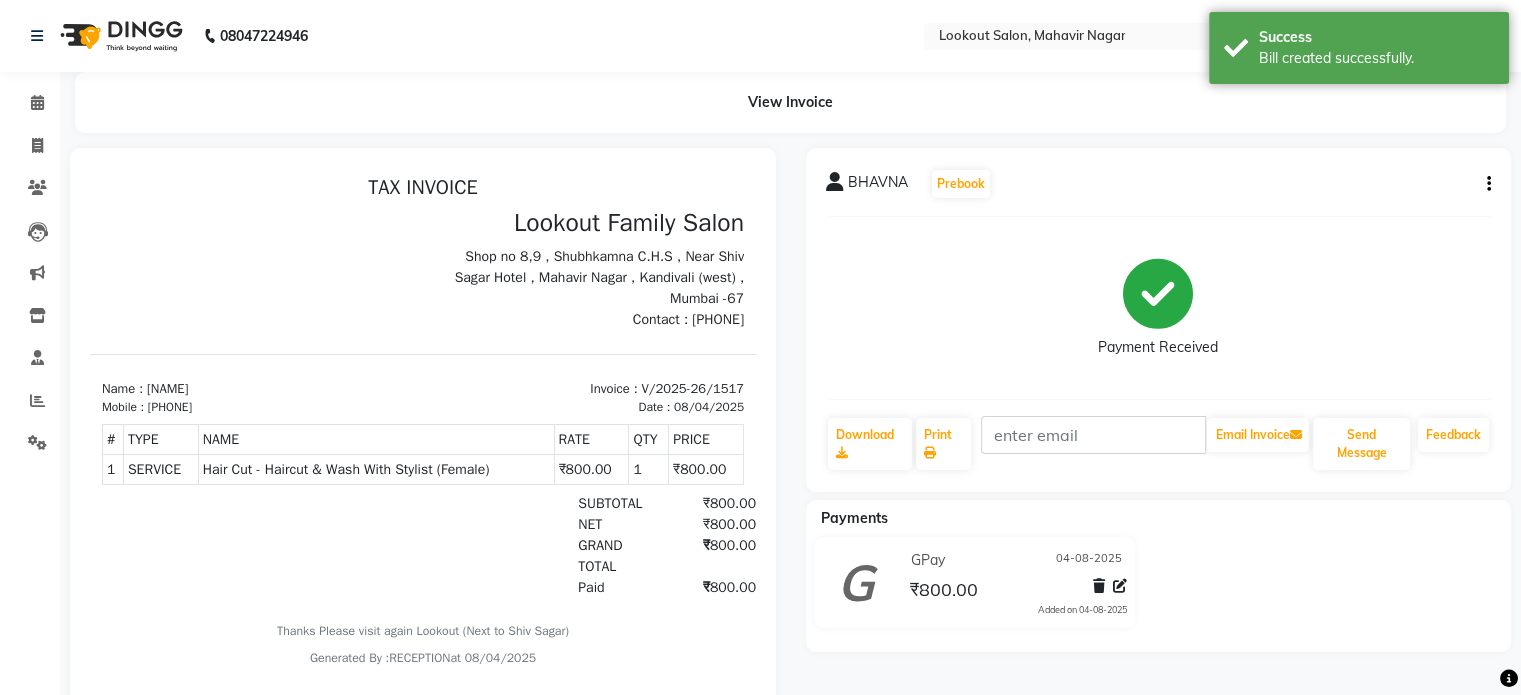scroll, scrollTop: 0, scrollLeft: 0, axis: both 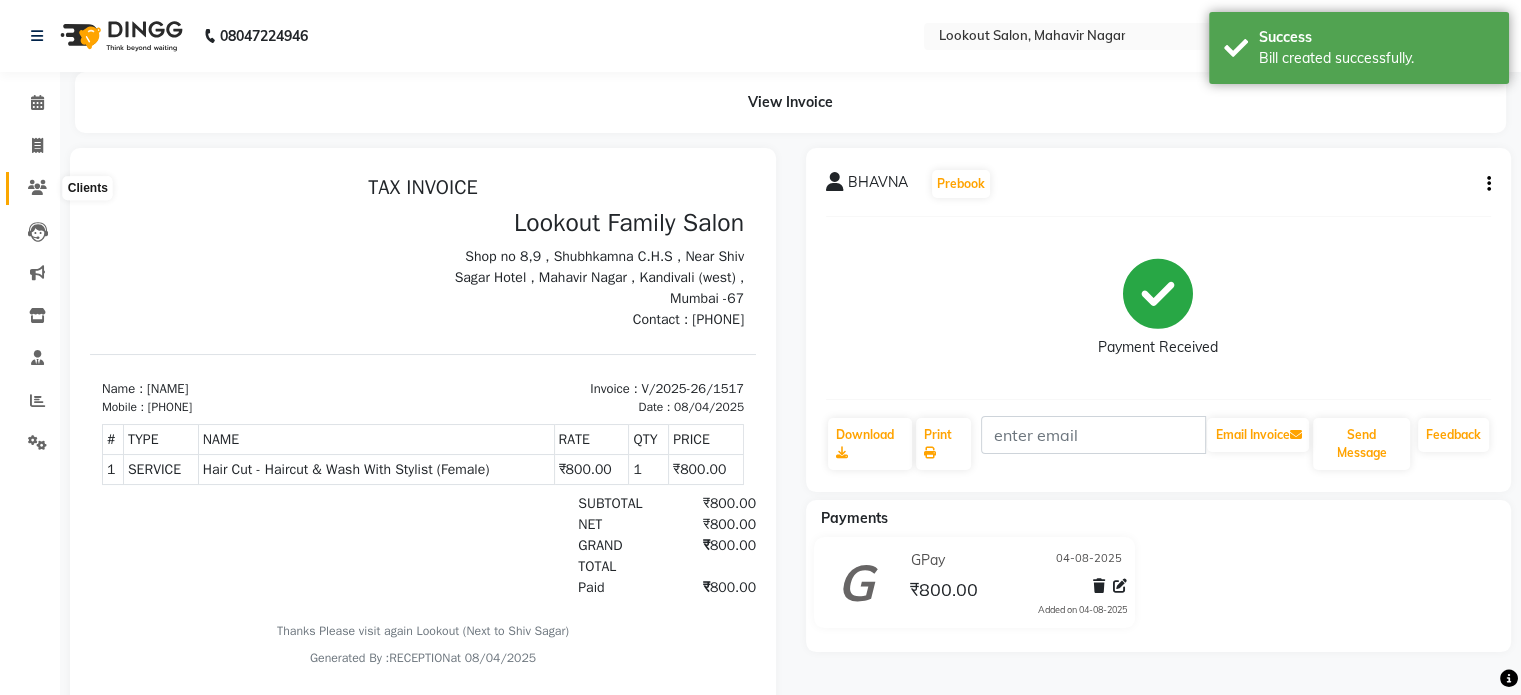 click 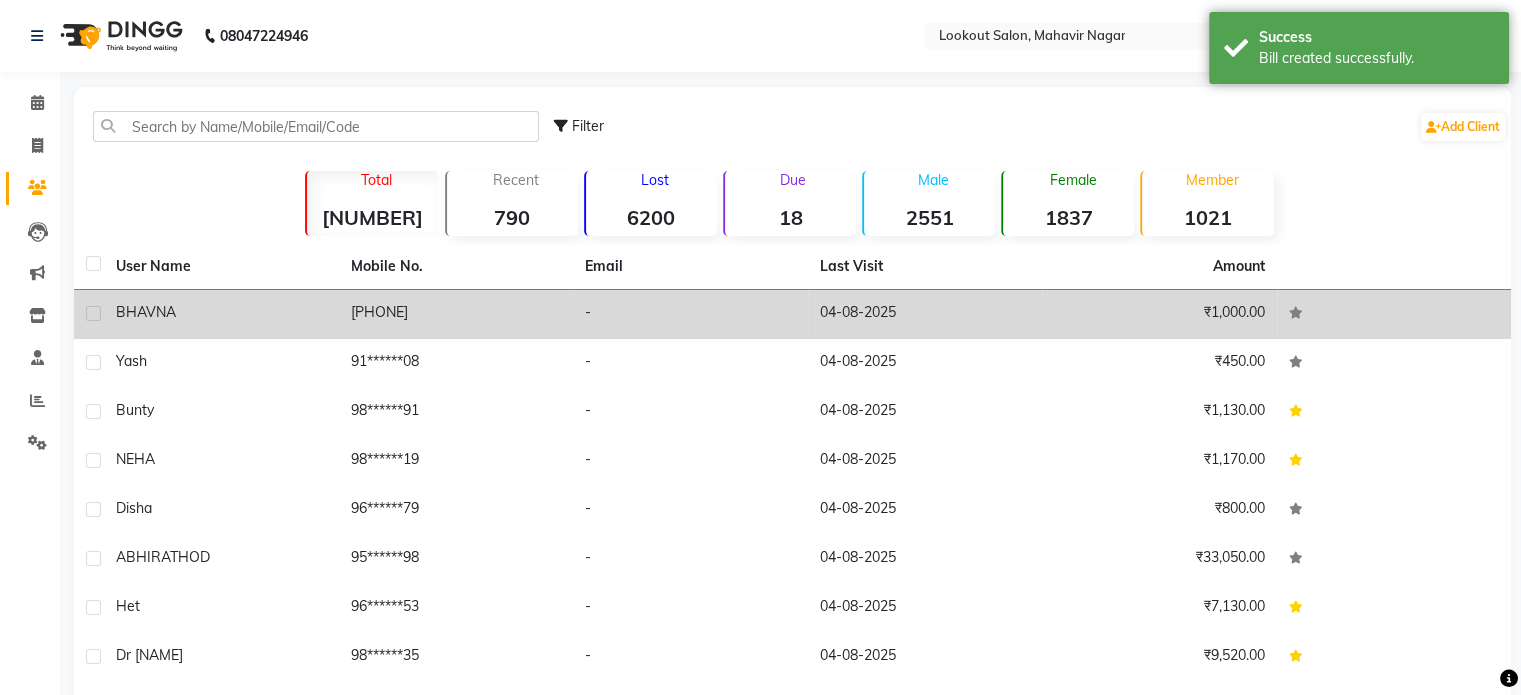 click on "BHAVNA" 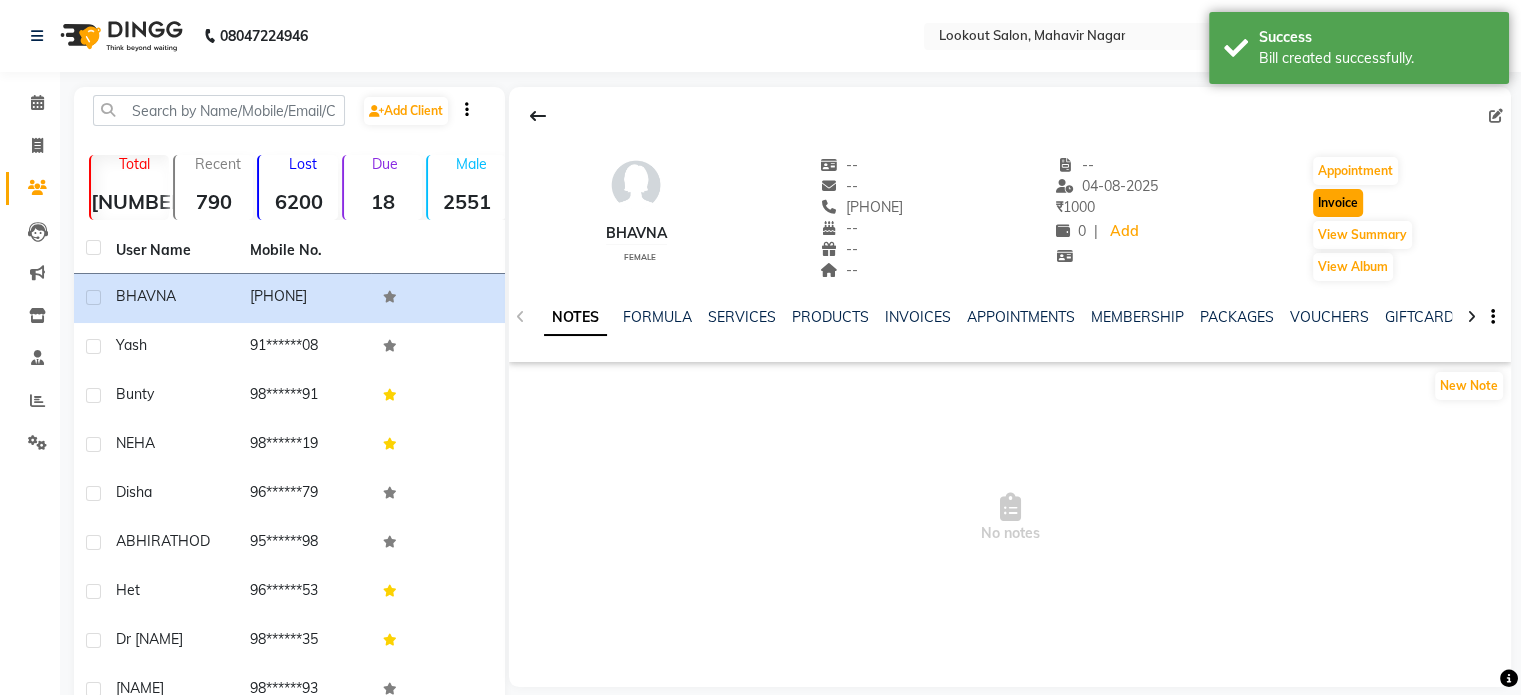 click on "Invoice" 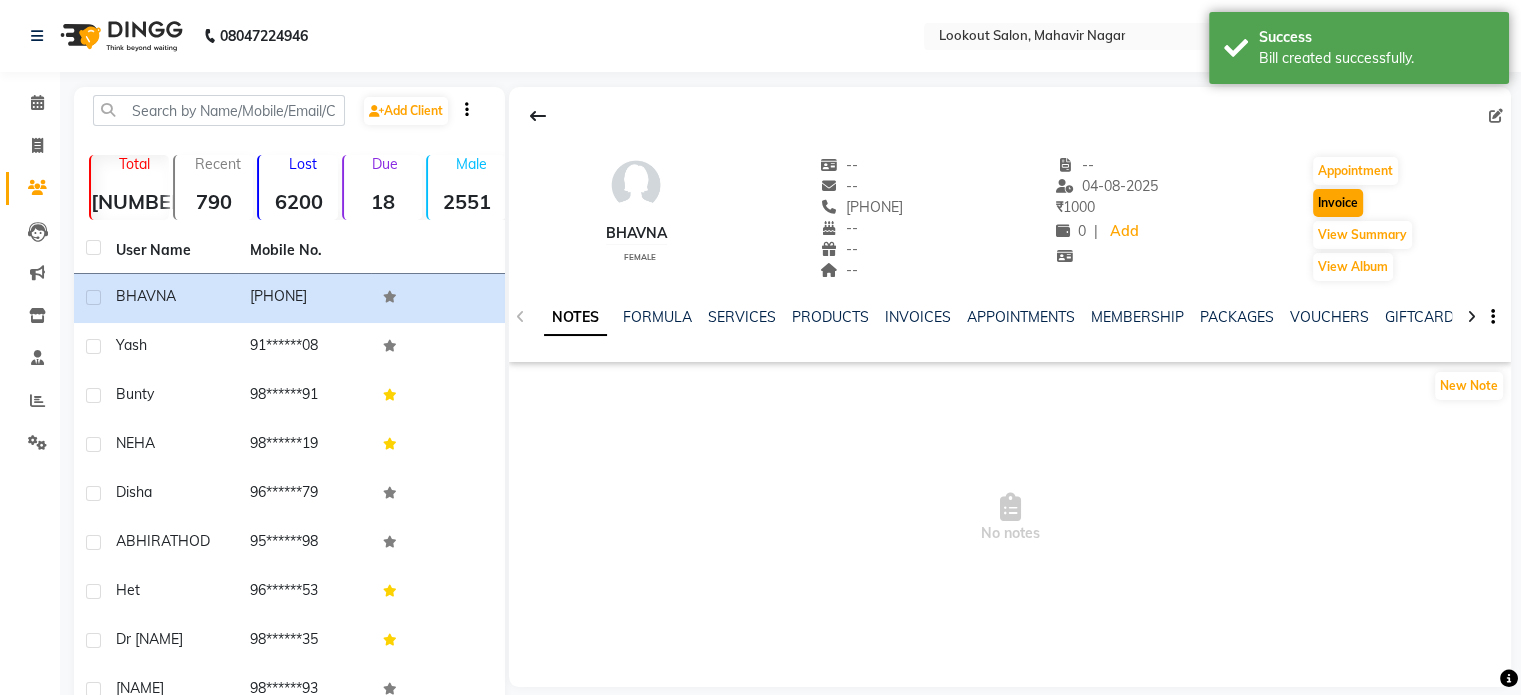 select on "150" 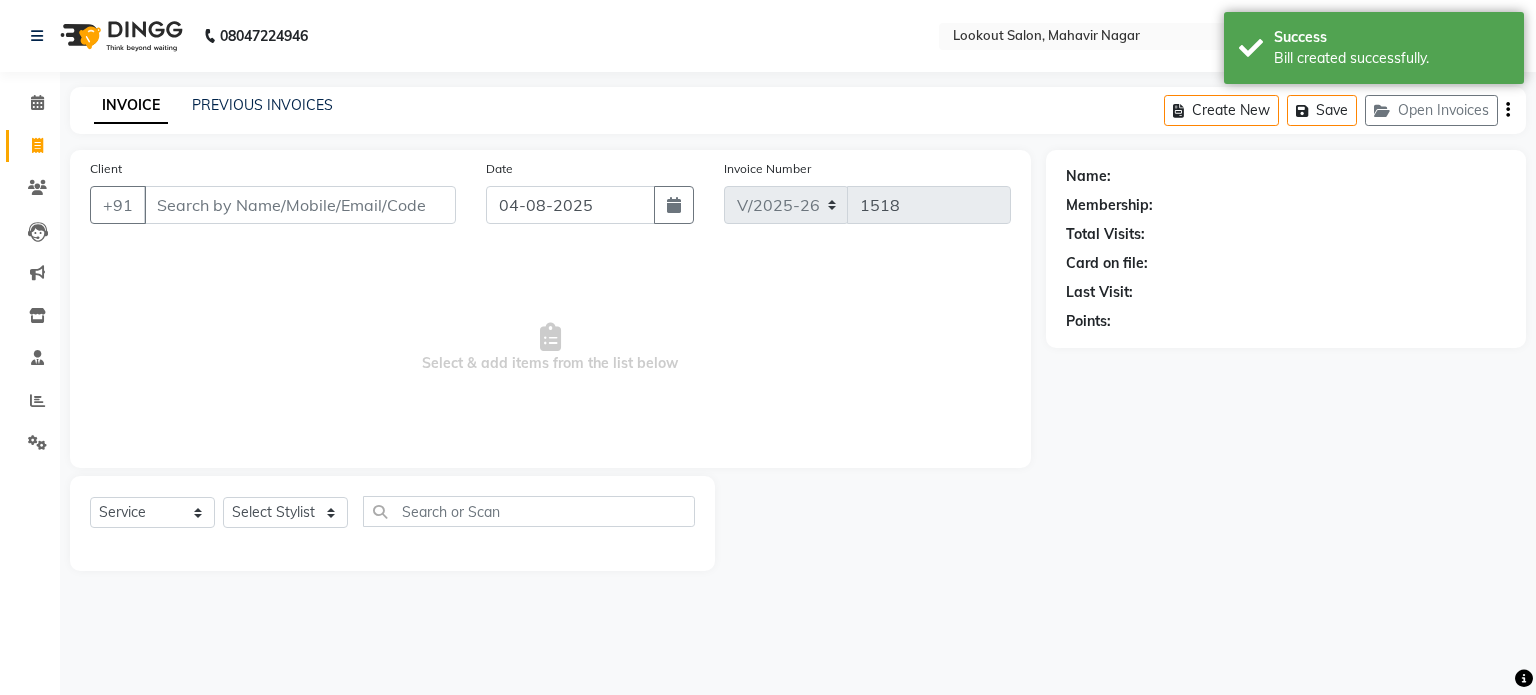type on "[PHONE]" 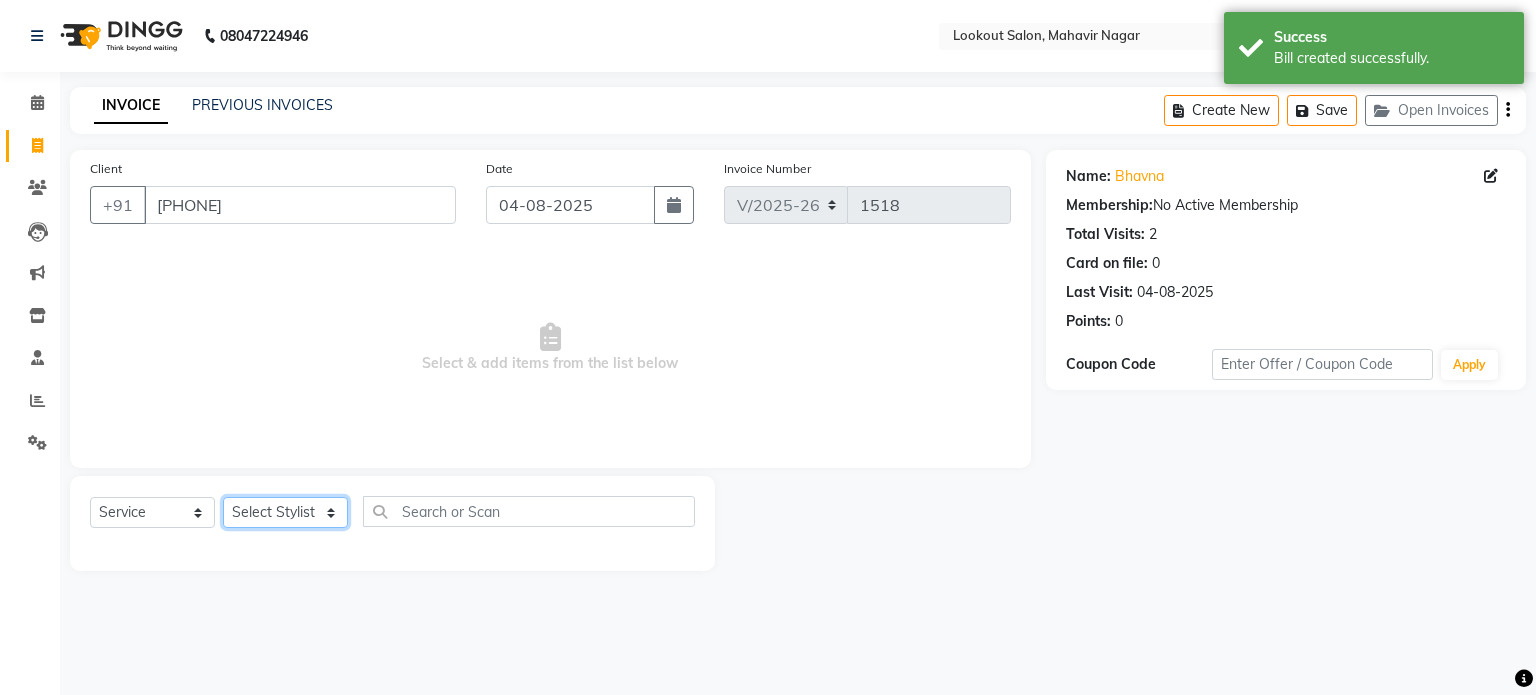 click on "Select Stylist [NAME] [NAME] [NAME] [NAME] [NAME] [NAME] [NAME] [NAME] [NAME] [NAME] [NAME]" 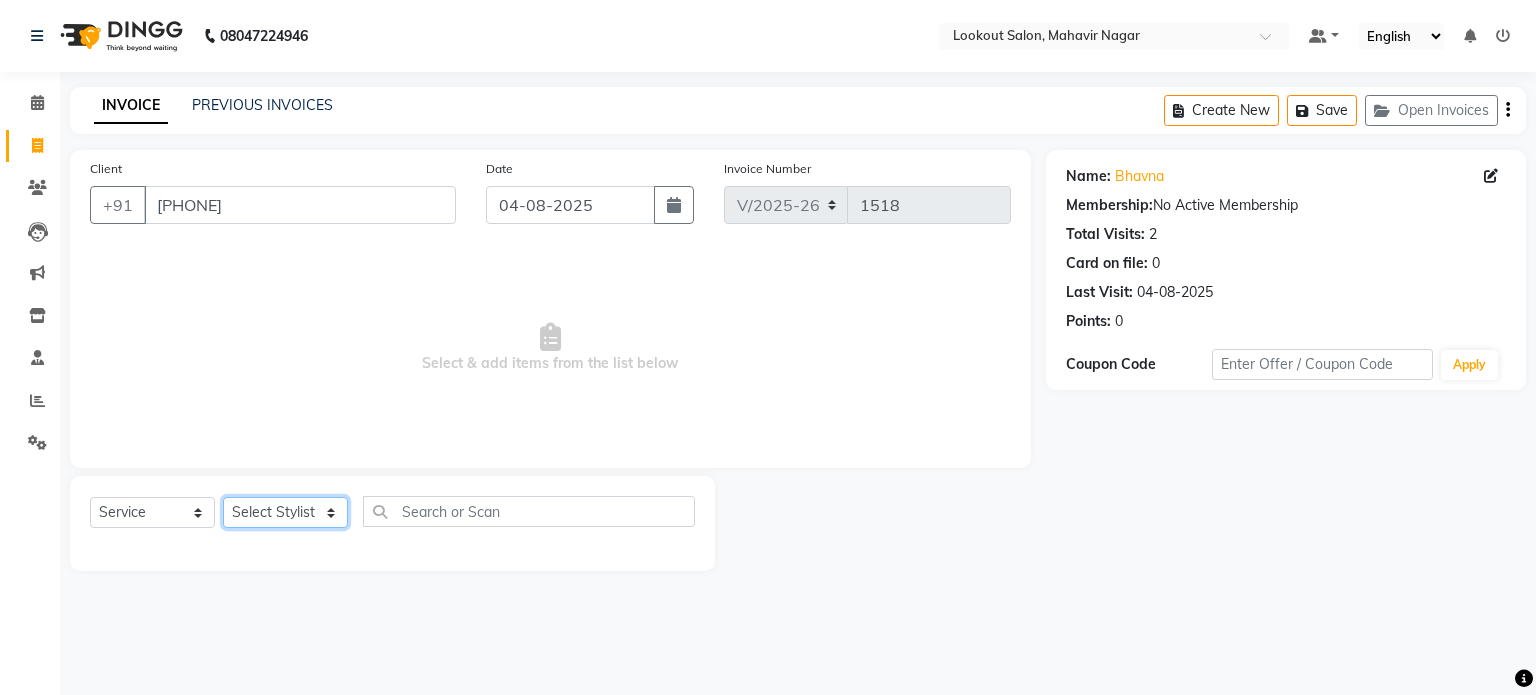 select on "85691" 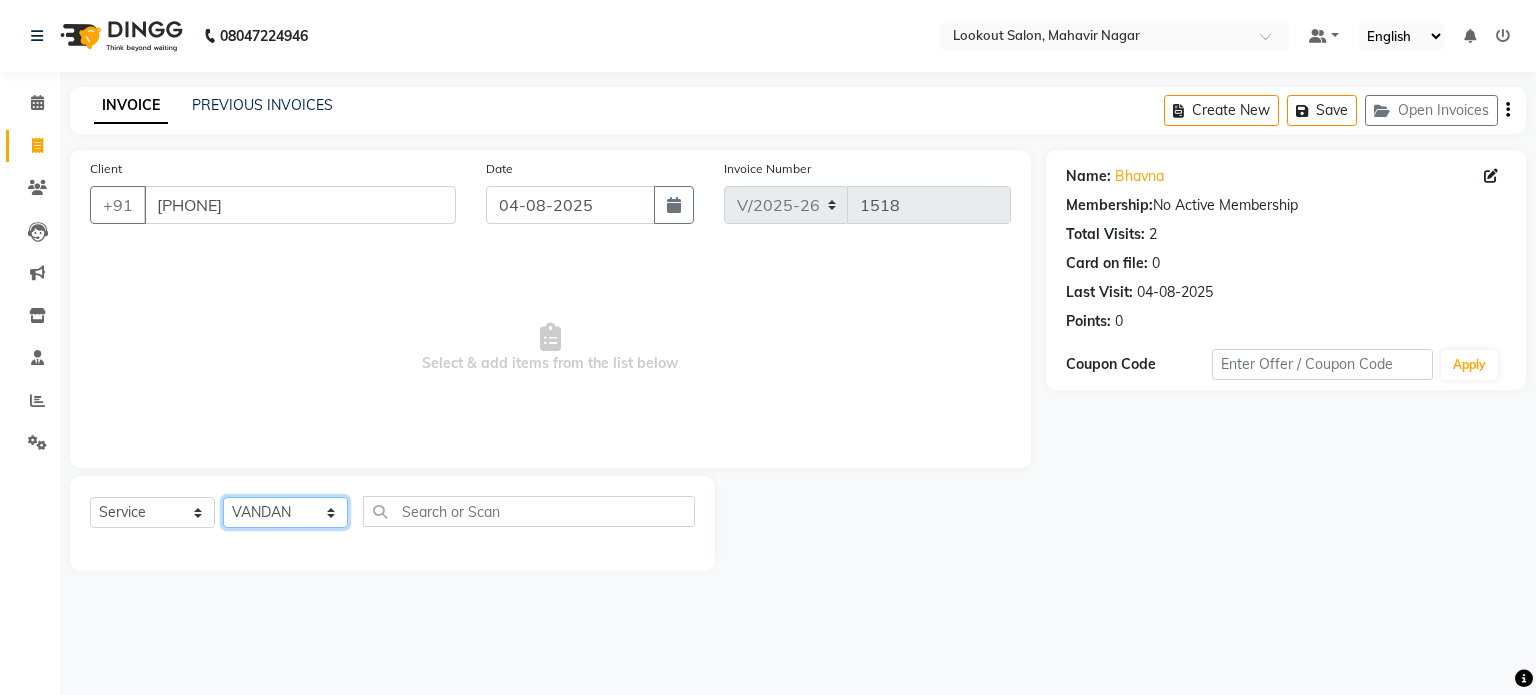 click on "Select Stylist [NAME] [NAME] [NAME] [NAME] [NAME] [NAME] [NAME] [NAME] [NAME] [NAME] [NAME]" 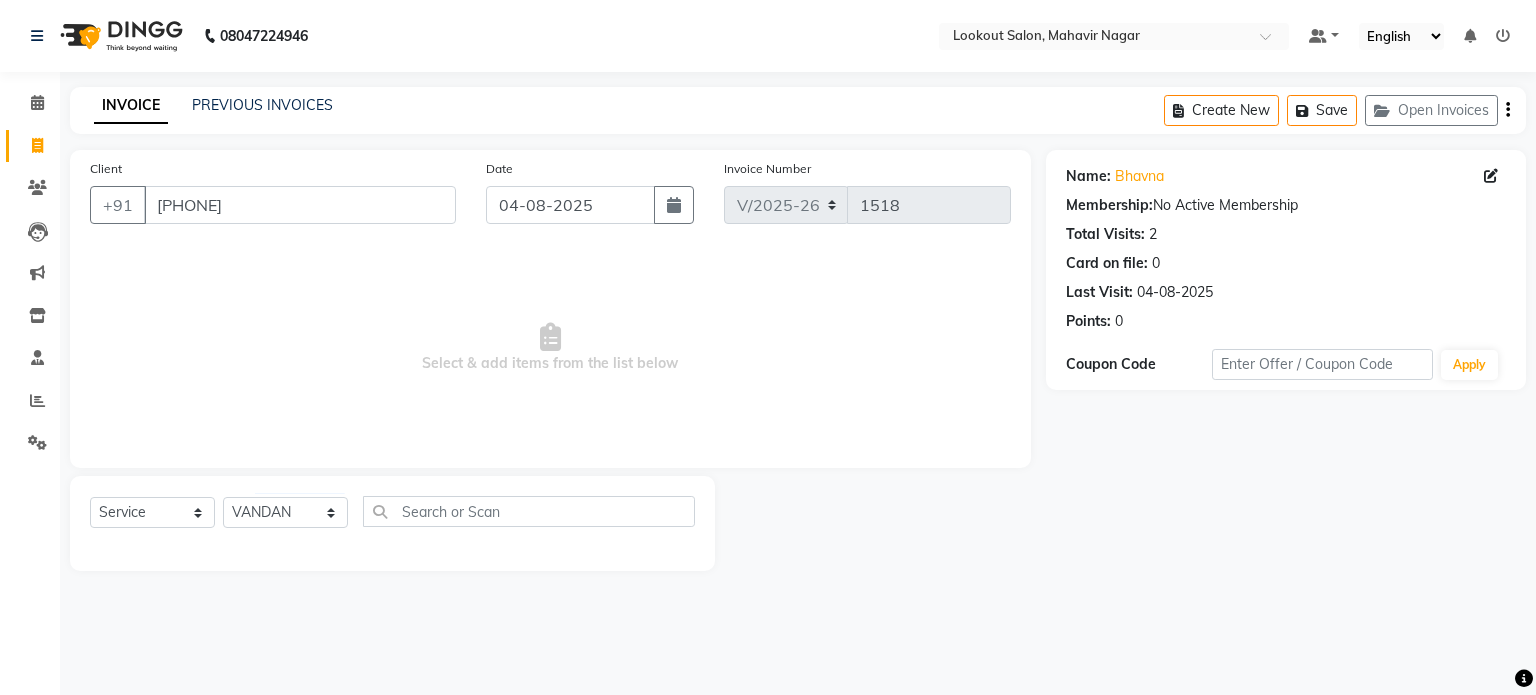 click on "Client +91 [PHONE] Date 04-08-2025 Invoice Number V/2025 V/2025-26 1518  Select & add items from the list below  Select  Service  Product  Membership  Package Voucher Prepaid Gift Card  Select Stylist [NAME] [NAME] [NAME] [NAME] [NAME] [NAME] [NAME] [NAME] [NAME] [NAME] [NAME]" 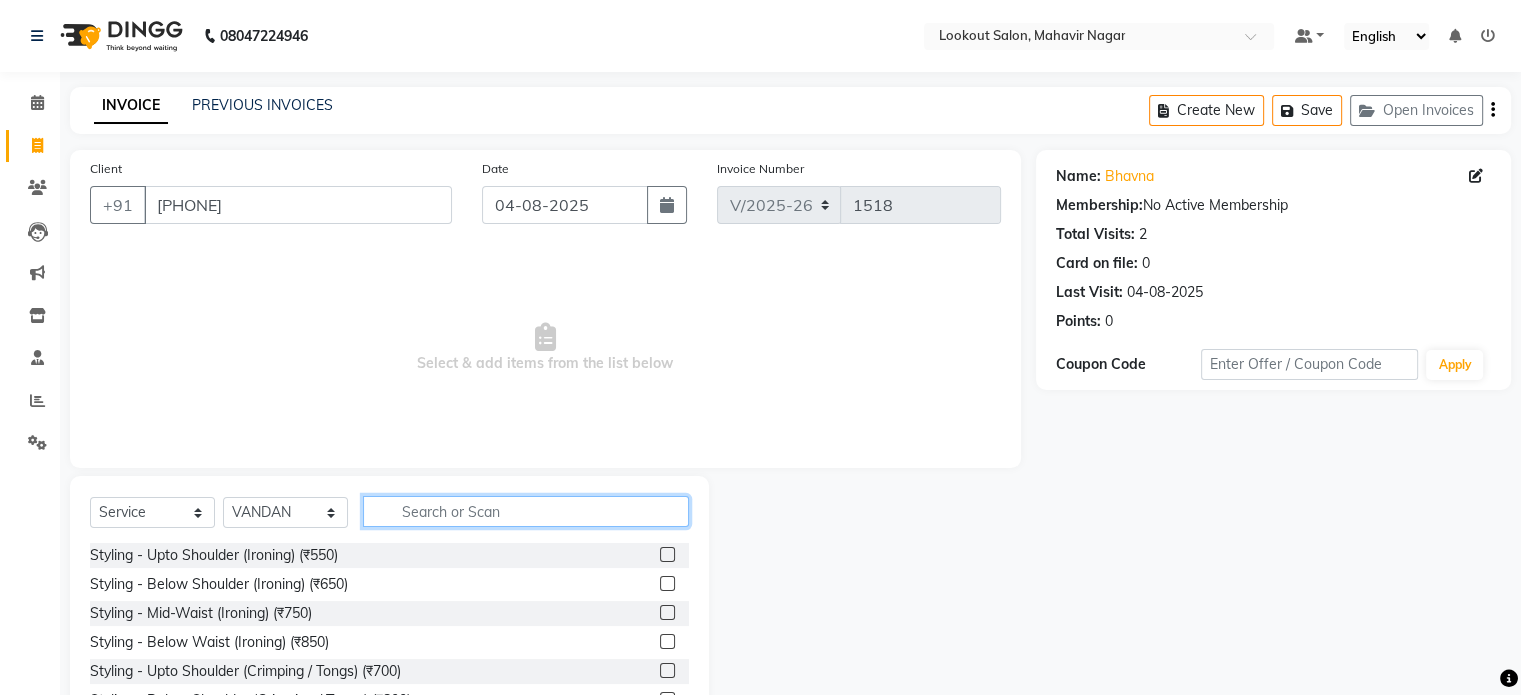 click 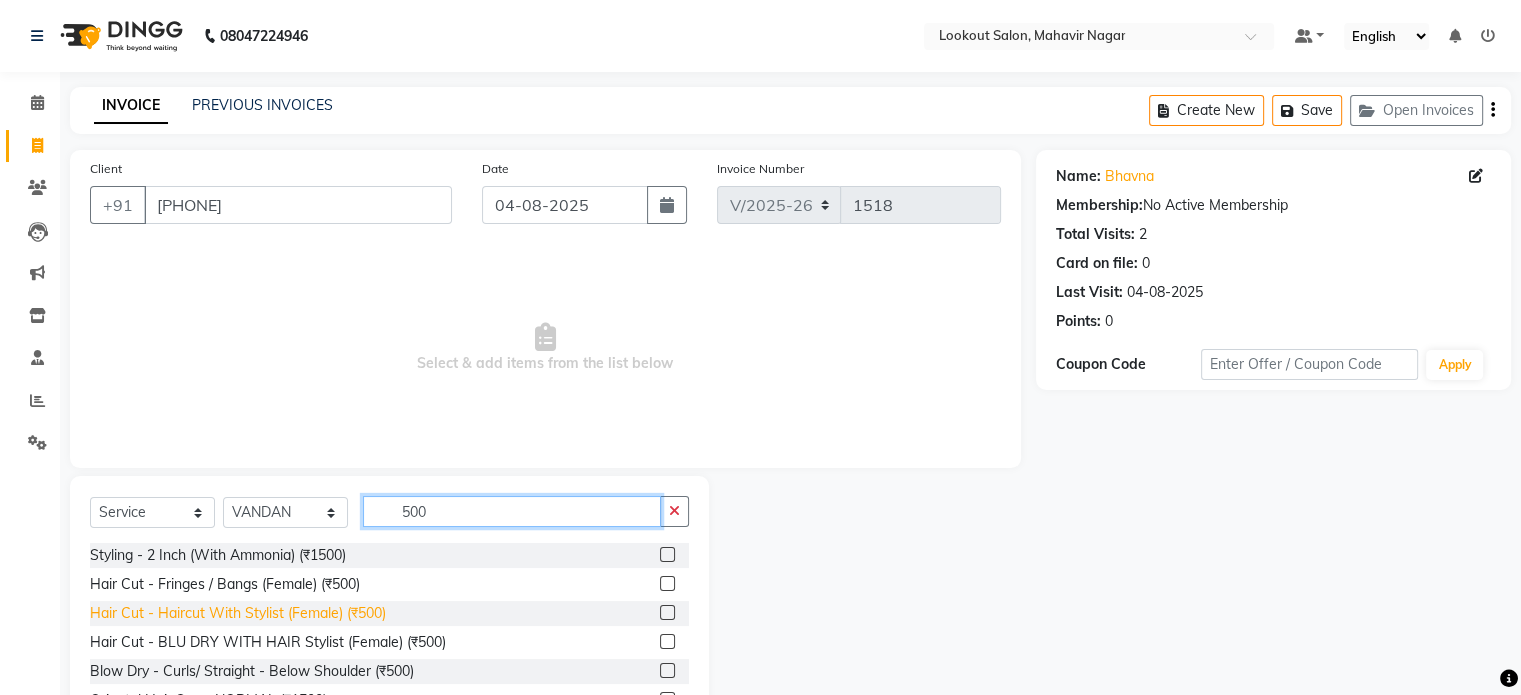 type on "500" 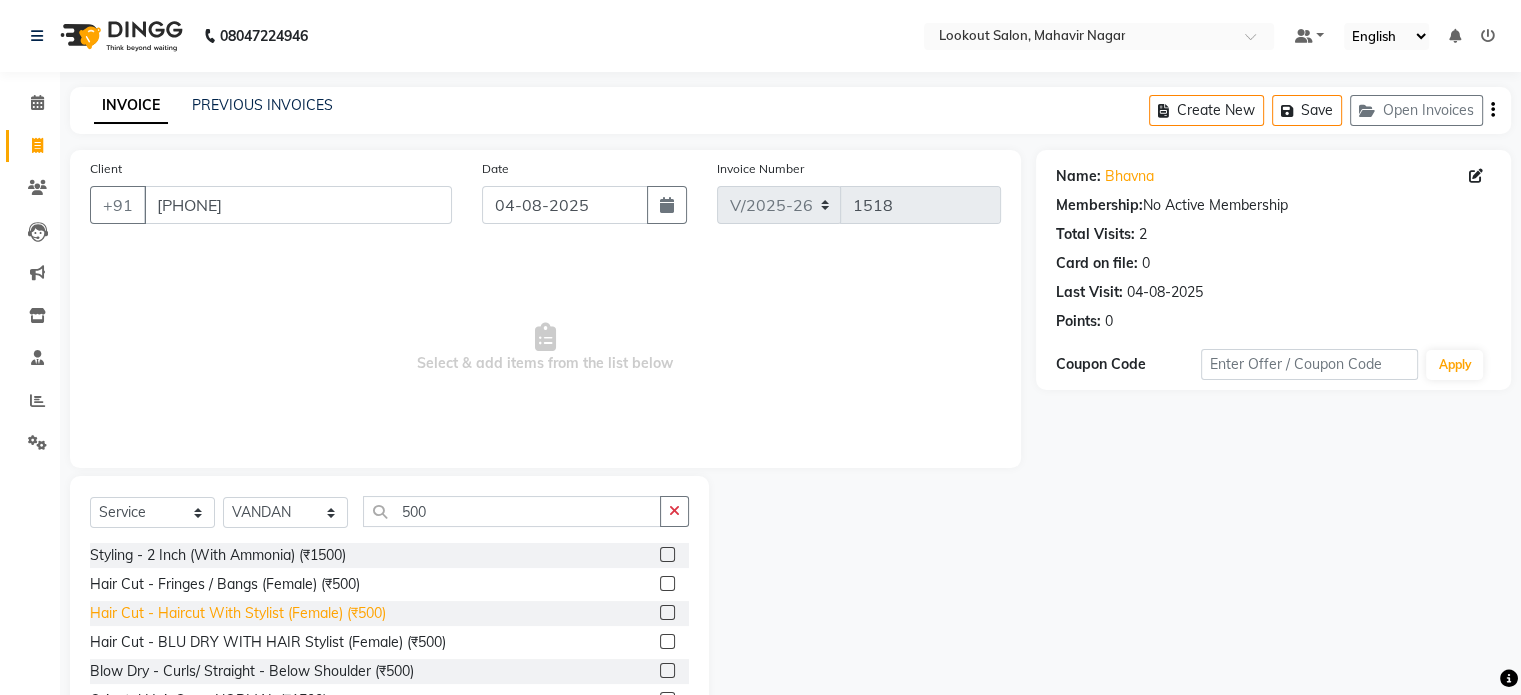 click on "Hair Cut - Haircut With Stylist (Female) (₹500)" 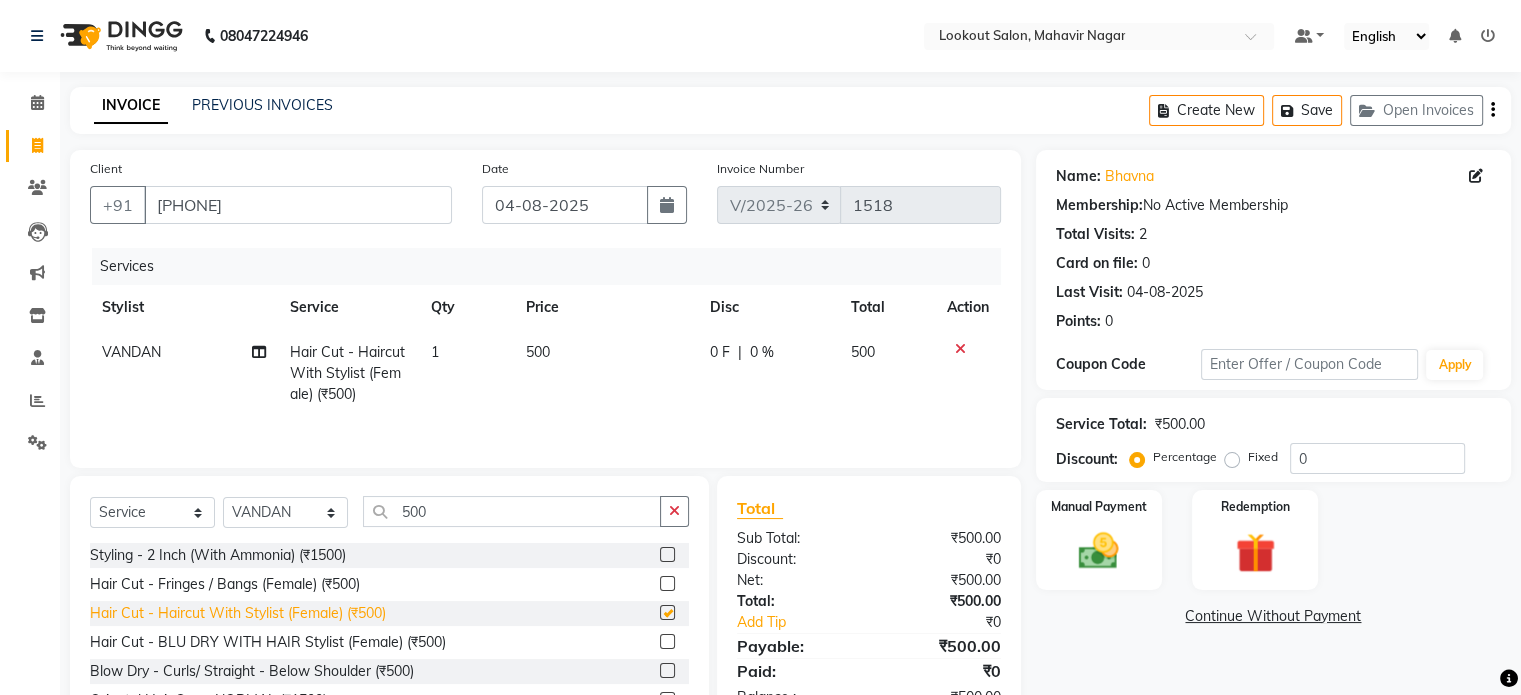 checkbox on "false" 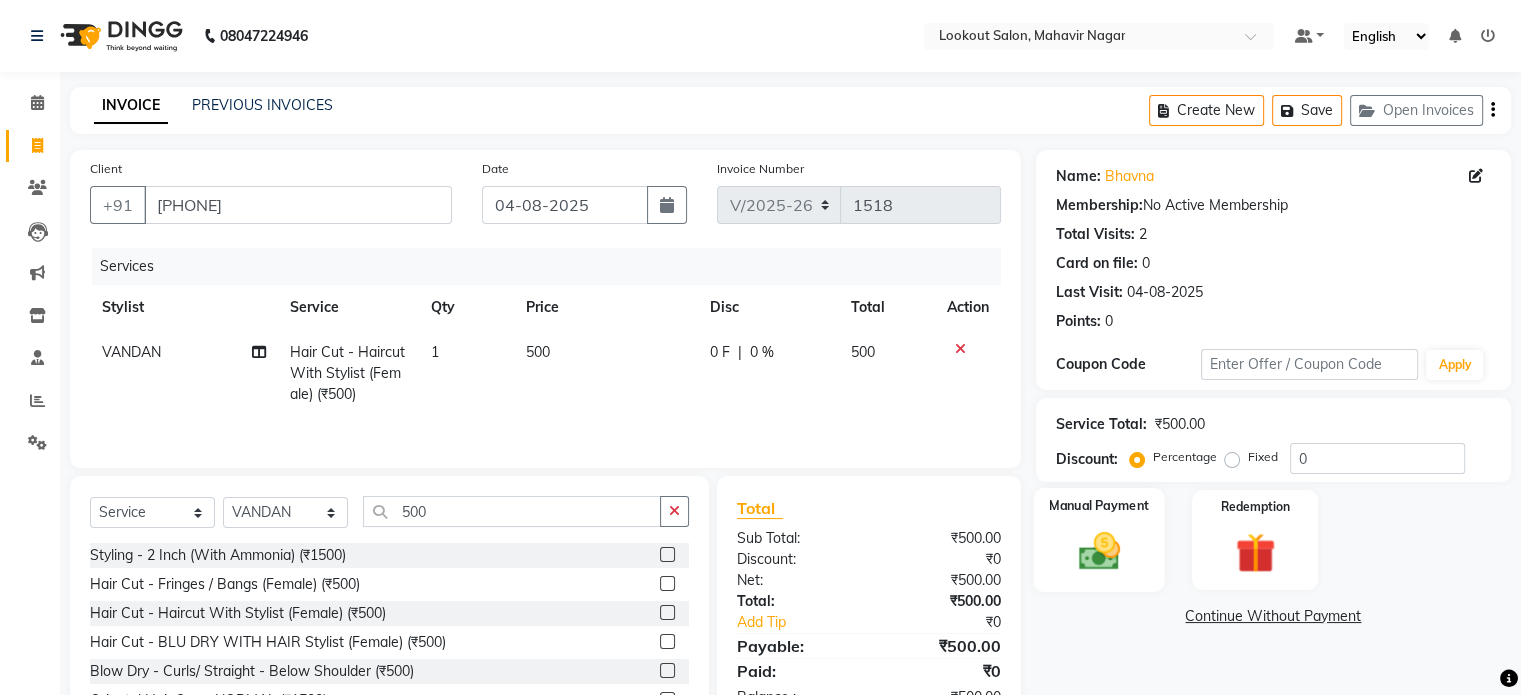 click 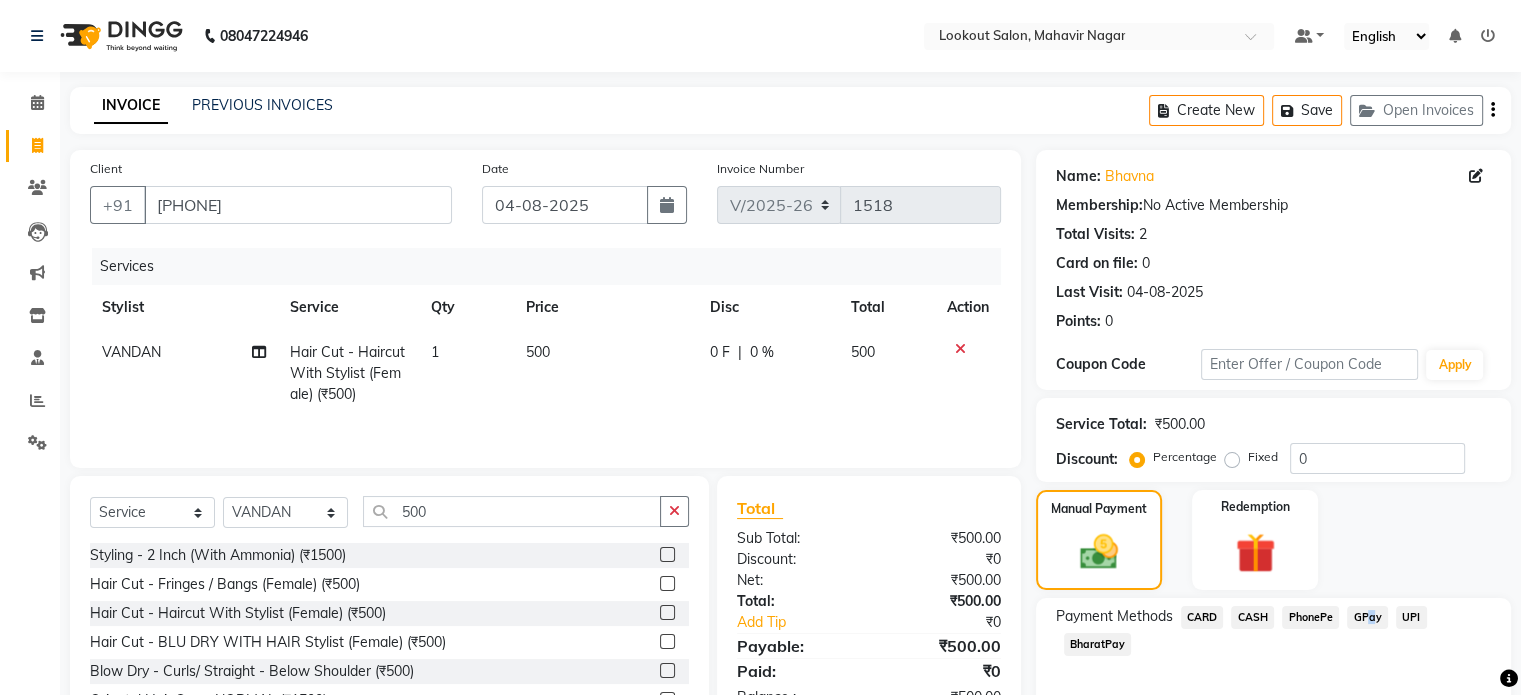 click on "GPay" 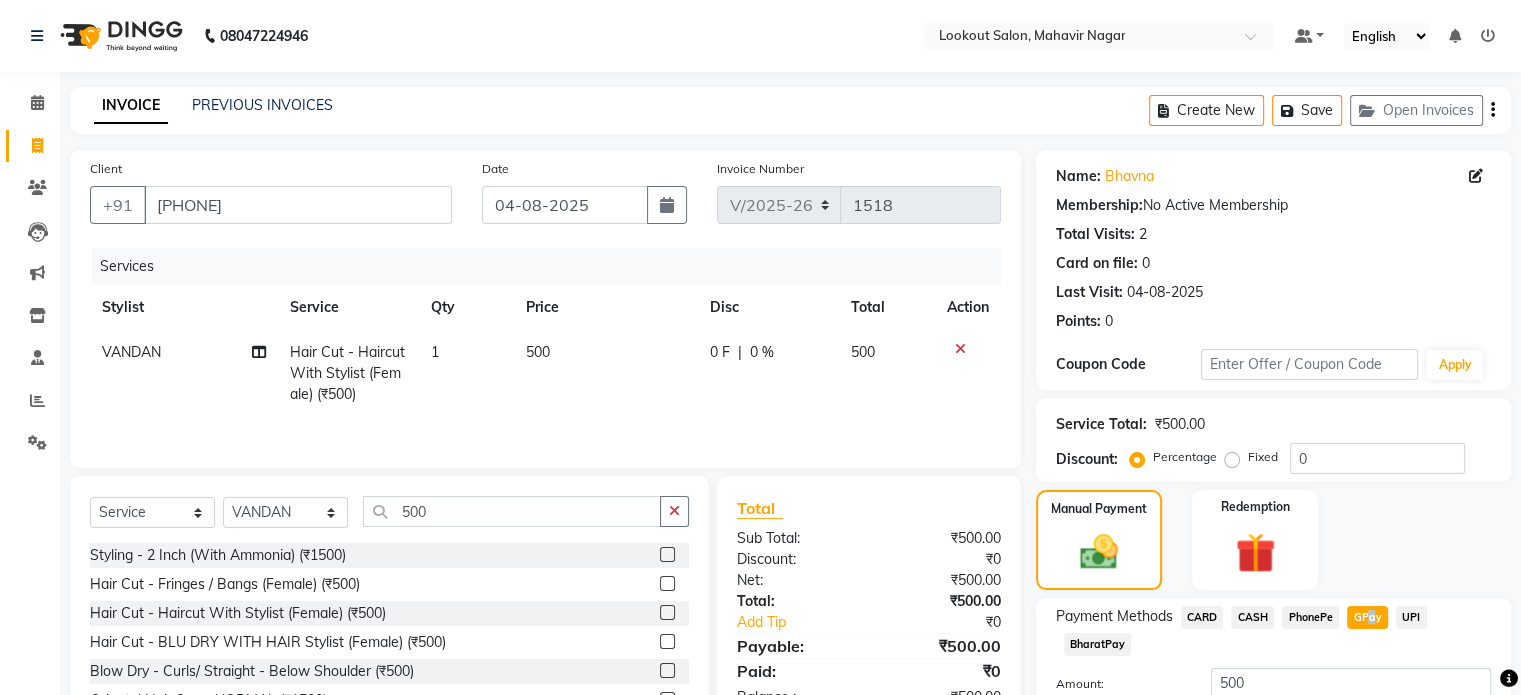 scroll, scrollTop: 152, scrollLeft: 0, axis: vertical 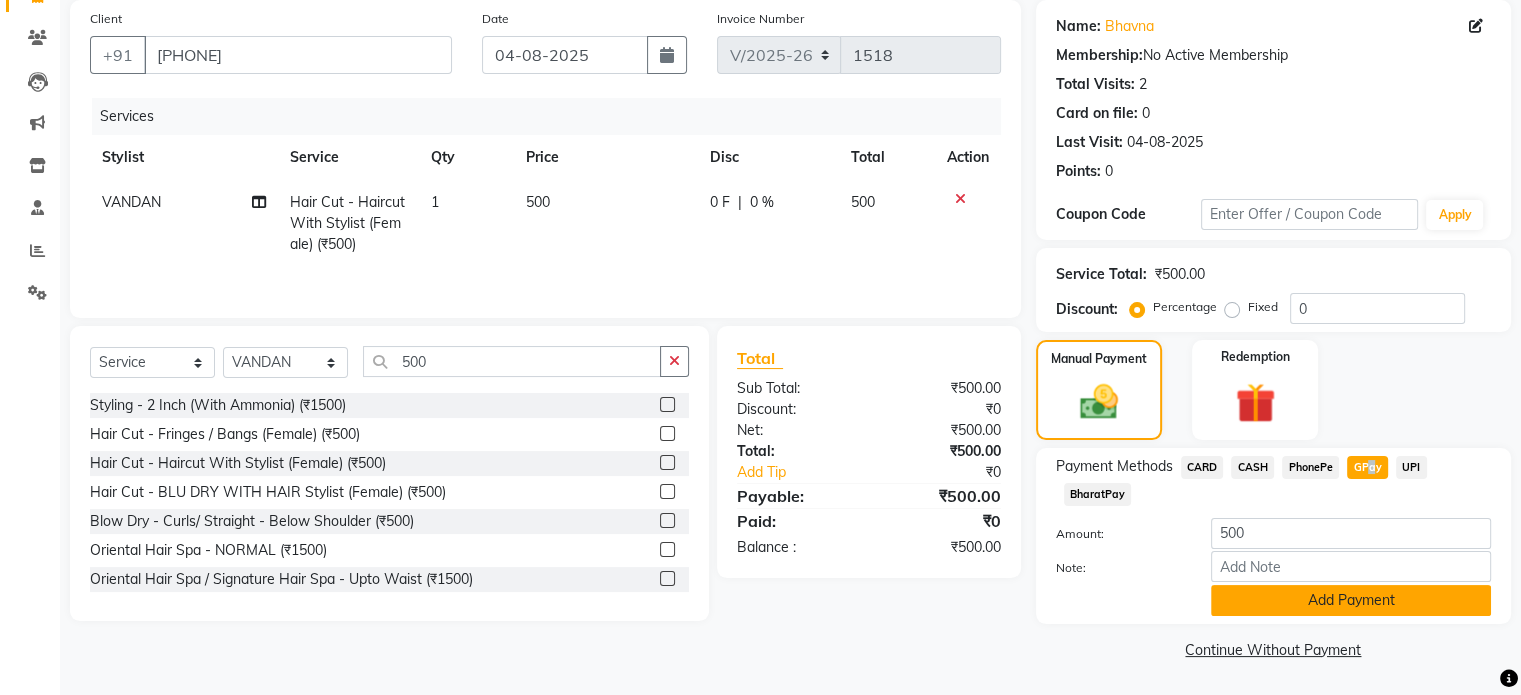 click on "Add Payment" 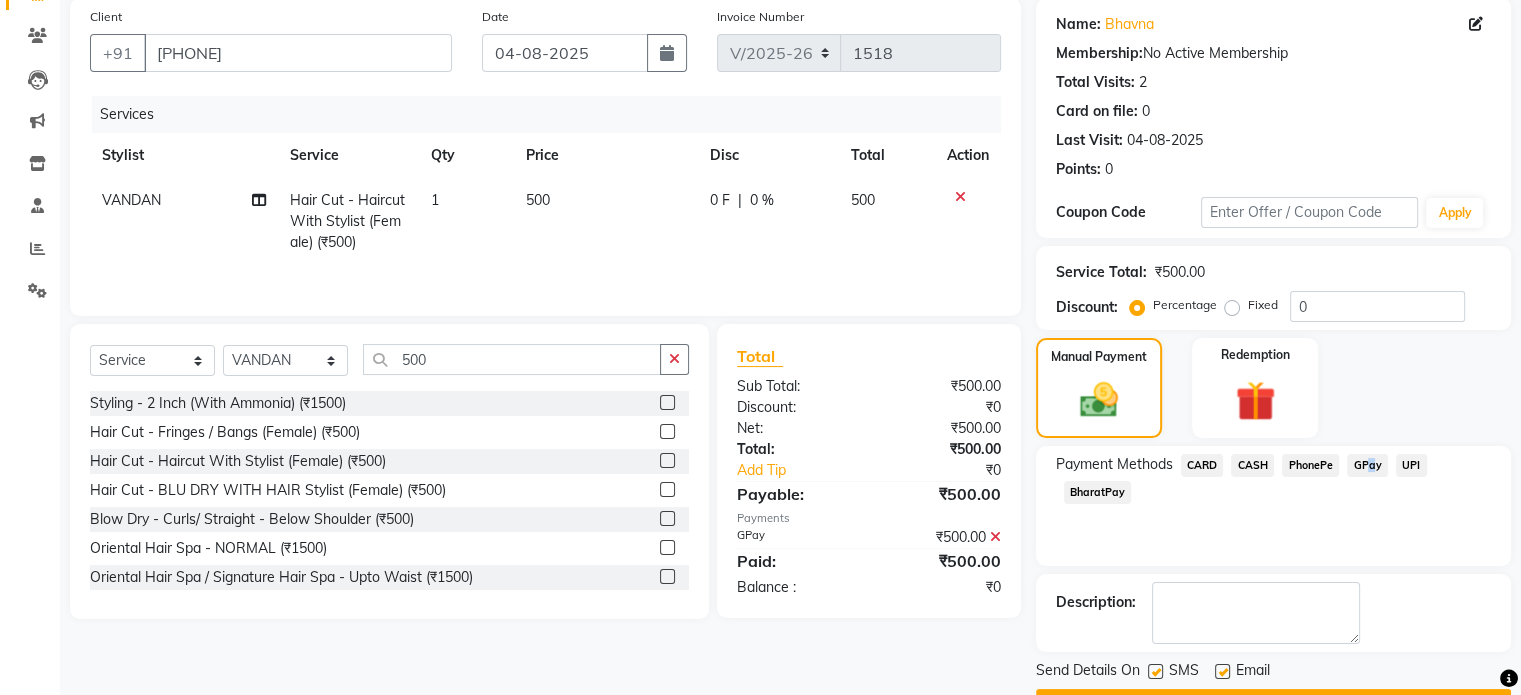 scroll, scrollTop: 205, scrollLeft: 0, axis: vertical 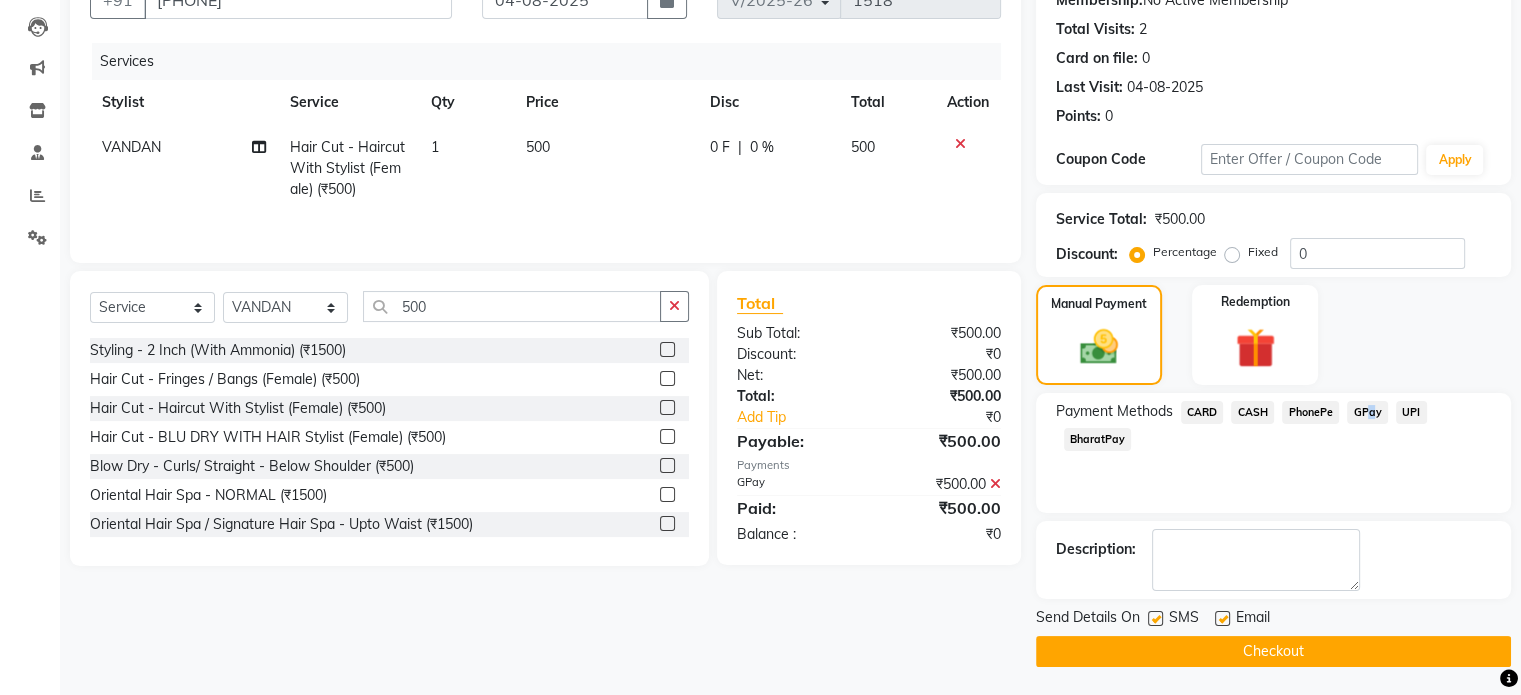 click on "Checkout" 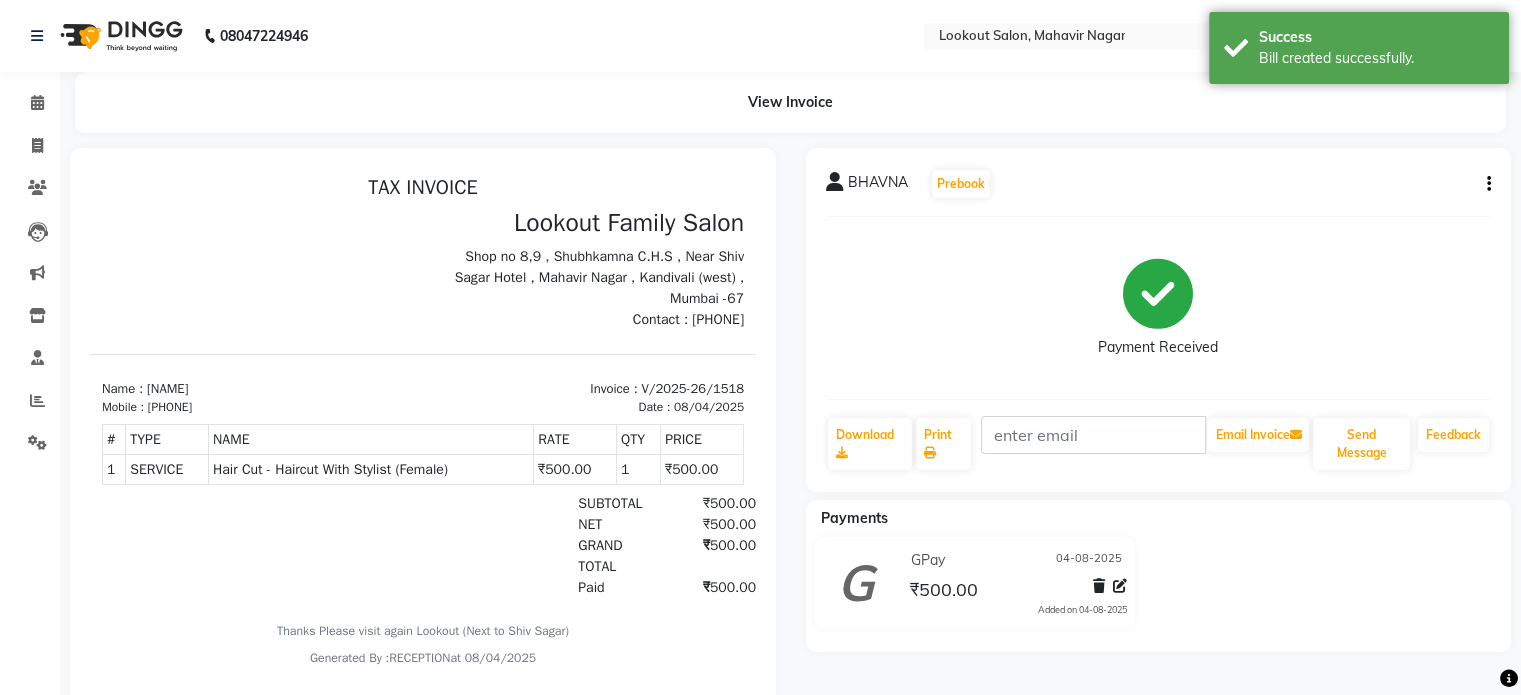 scroll, scrollTop: 0, scrollLeft: 0, axis: both 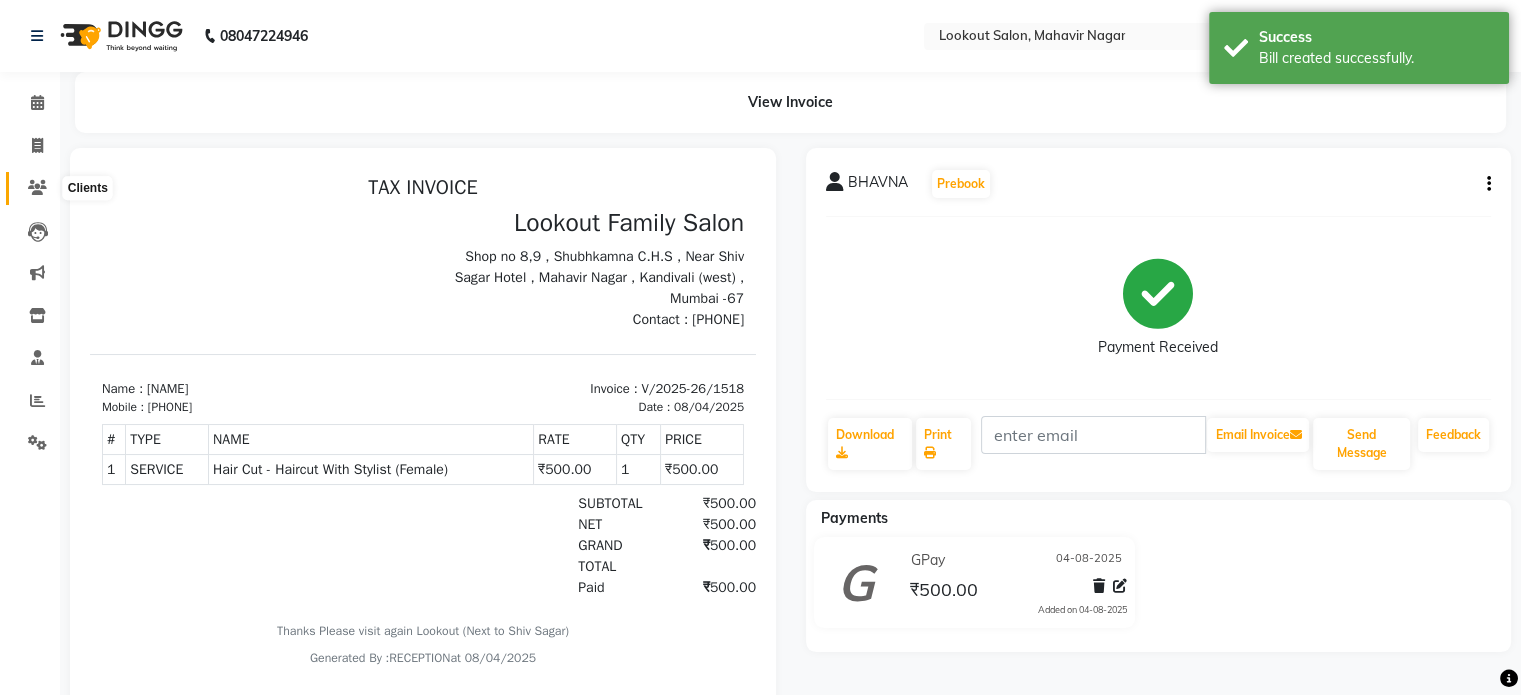 click 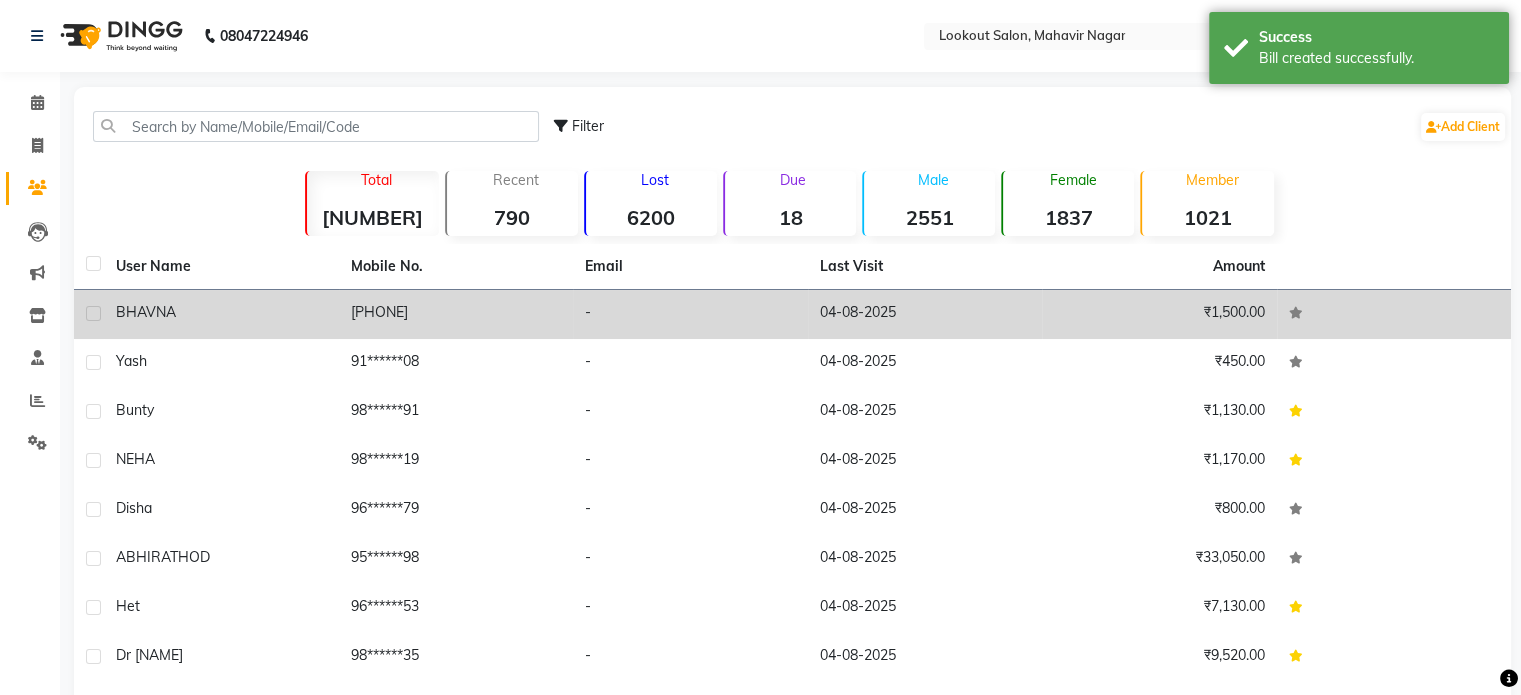 click on "[PHONE]" 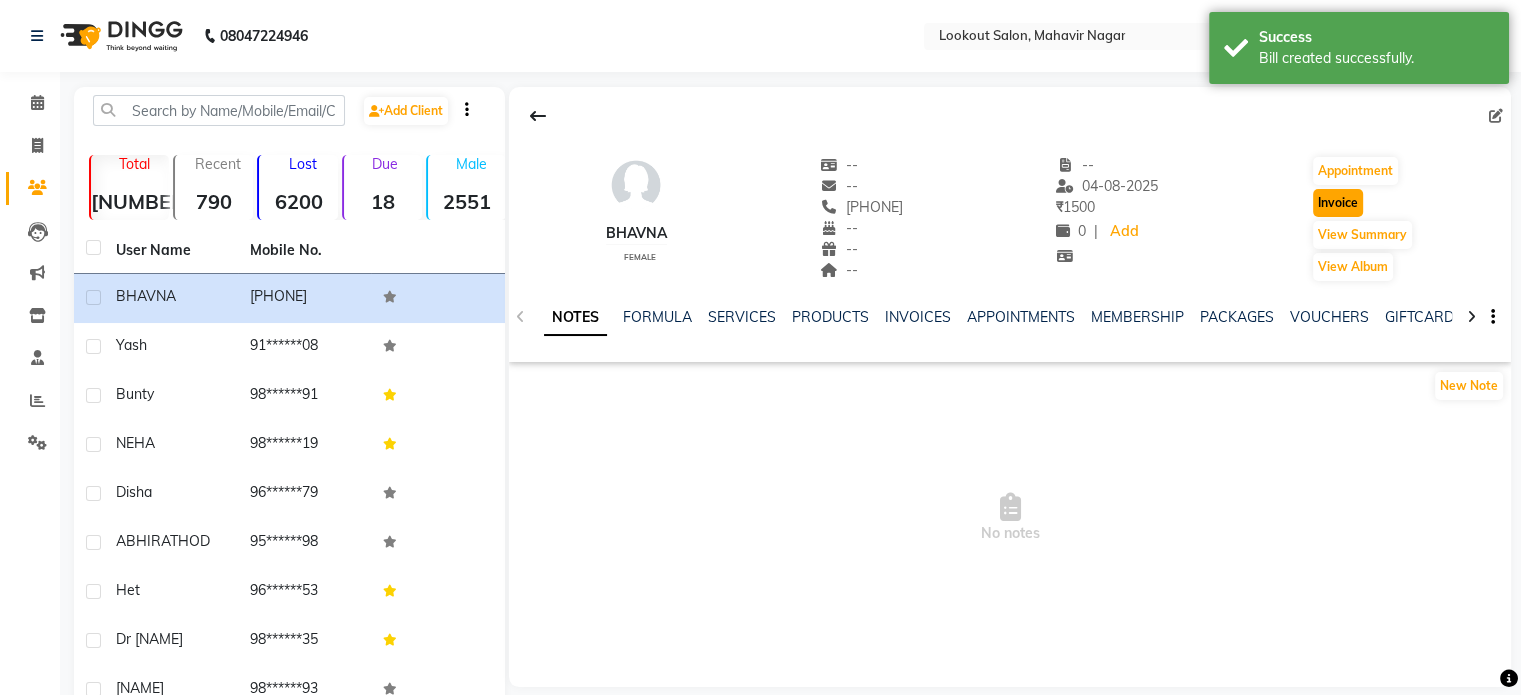 click on "Invoice" 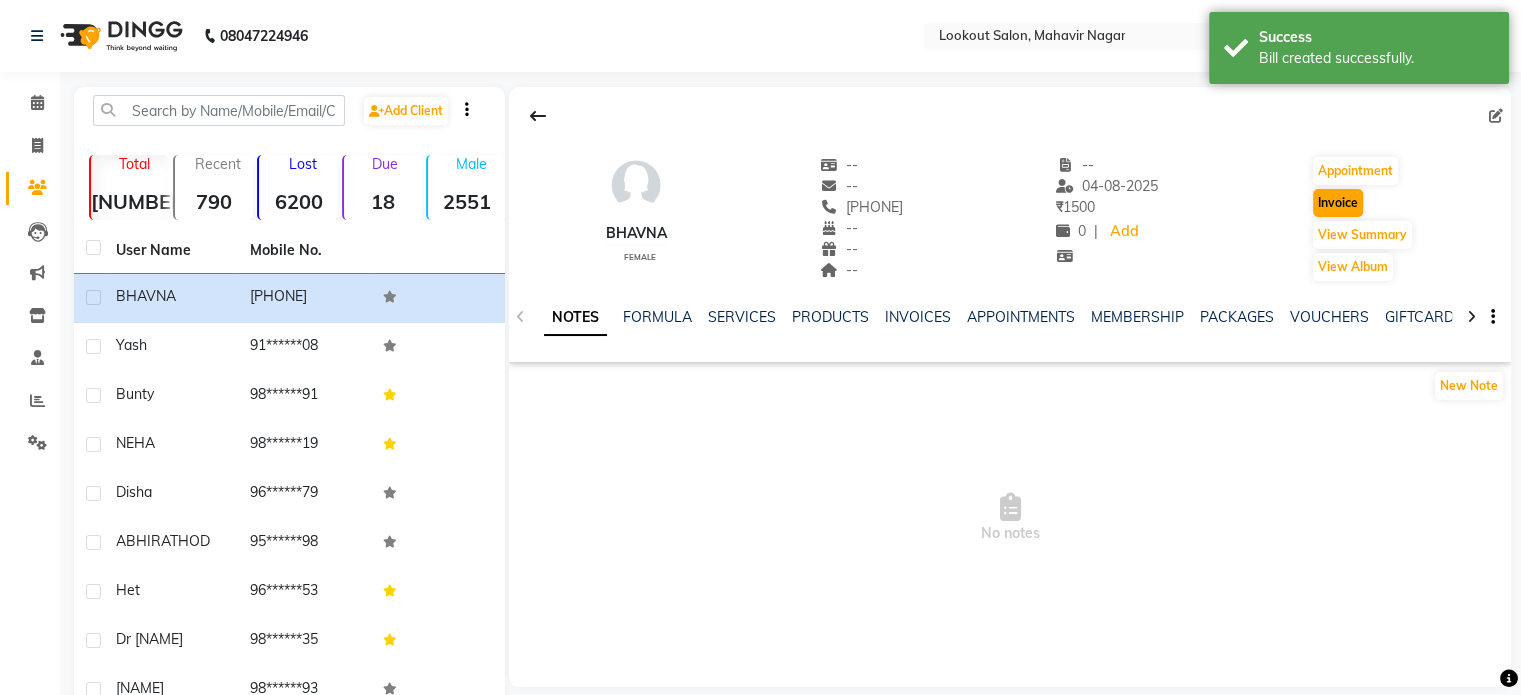 select on "service" 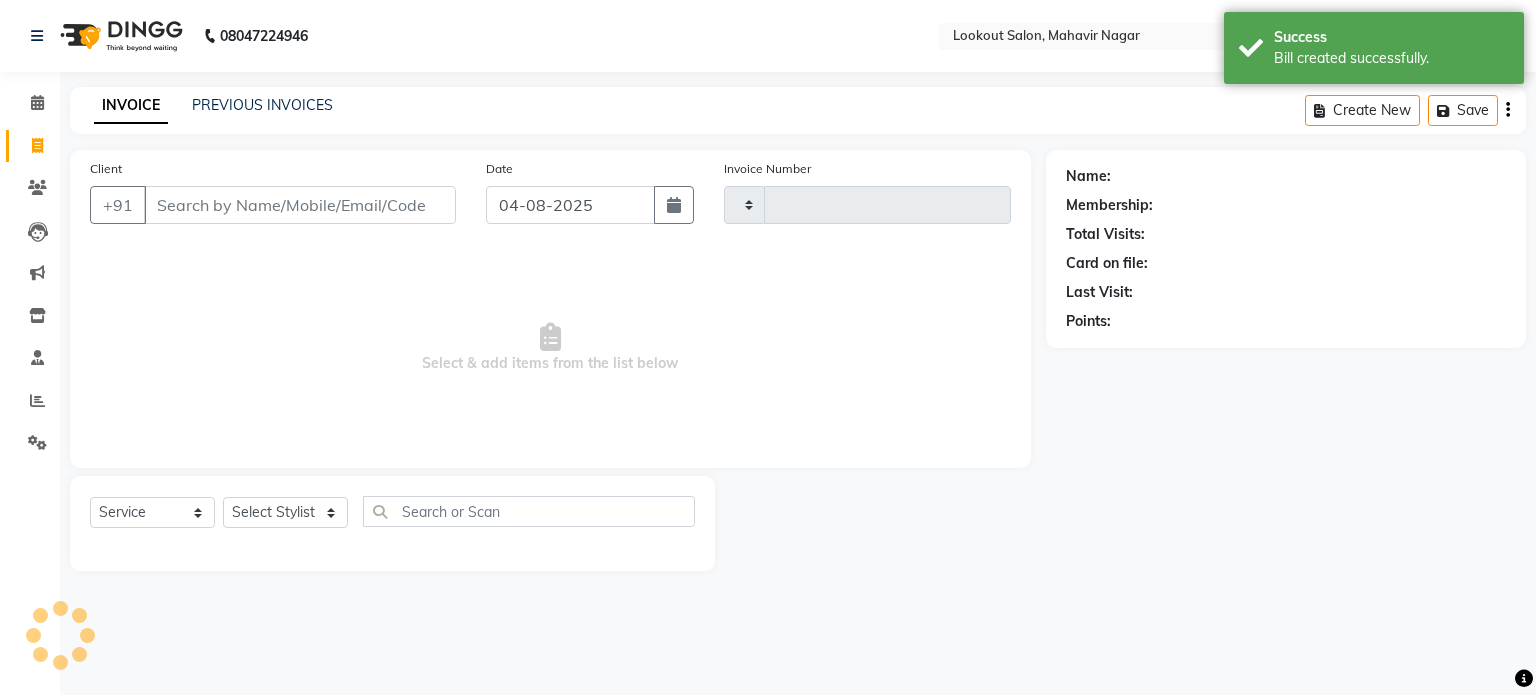 type on "1519" 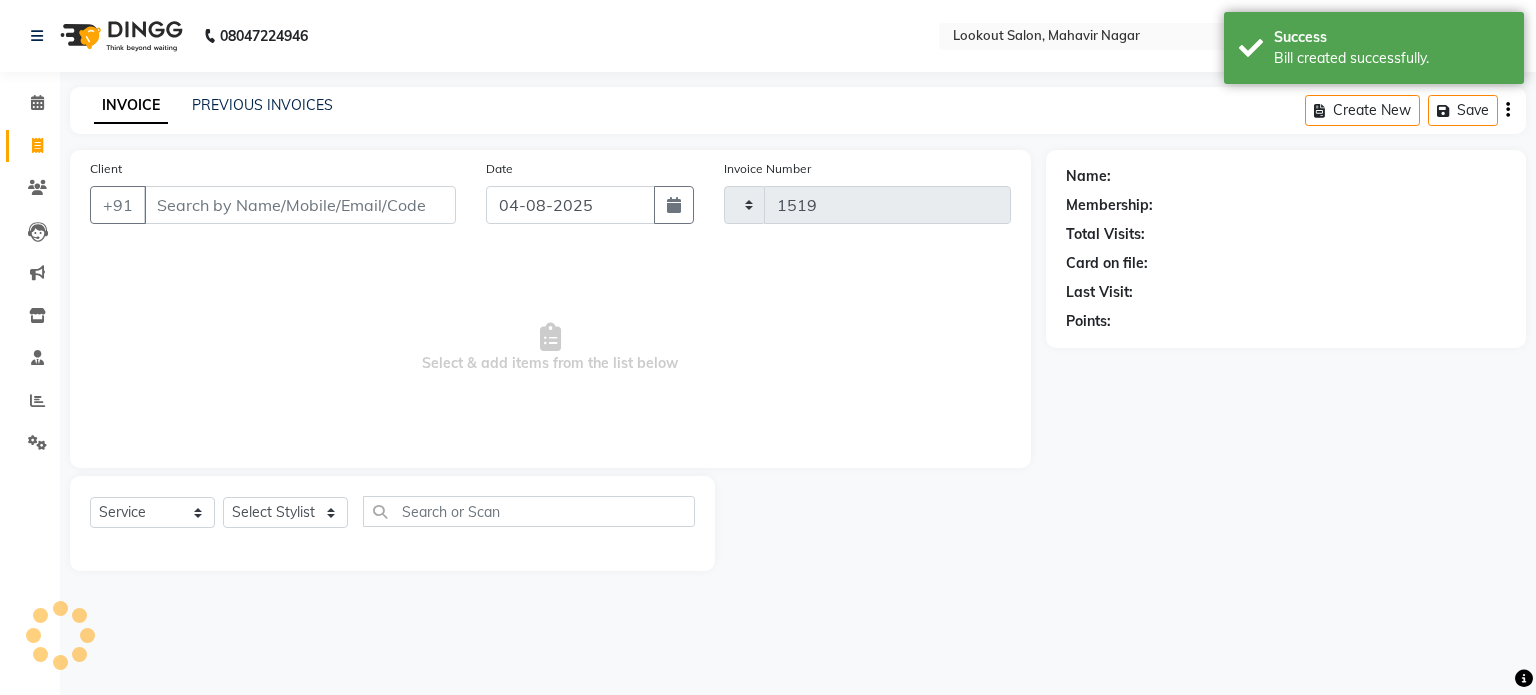 select on "150" 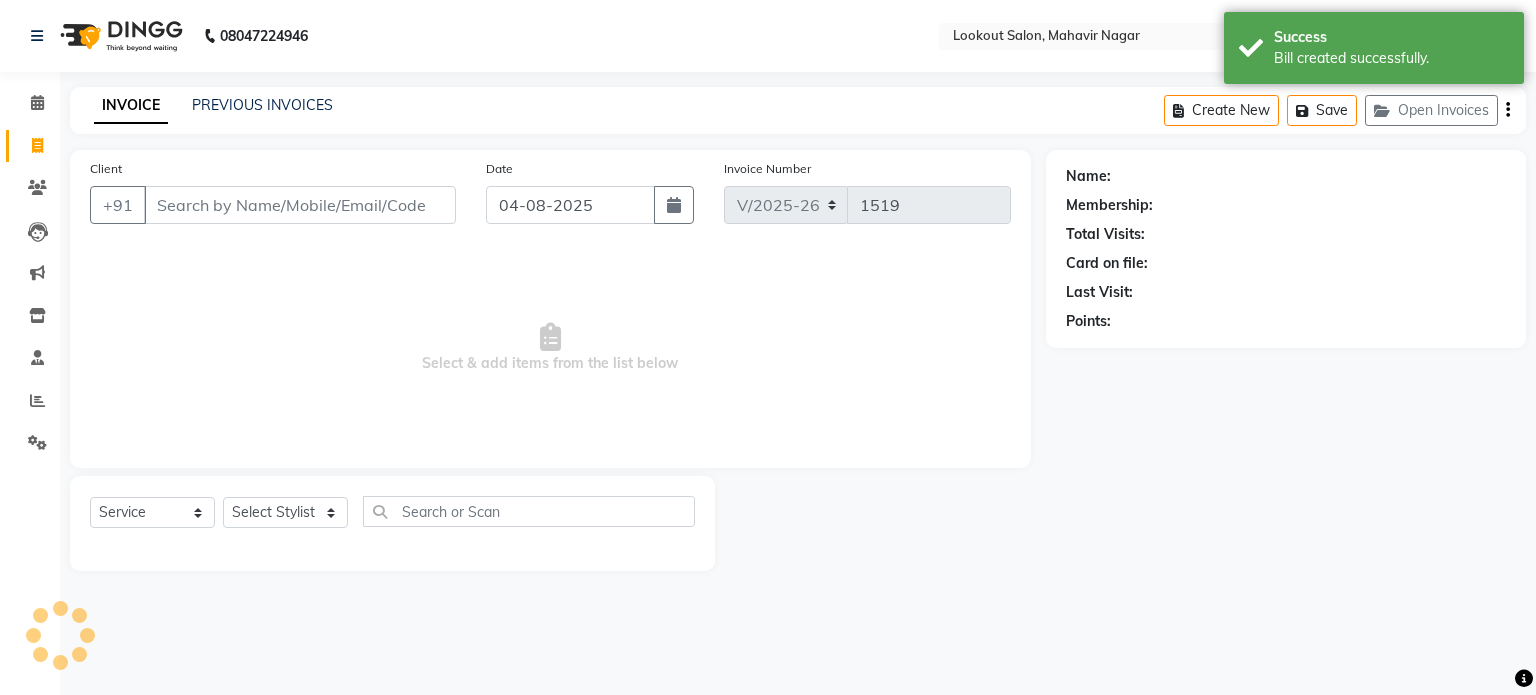type on "[PHONE]" 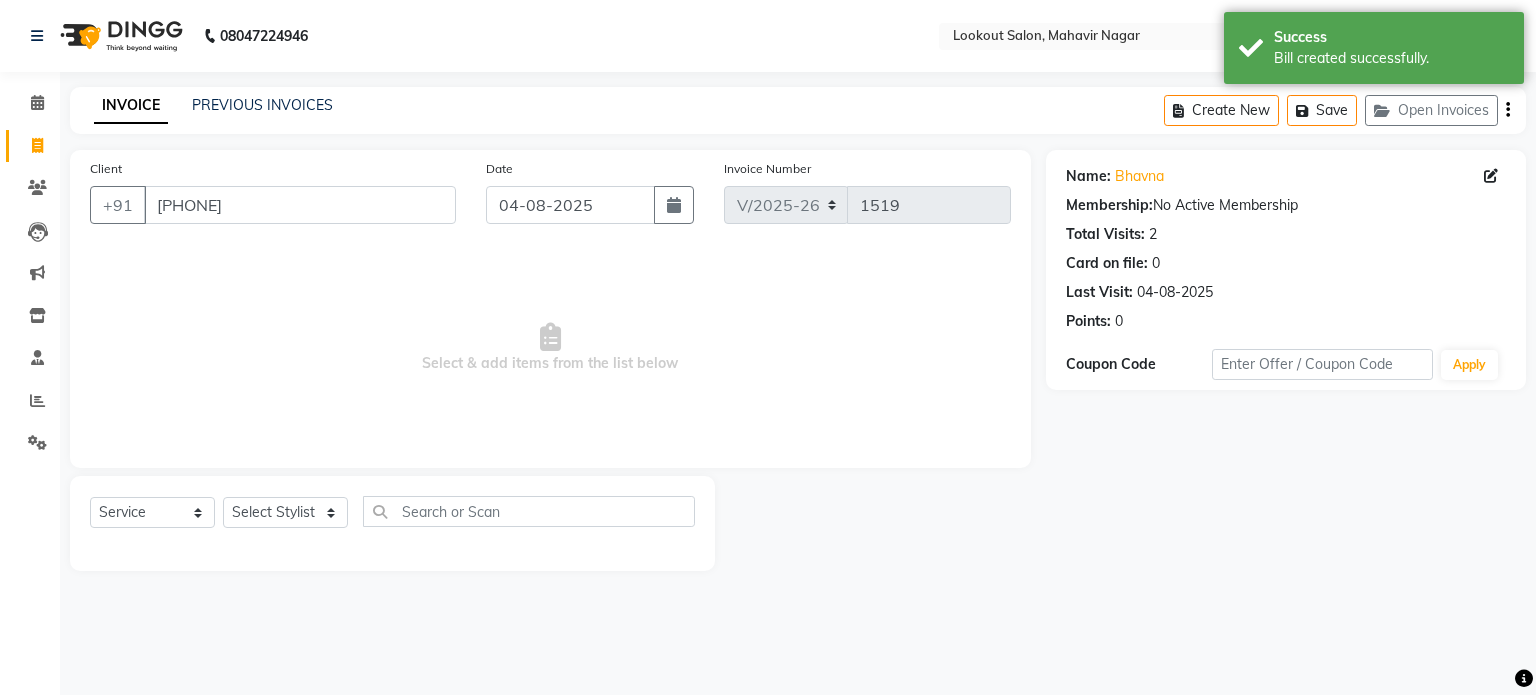 click on "Select  Service  Product  Membership  Package Voucher Prepaid Gift Card  Select Stylist [NAME] [NAME] [NAME] [NAME] [NAME] [NAME] [NAME] [NAME] [NAME] [NAME] [NAME]" 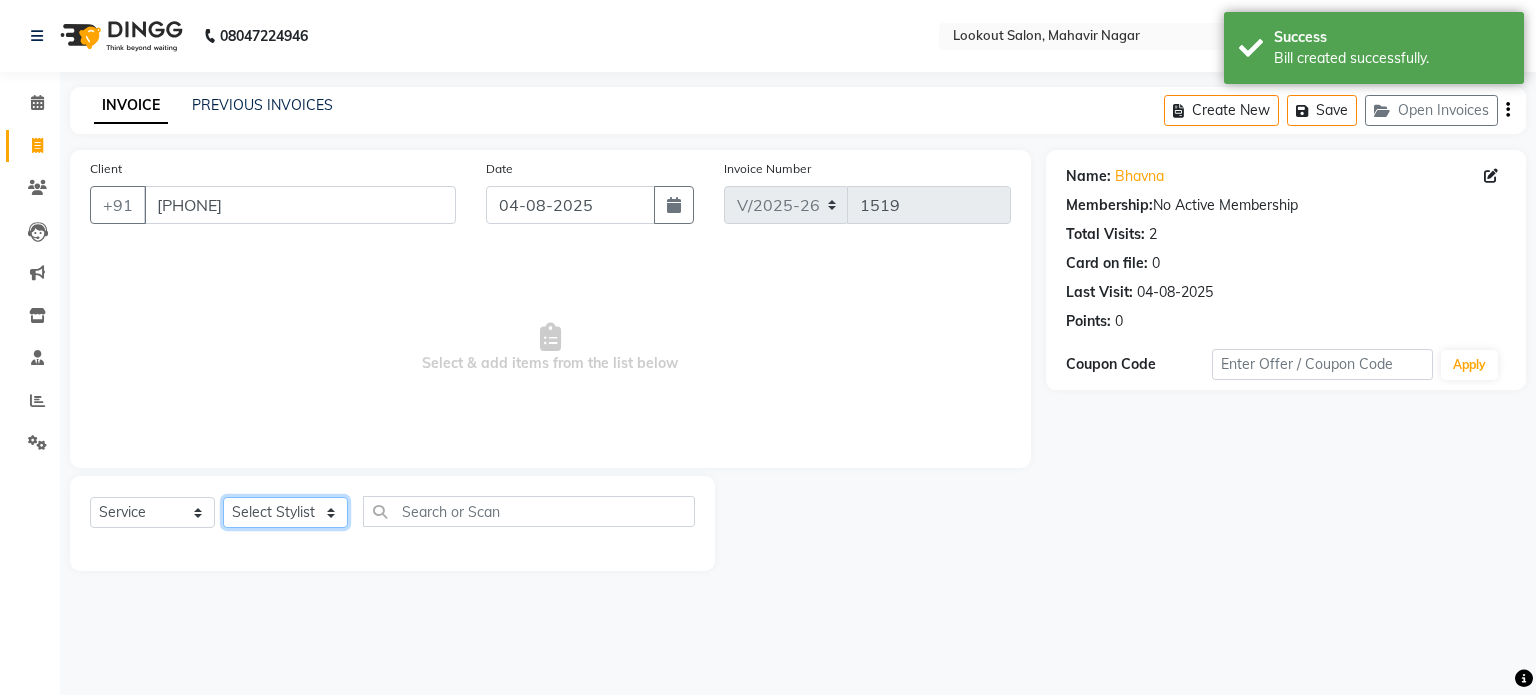 click on "Select Stylist [NAME] [NAME] [NAME] [NAME] [NAME] [NAME] [NAME] [NAME] [NAME] [NAME] [NAME]" 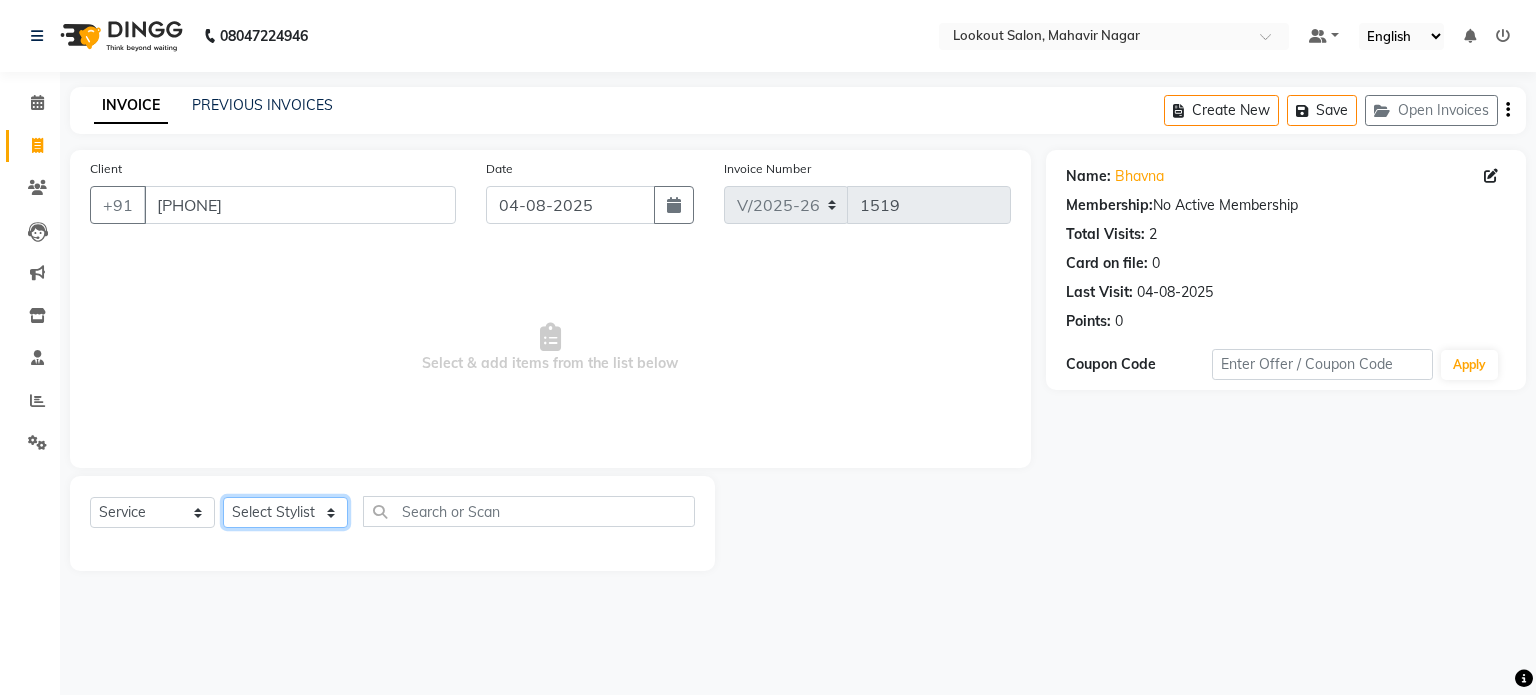 select on "[NUMBER]" 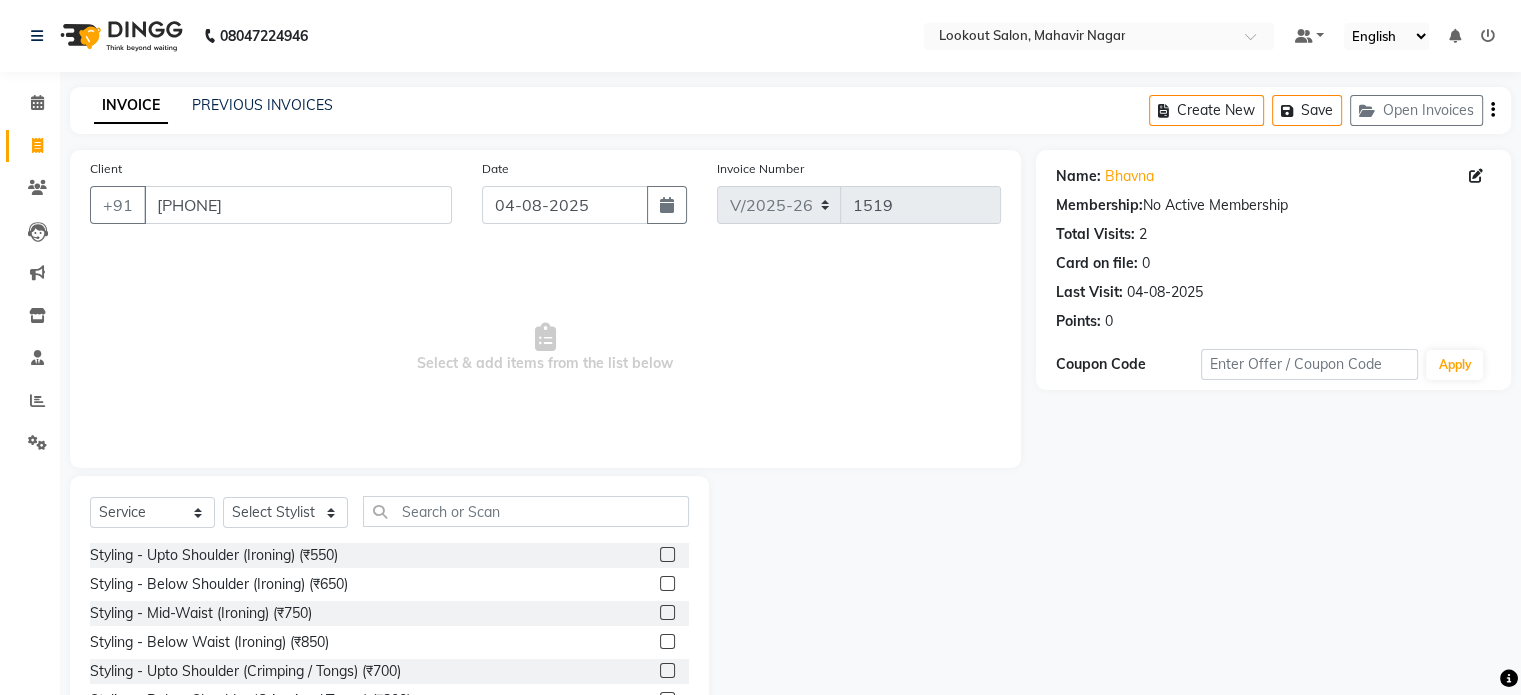 click on "Select  Service  Product  Membership  Package Voucher Prepaid Gift Card  Select Stylist [NAME] [NAME] [NAME] [NAME] [NAME] [NAME] [NAME] [NAME] [NAME] [NAME] [NAME] Styling - Upto Shoulder (Ironing) (₹550)  Styling - Below Shoulder (Ironing) (₹650)  Styling - Mid-Waist (Ironing) (₹750)  Styling - Below Waist (Ironing) (₹850)  Styling - Upto Shoulder (Crimping / Tongs) (₹700)  Styling - Below Shoulder (Crimping / Tongs) (₹800)  Styling - Mid-Waist (Crimping / Tongs) (₹900)  Styling - Below Waist (Crimping / Tongs) (₹1000)  Styling - 1 Inch (With Ammonia) (₹1000)  Styling - 1 Inch (Without Ammonia) (₹1200)  Styling - 2 Inch (With Ammonia) (₹1500)  Styling - 2 Inch (Without Ammonia) (₹1800)  EAR PIERCING INVERNESS (₹1400)  EAR PIERCING (₹400)  EAR PIERCING (₹400)  Anti Dandruff Treatment - Upto Shoulder (₹800)  Anti Dandruff Treatment - Smart Bond (₹1200)  Hair Cut - Haircut With Senior Stylist (Male) (₹300)  Hair Cut - Haircut With JUNIOR Stylist (Male) (₹250)" 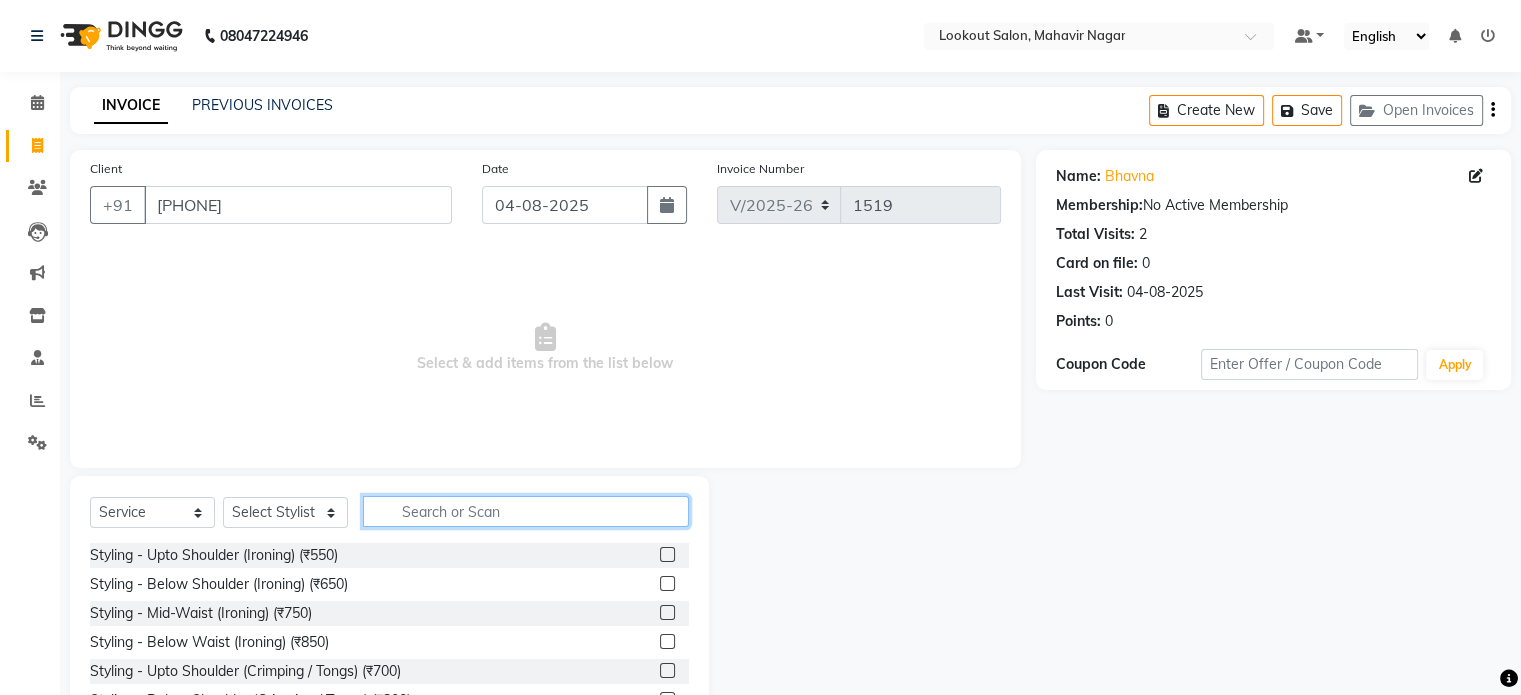 click 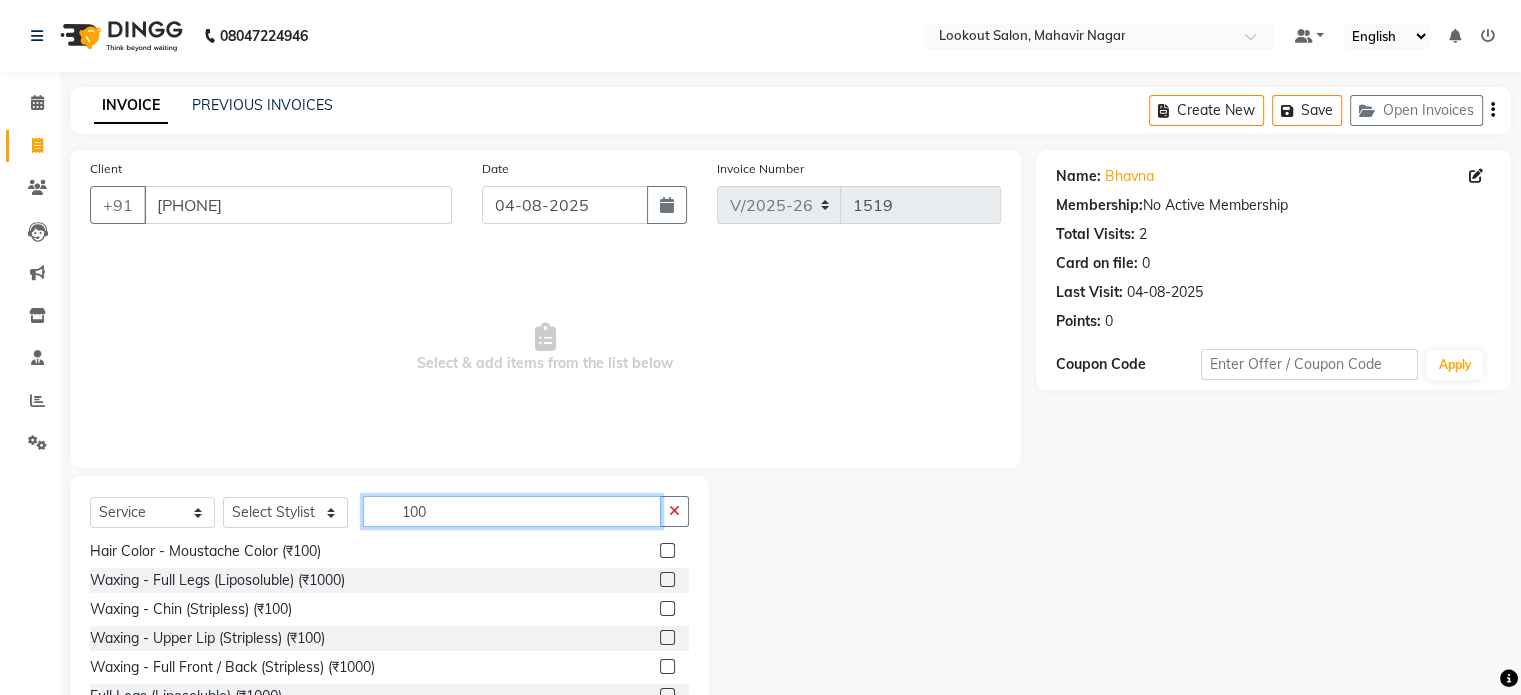scroll, scrollTop: 300, scrollLeft: 0, axis: vertical 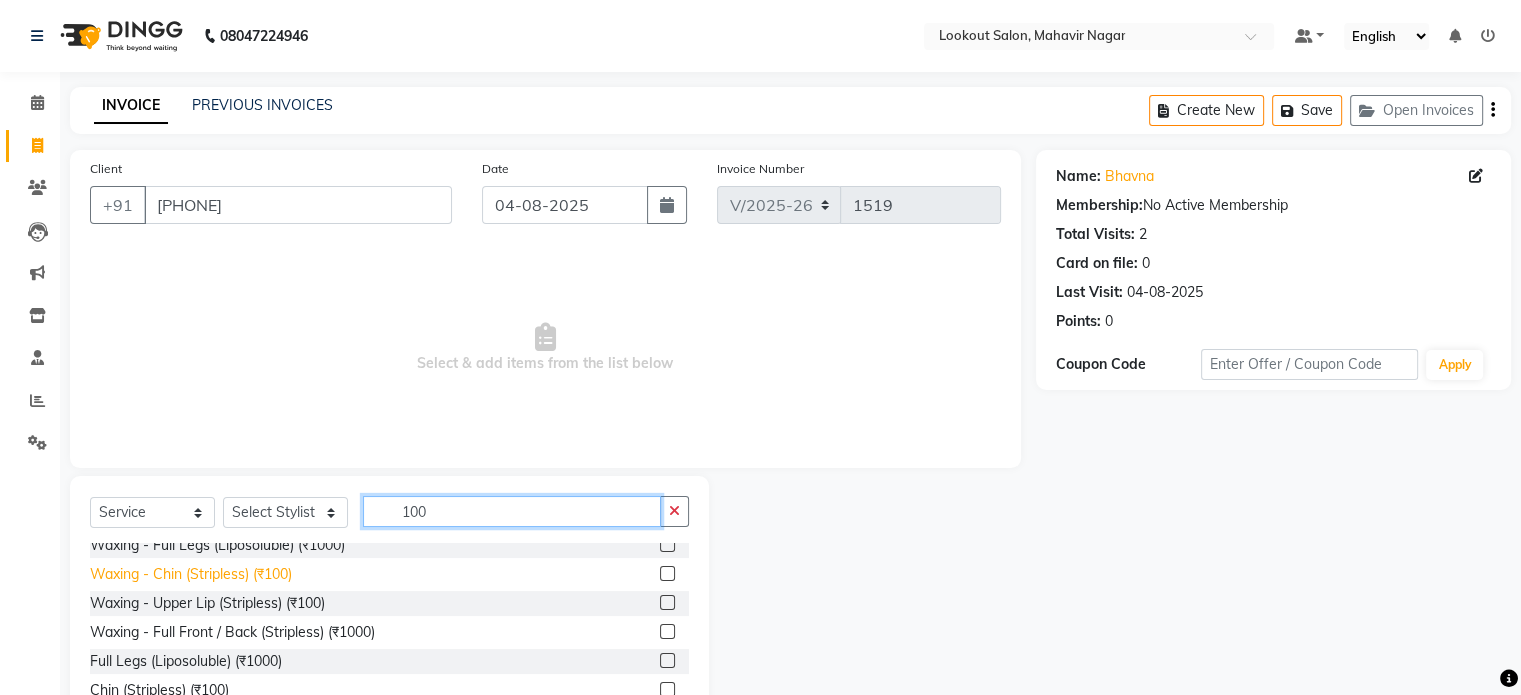 type on "100" 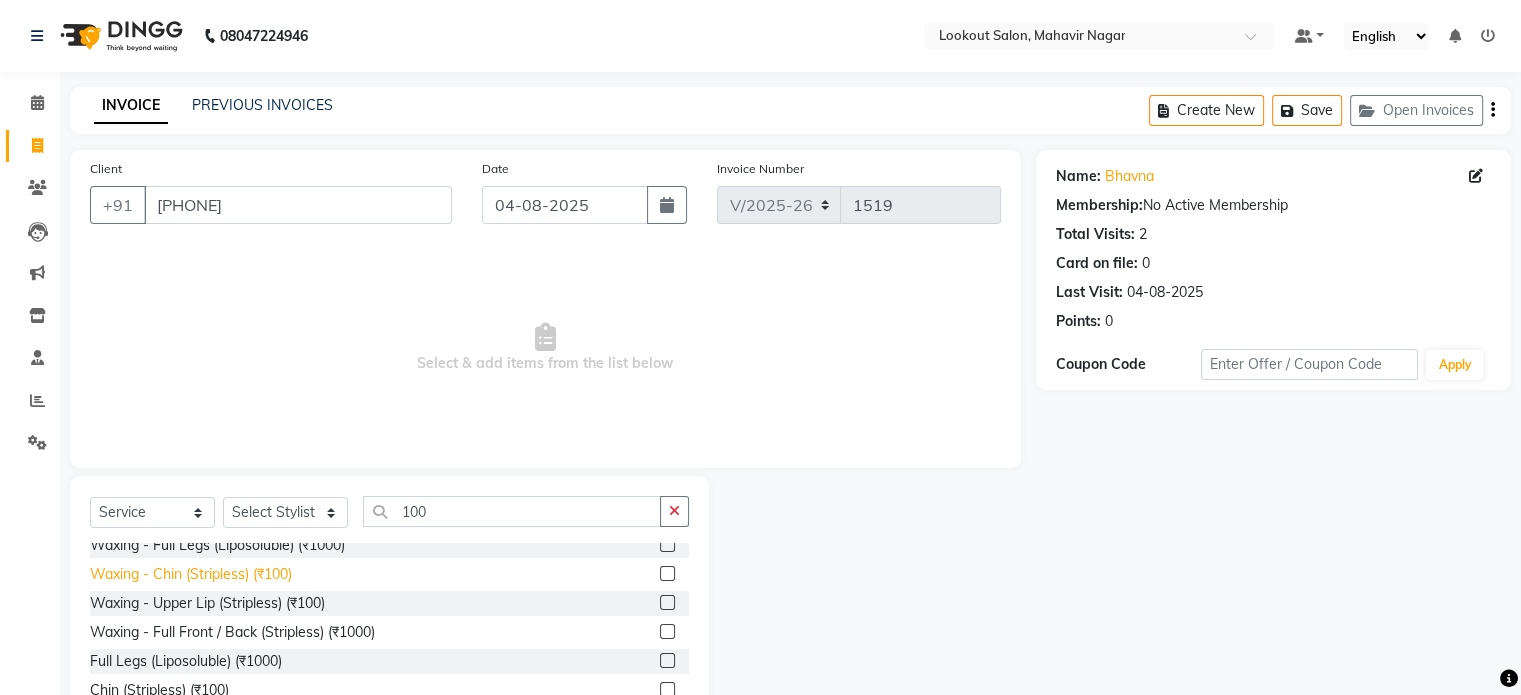 click on "Waxing - Chin (Stripless) (₹100)" 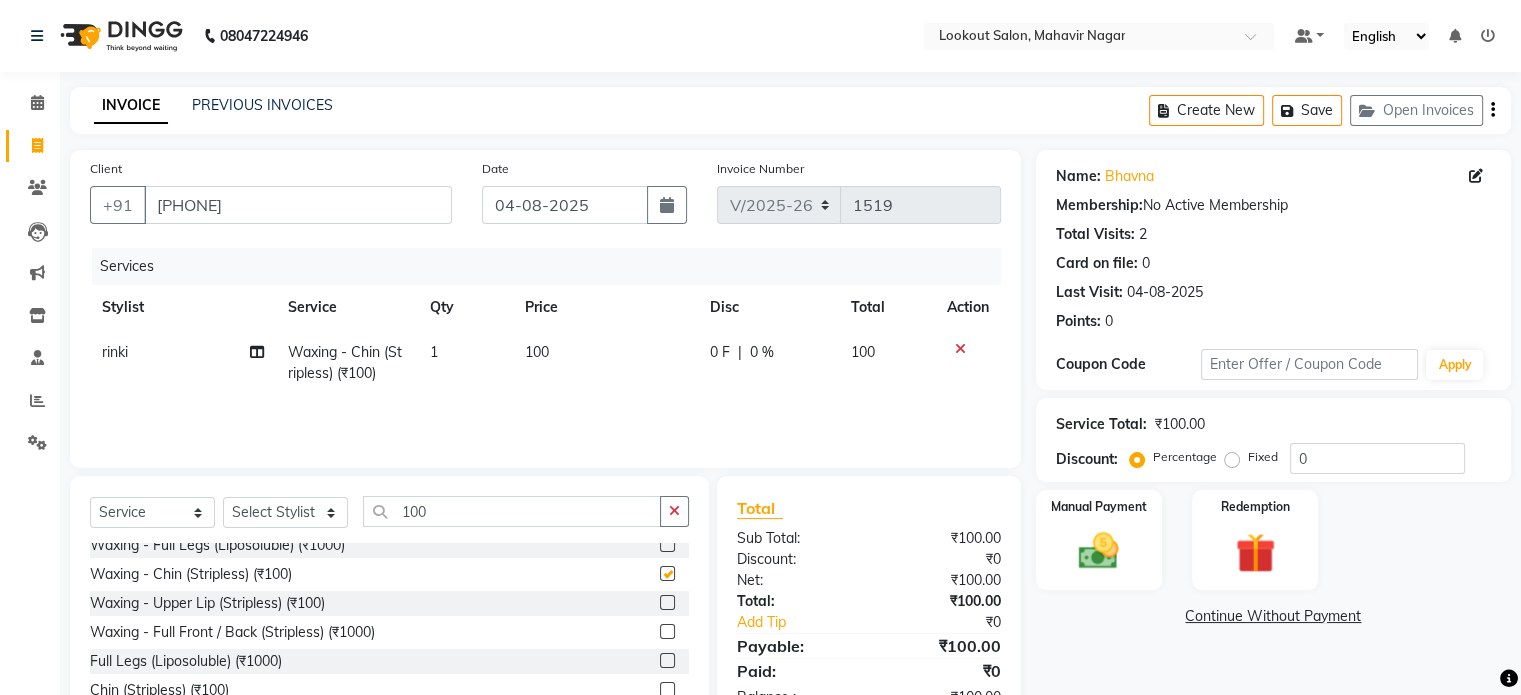 checkbox on "false" 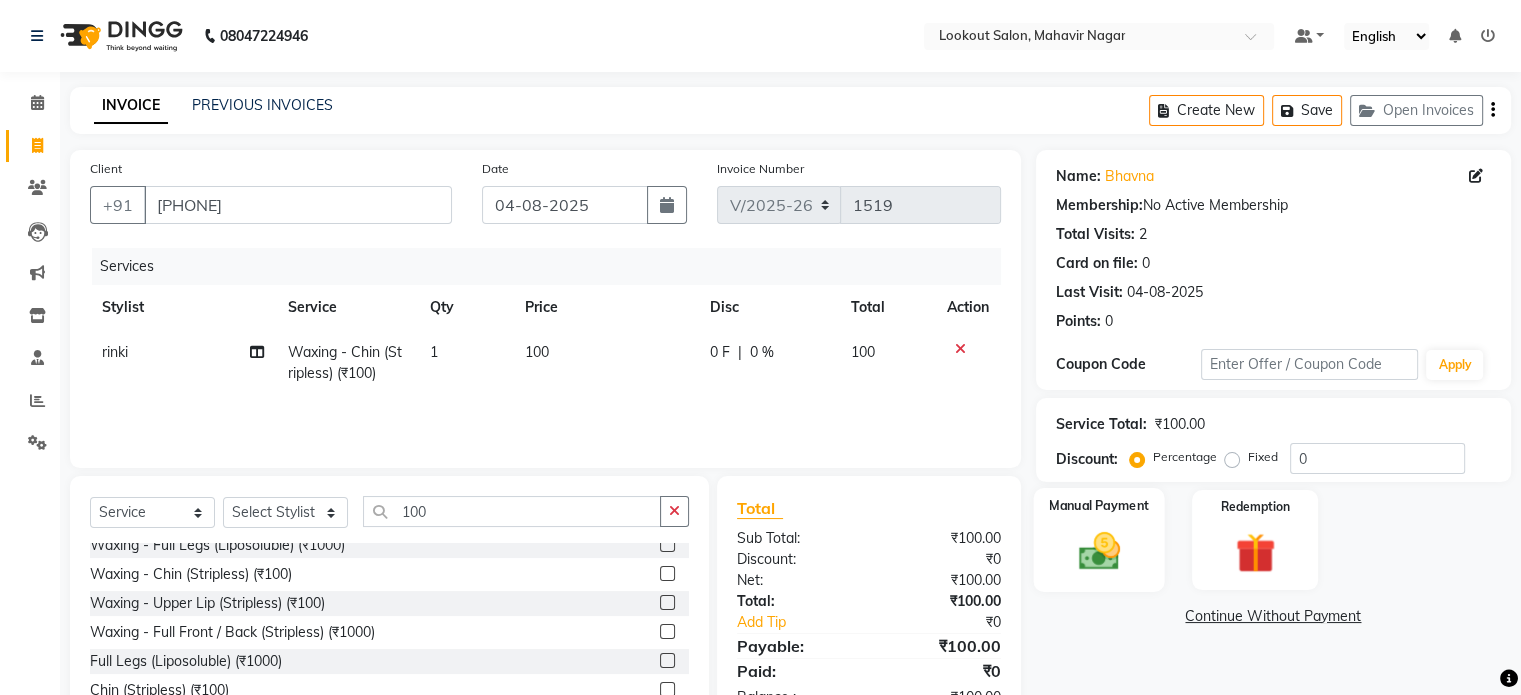 click on "Manual Payment" 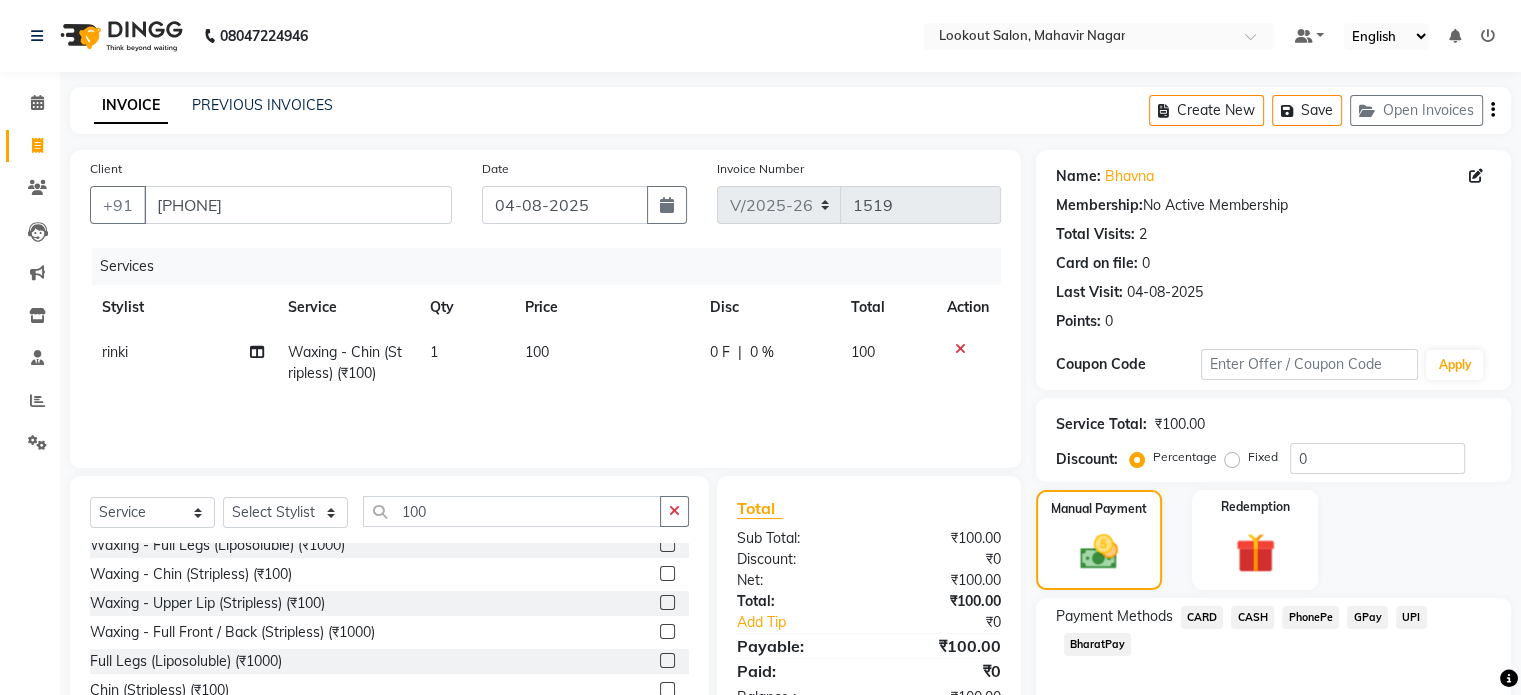click on "GPay" 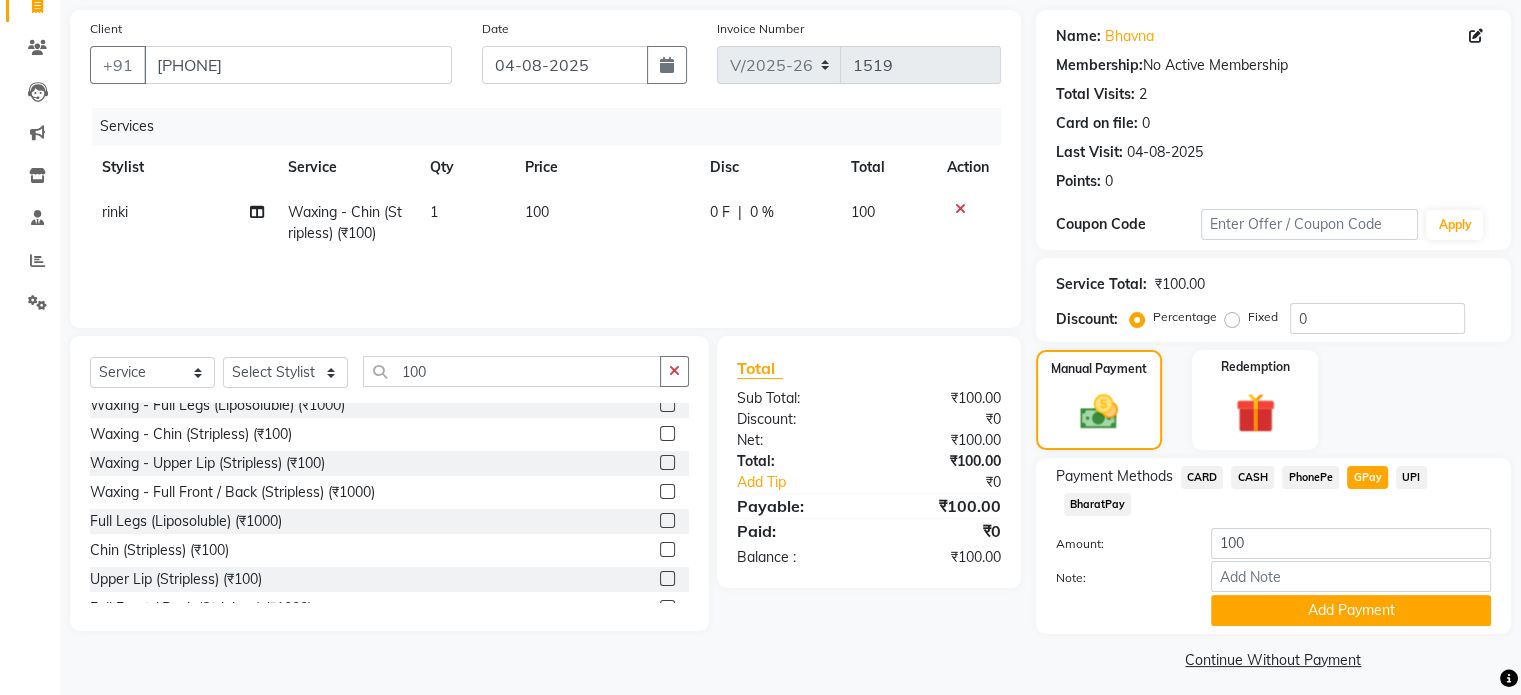 scroll, scrollTop: 152, scrollLeft: 0, axis: vertical 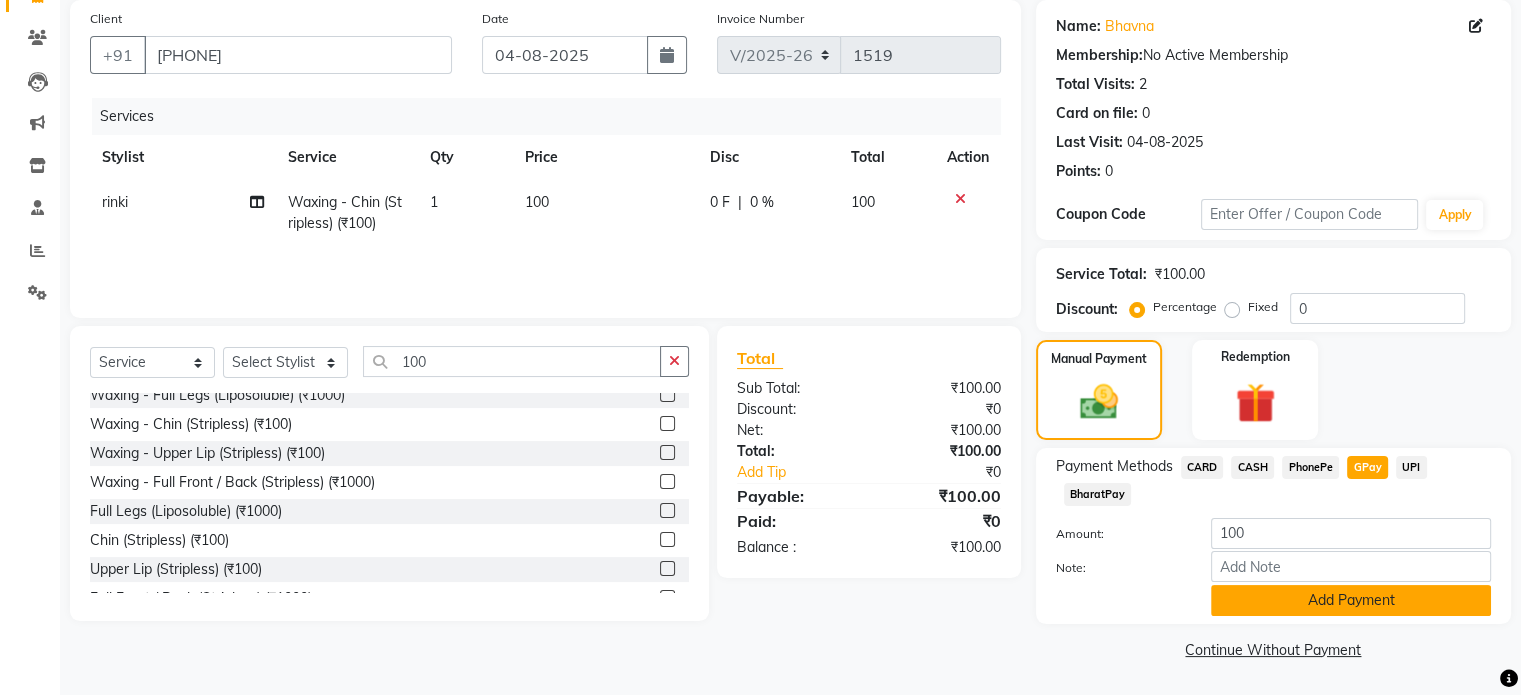click on "Add Payment" 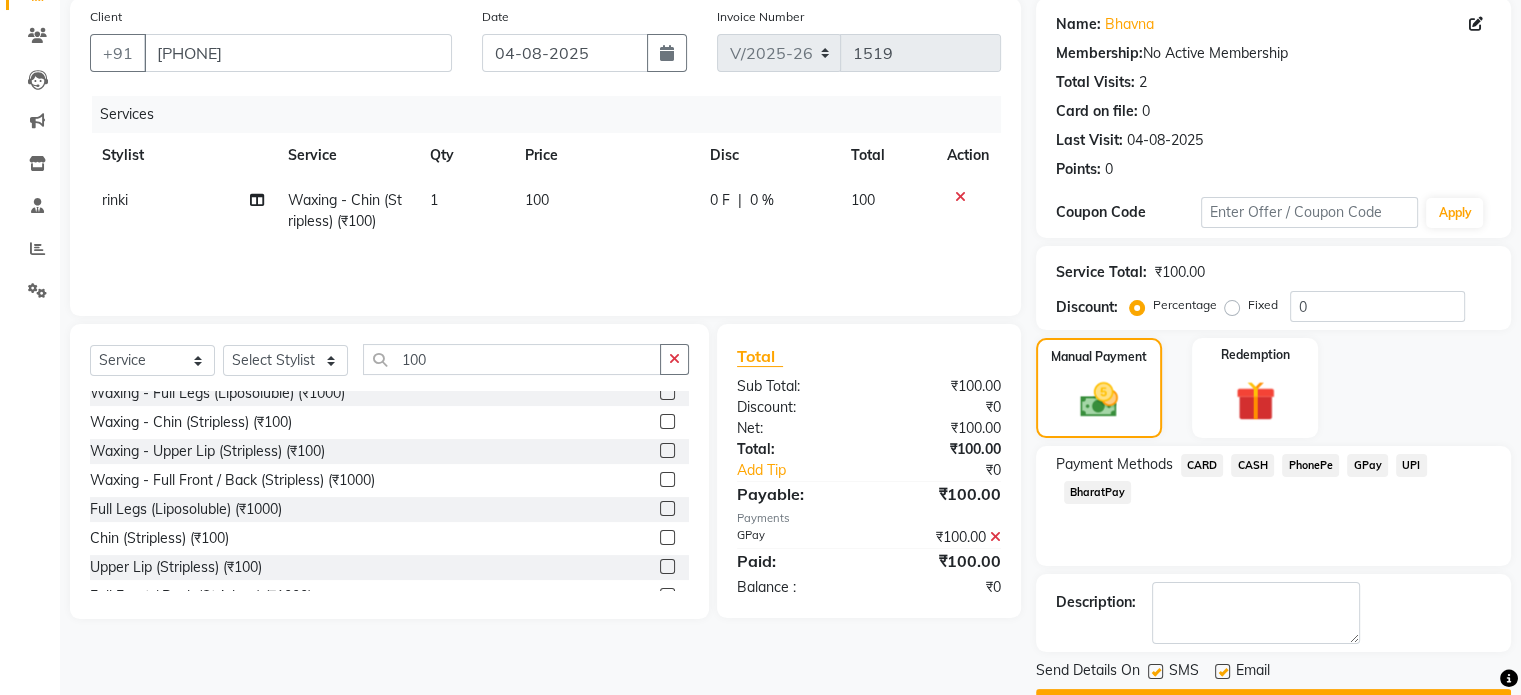 scroll, scrollTop: 205, scrollLeft: 0, axis: vertical 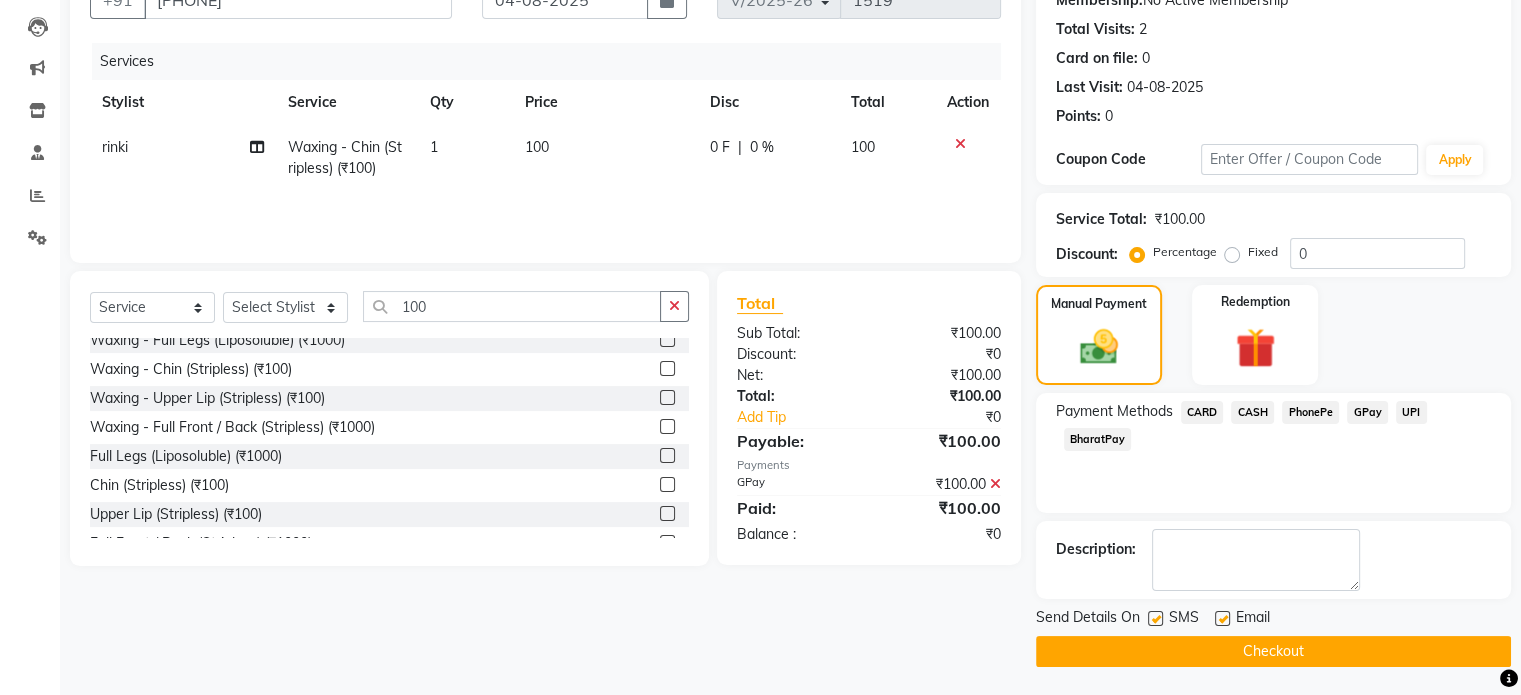 click on "Checkout" 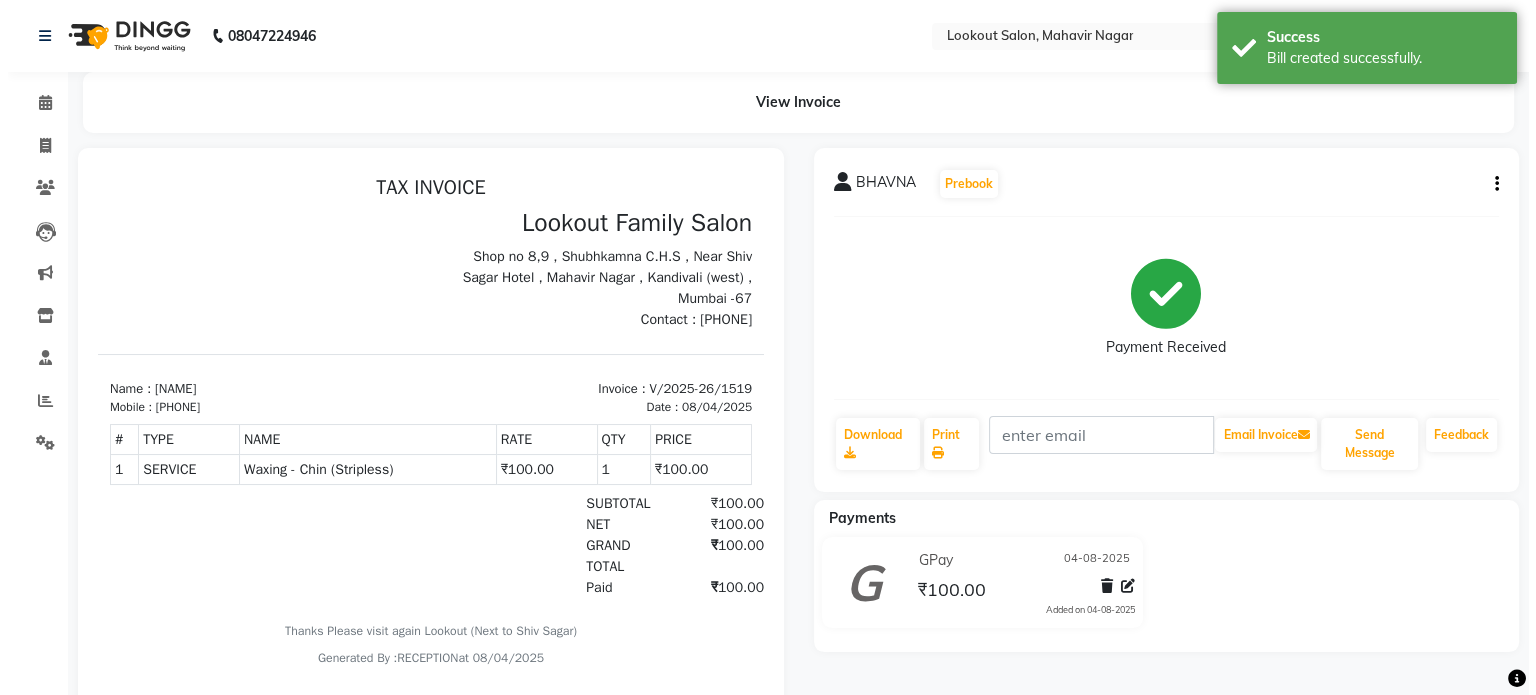 scroll, scrollTop: 0, scrollLeft: 0, axis: both 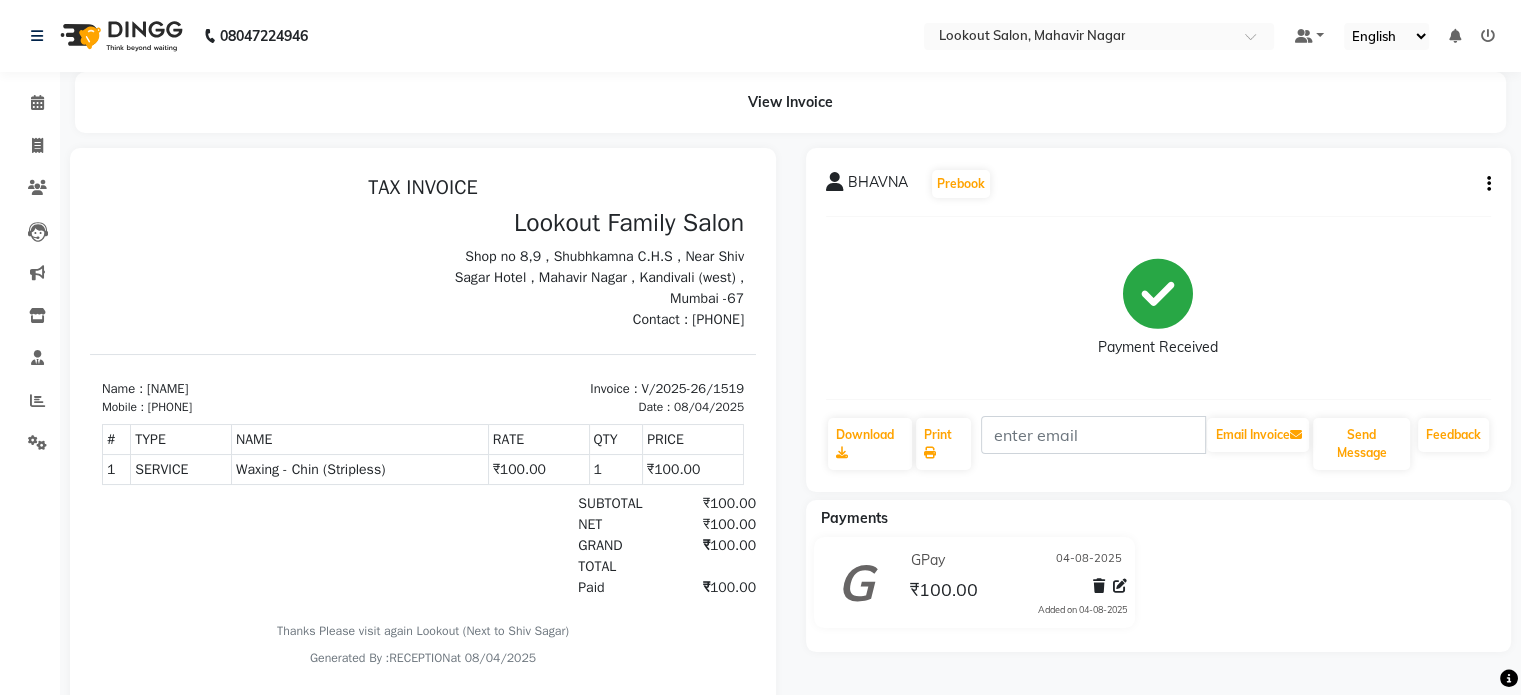 click 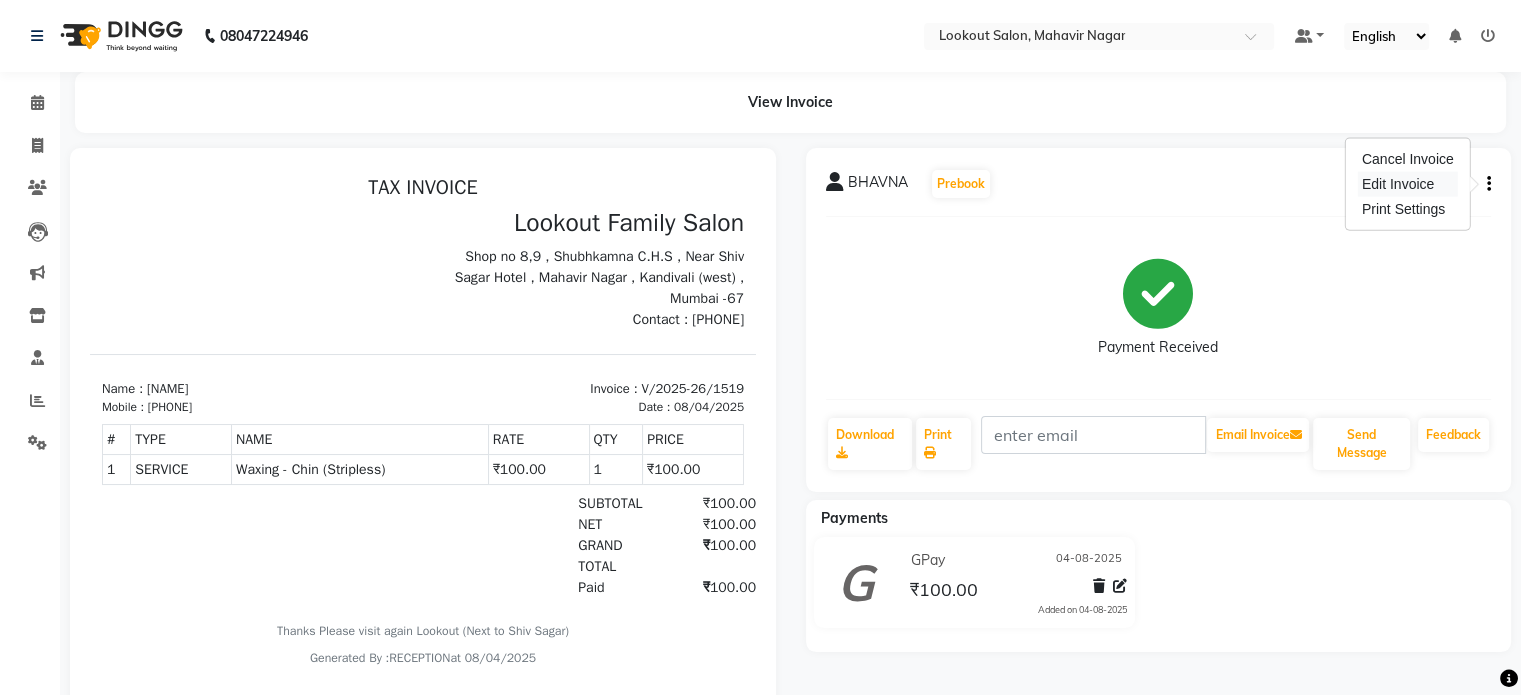 click on "Edit Invoice" at bounding box center (1408, 184) 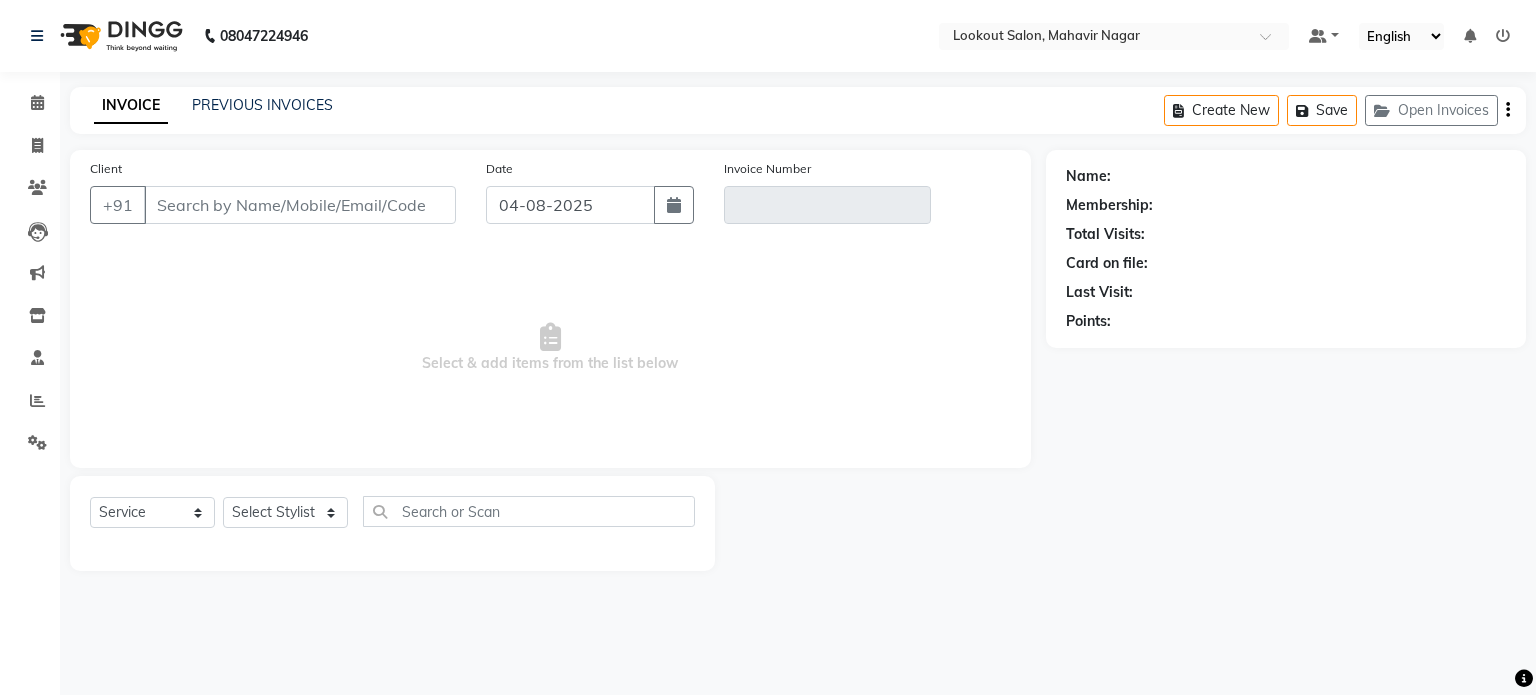 type on "[PHONE]" 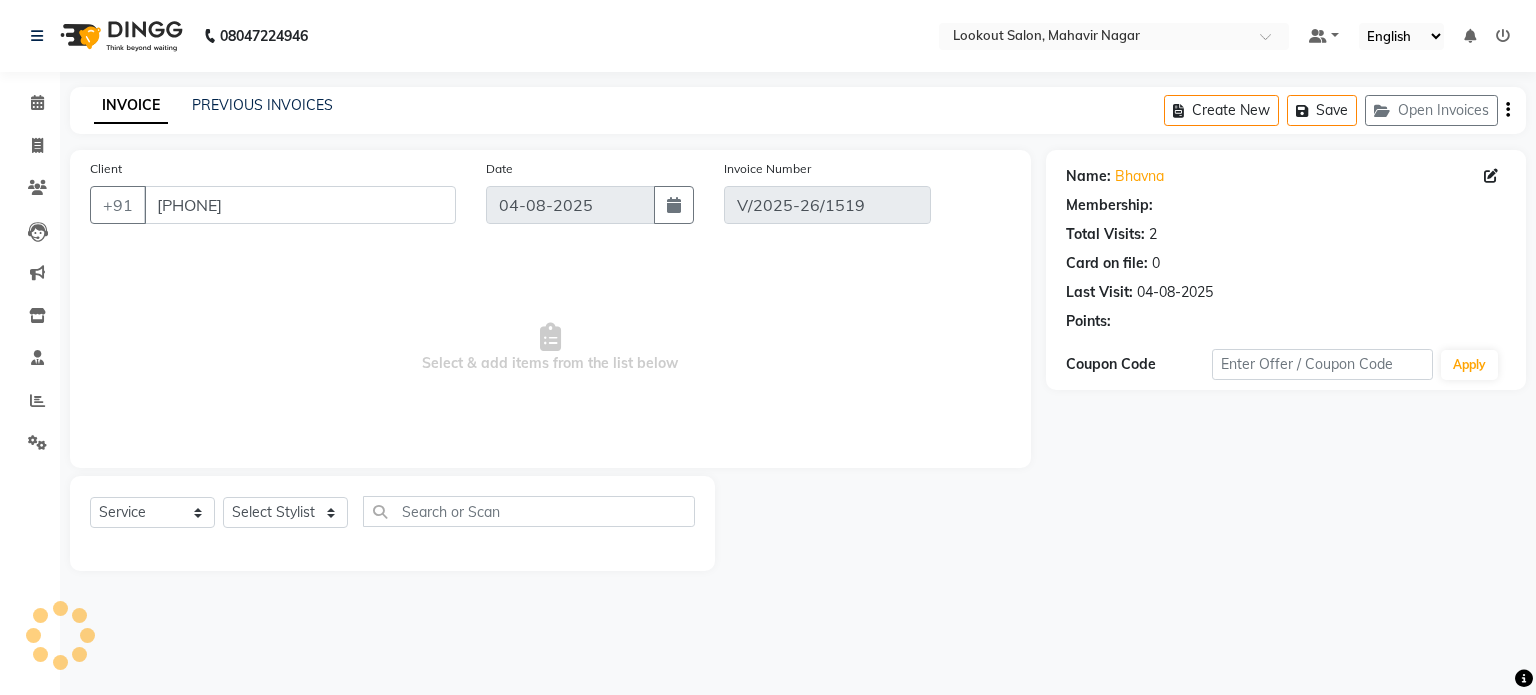 select on "select" 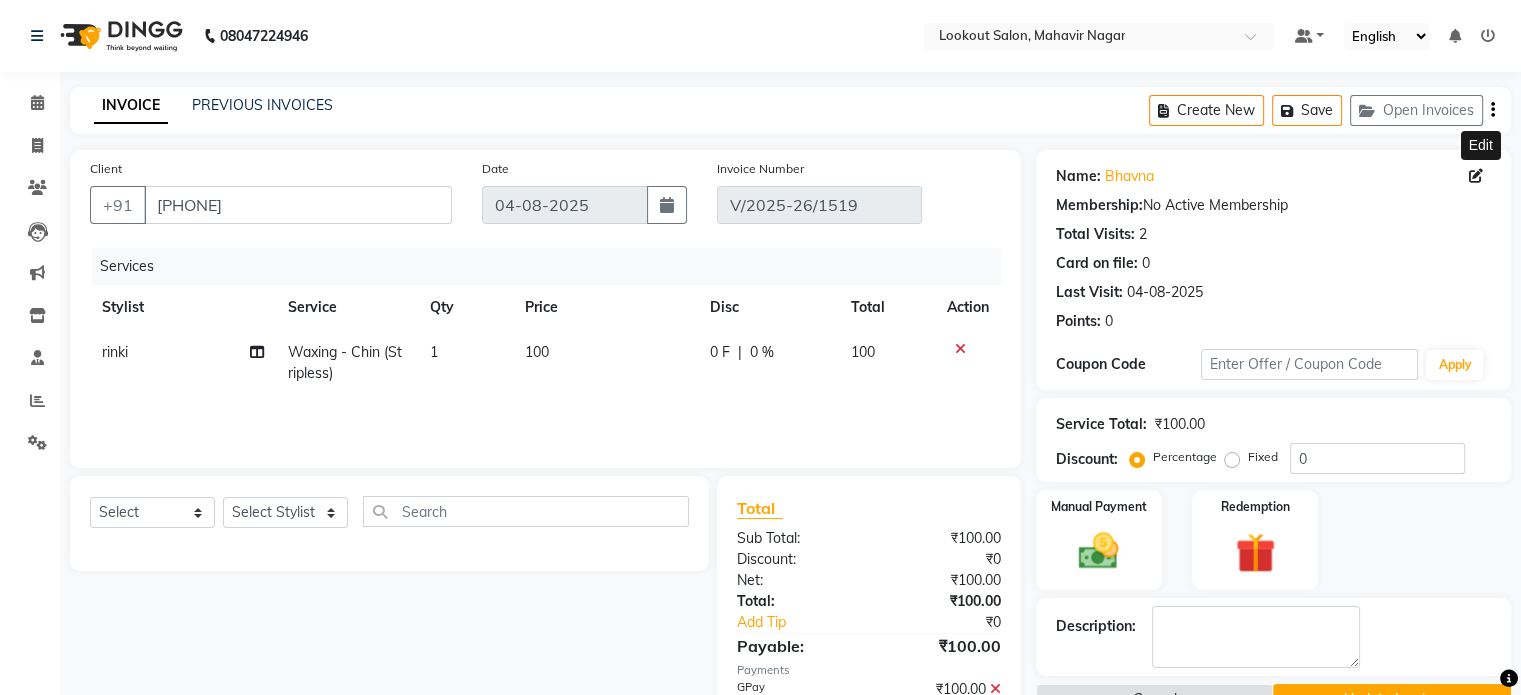 click 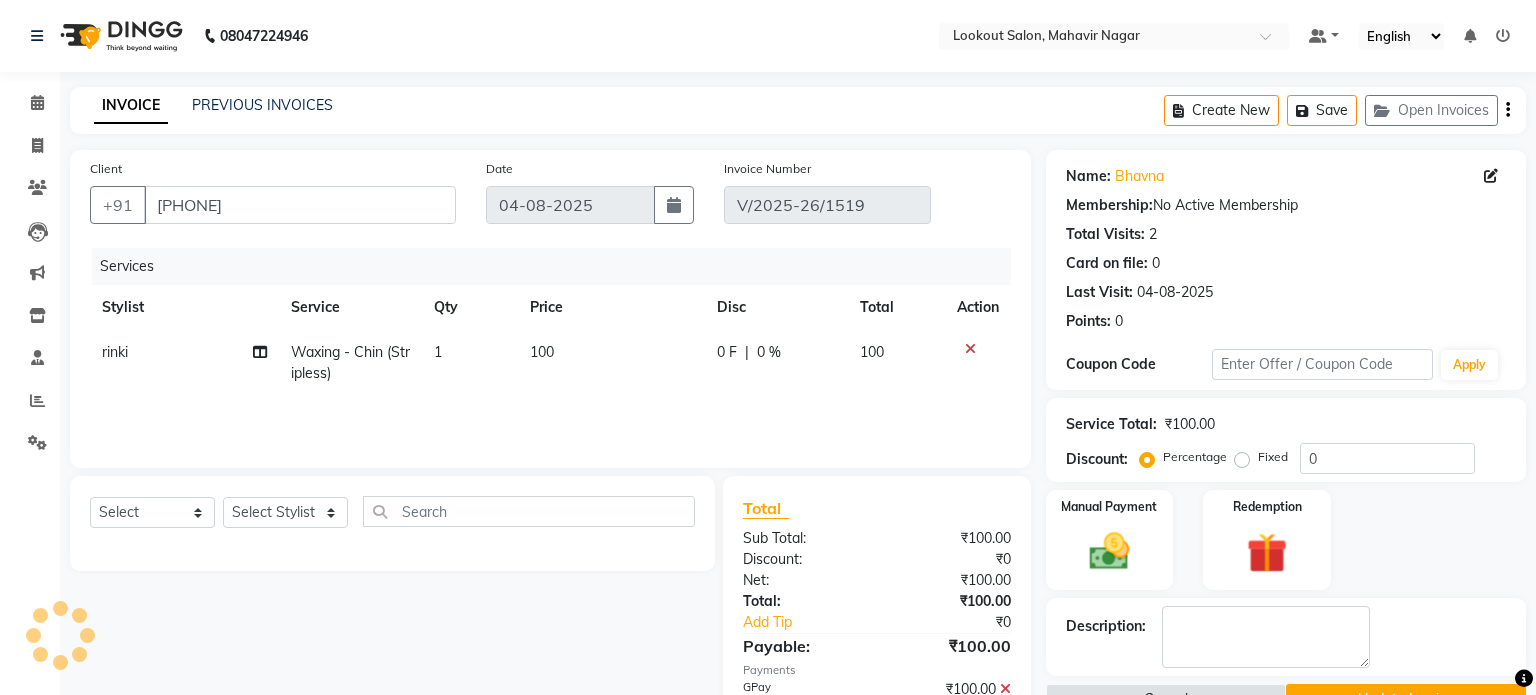 select on "22" 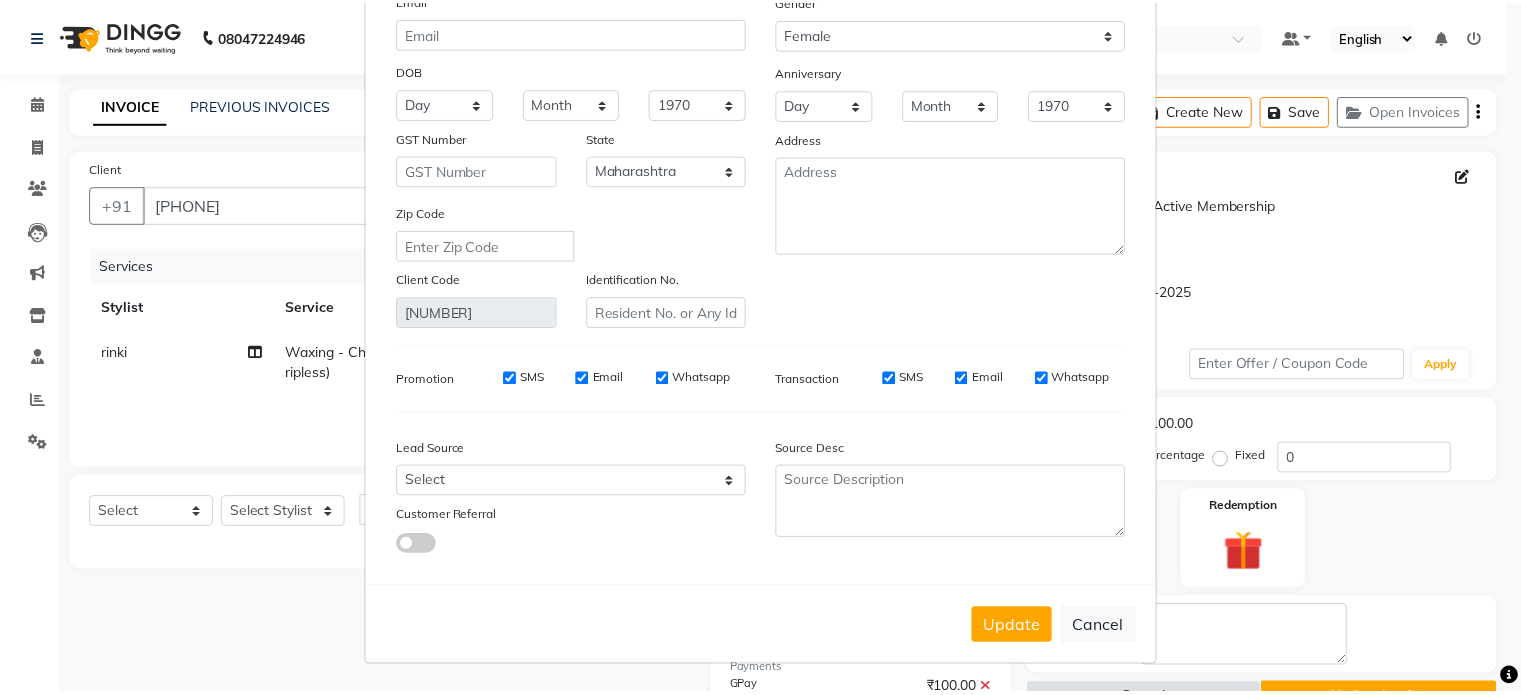 scroll, scrollTop: 202, scrollLeft: 0, axis: vertical 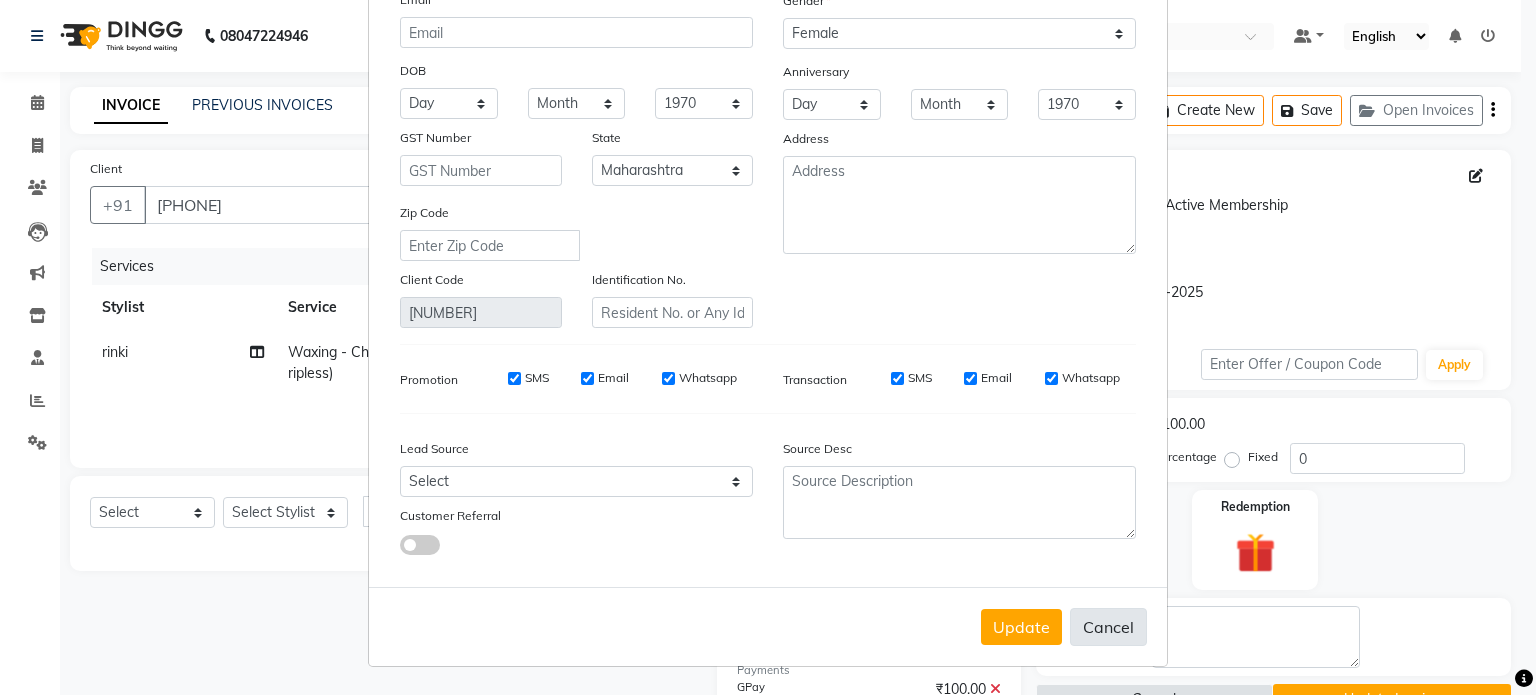 click on "Cancel" at bounding box center [1108, 627] 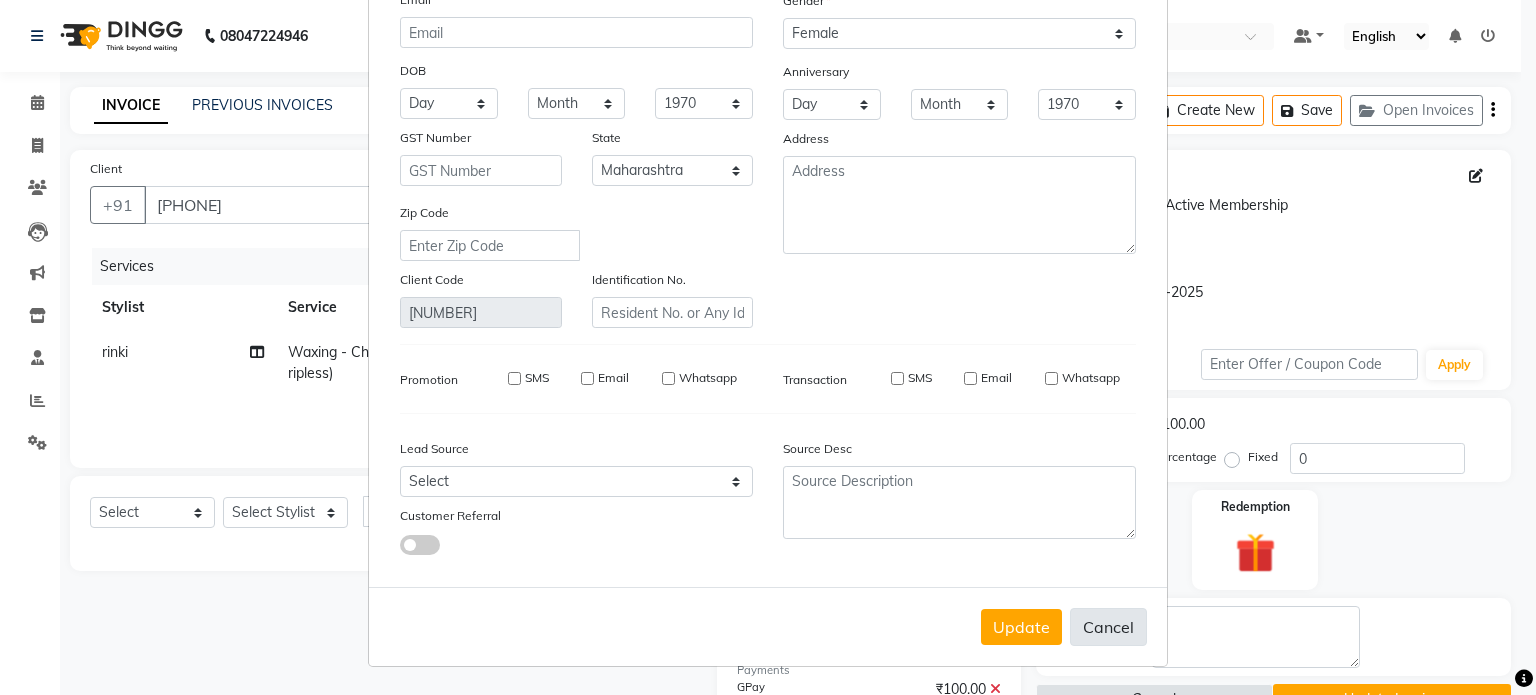click on "Update   Cancel" at bounding box center [768, 626] 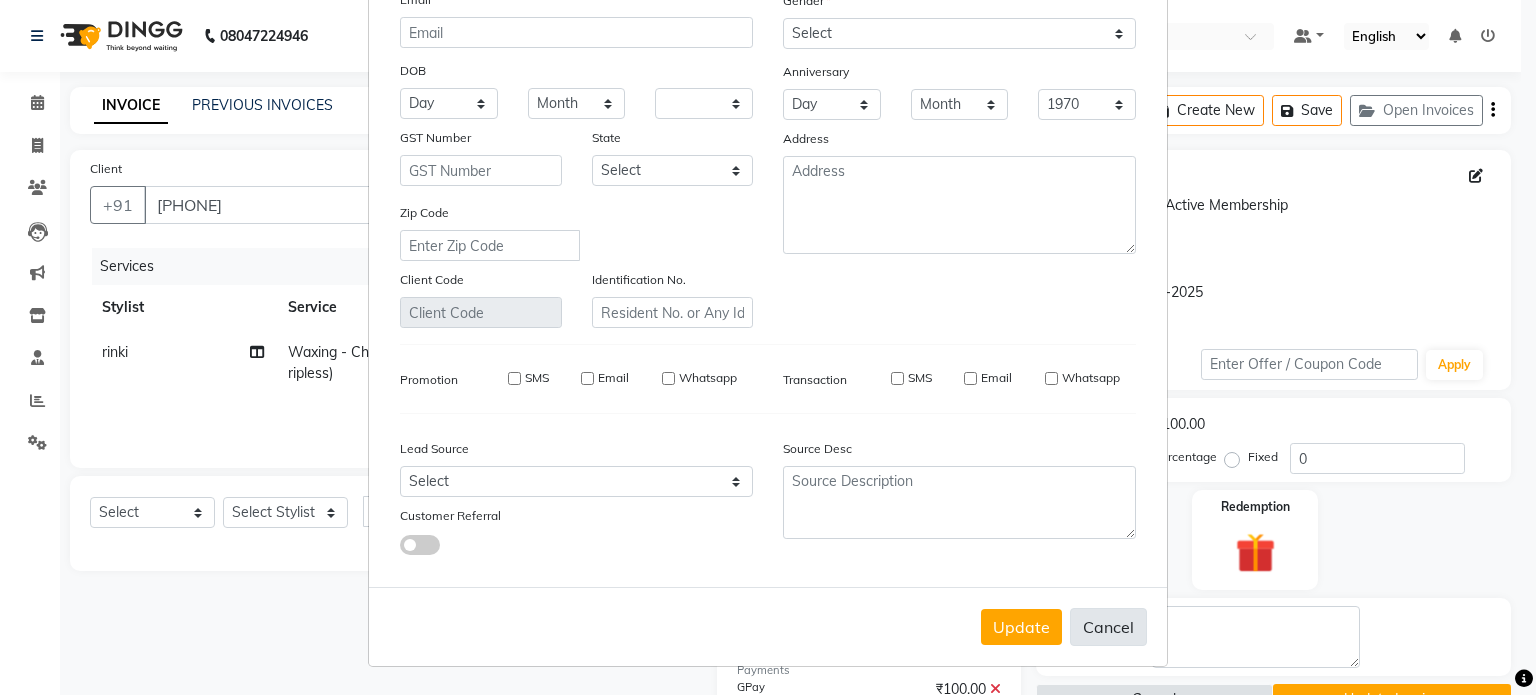 select 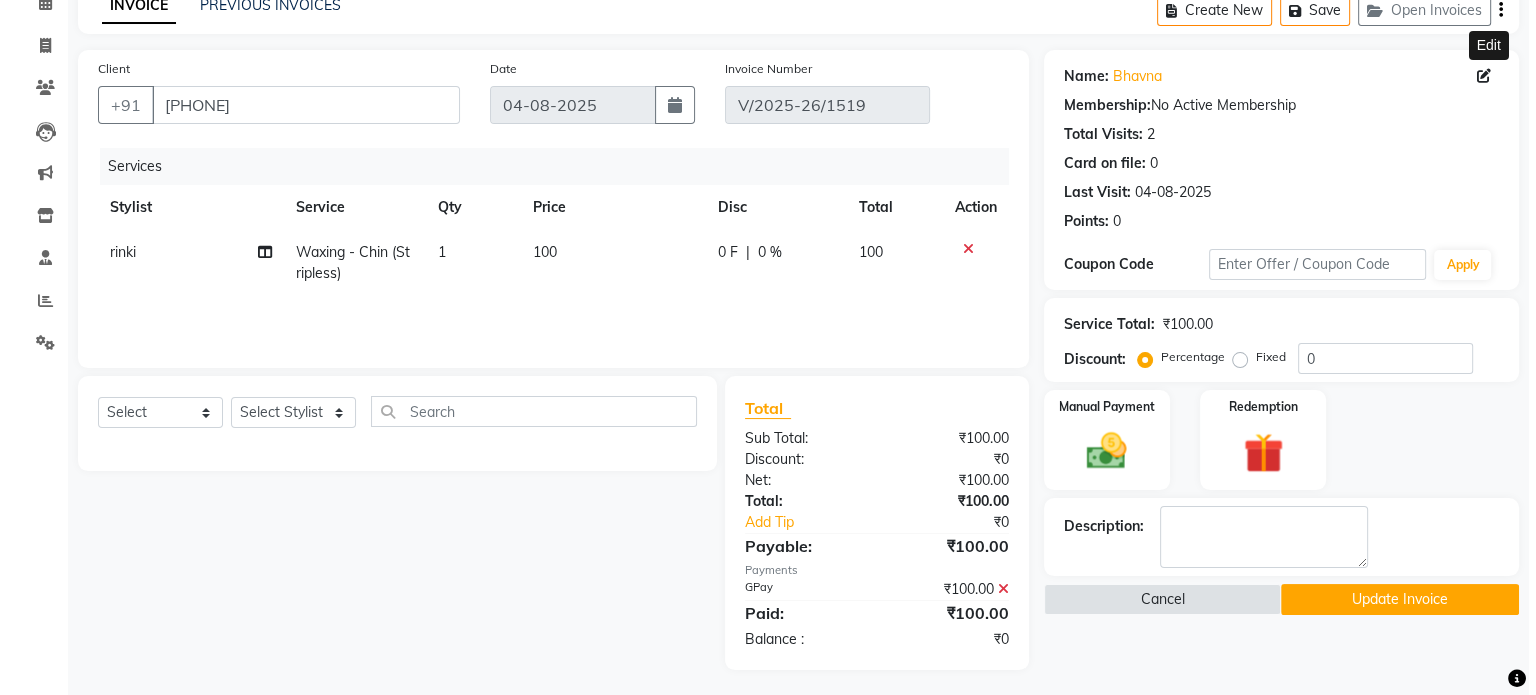 scroll, scrollTop: 104, scrollLeft: 0, axis: vertical 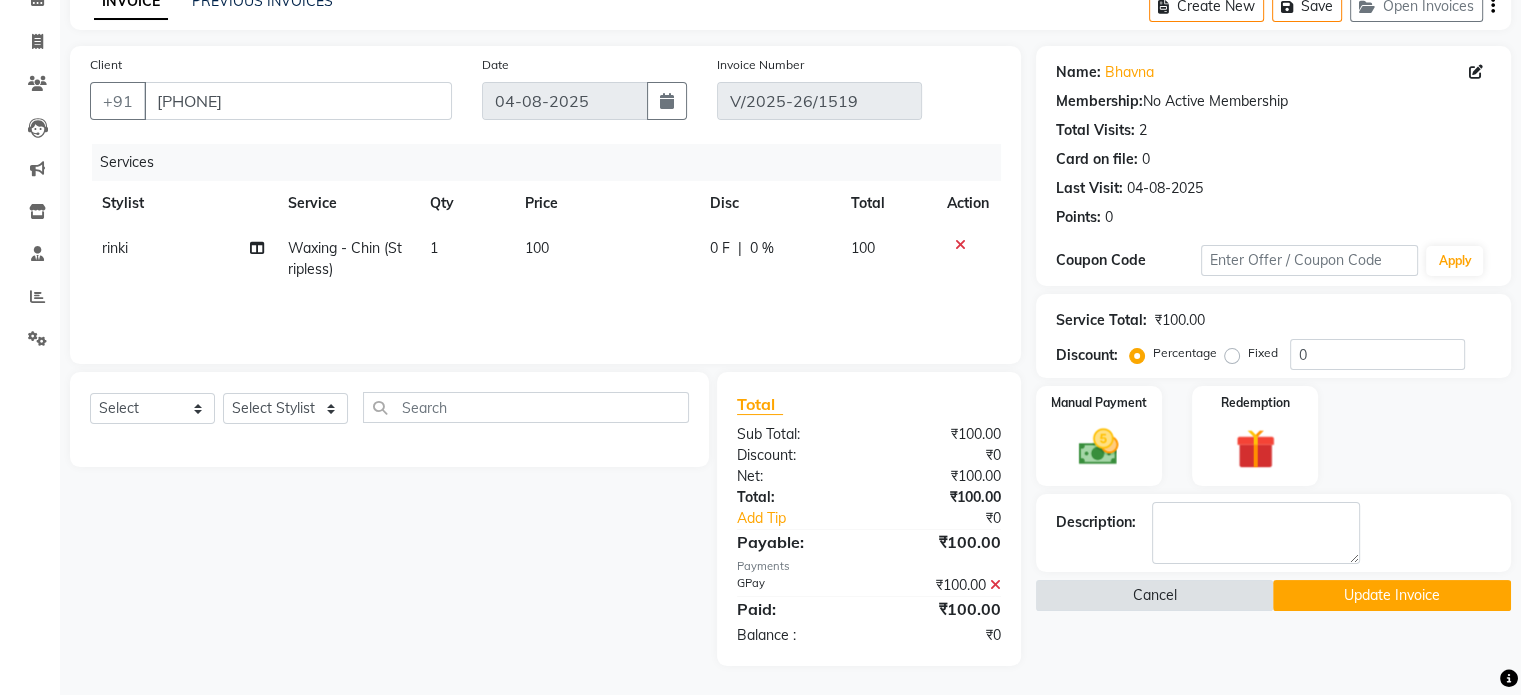 click on "Cancel" 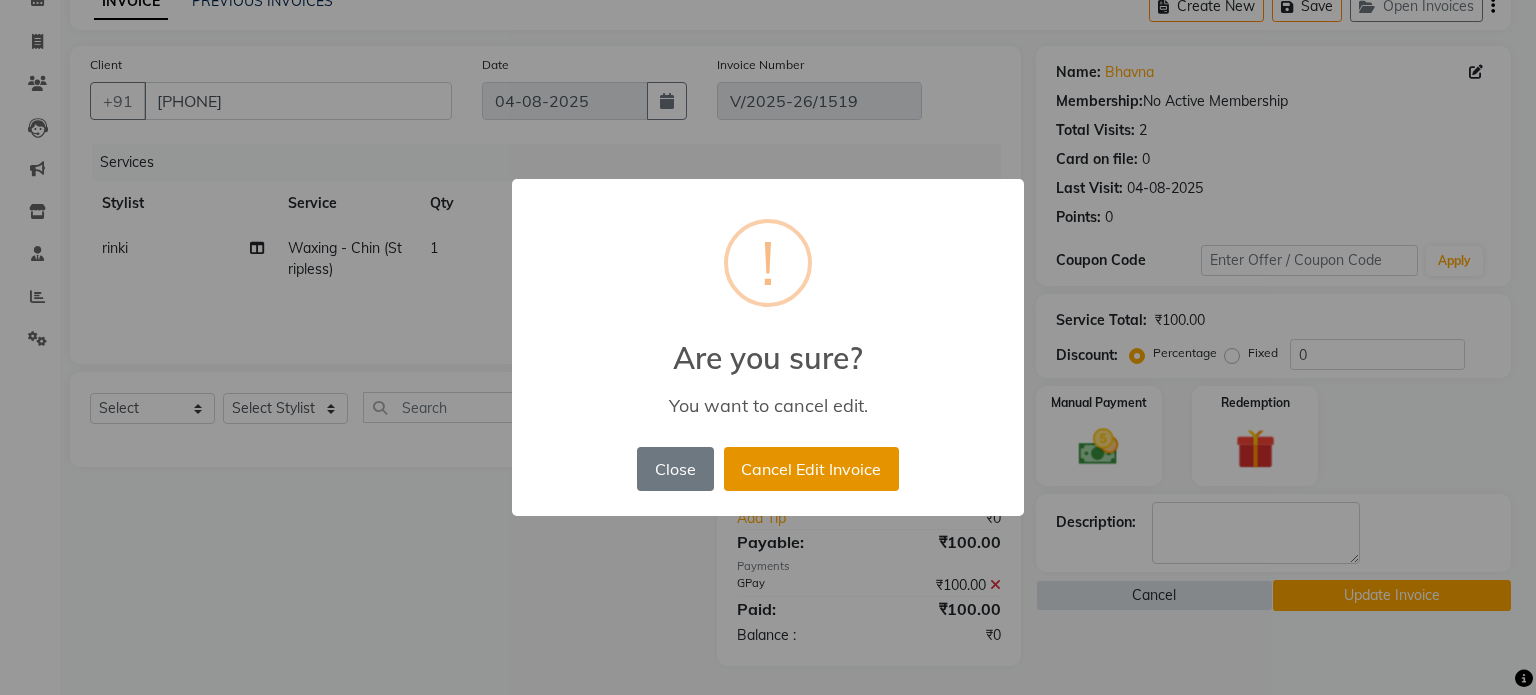 click on "Cancel Edit Invoice" at bounding box center (811, 469) 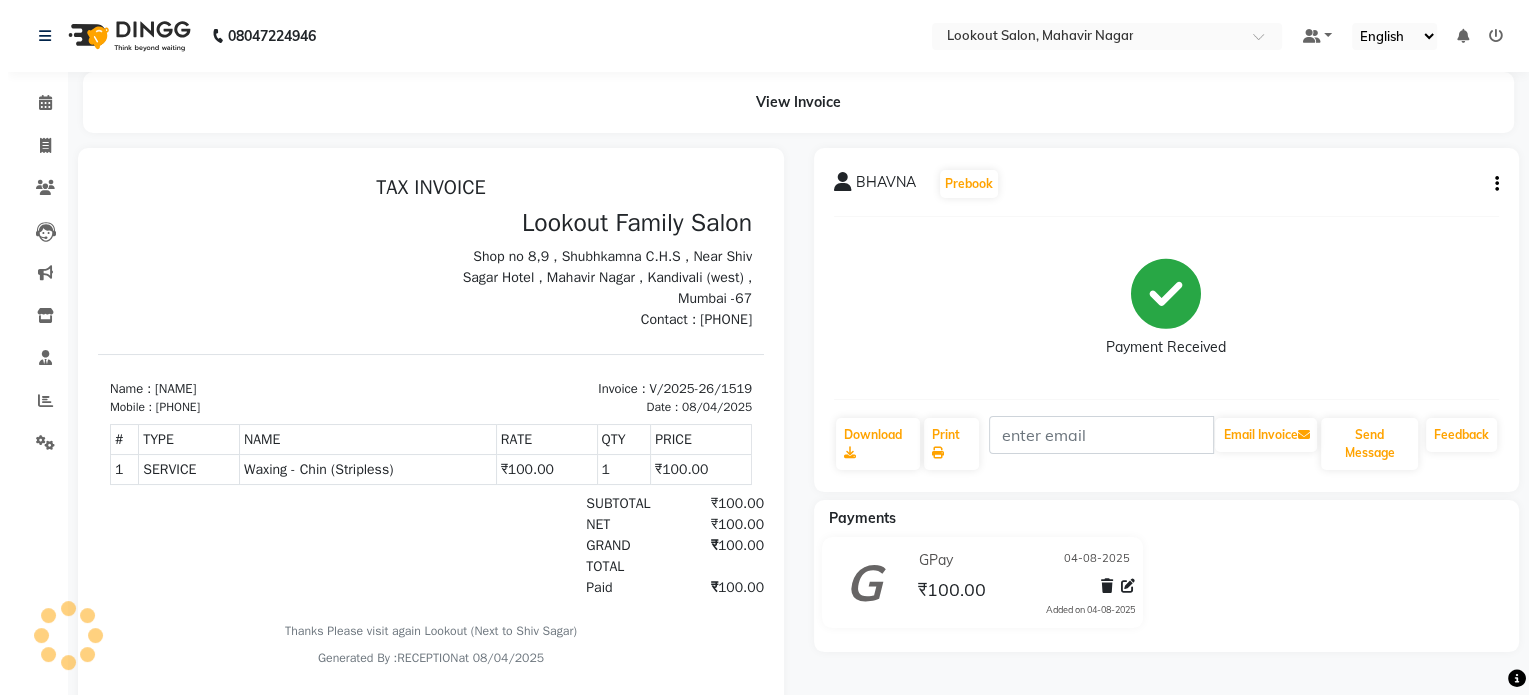 scroll, scrollTop: 0, scrollLeft: 0, axis: both 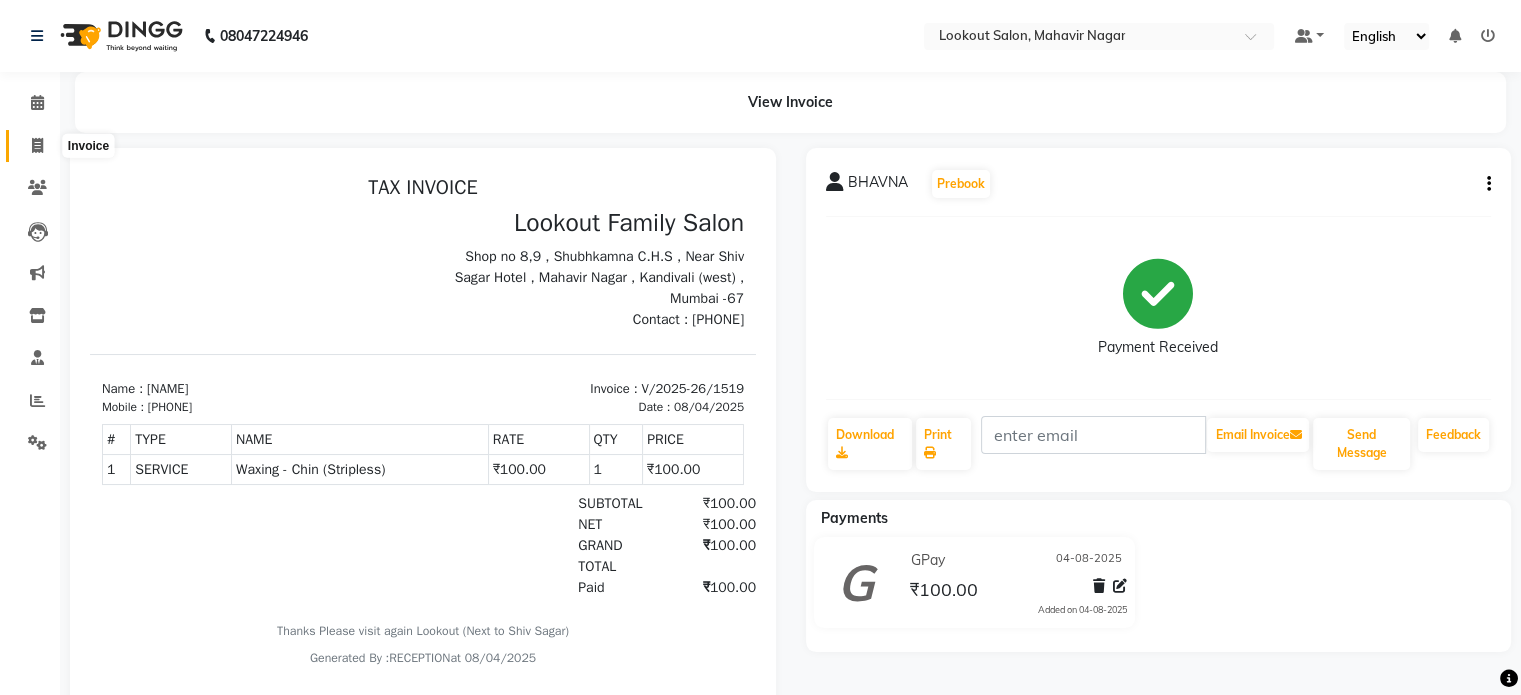 click 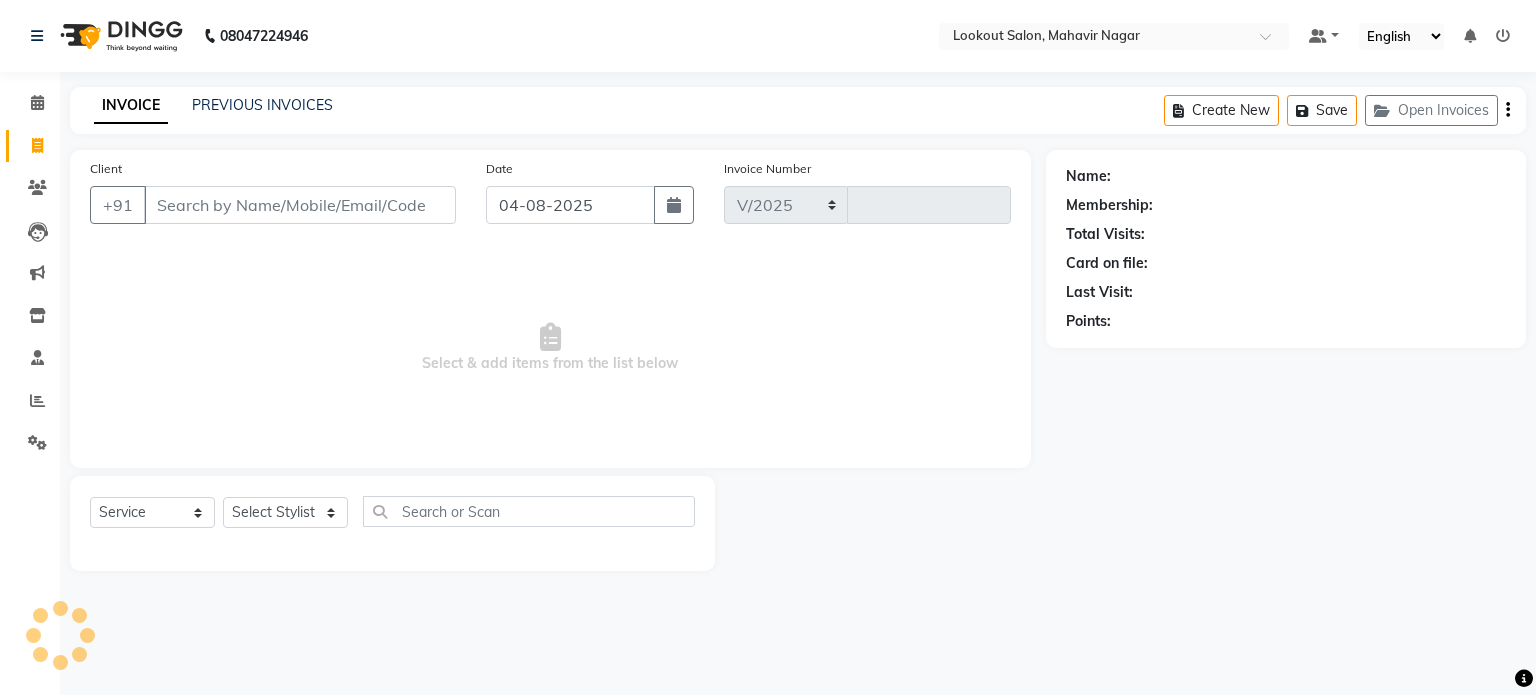 select on "150" 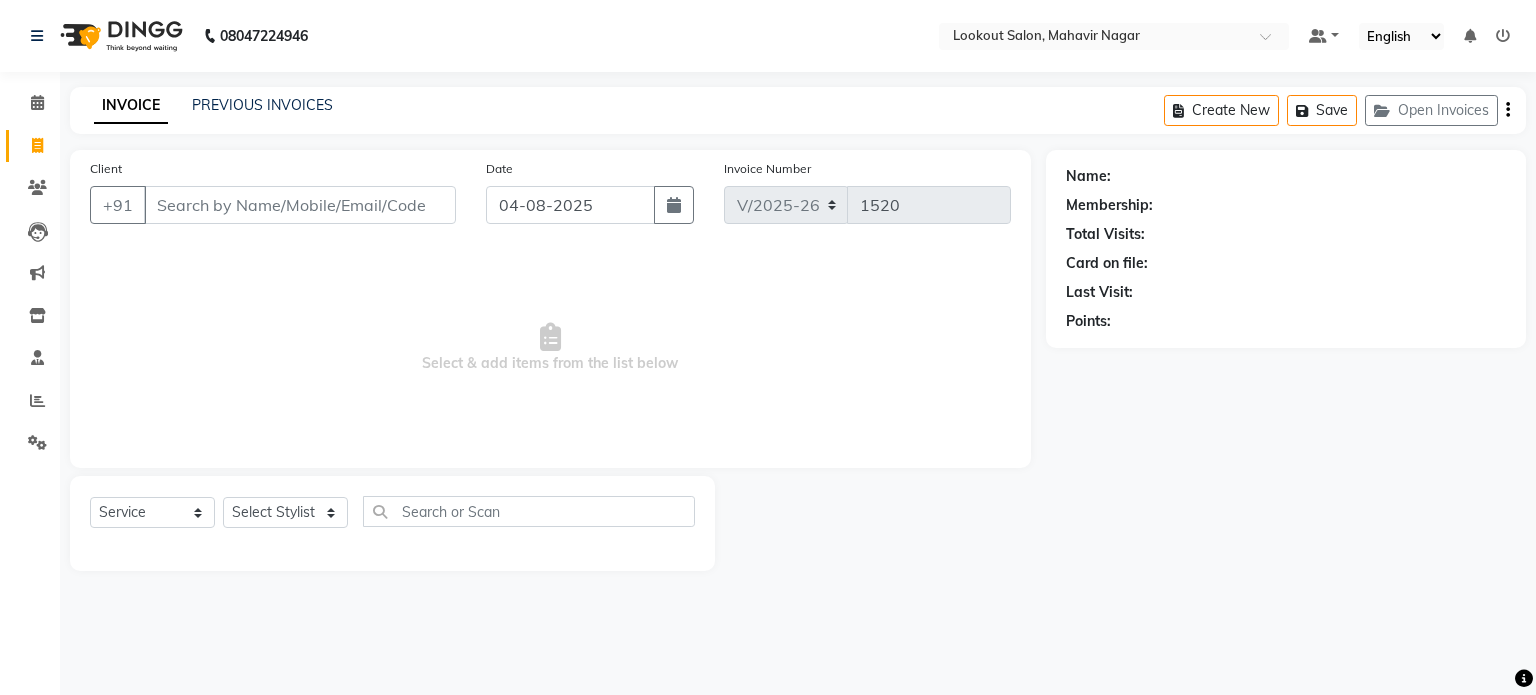 click on "Client" at bounding box center (300, 205) 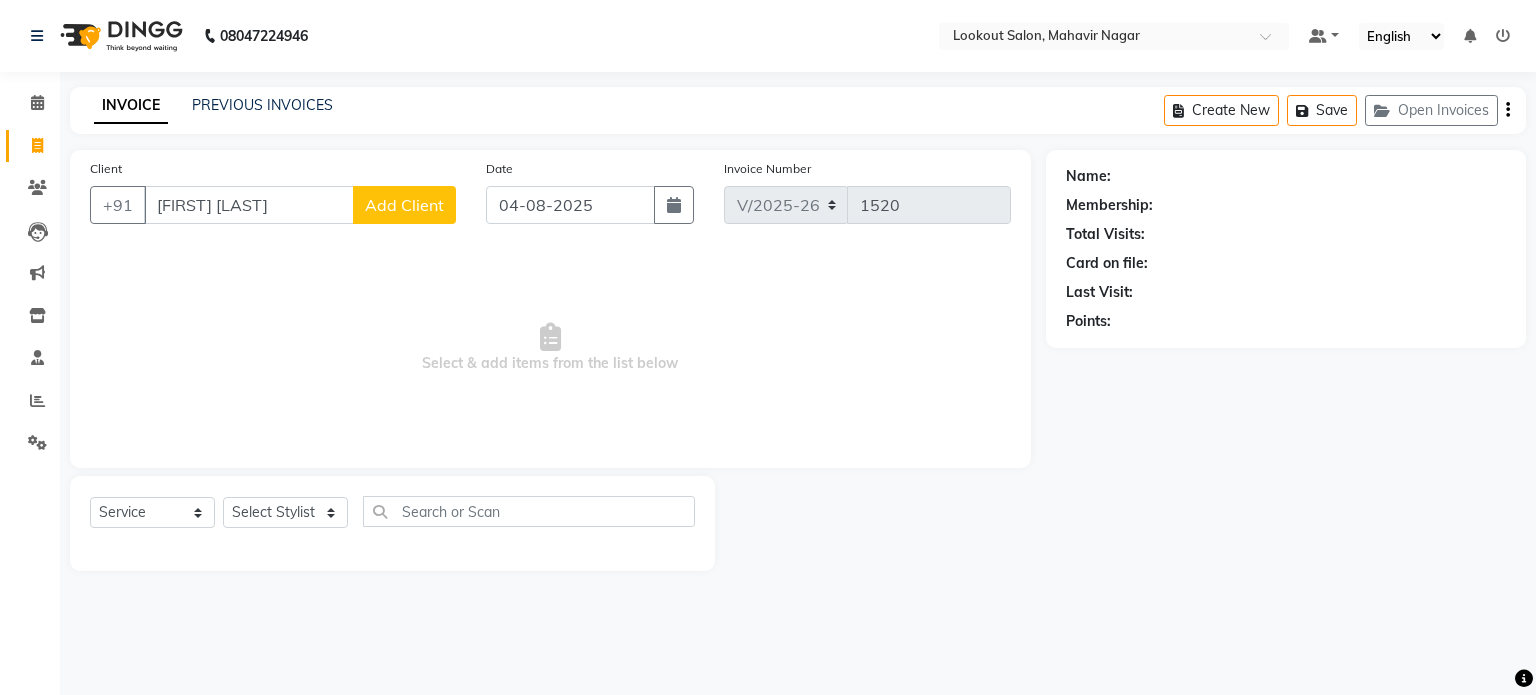 click on "[FIRST] [LAST]" at bounding box center (249, 205) 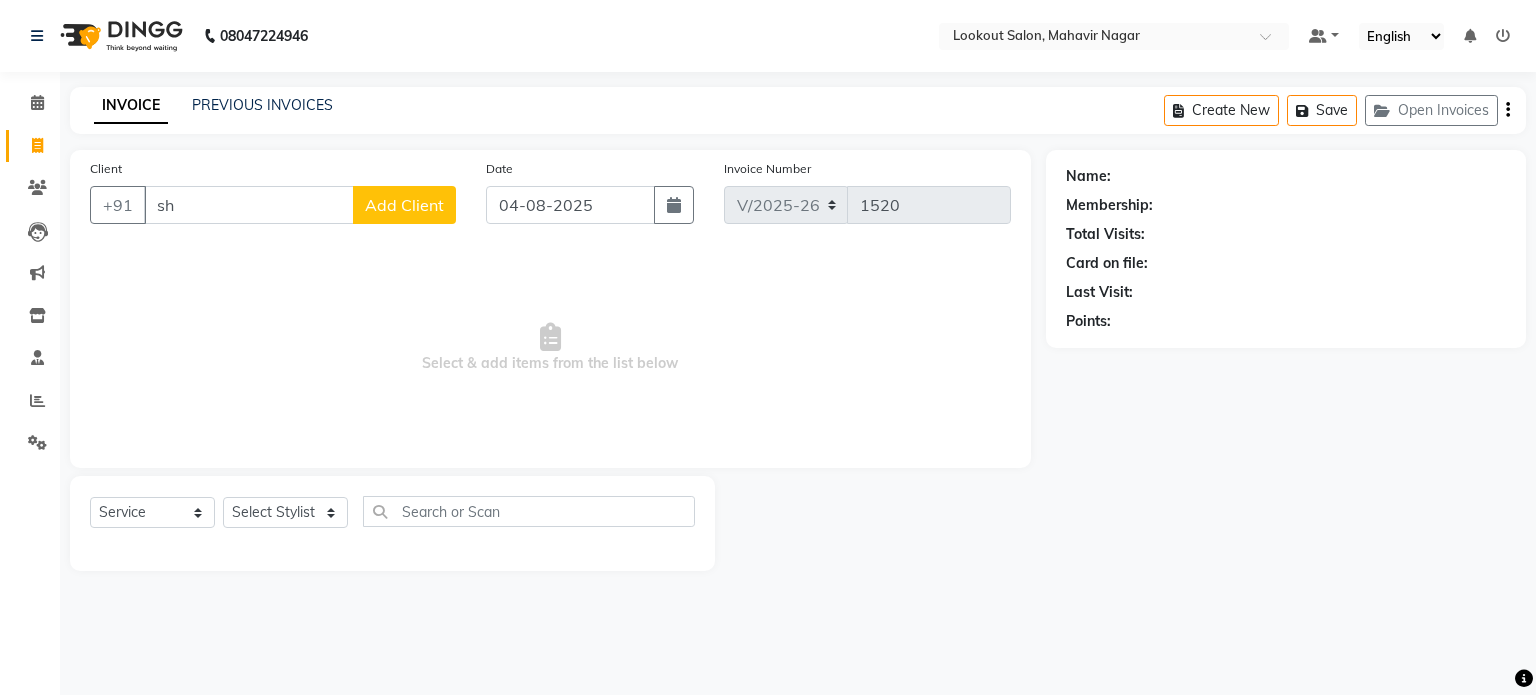type on "s" 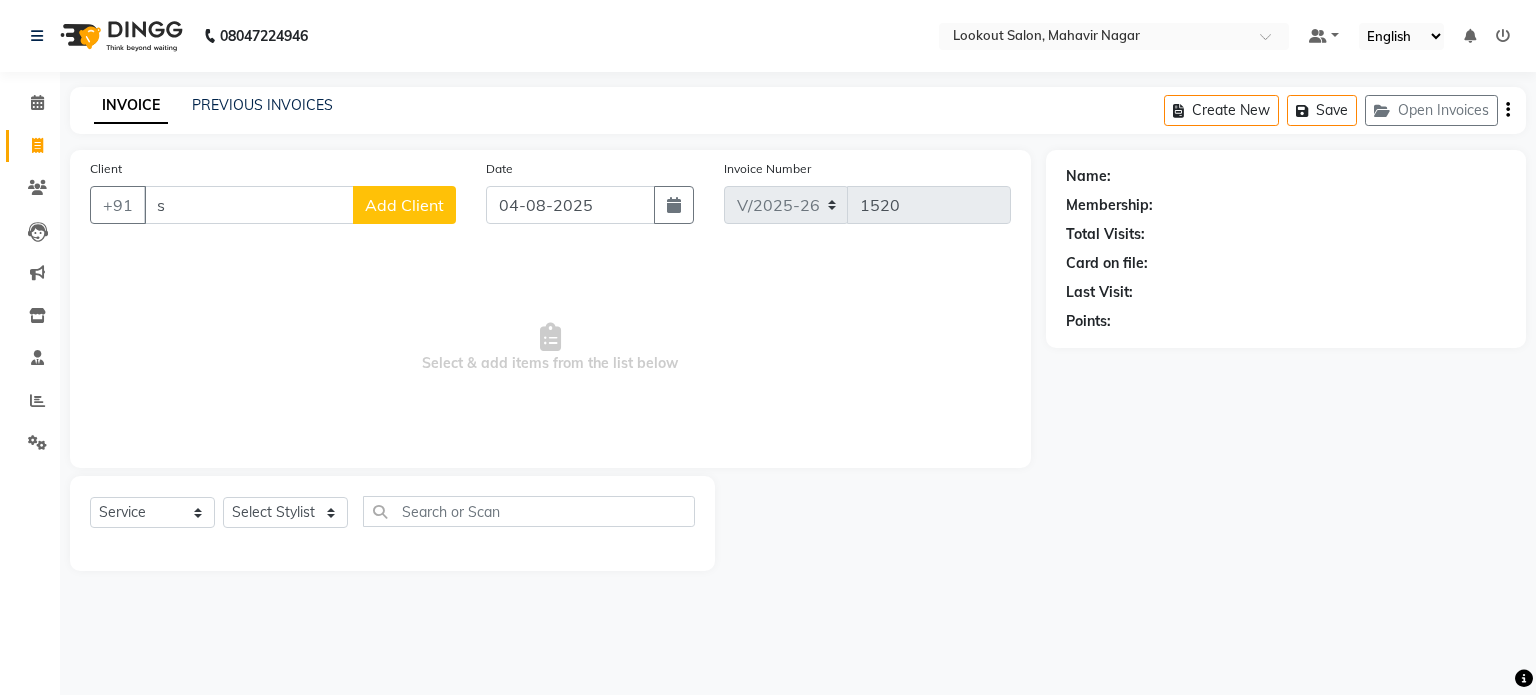 type 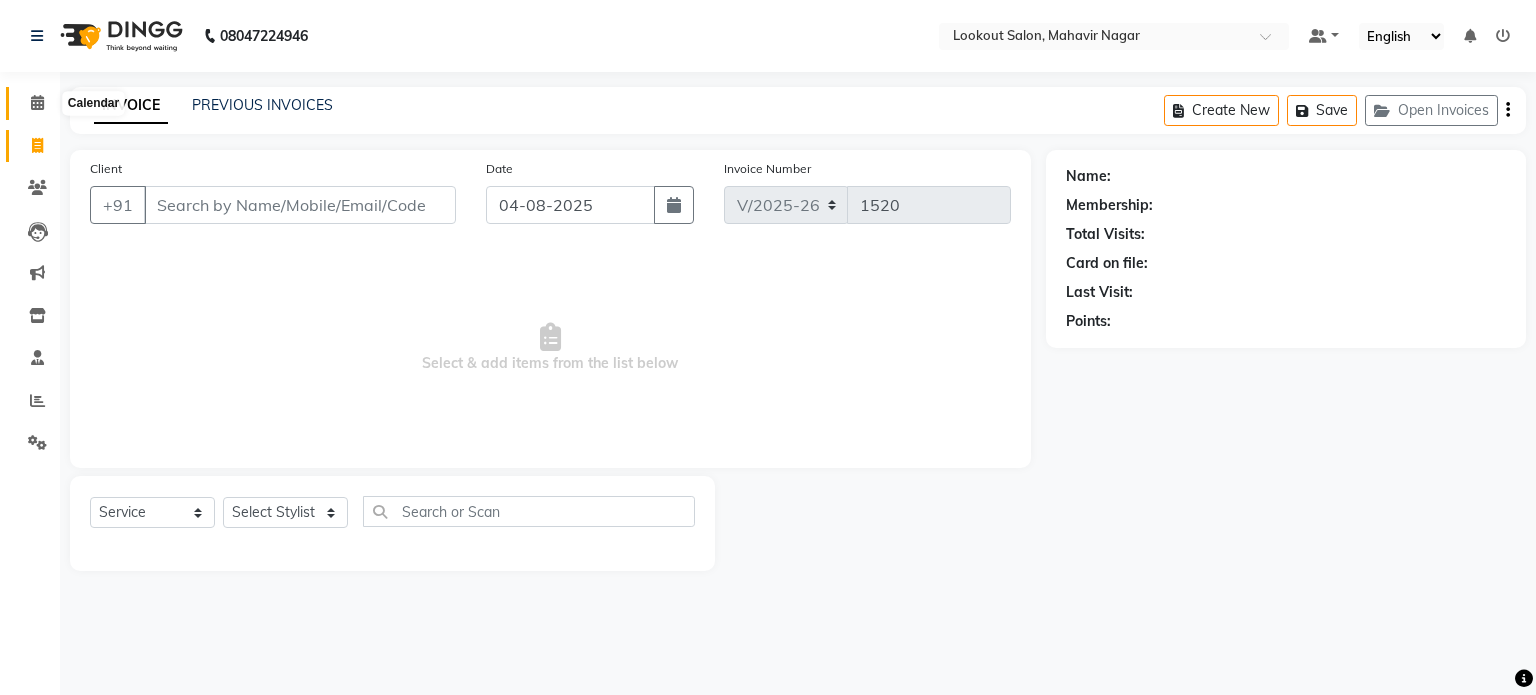 click 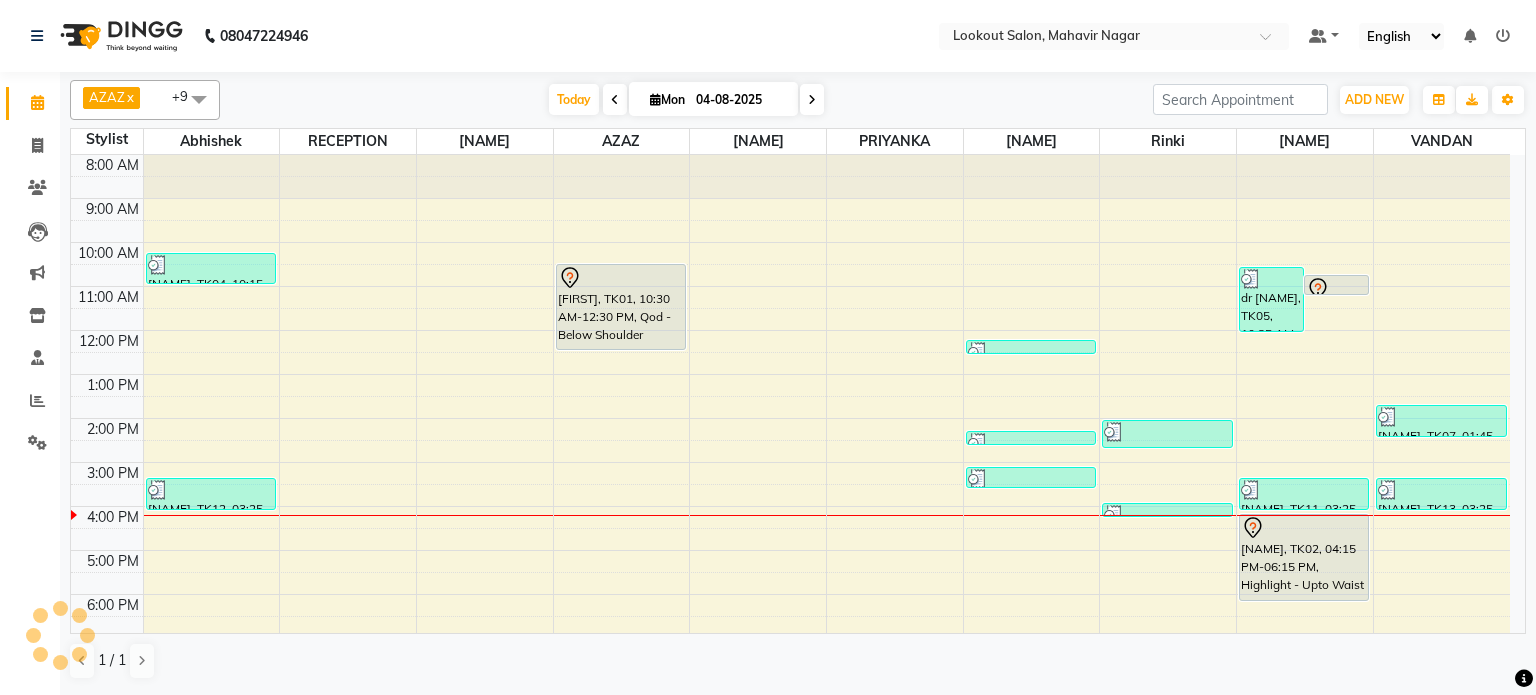 scroll, scrollTop: 0, scrollLeft: 0, axis: both 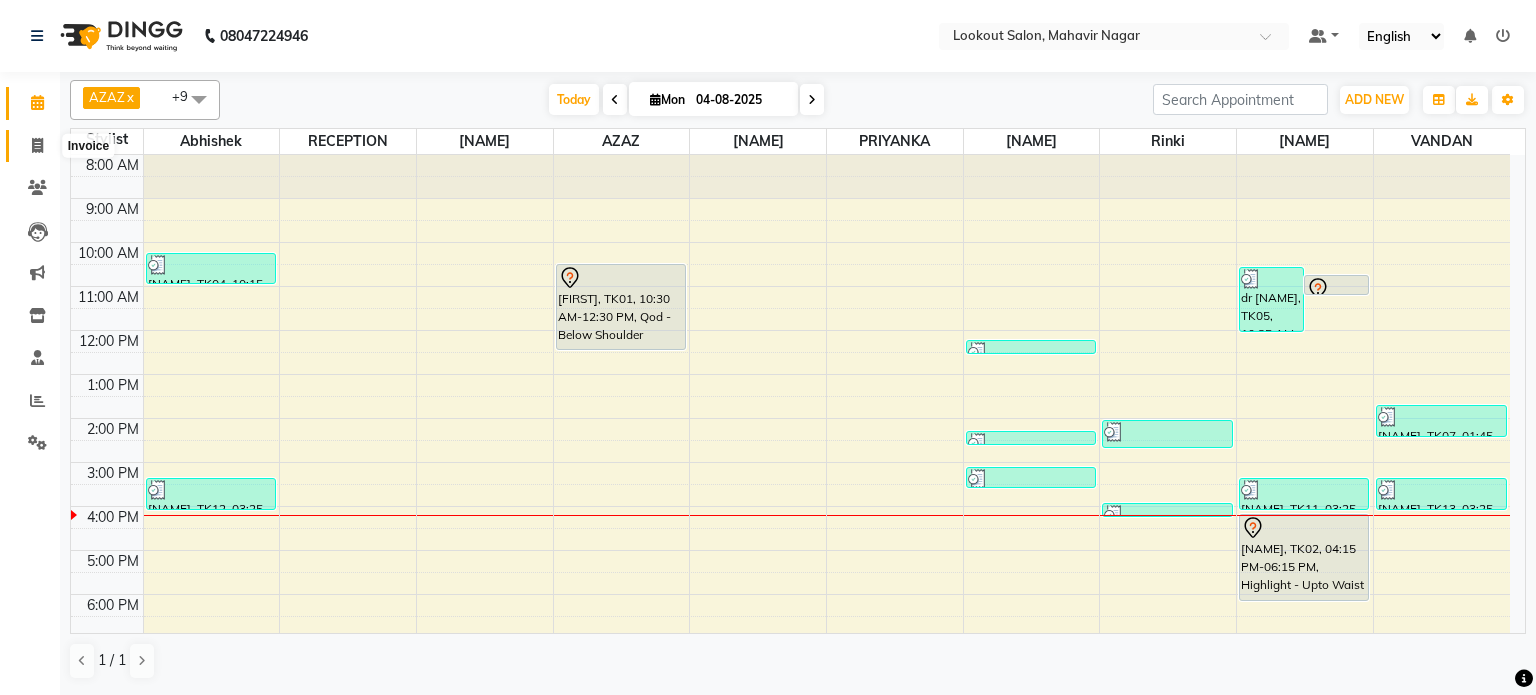 click 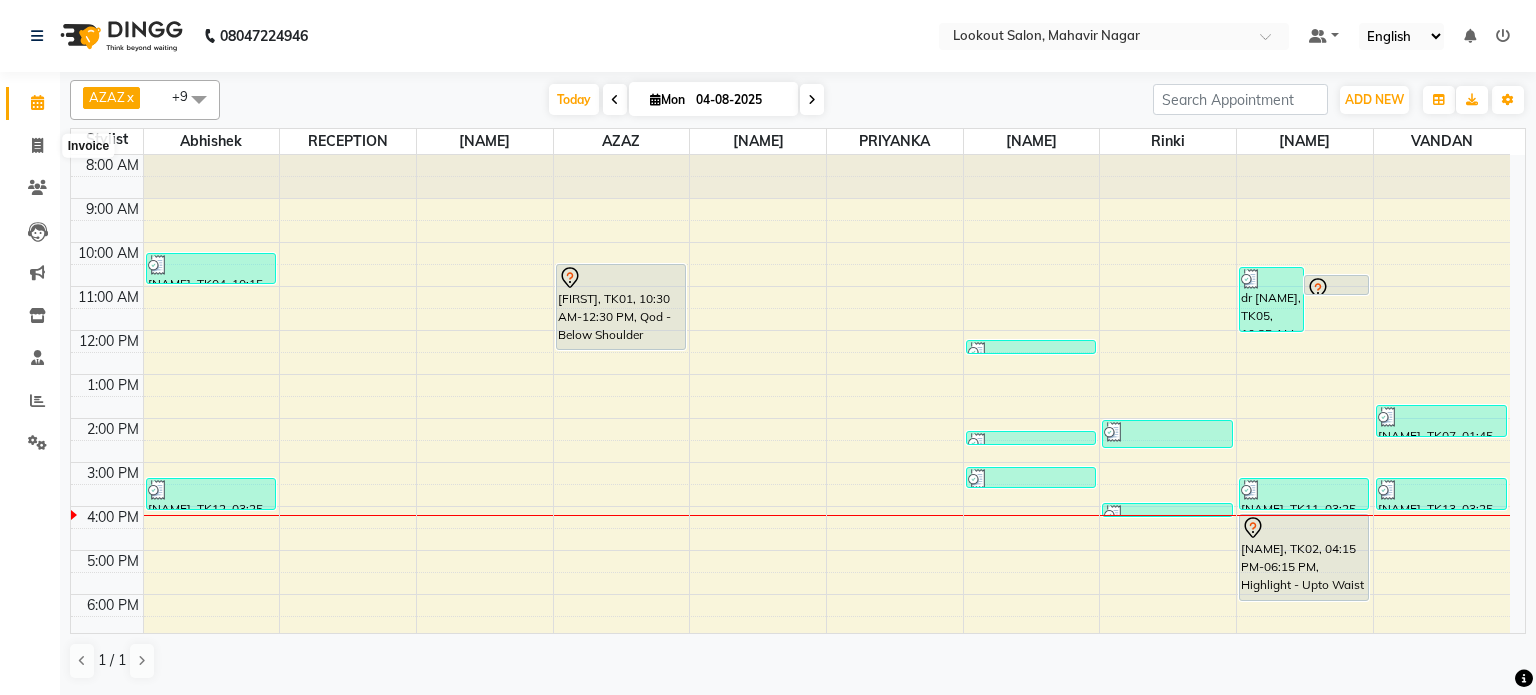 select on "service" 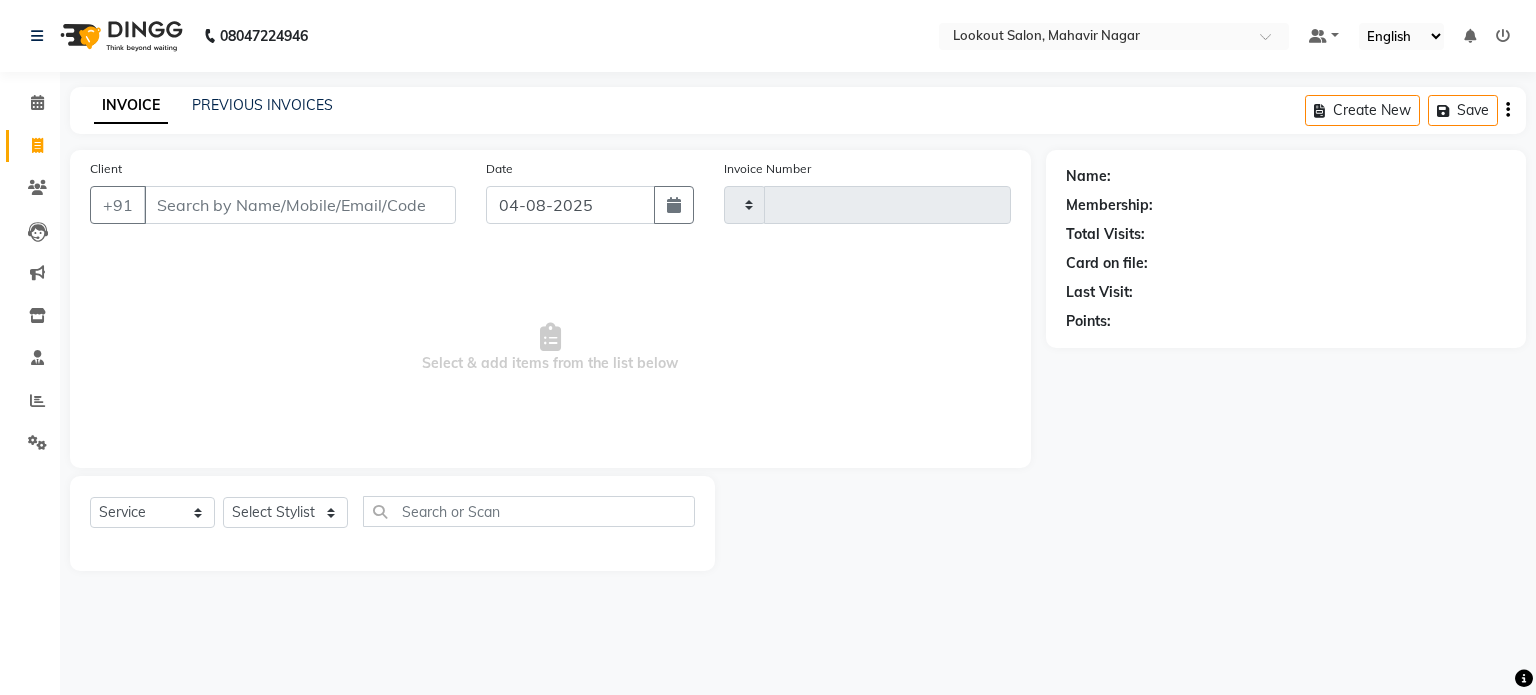 type on "1520" 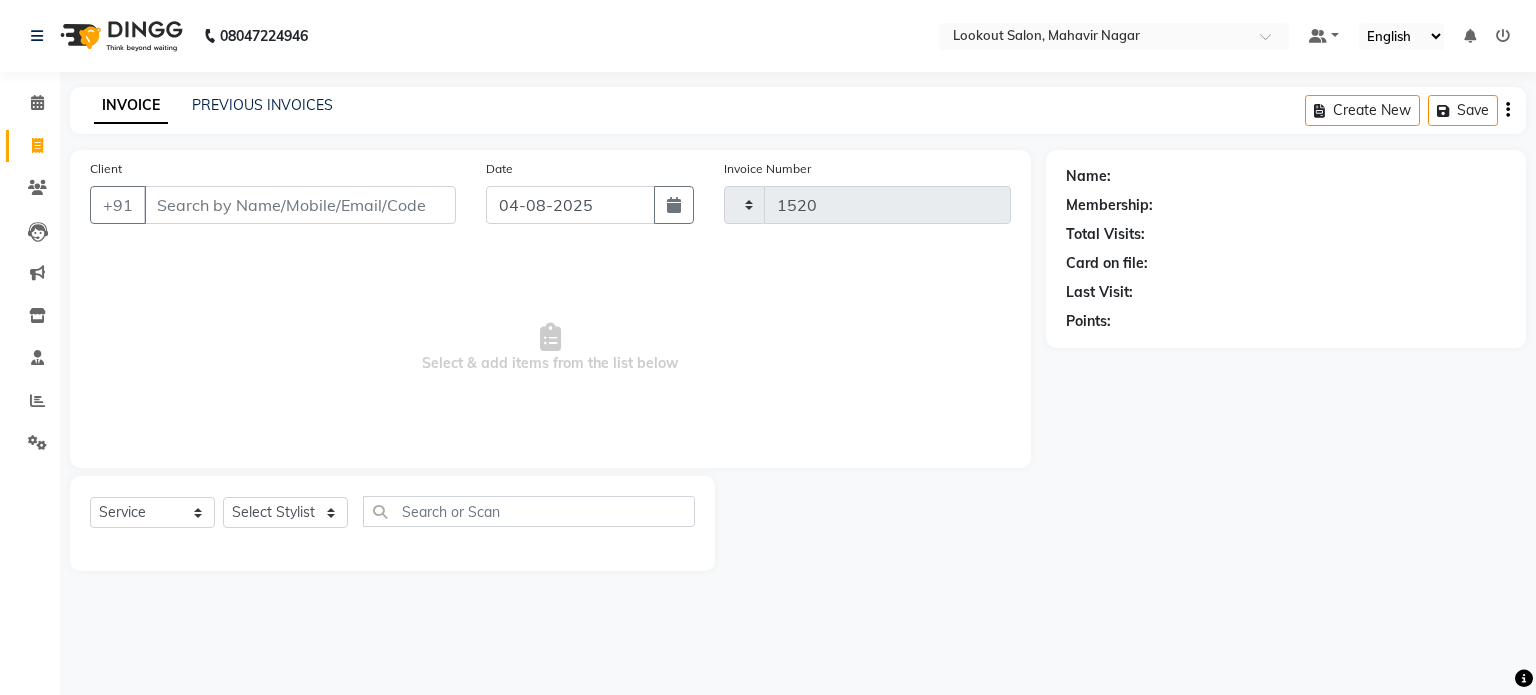 select on "150" 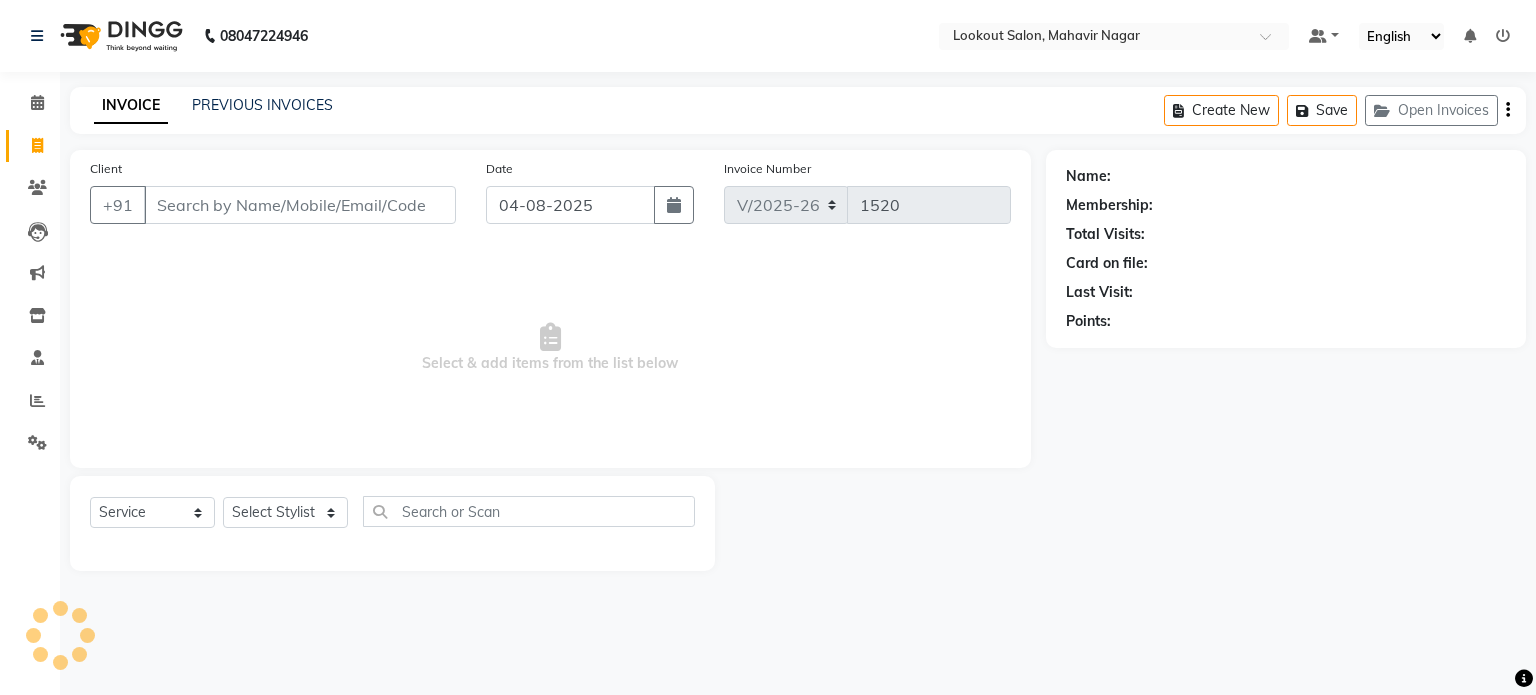 click on "Client +91" 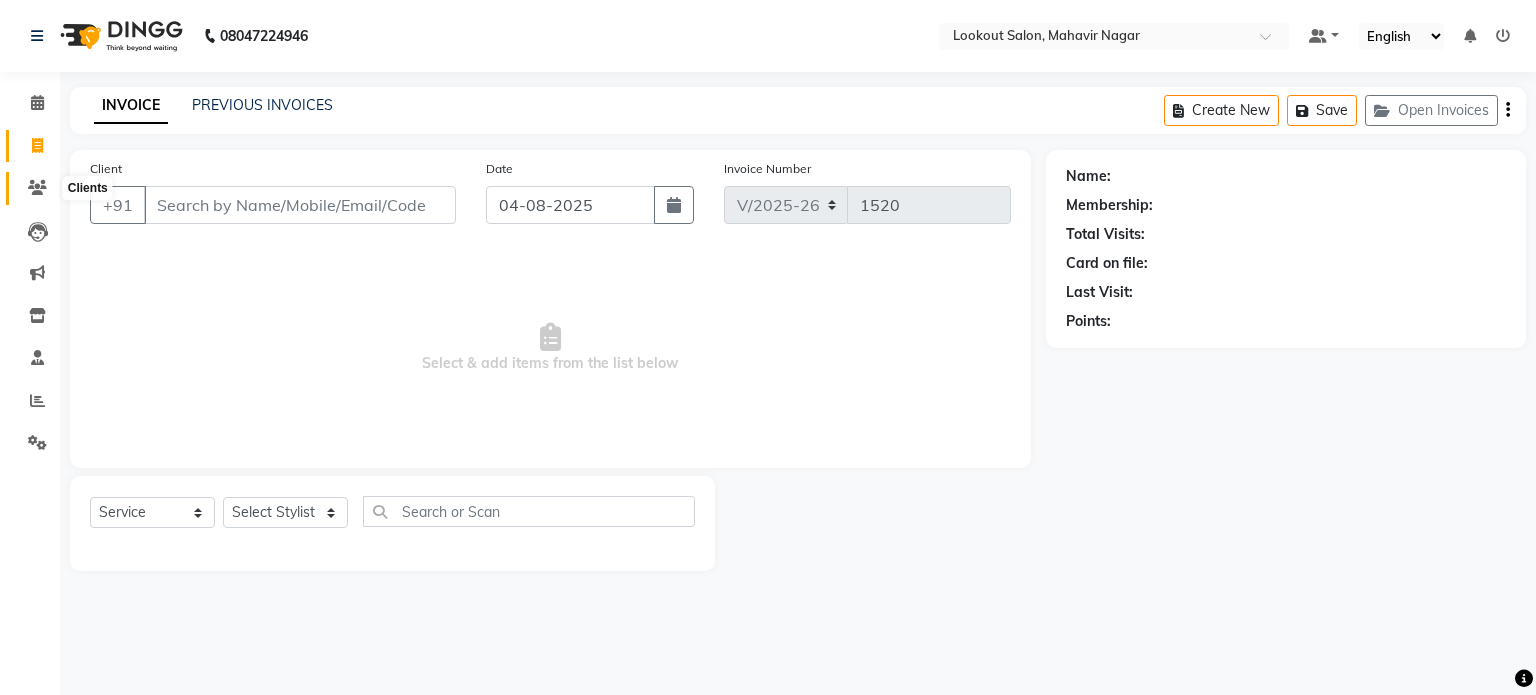 click 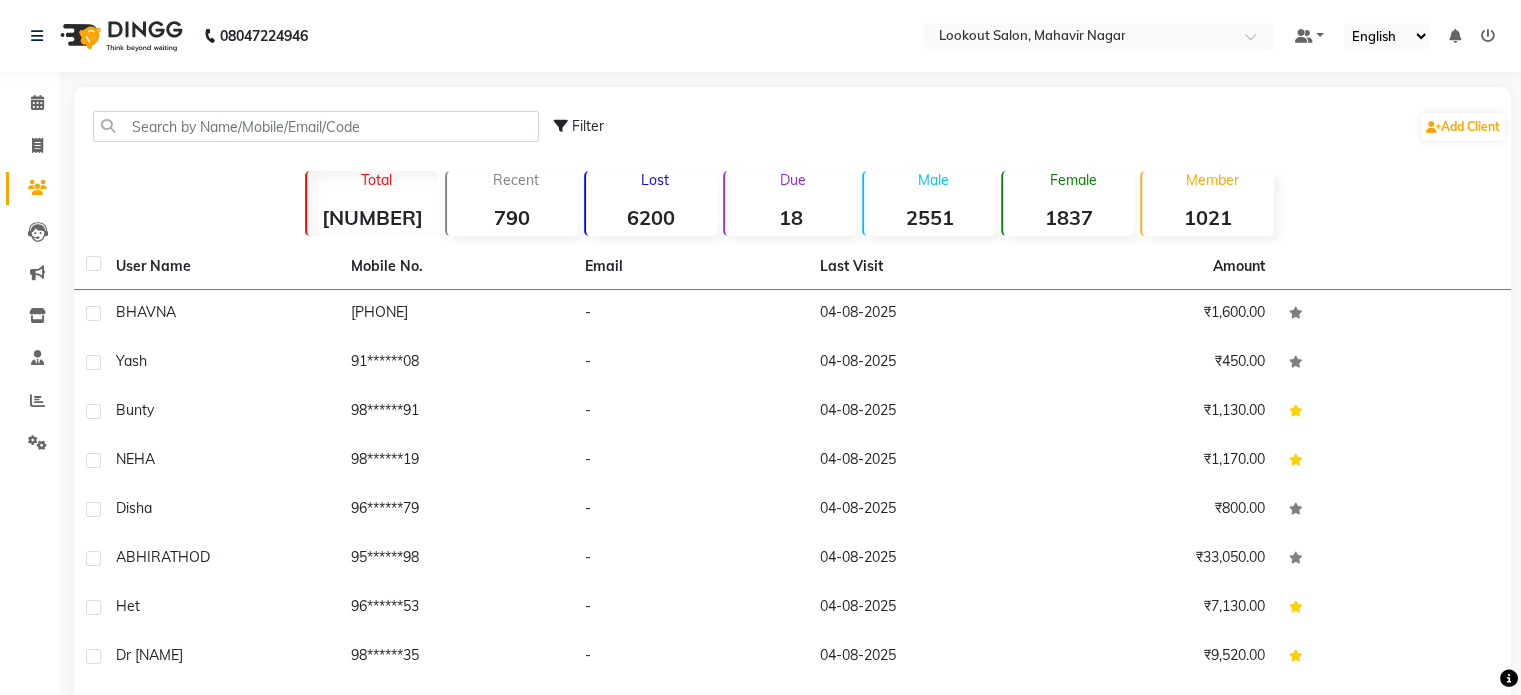 click on "Due  18" 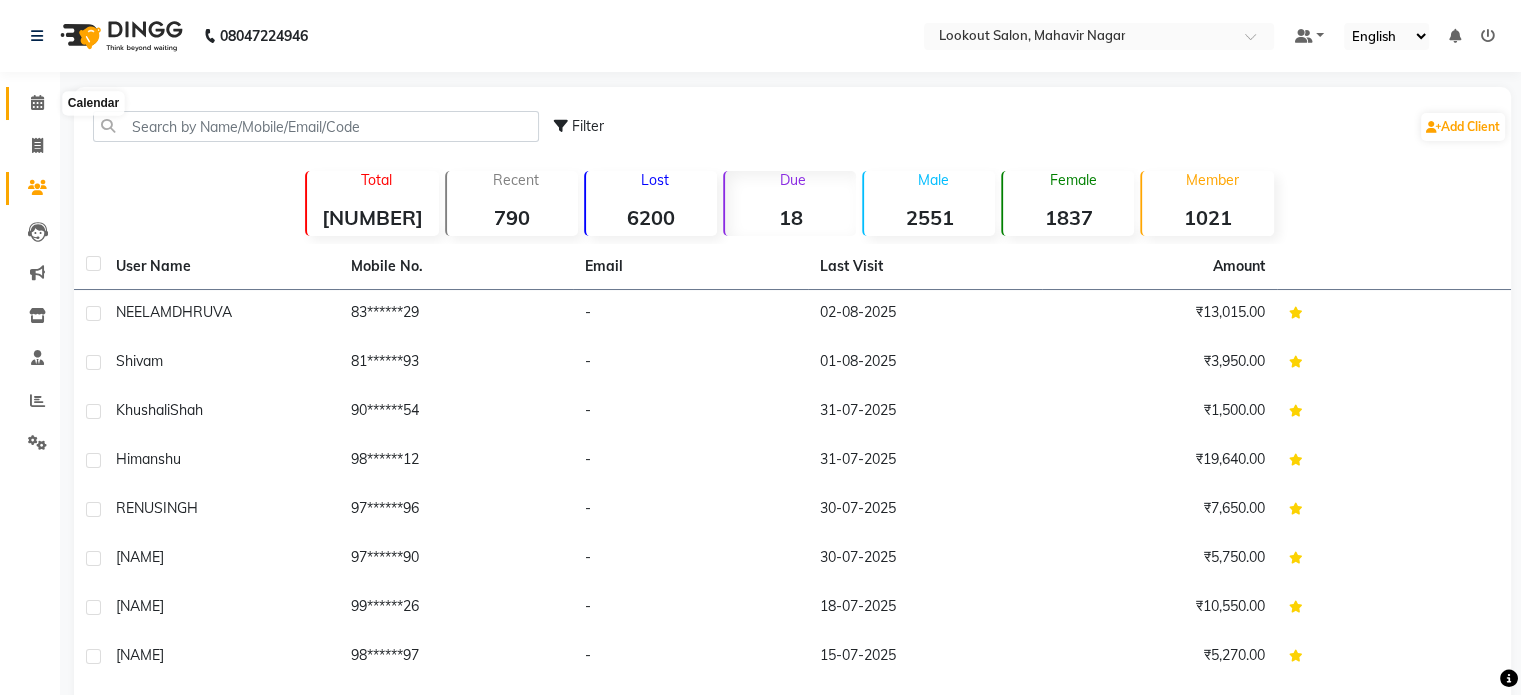 click 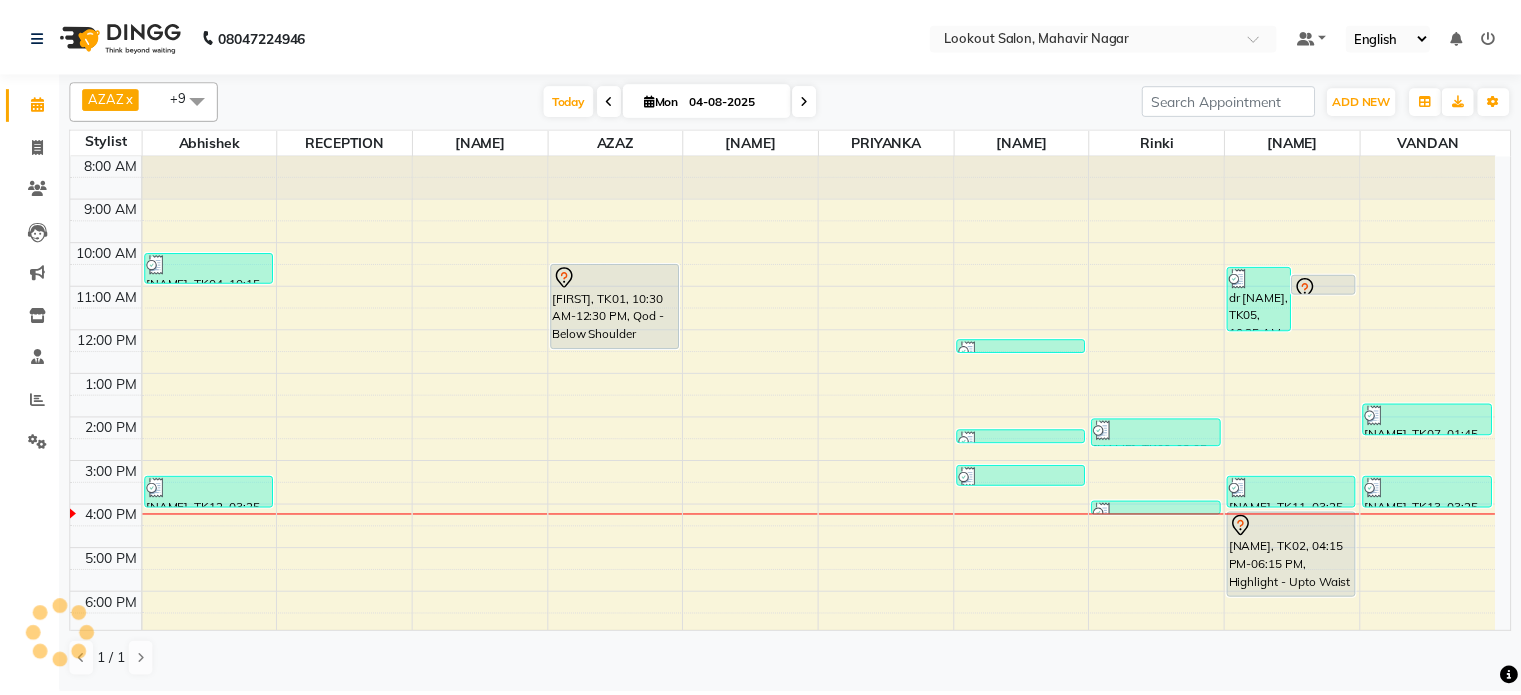 scroll, scrollTop: 136, scrollLeft: 0, axis: vertical 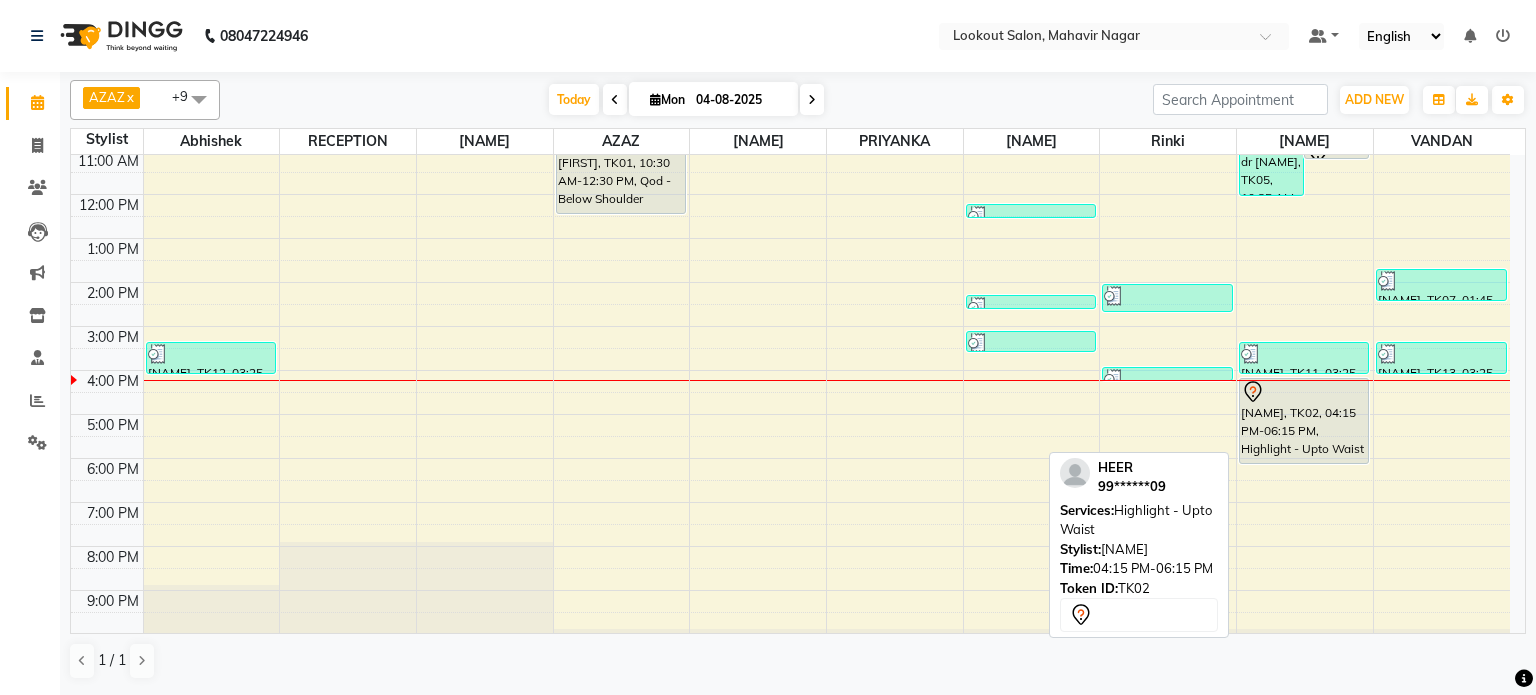 click on "[NAME], TK02, 04:15 PM-06:15 PM, Highlight - Upto Waist" at bounding box center [1304, 421] 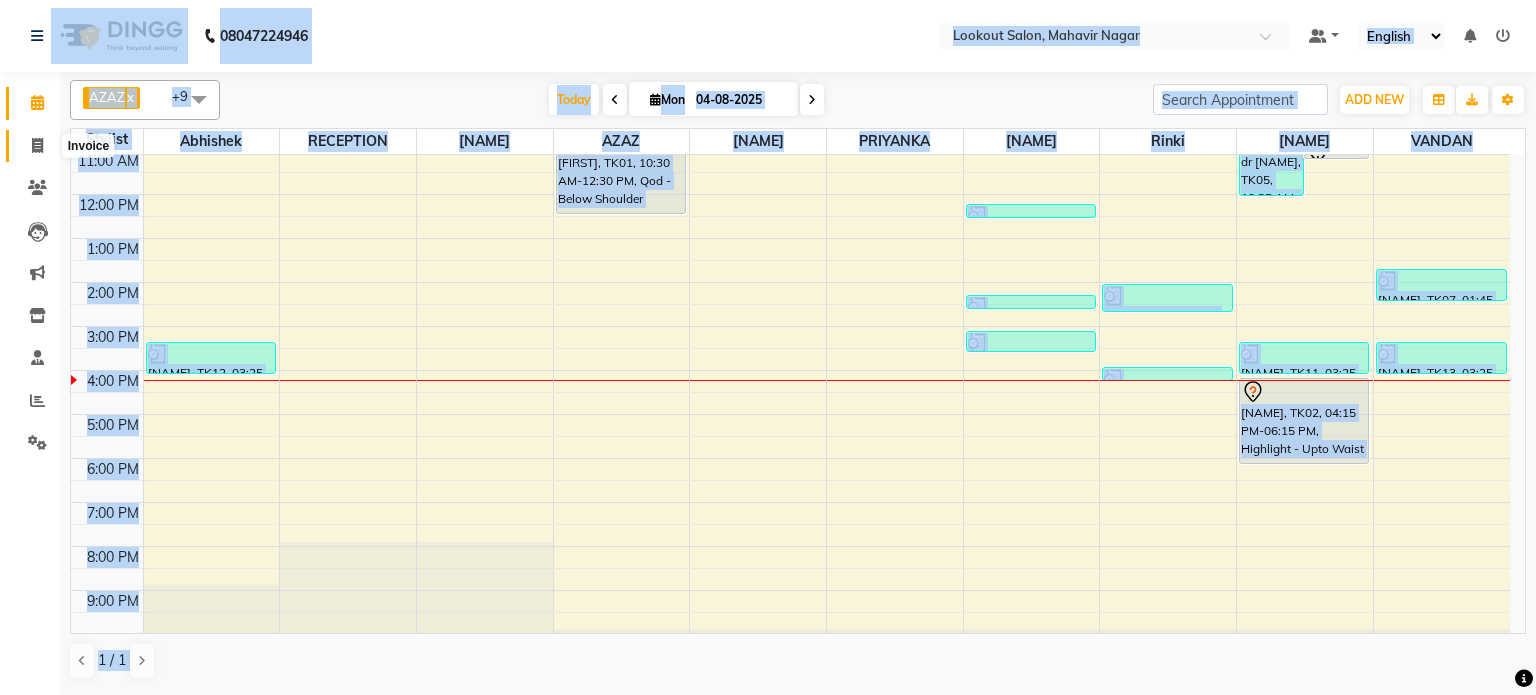 click 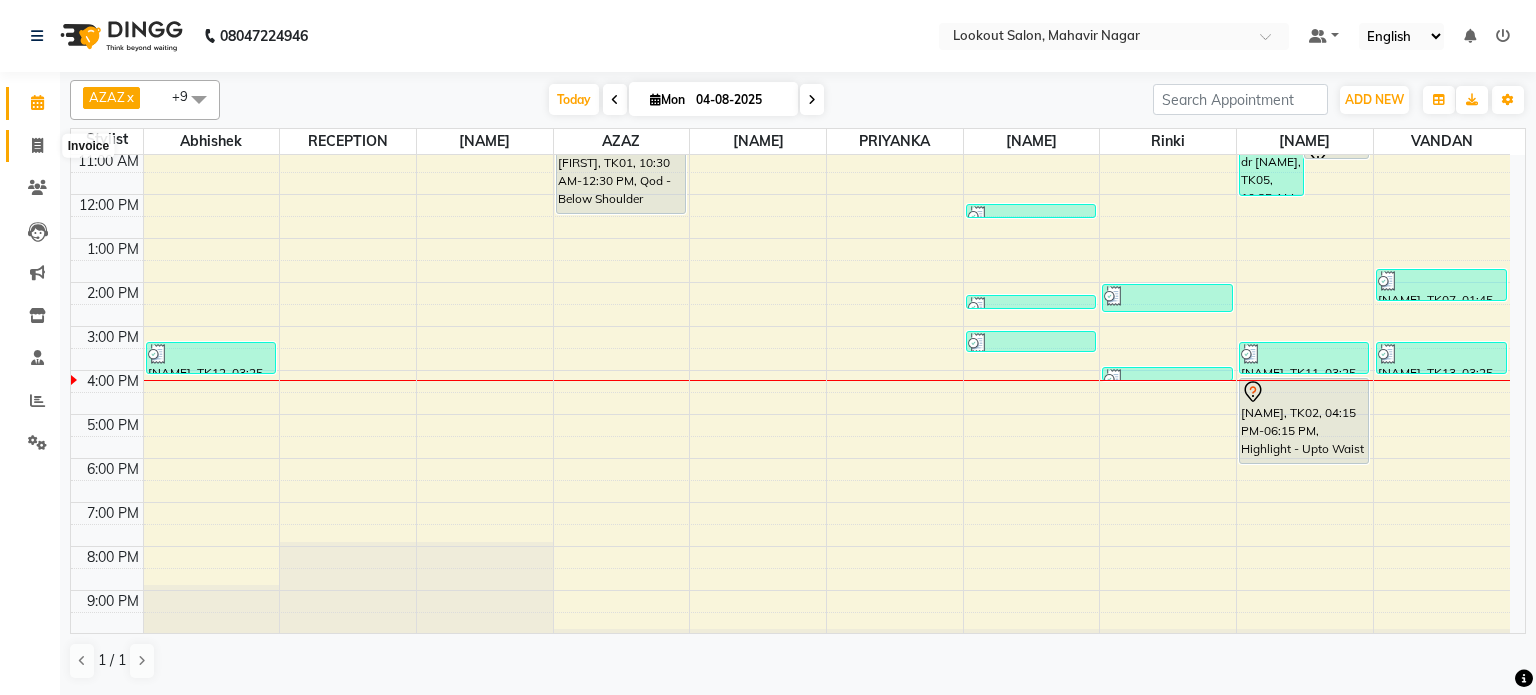 select on "service" 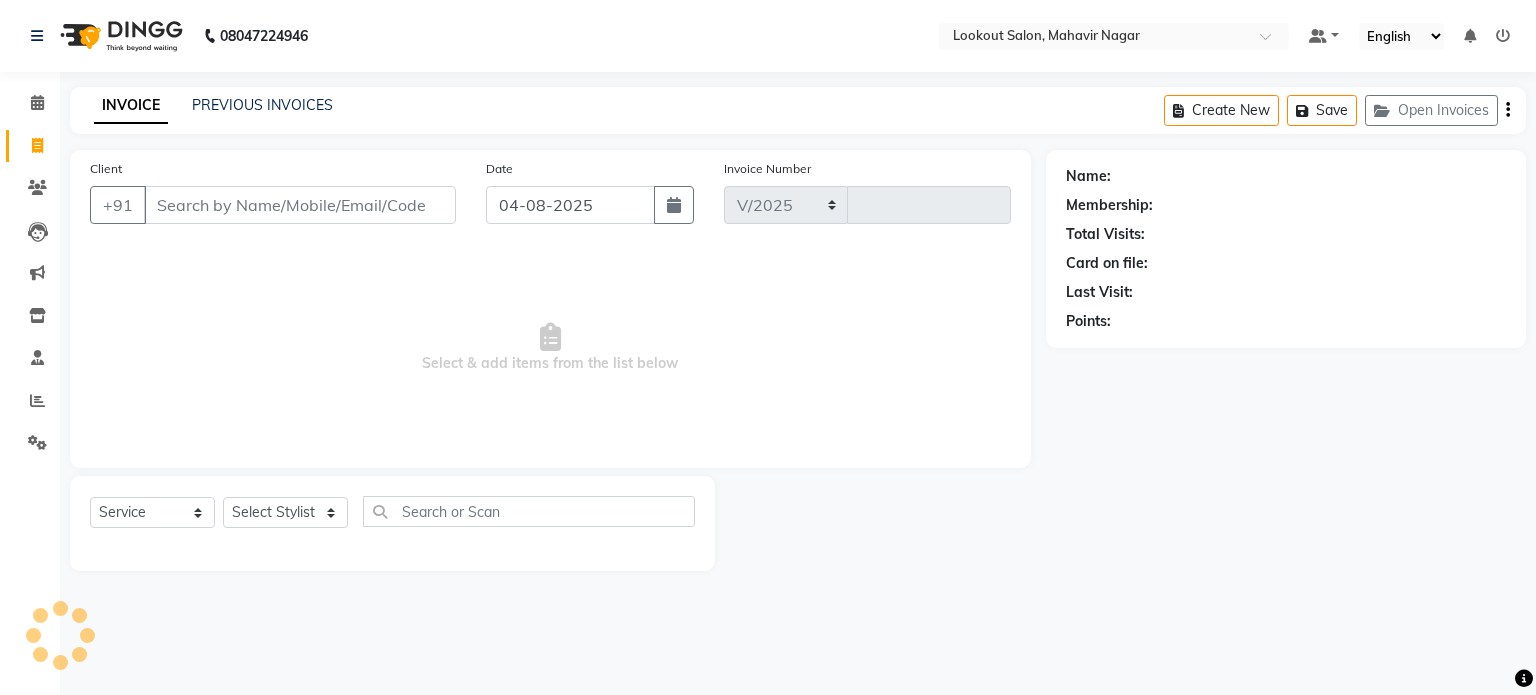 select on "150" 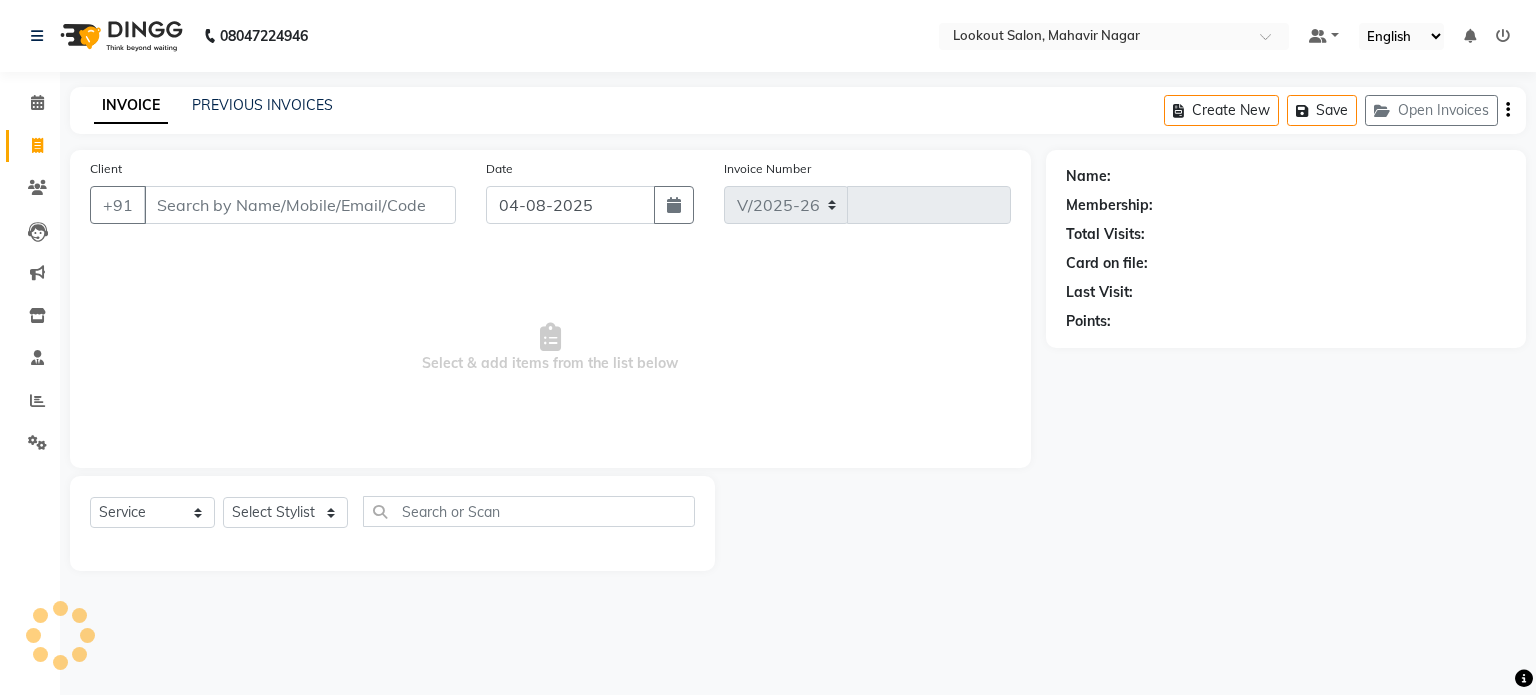 type on "1520" 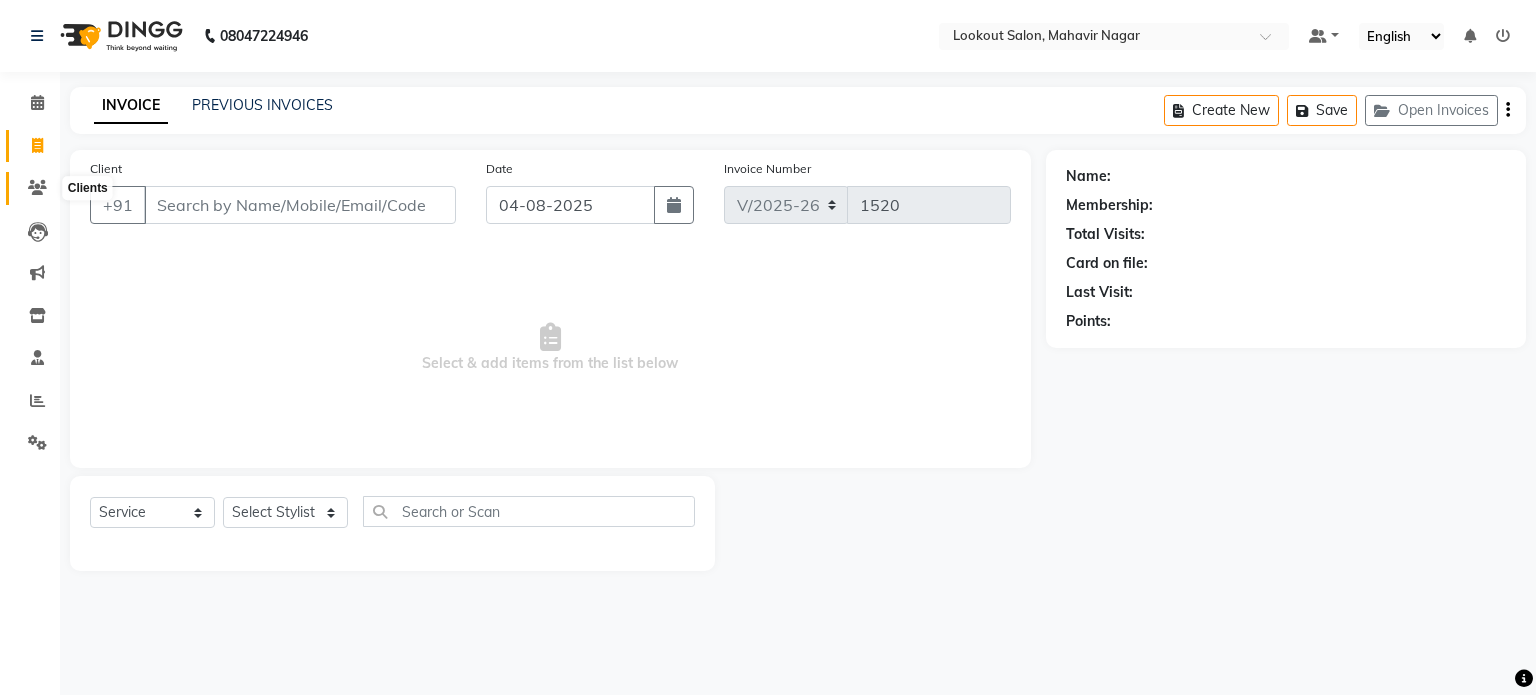click 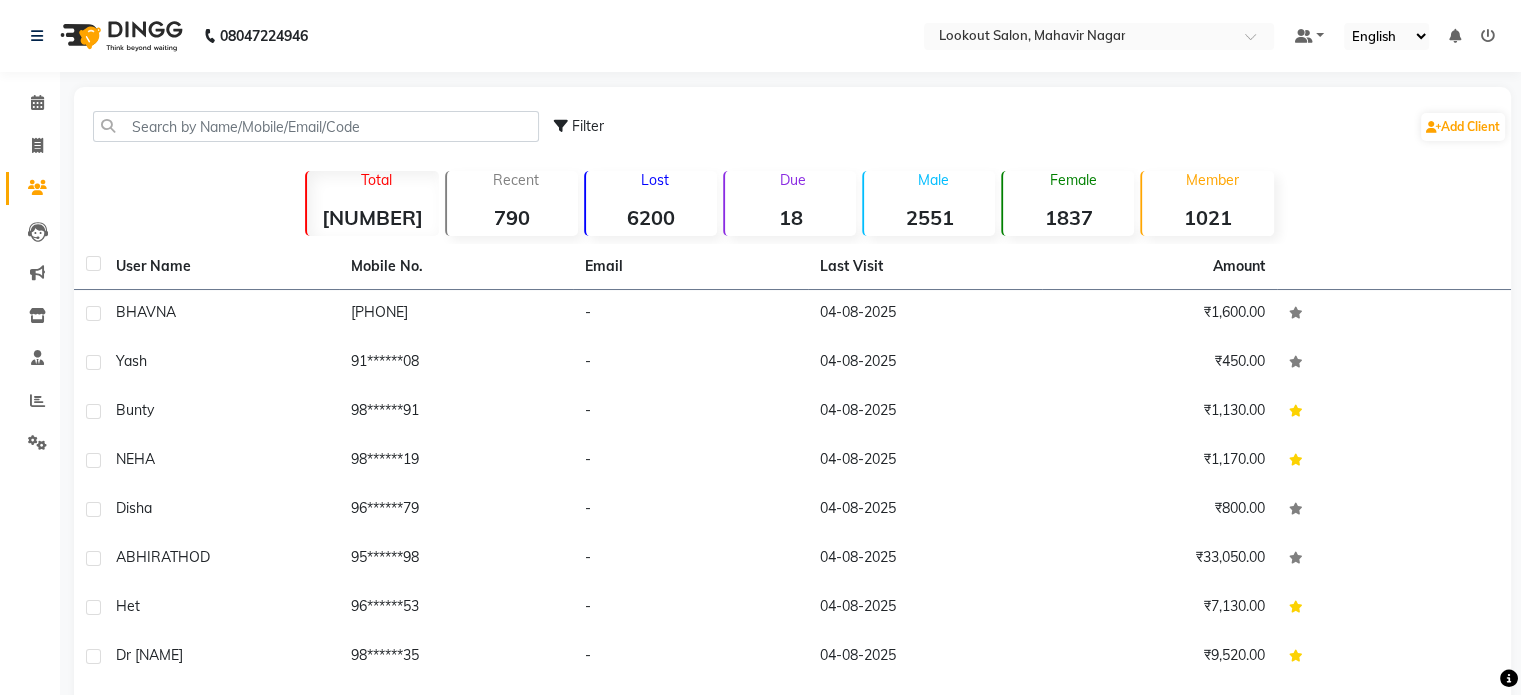 click on "Due  18" 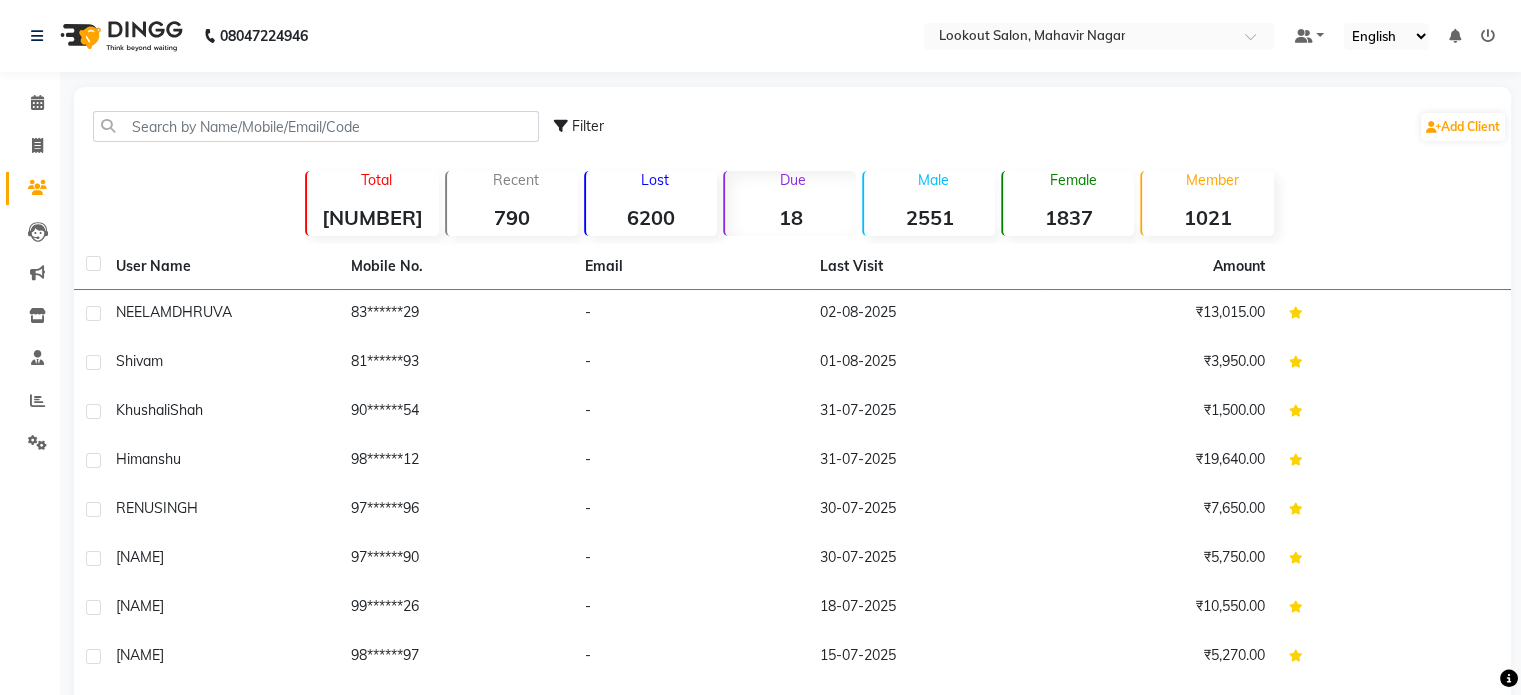 click on "Due  18" 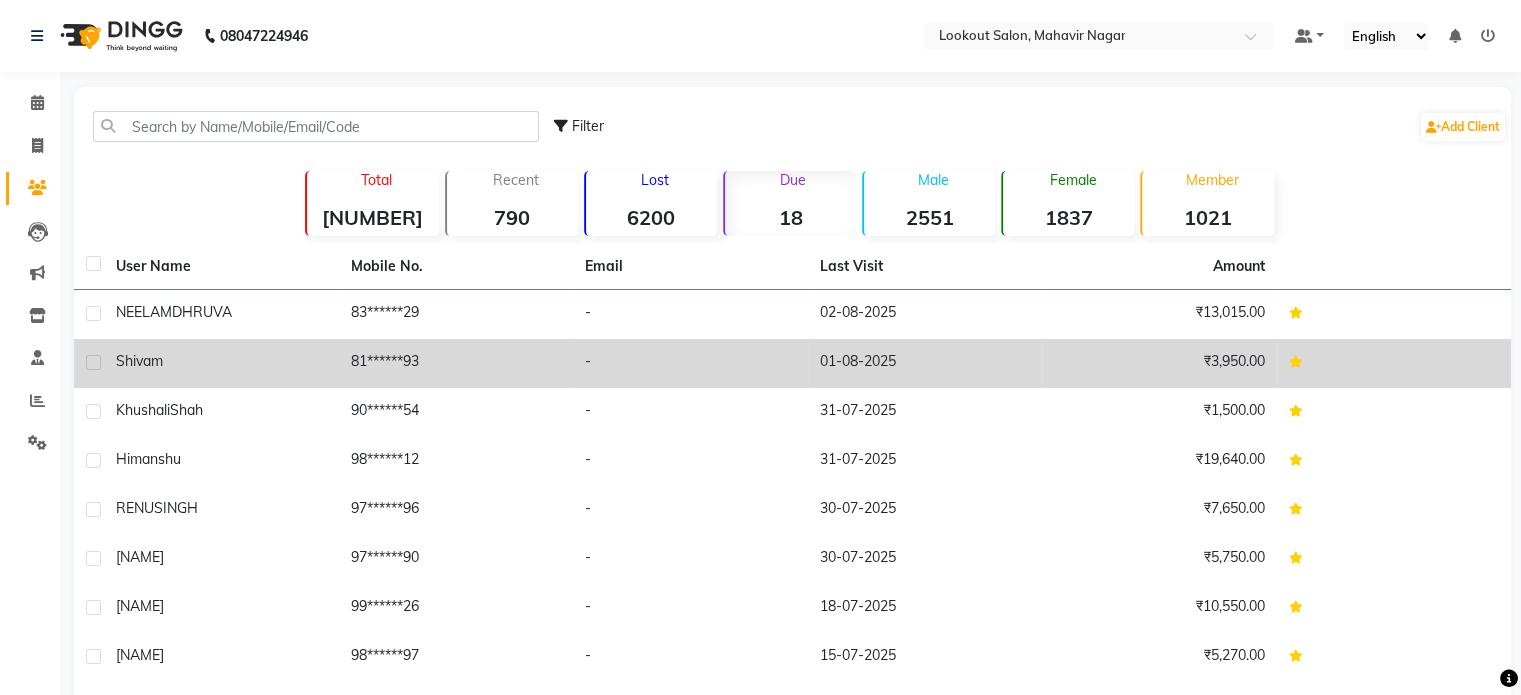 click on "-" 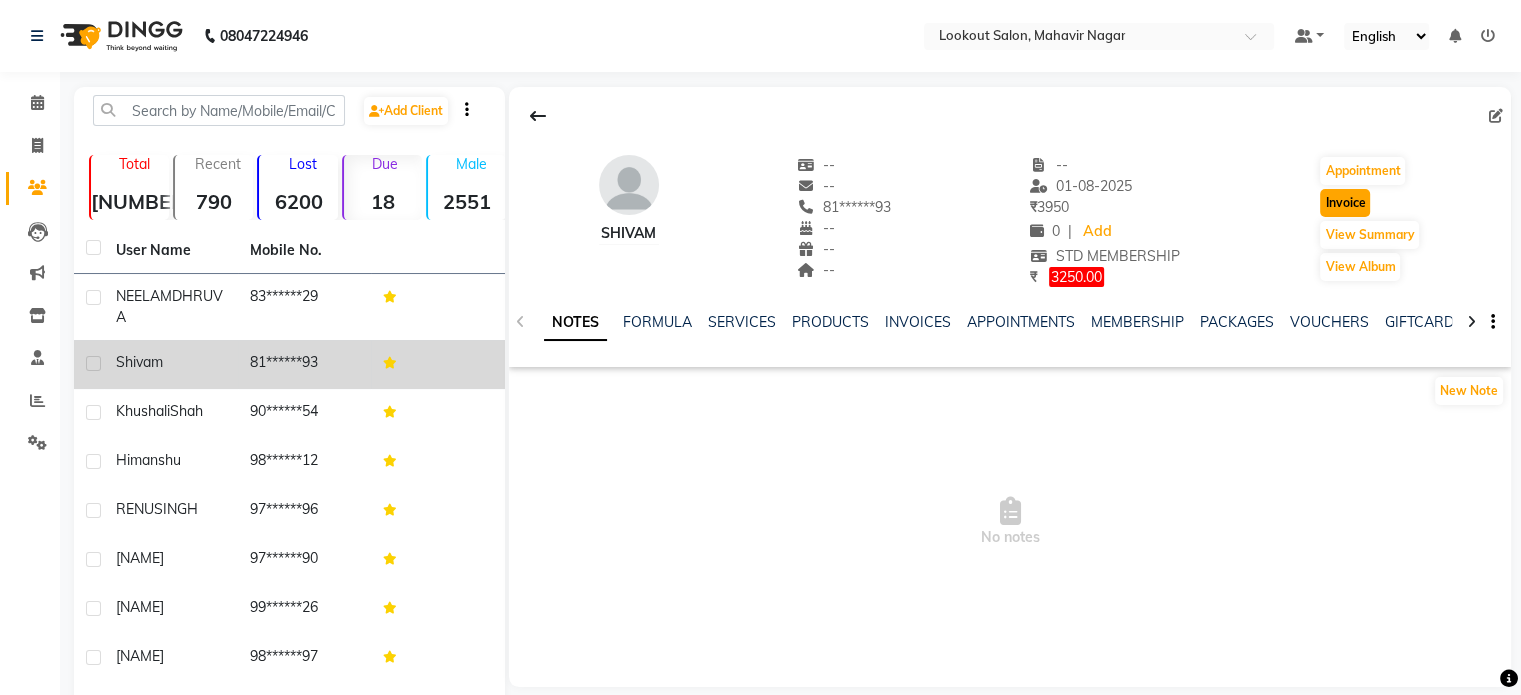 click on "Invoice" 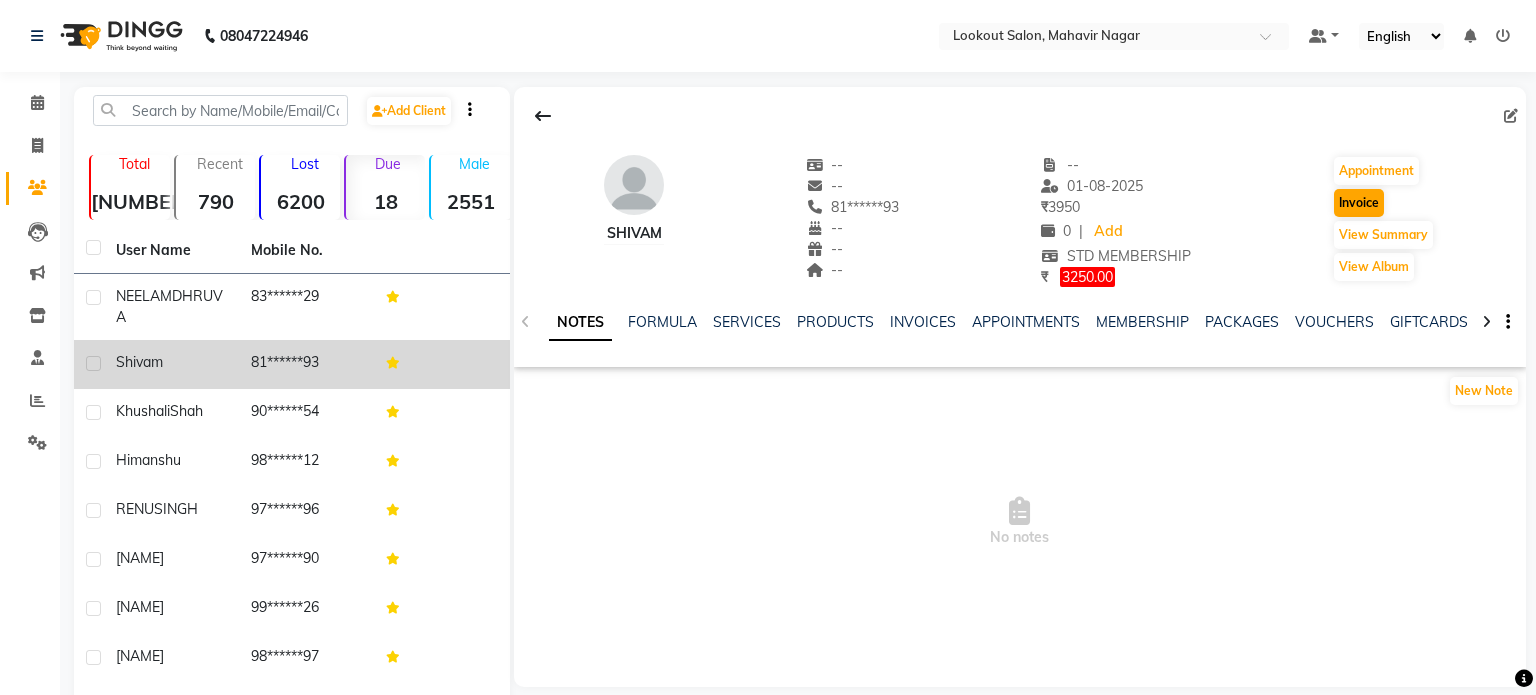 select on "service" 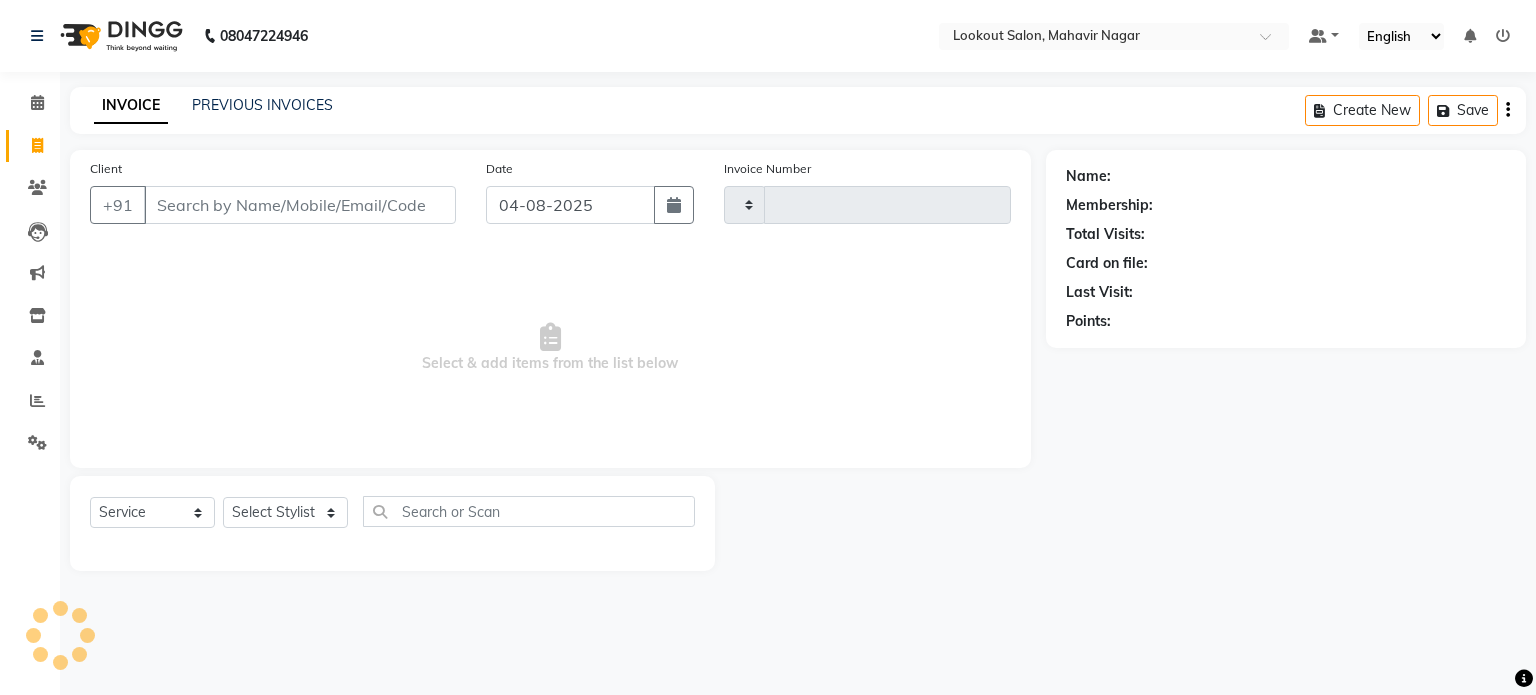 type on "1520" 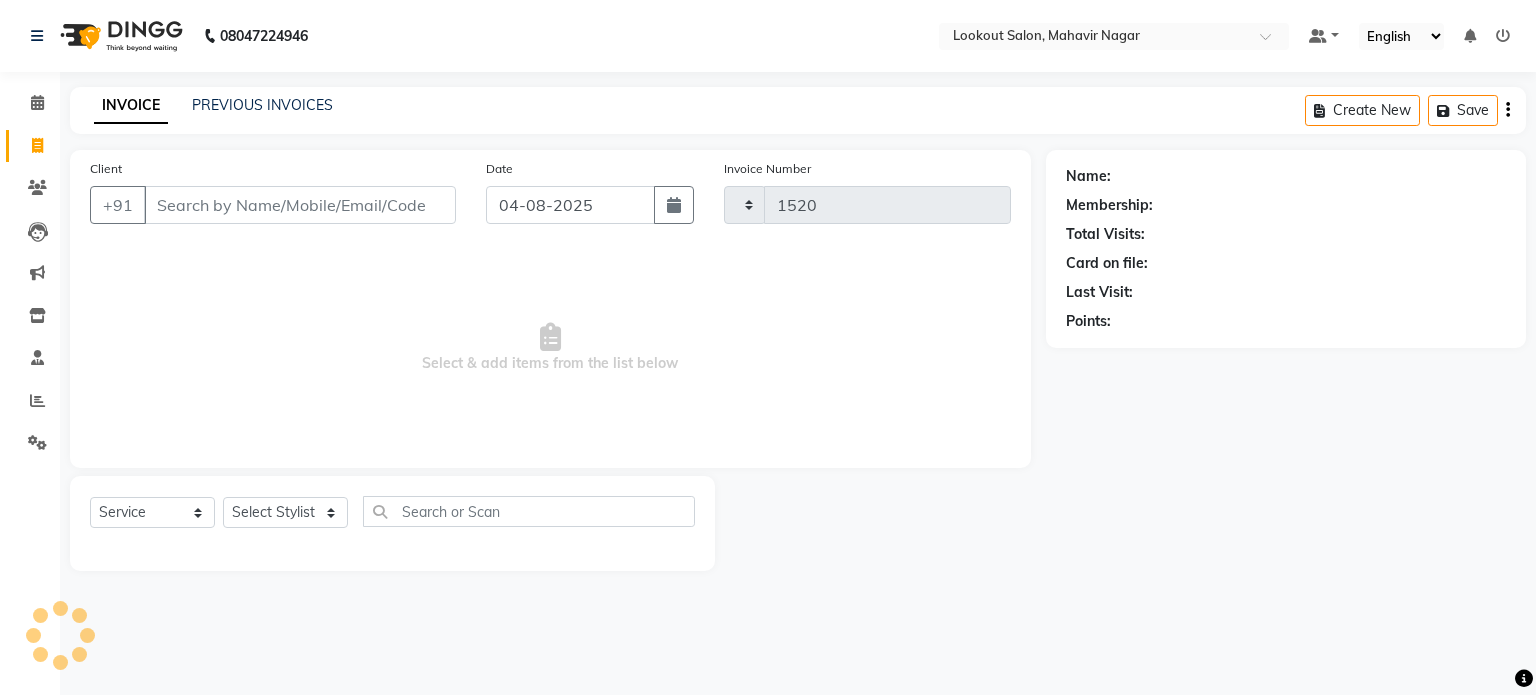 select on "150" 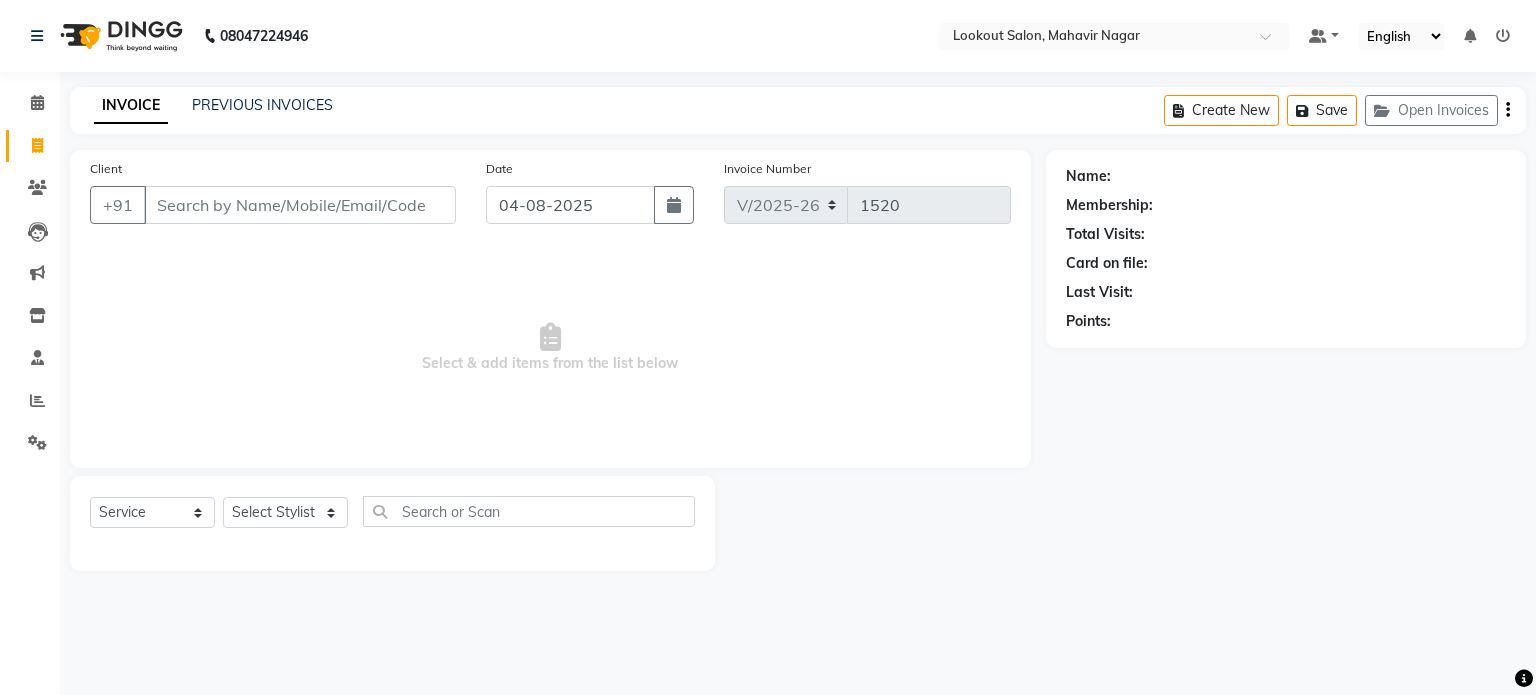 type on "81******93" 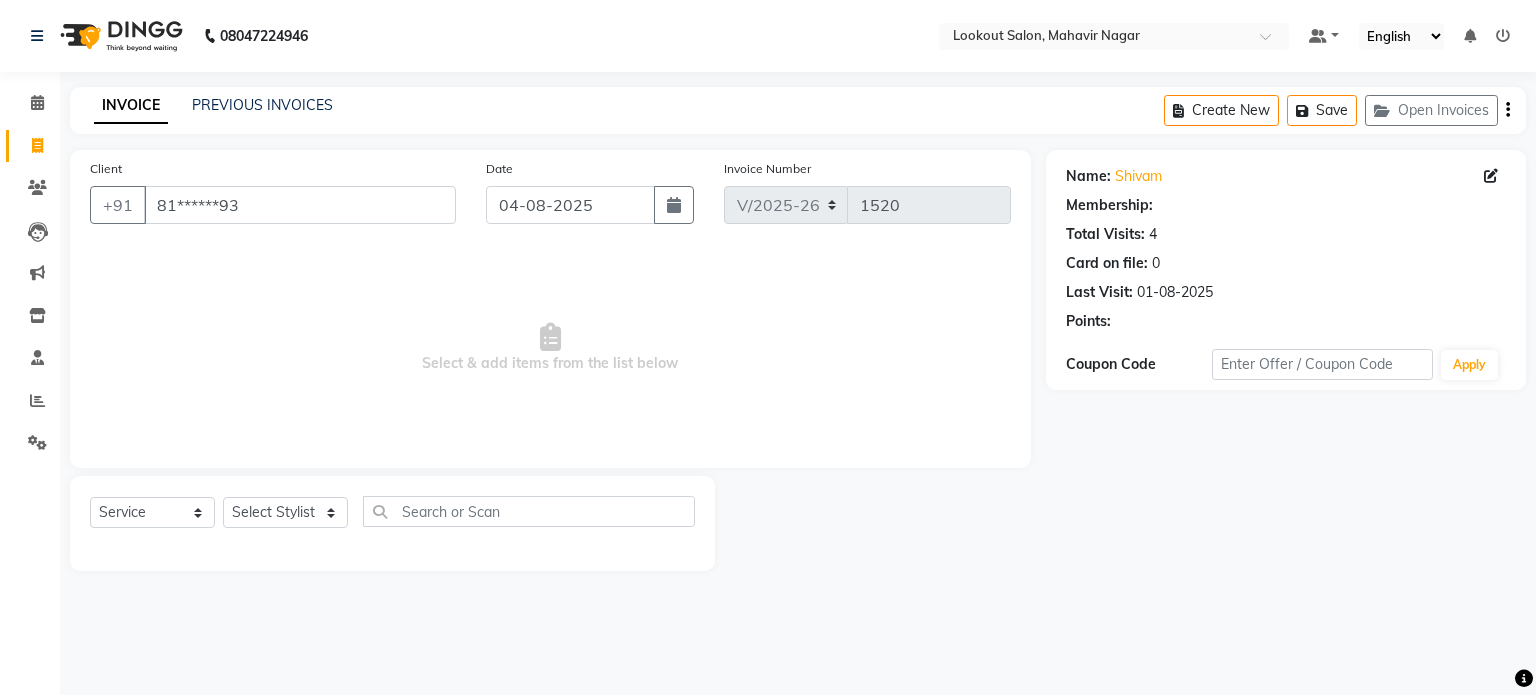 select on "1: Object" 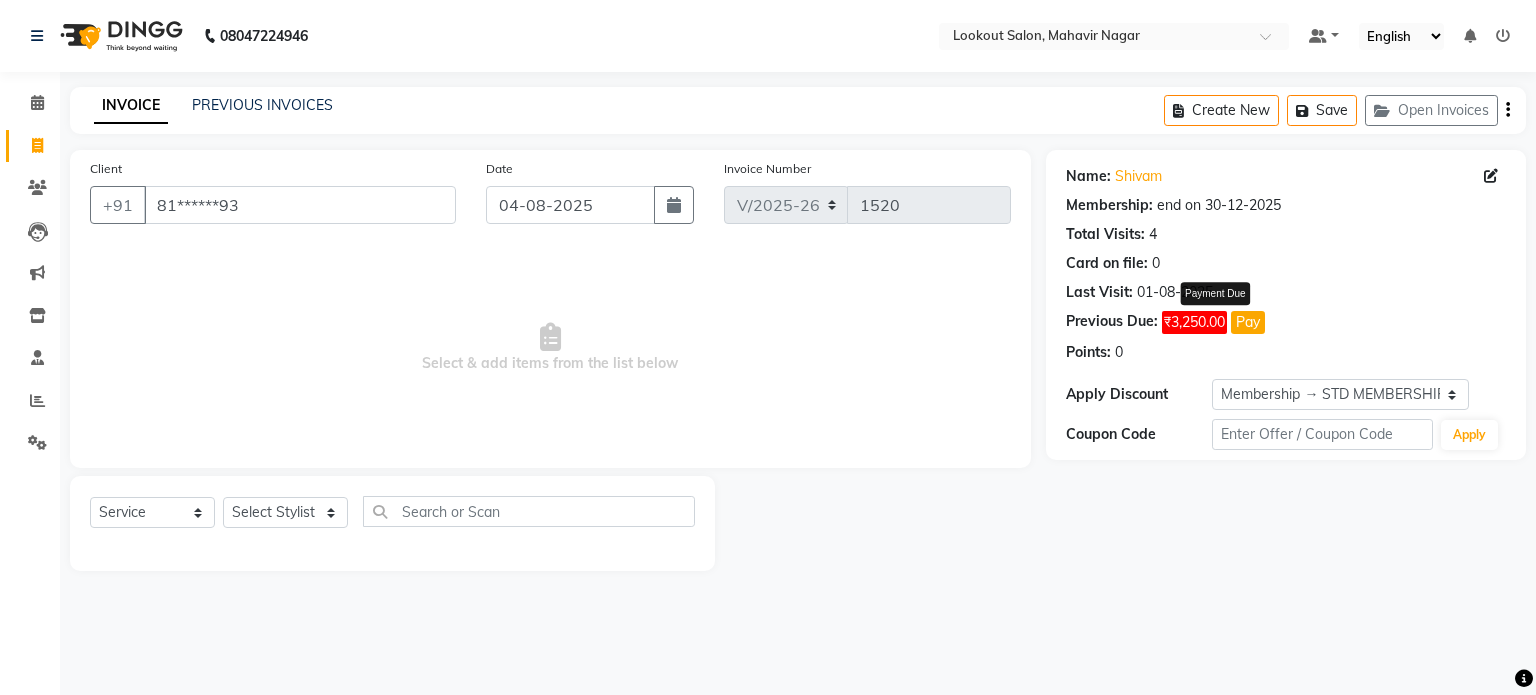 click on "Pay" 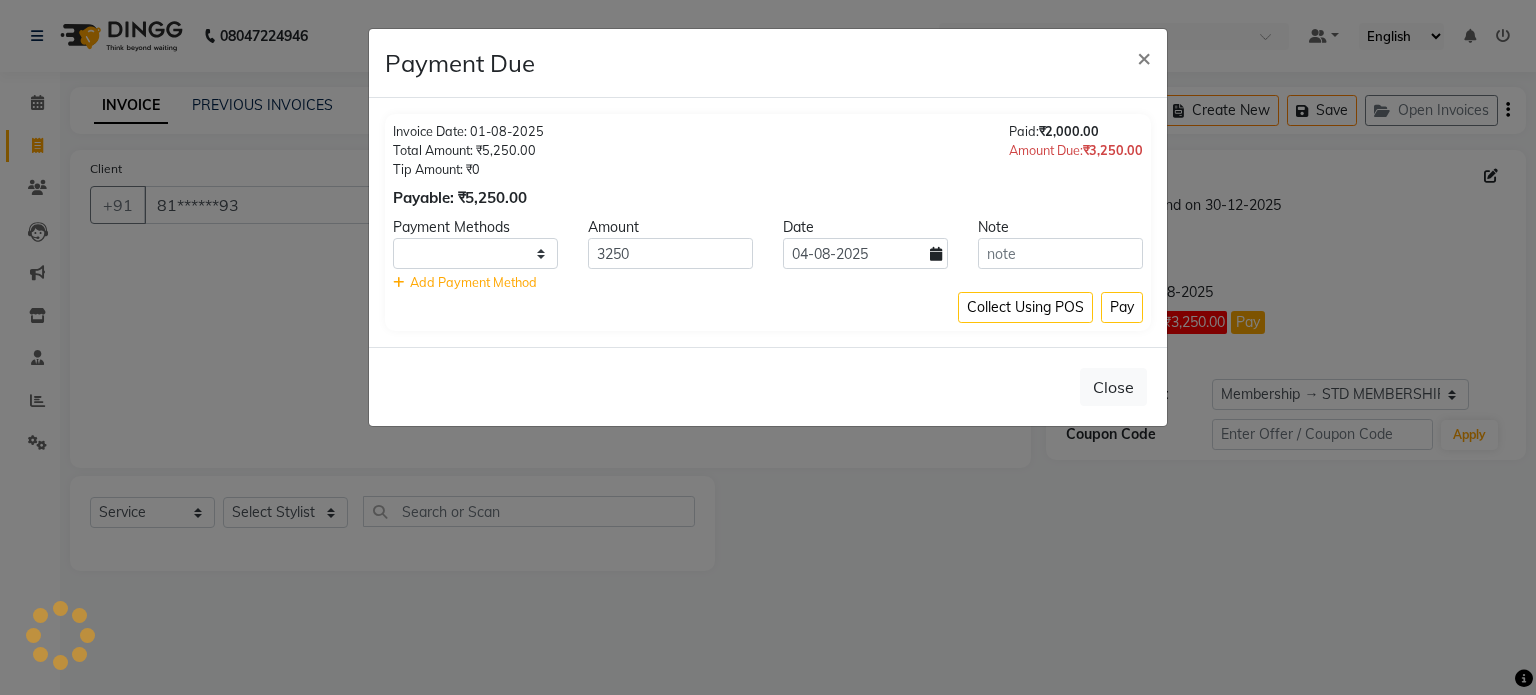 select on "1" 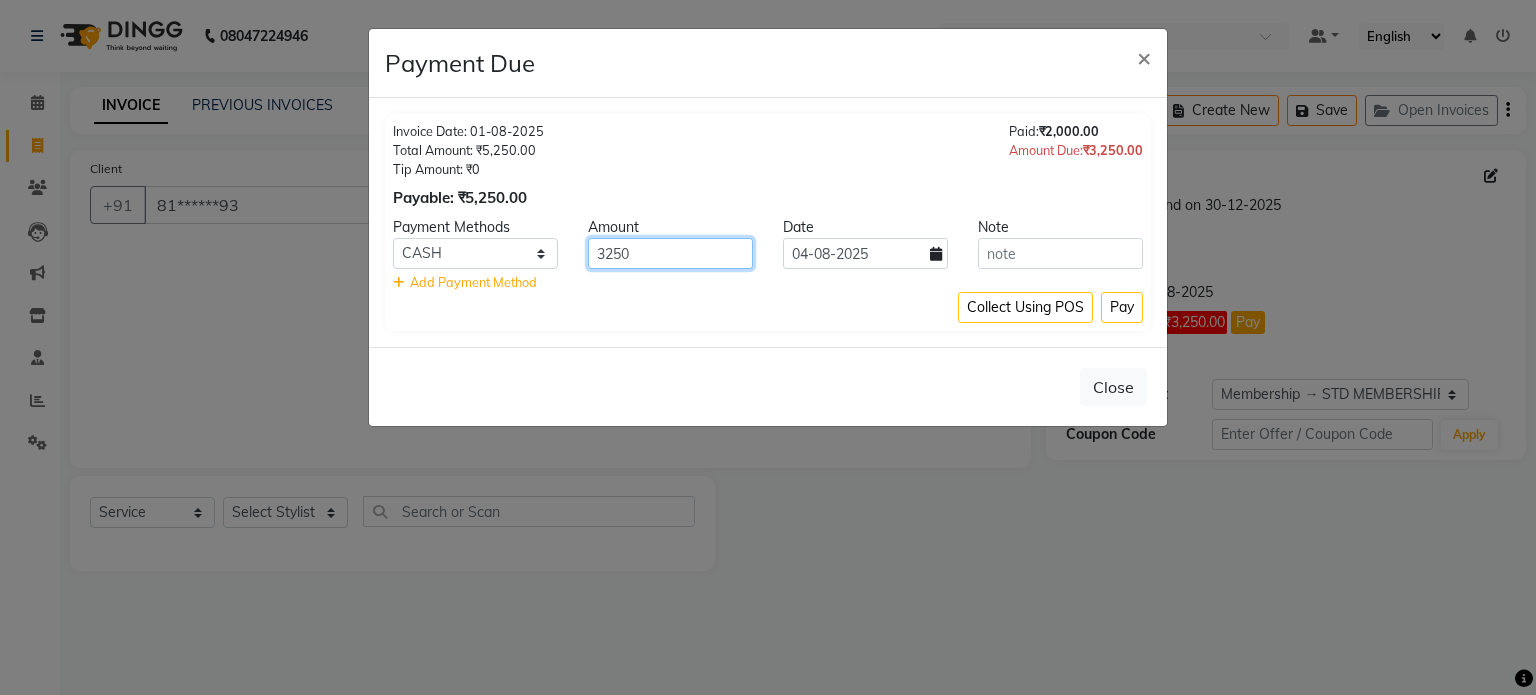 click on "3250" 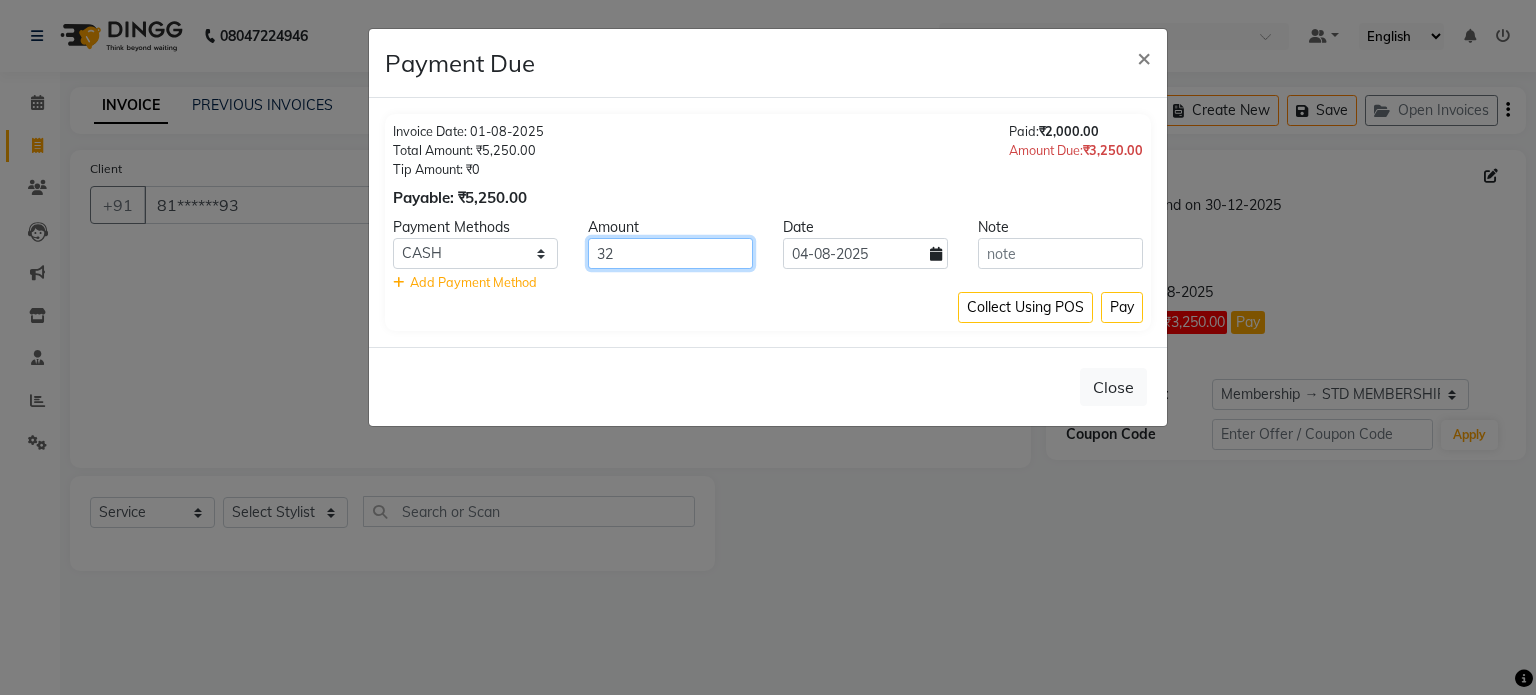 type on "3" 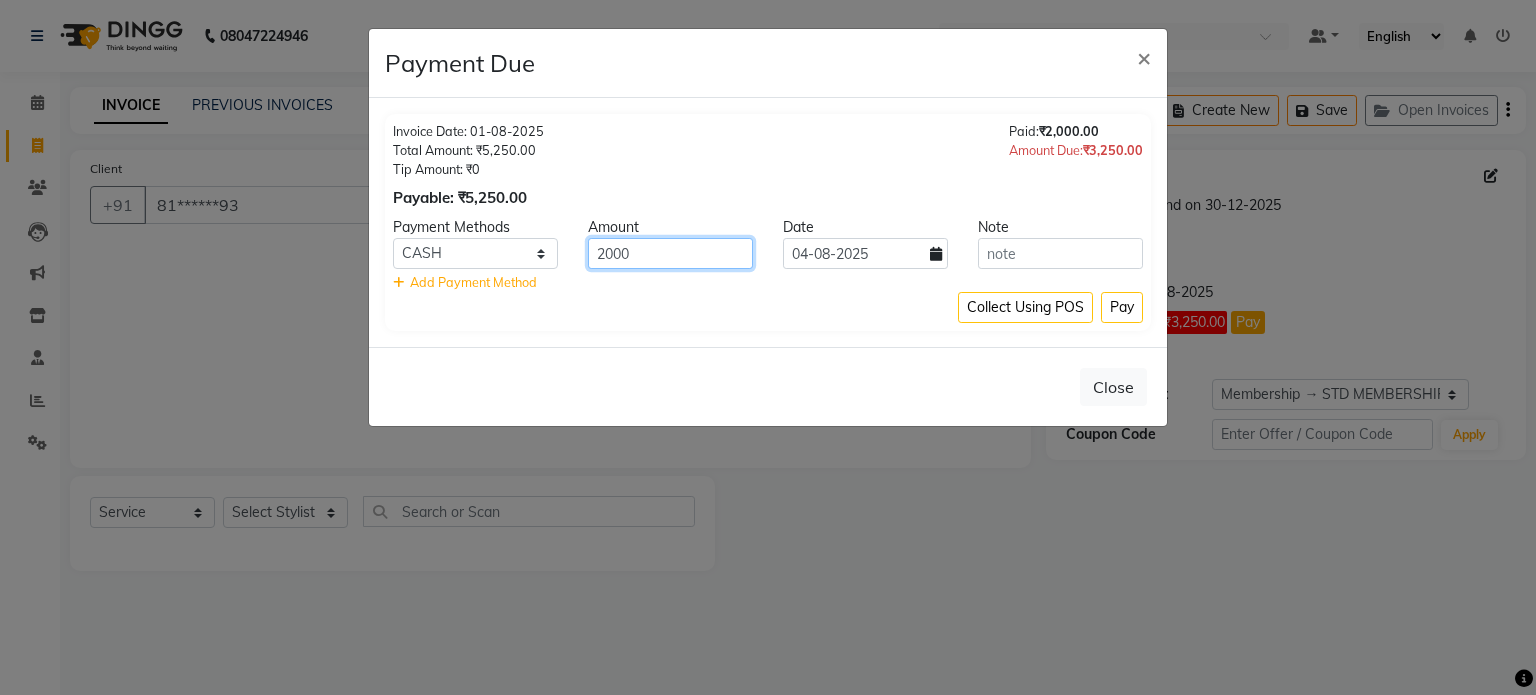 type on "2000" 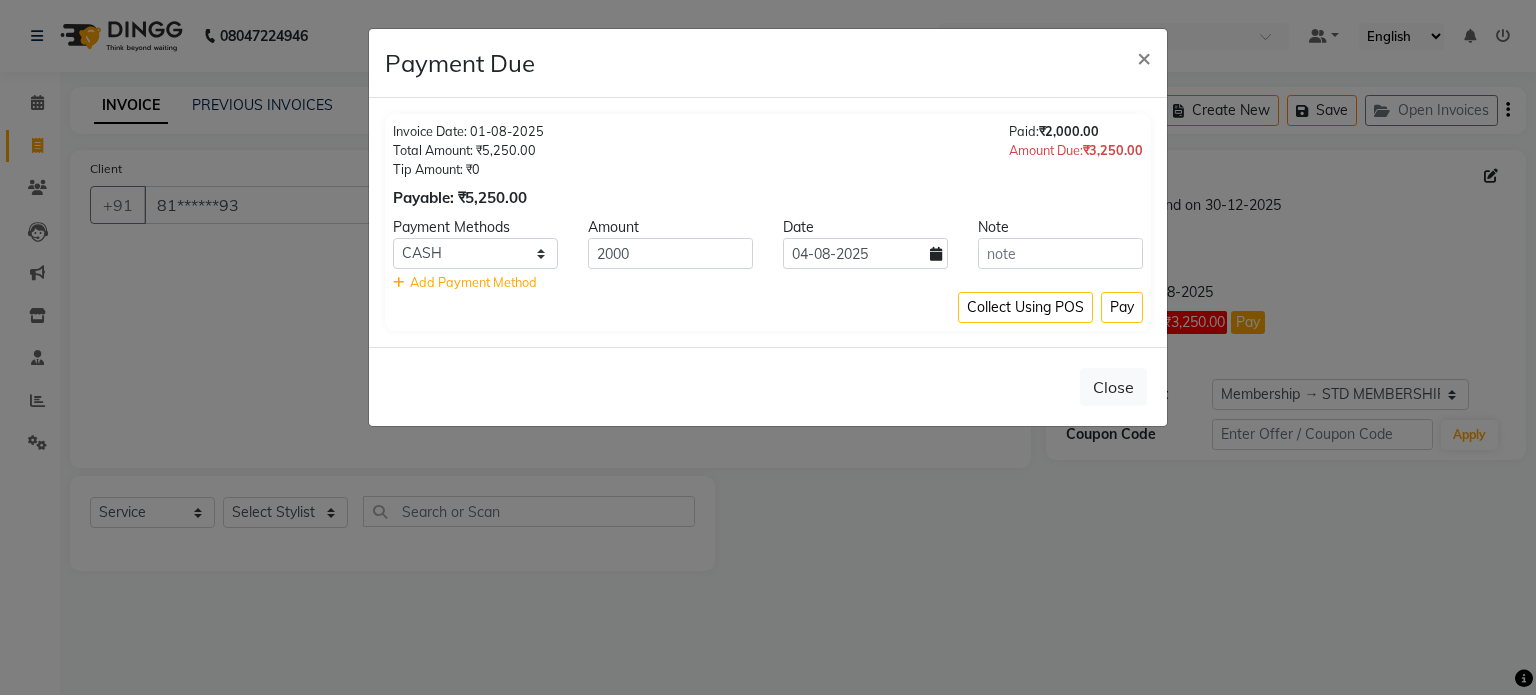 click on "Add Payment Method" 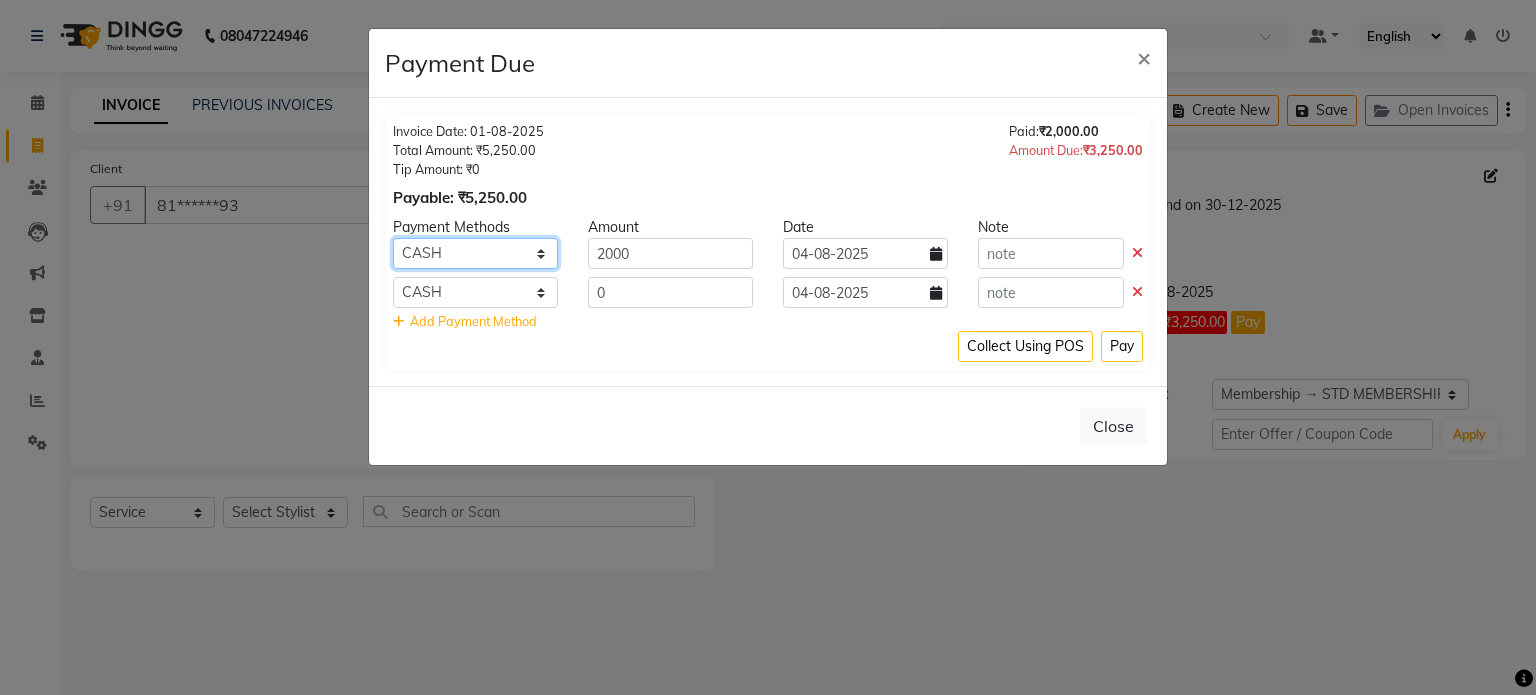 click on "CARD CASH PhonePe GPay UPI BharatPay" 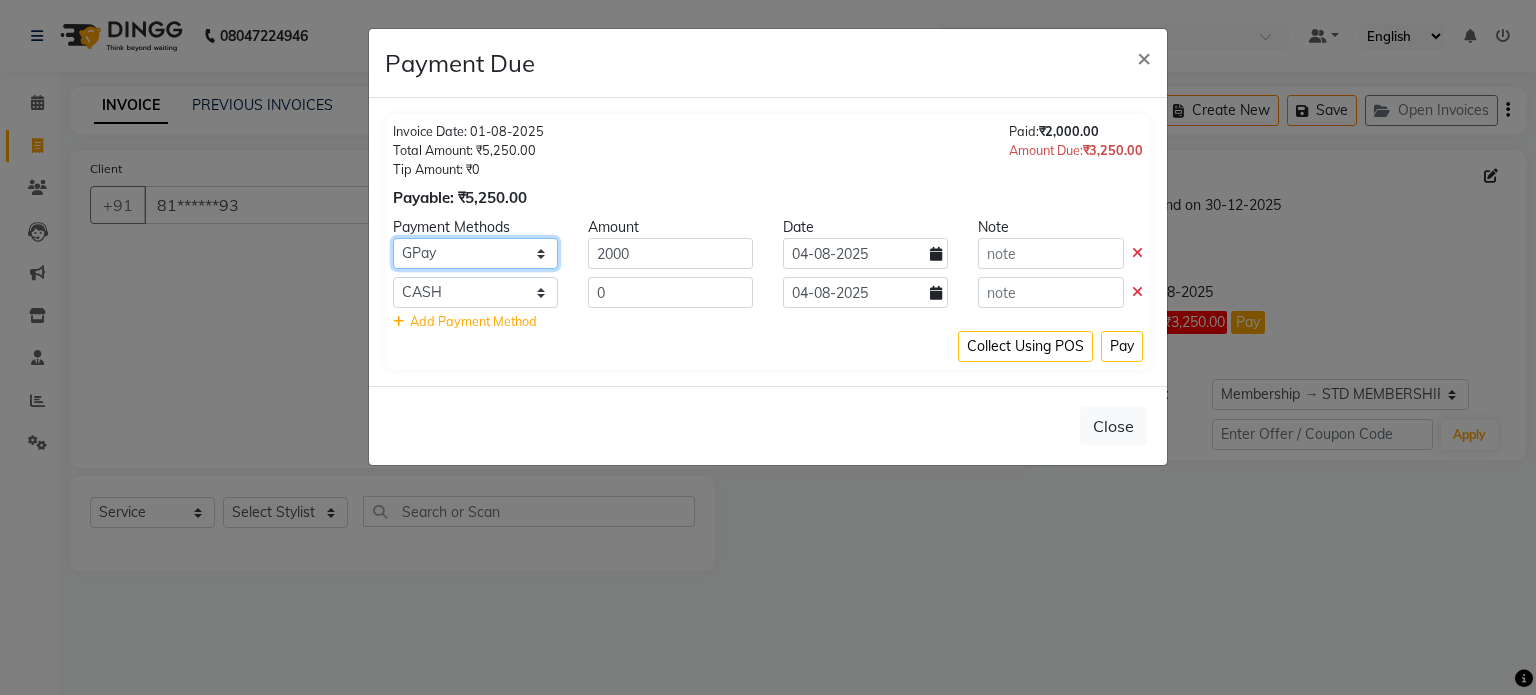 click on "CARD CASH PhonePe GPay UPI BharatPay" 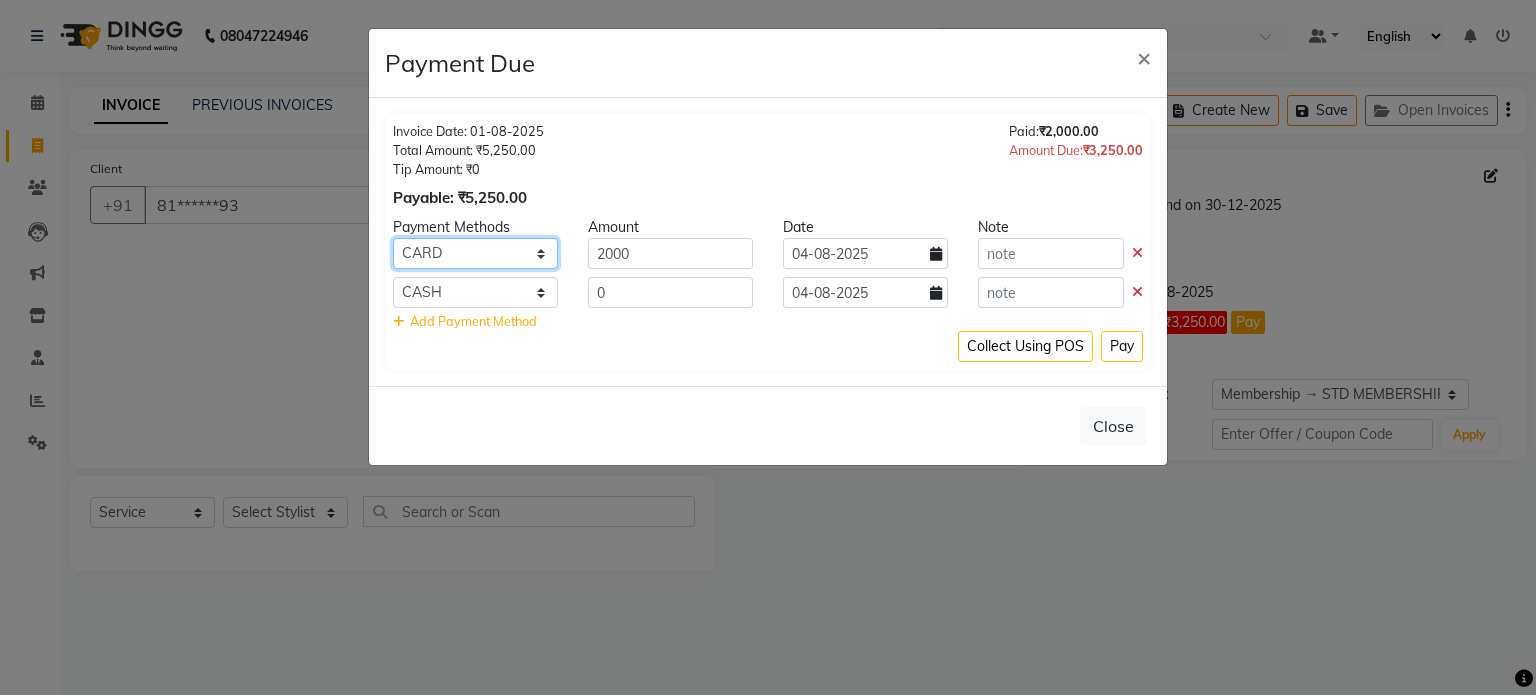 click on "CARD CASH PhonePe GPay UPI BharatPay" 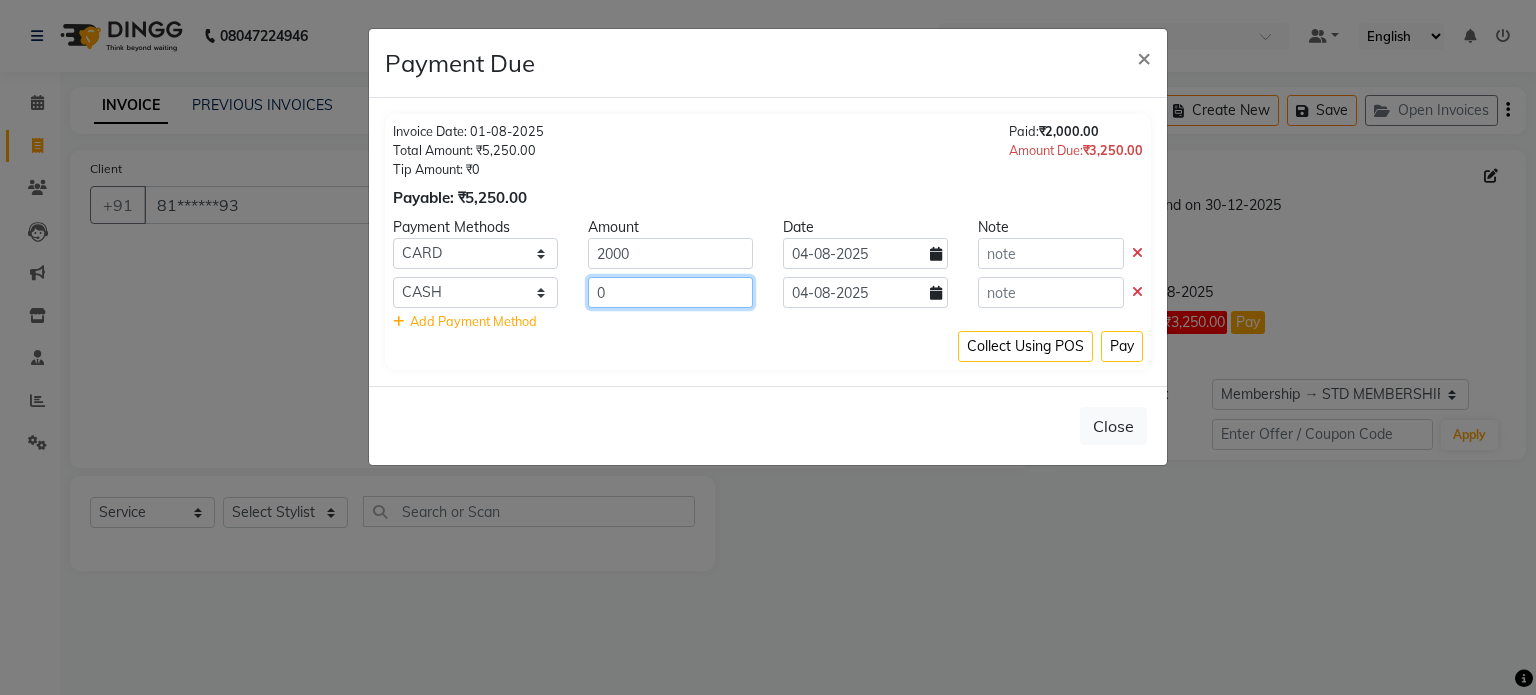 click on "0" 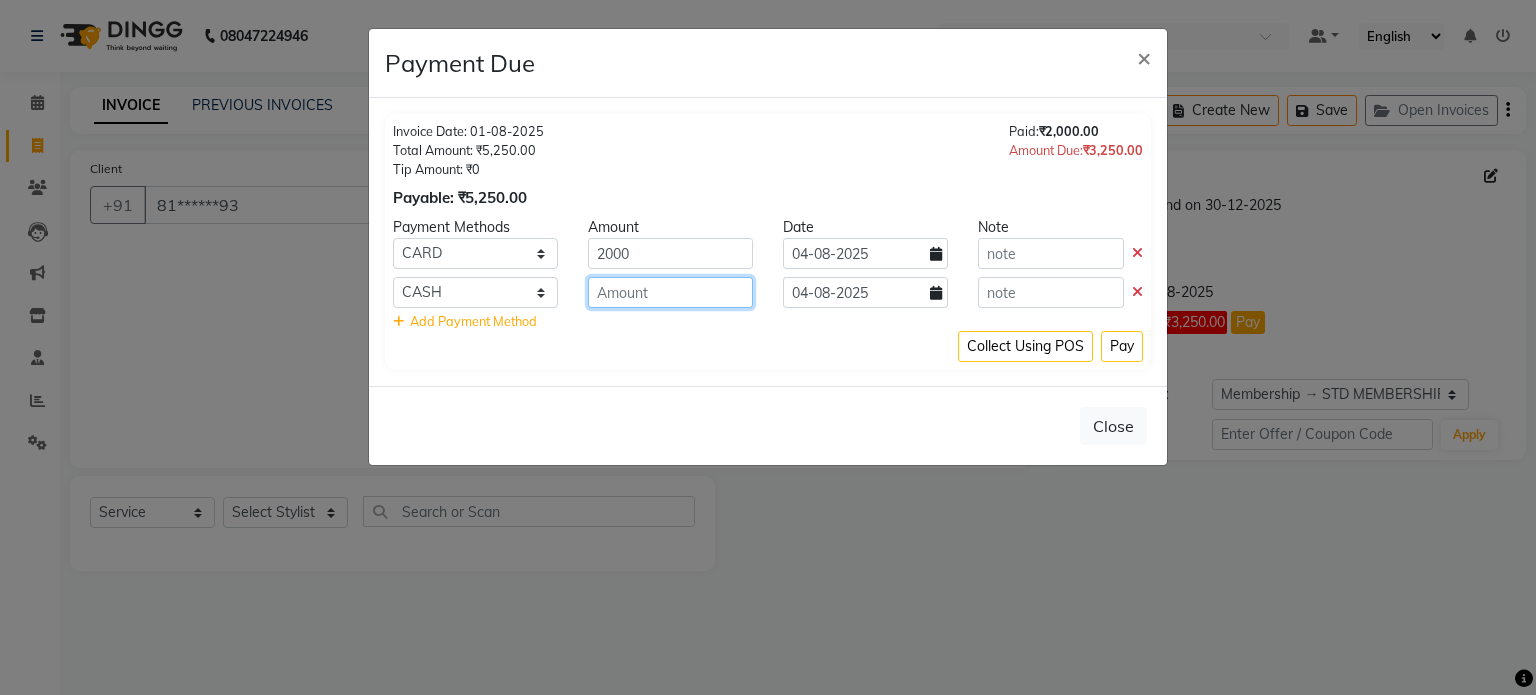 type 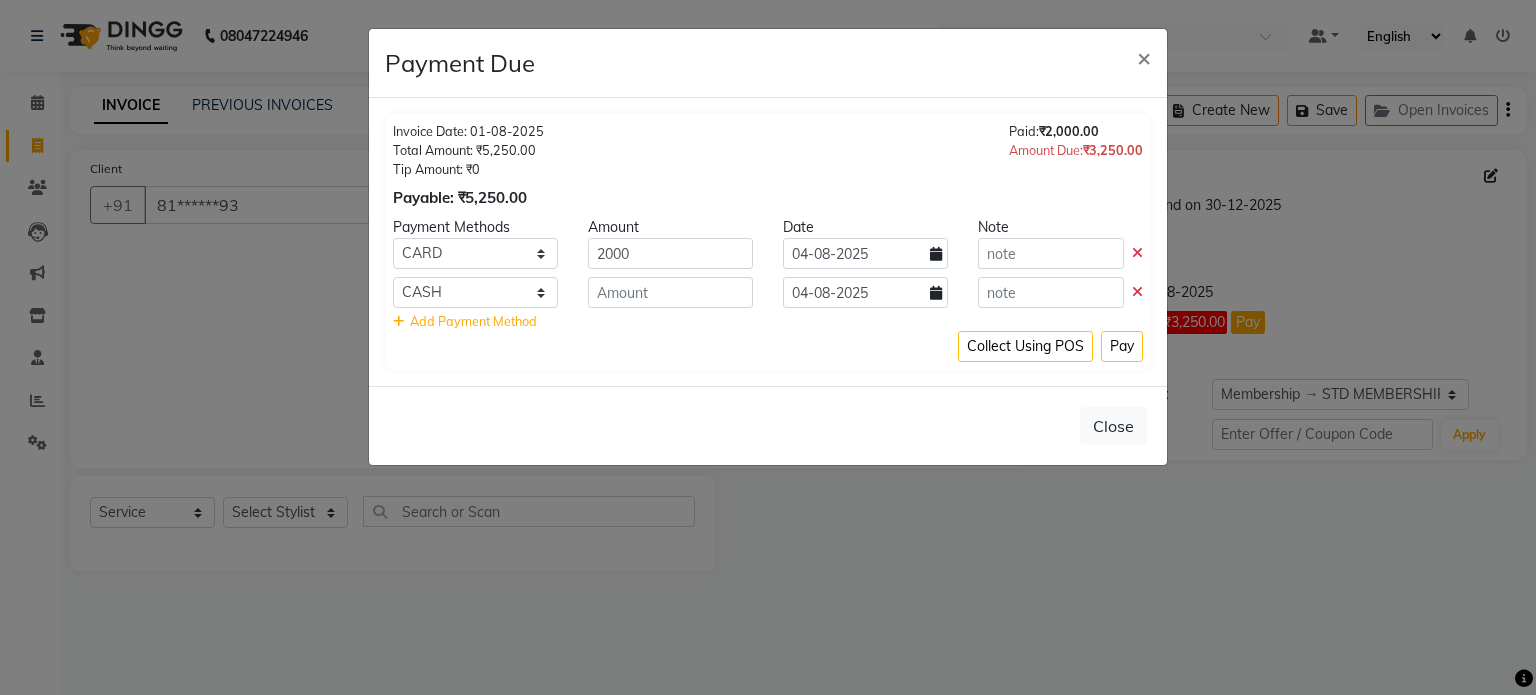 click 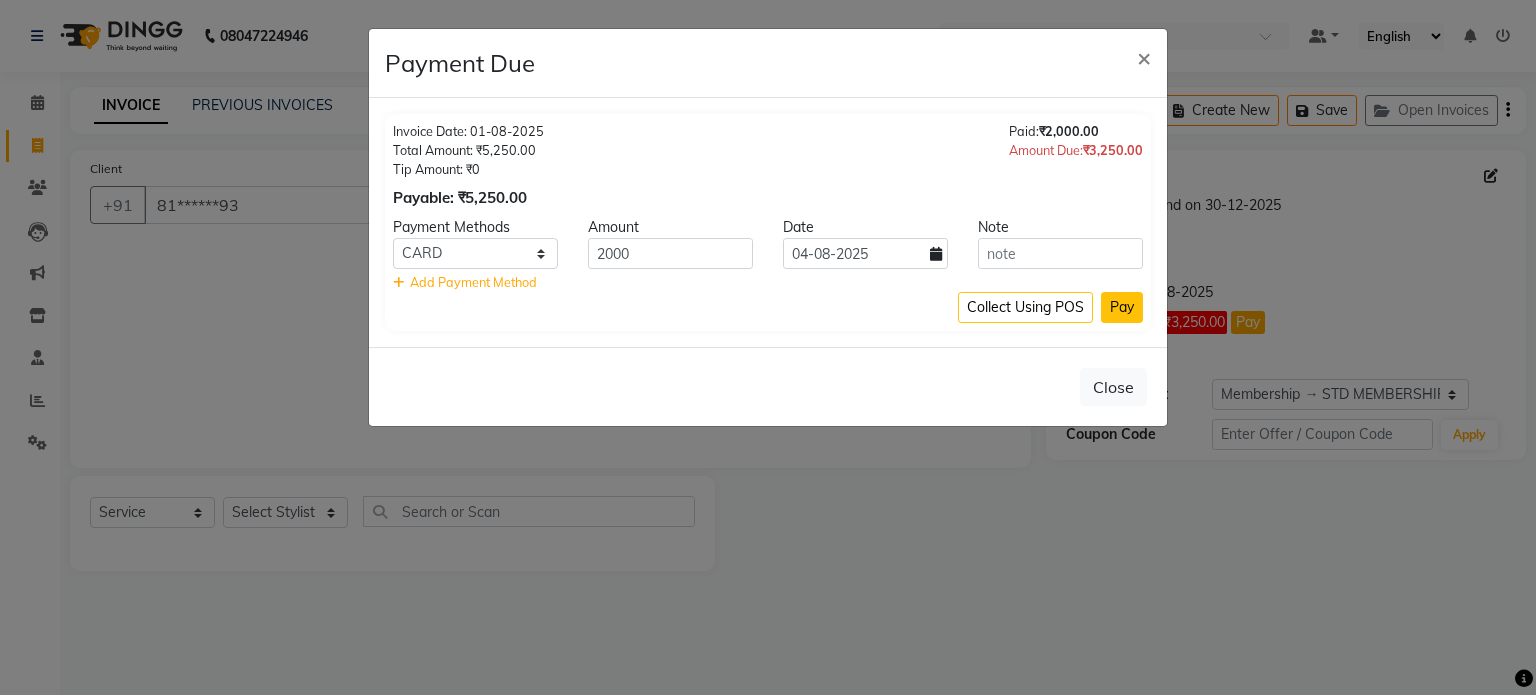 click on "Pay" 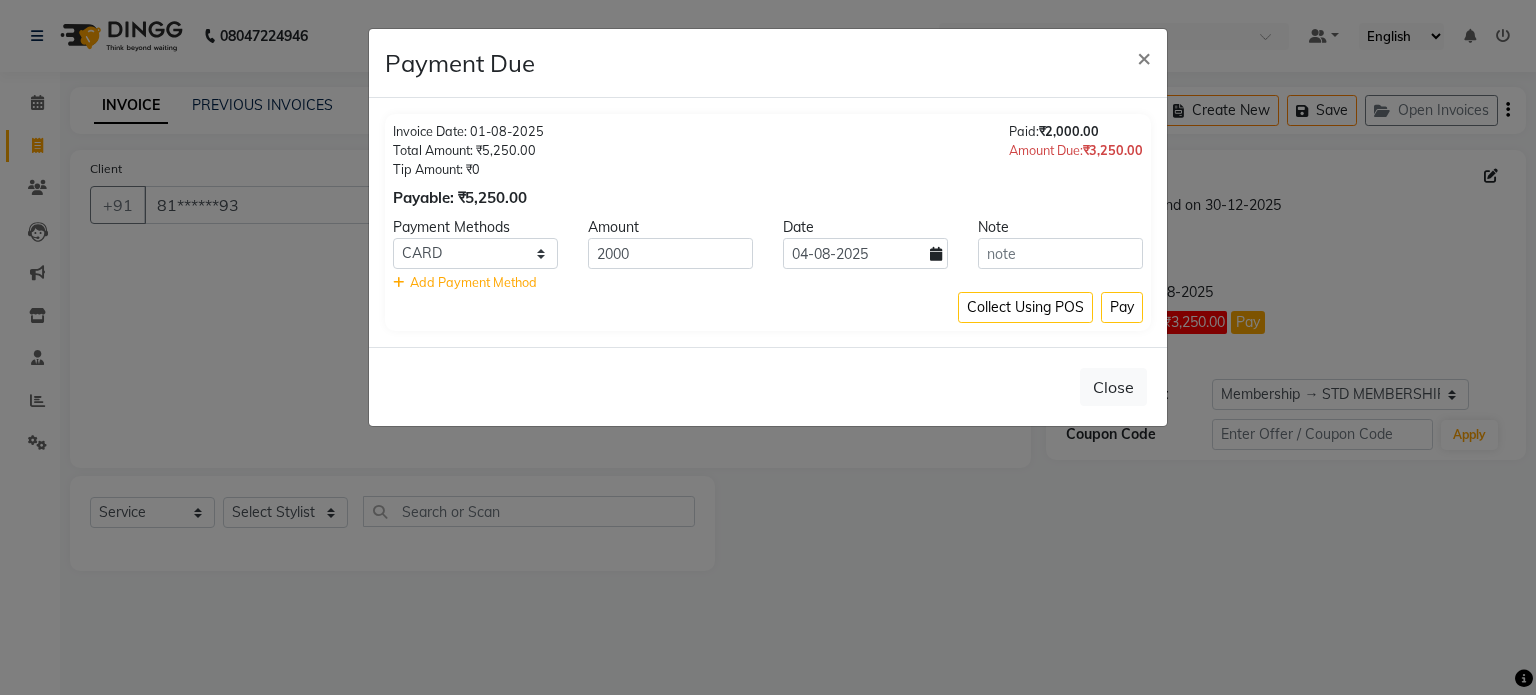 click on "Collect Using POS Pay" 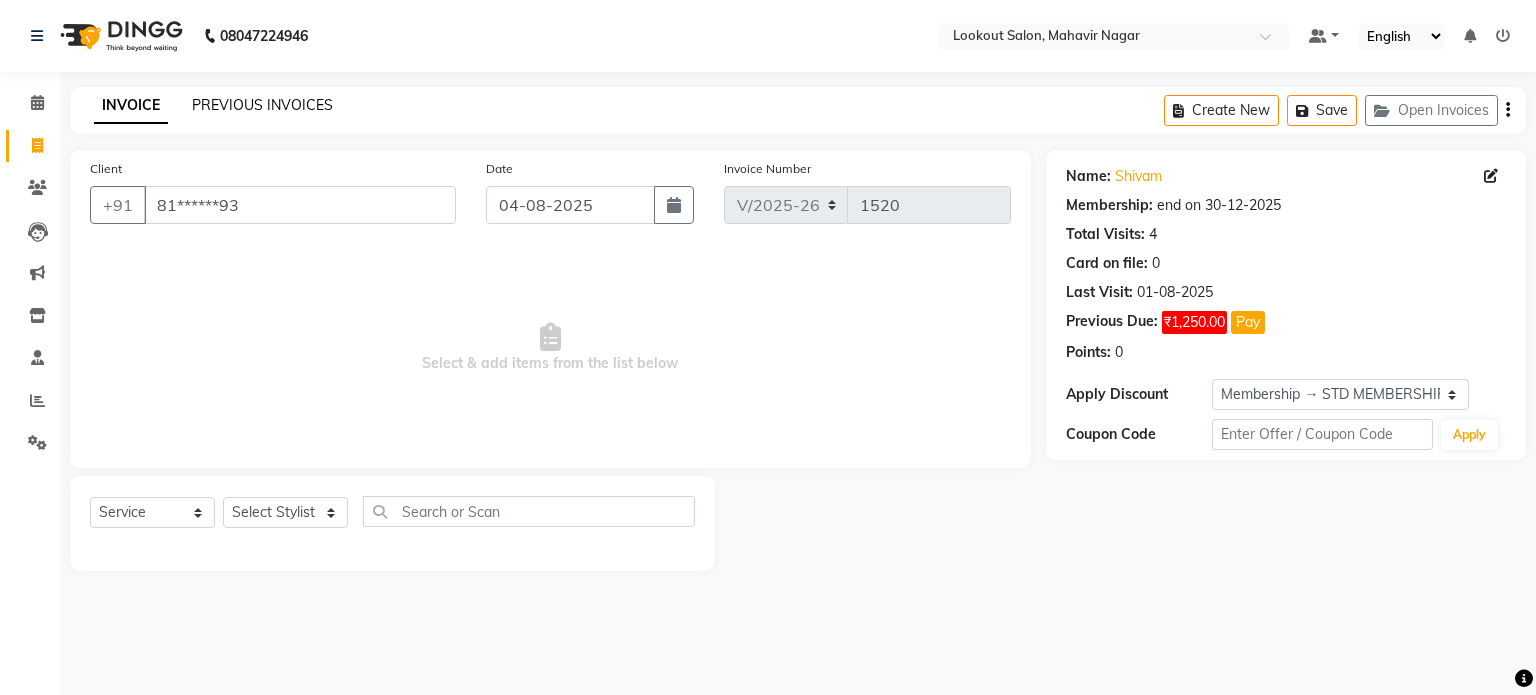 click on "PREVIOUS INVOICES" 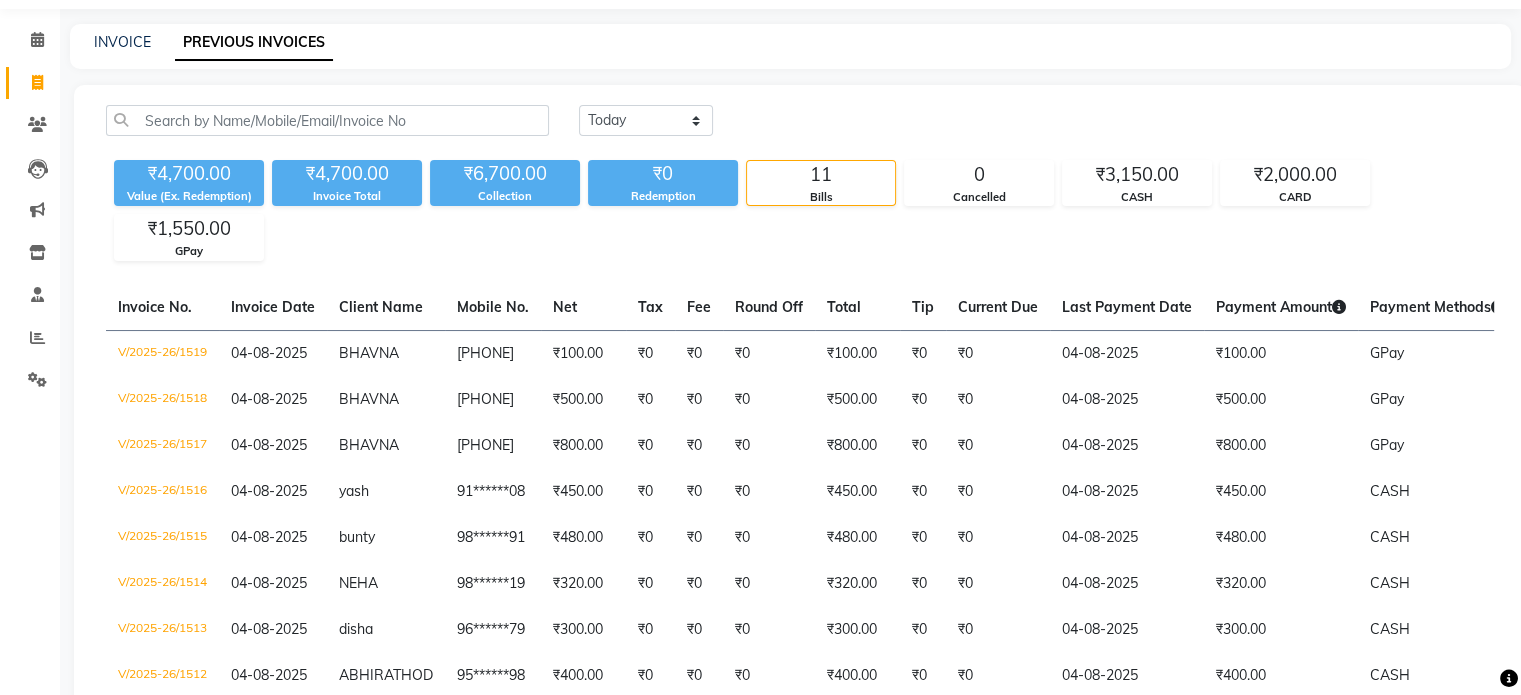 scroll, scrollTop: 0, scrollLeft: 0, axis: both 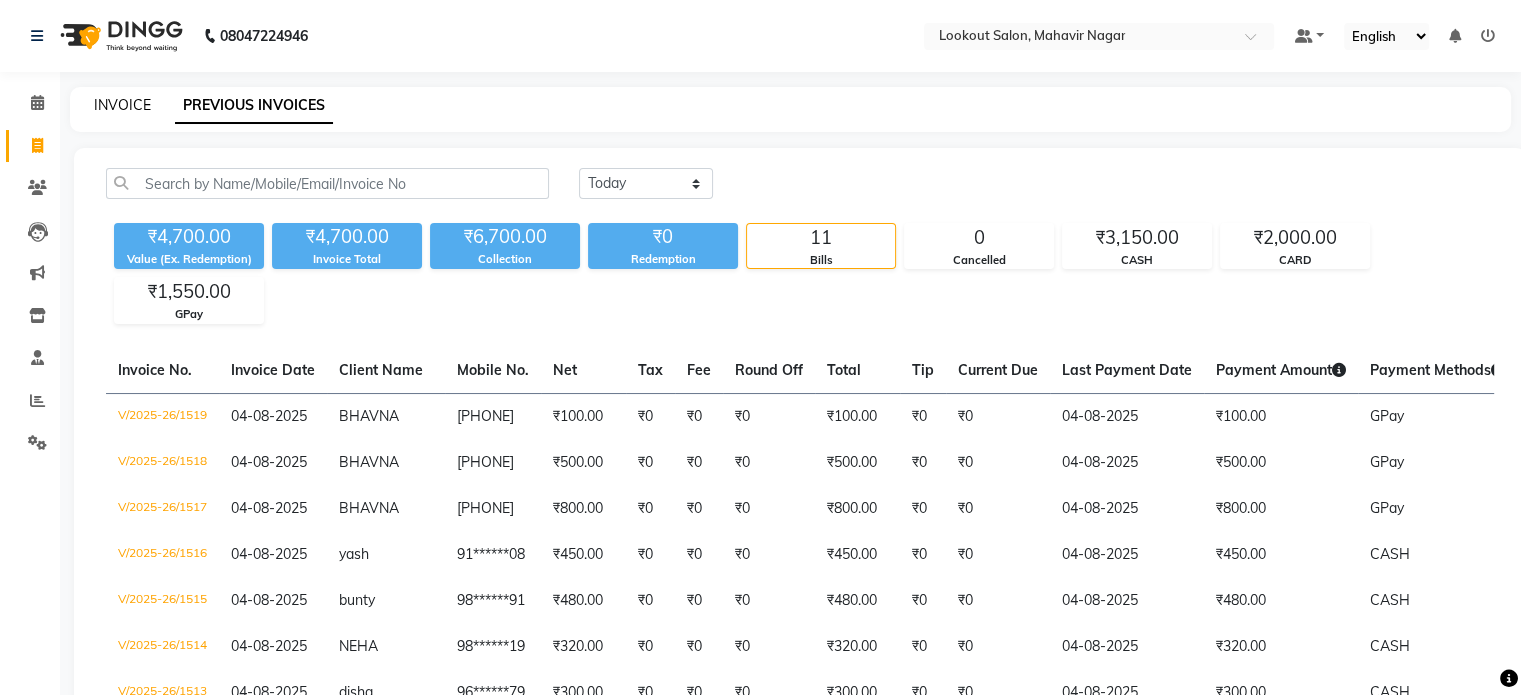 click on "INVOICE" 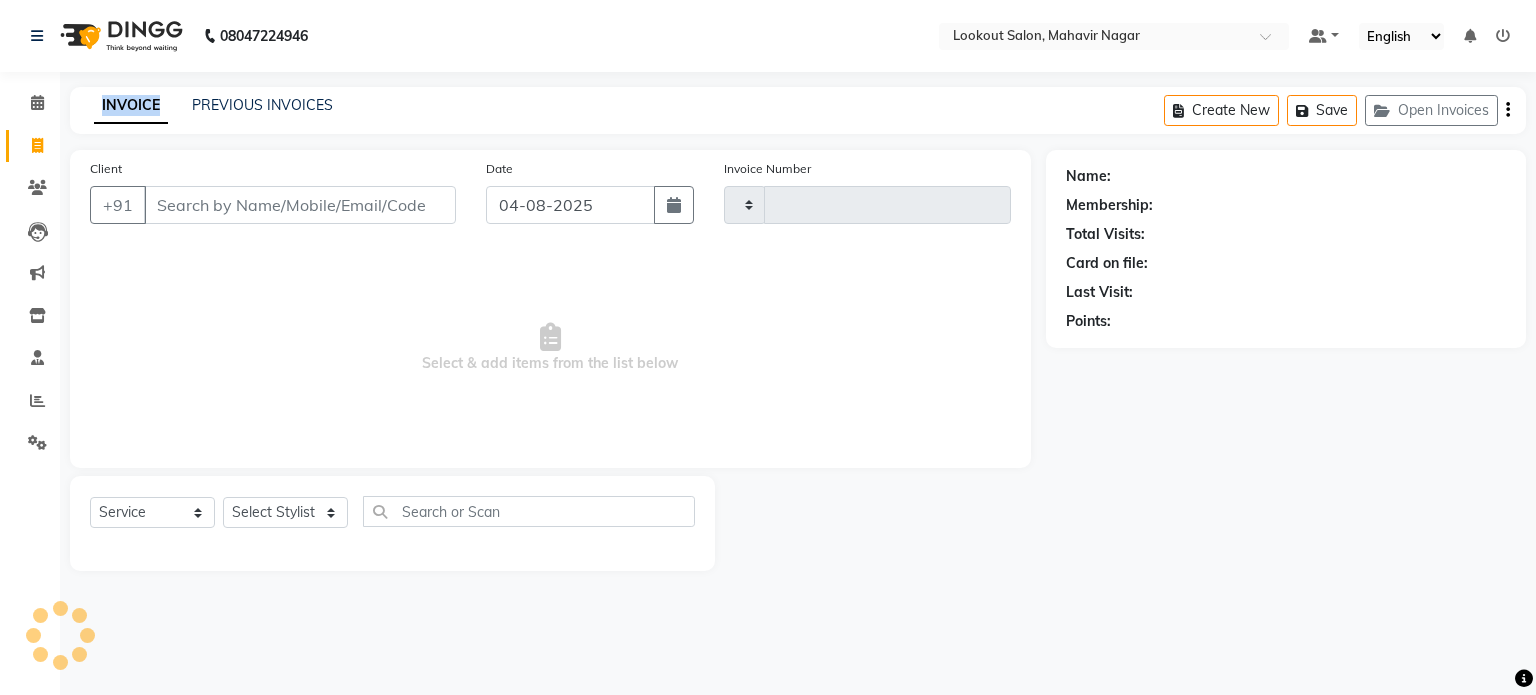 type on "1520" 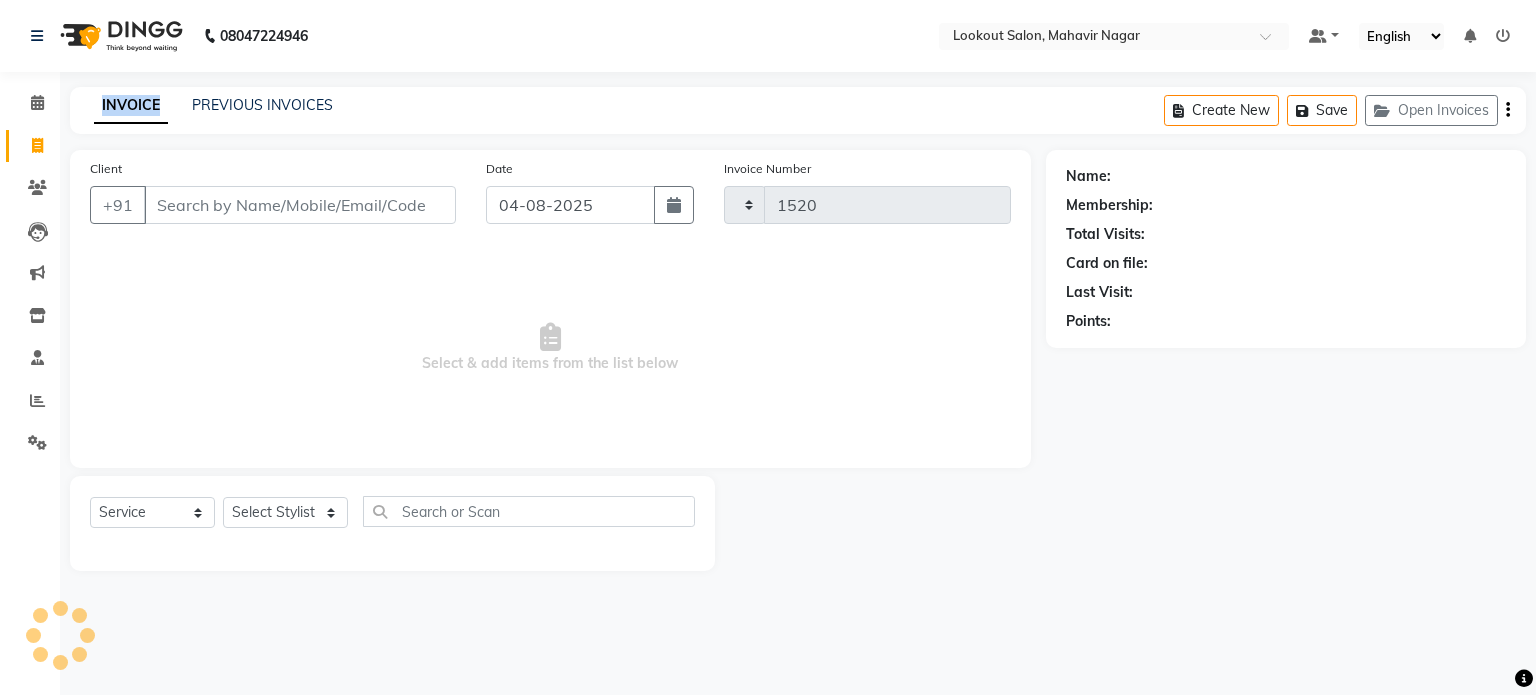 select on "150" 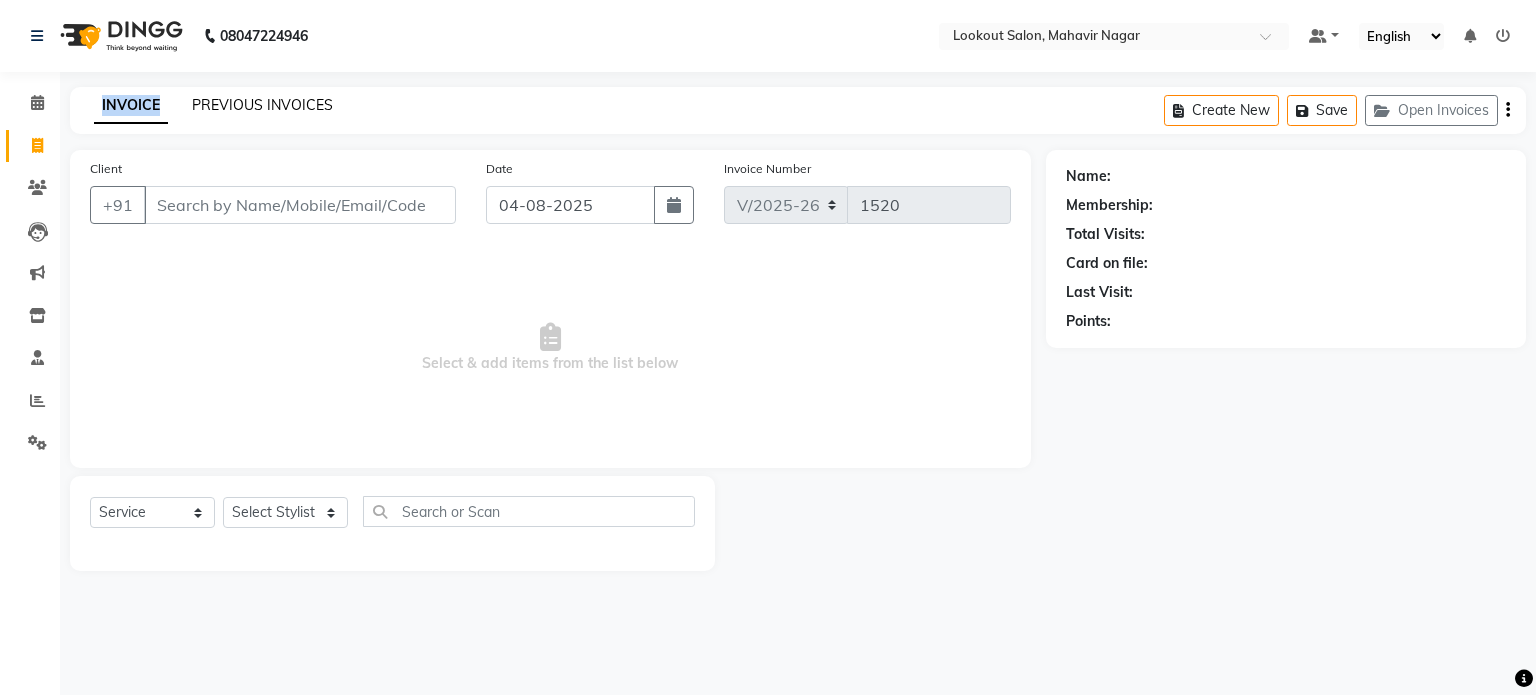 click on "PREVIOUS INVOICES" 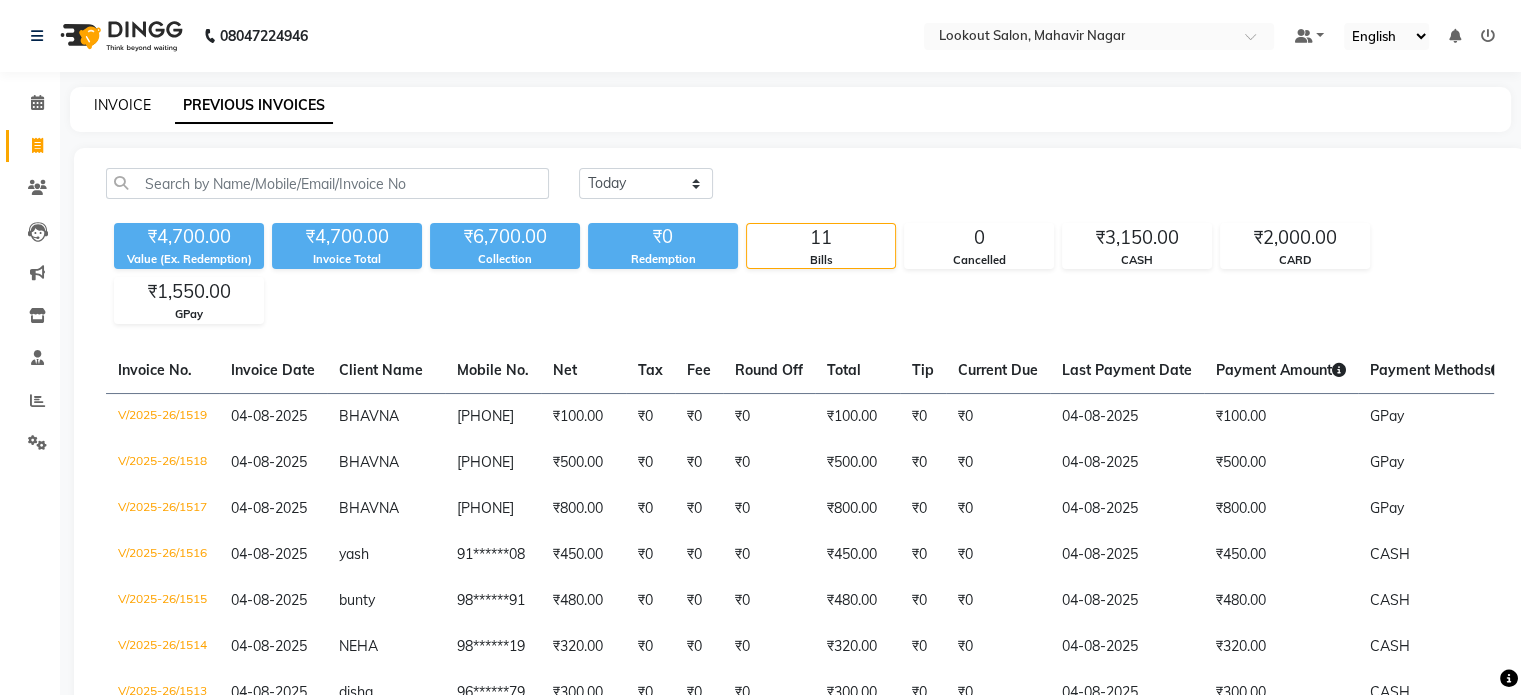 click on "INVOICE" 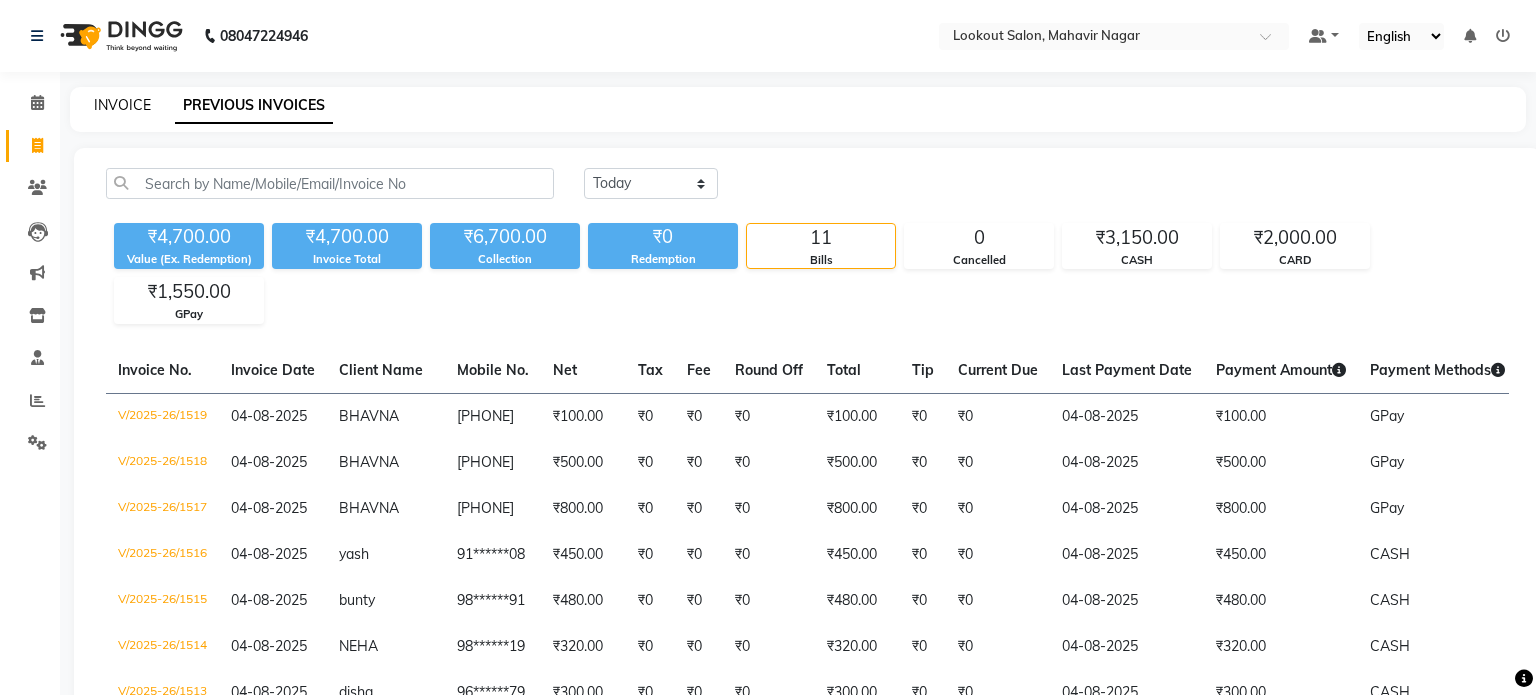 select on "service" 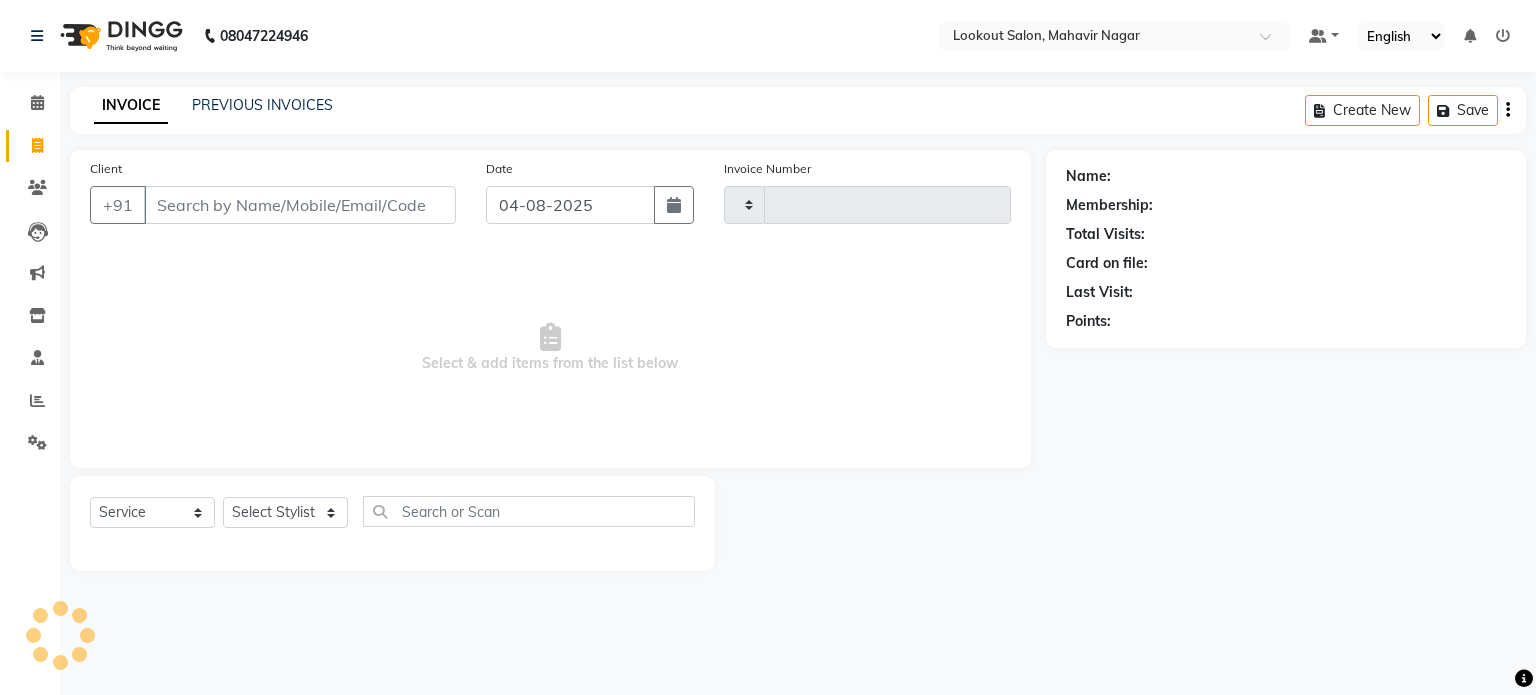 type on "1520" 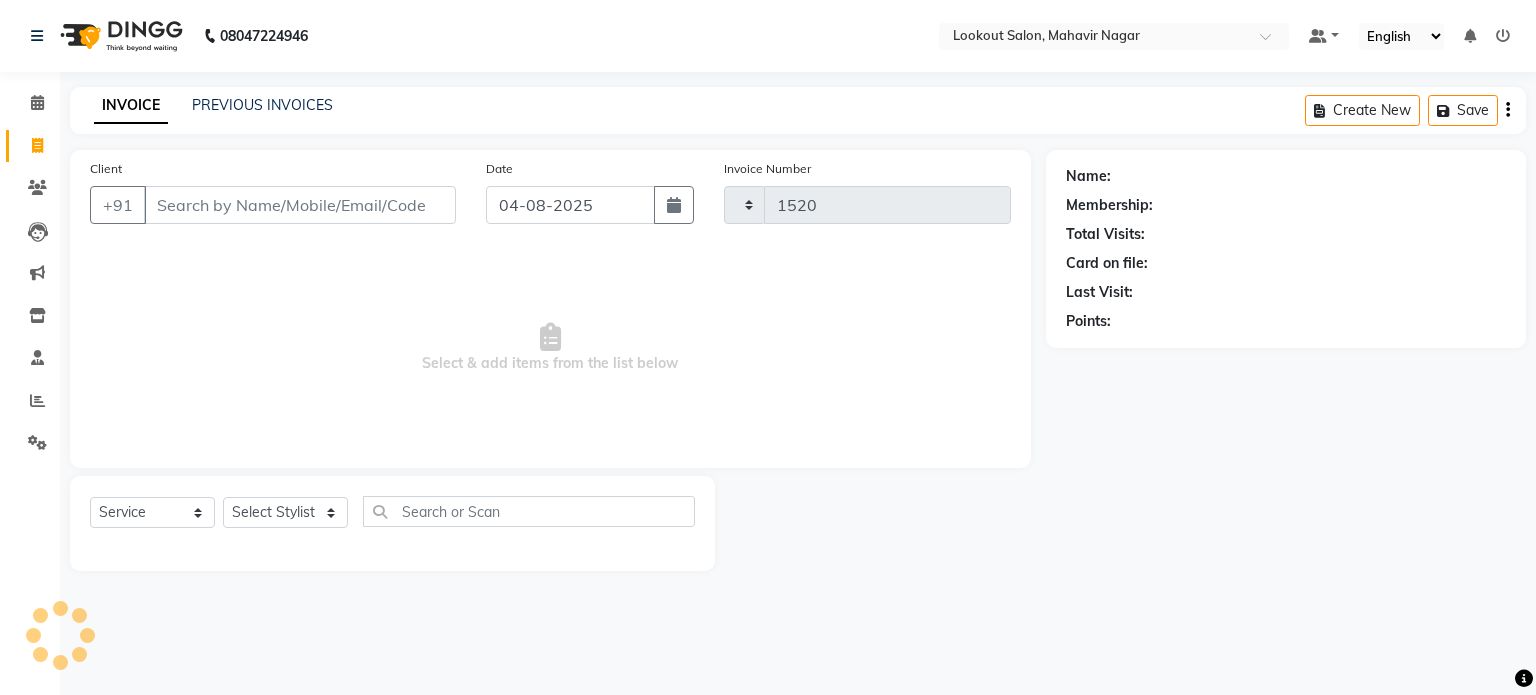 select on "150" 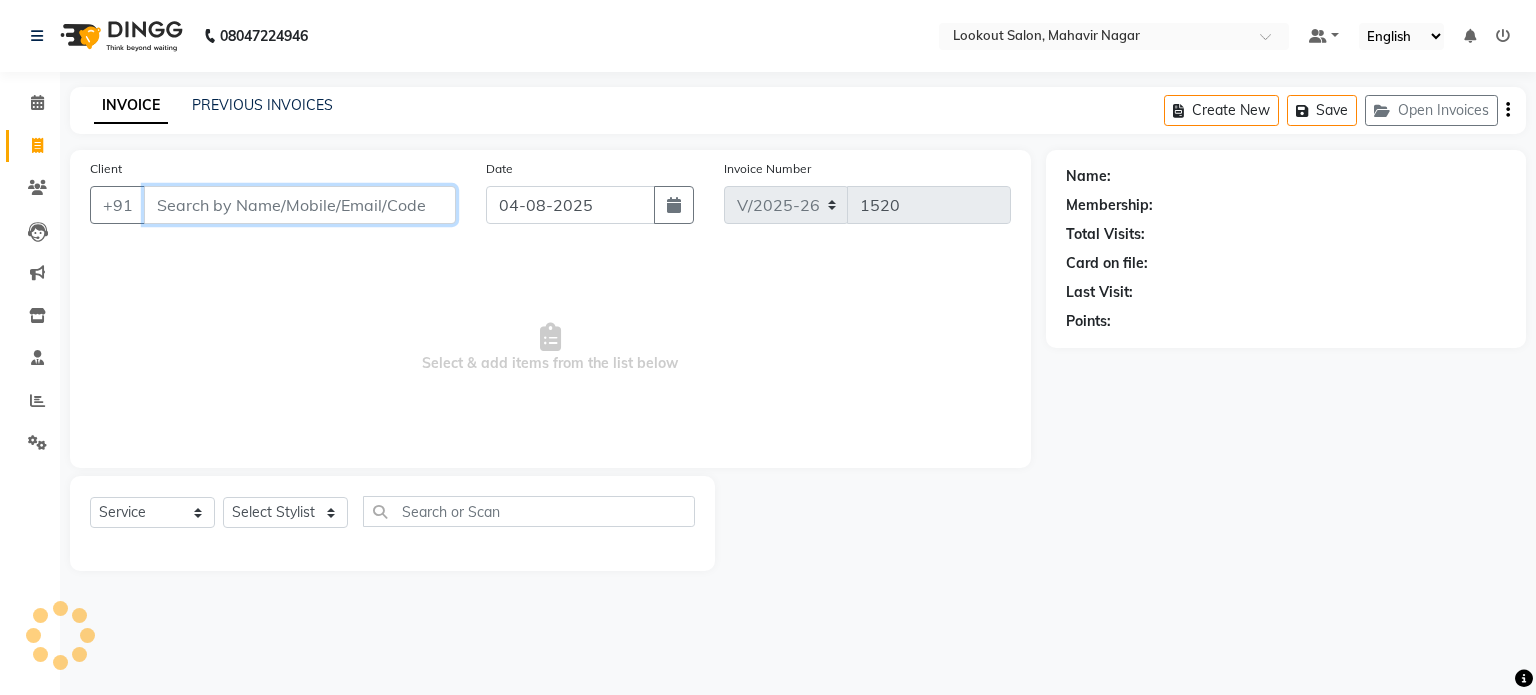 click on "Client" at bounding box center (300, 205) 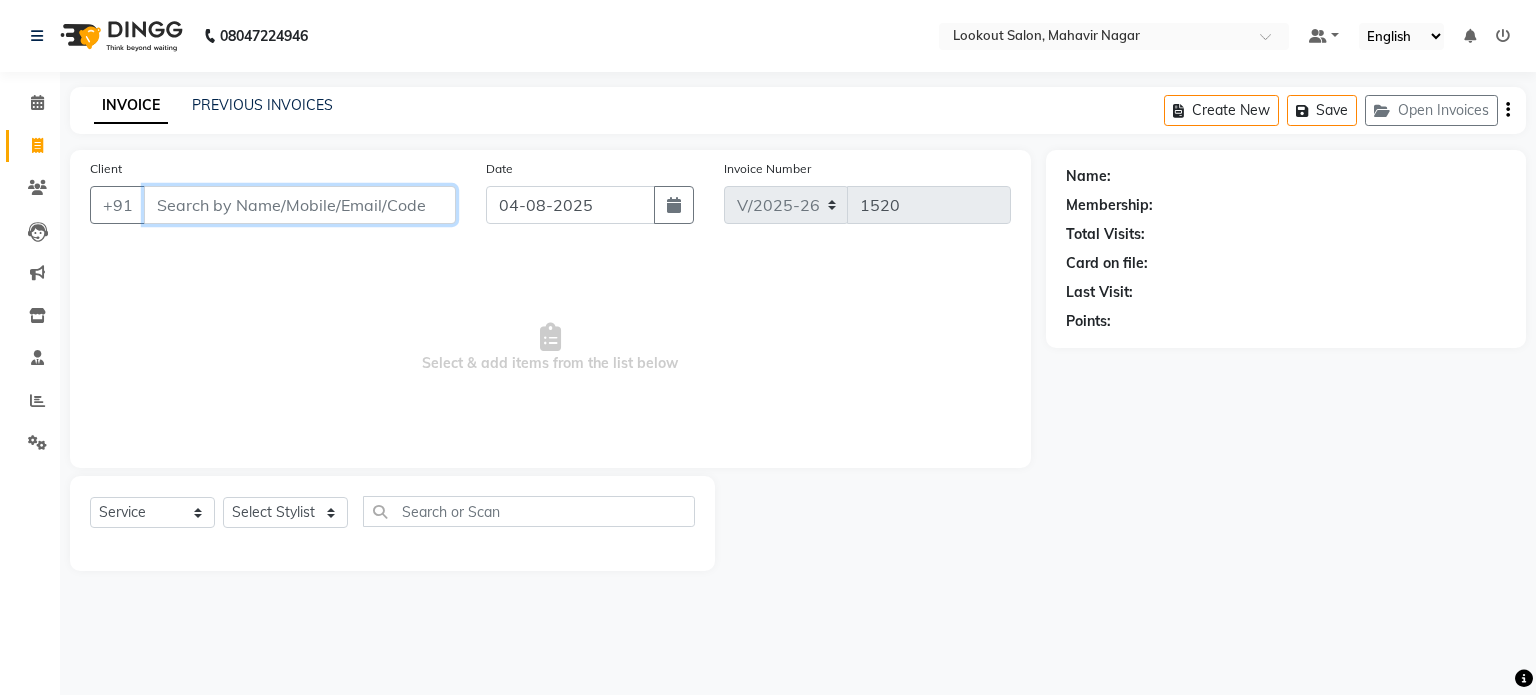 click on "Client" at bounding box center [300, 205] 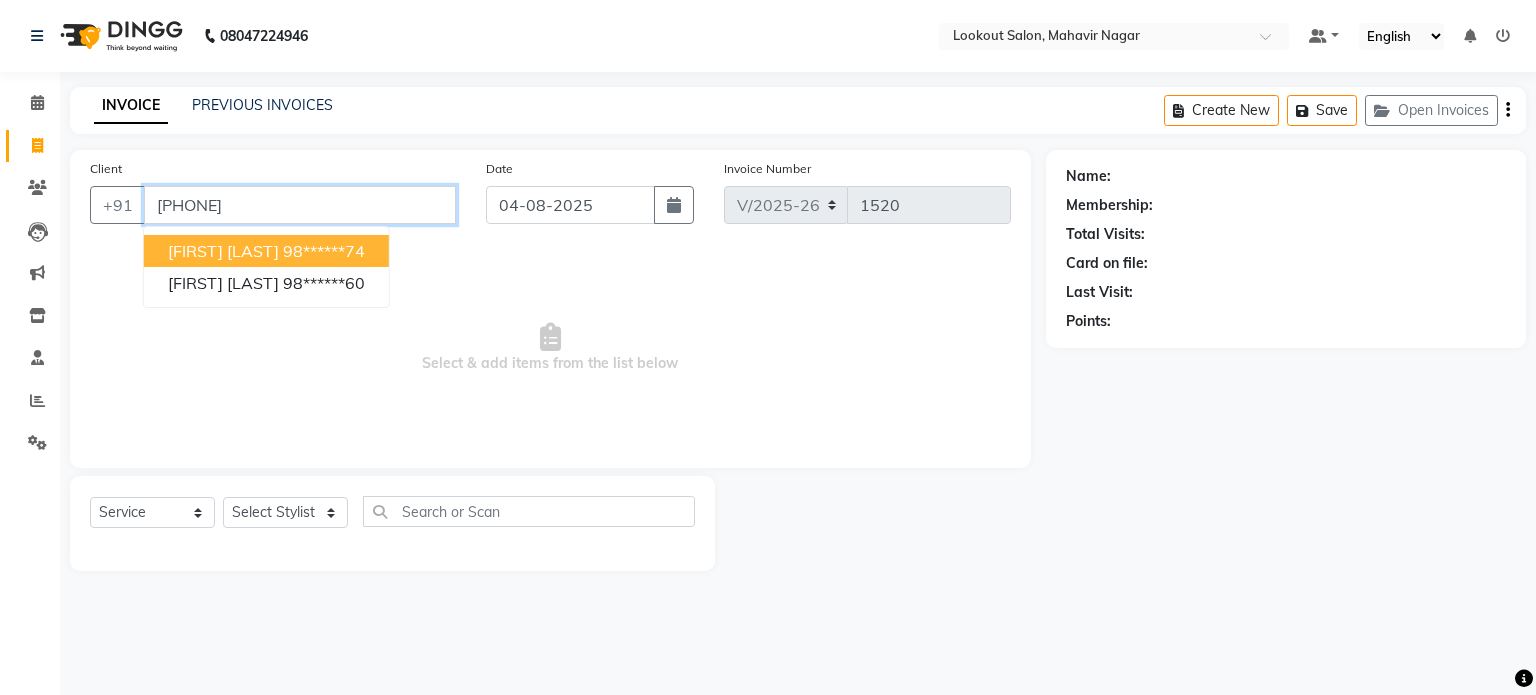 type on "[PHONE]" 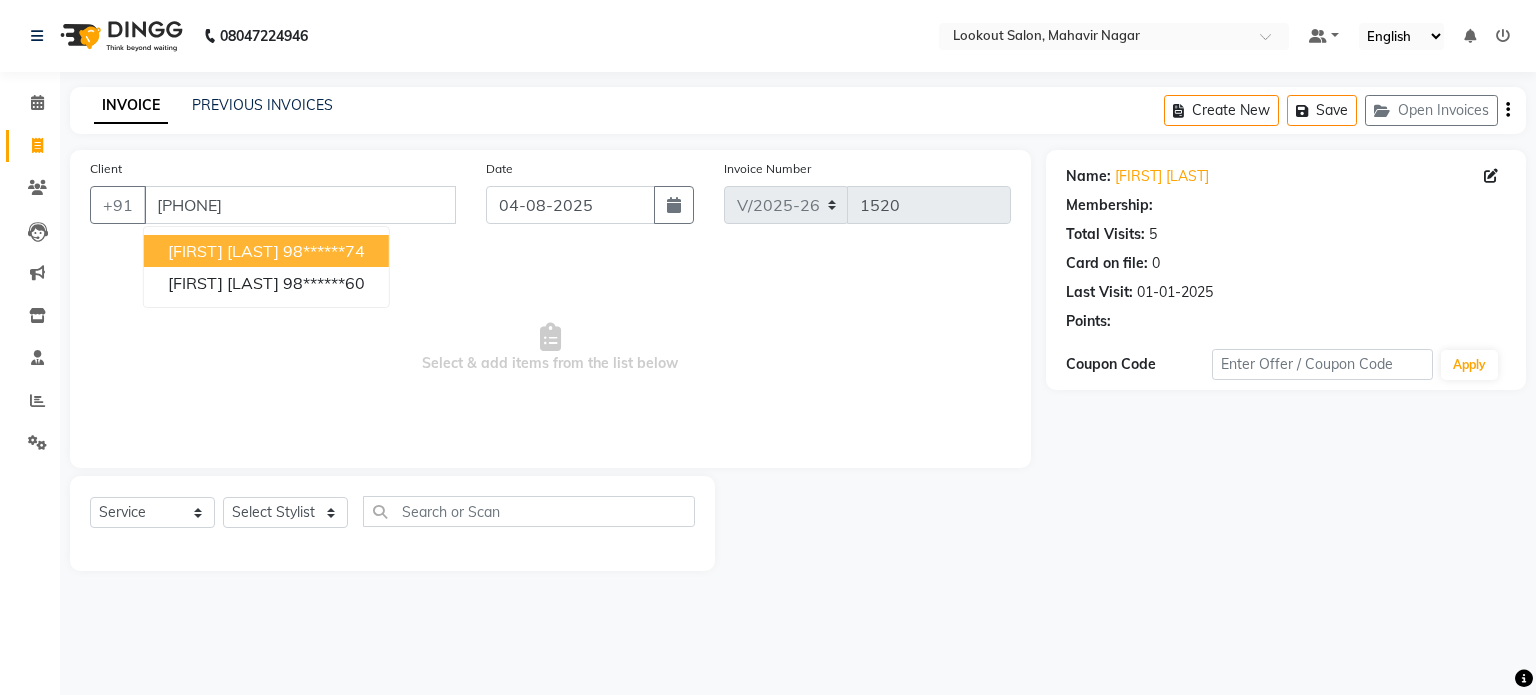 select on "1: Object" 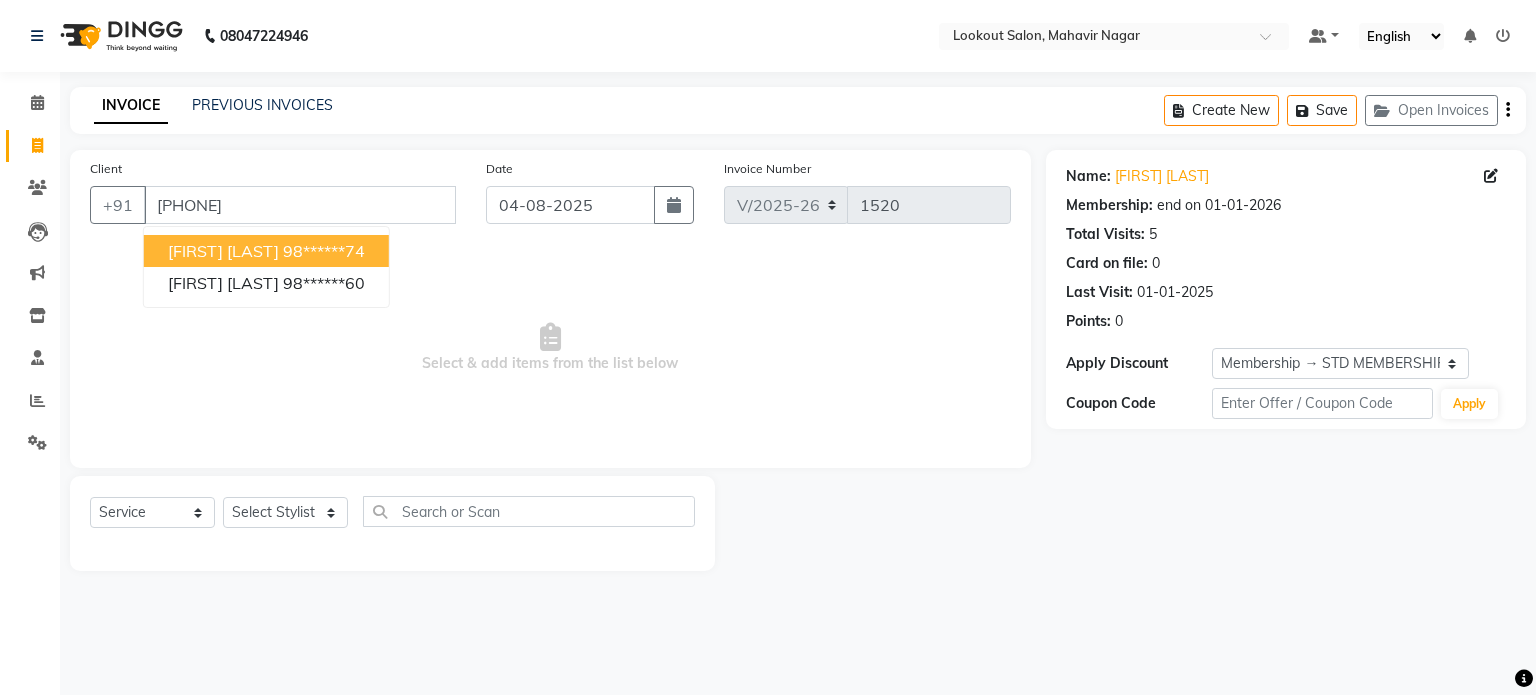 click on "98******74" at bounding box center (324, 251) 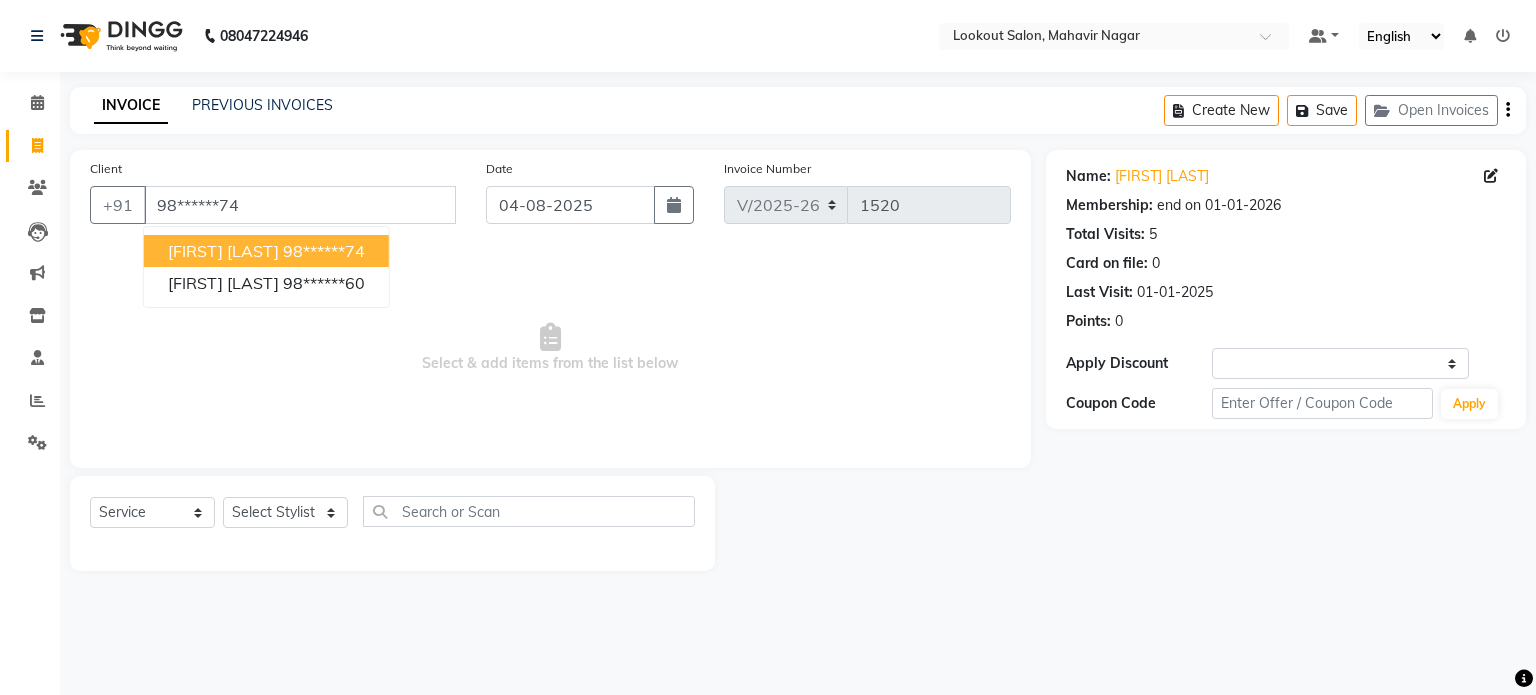 select on "1: Object" 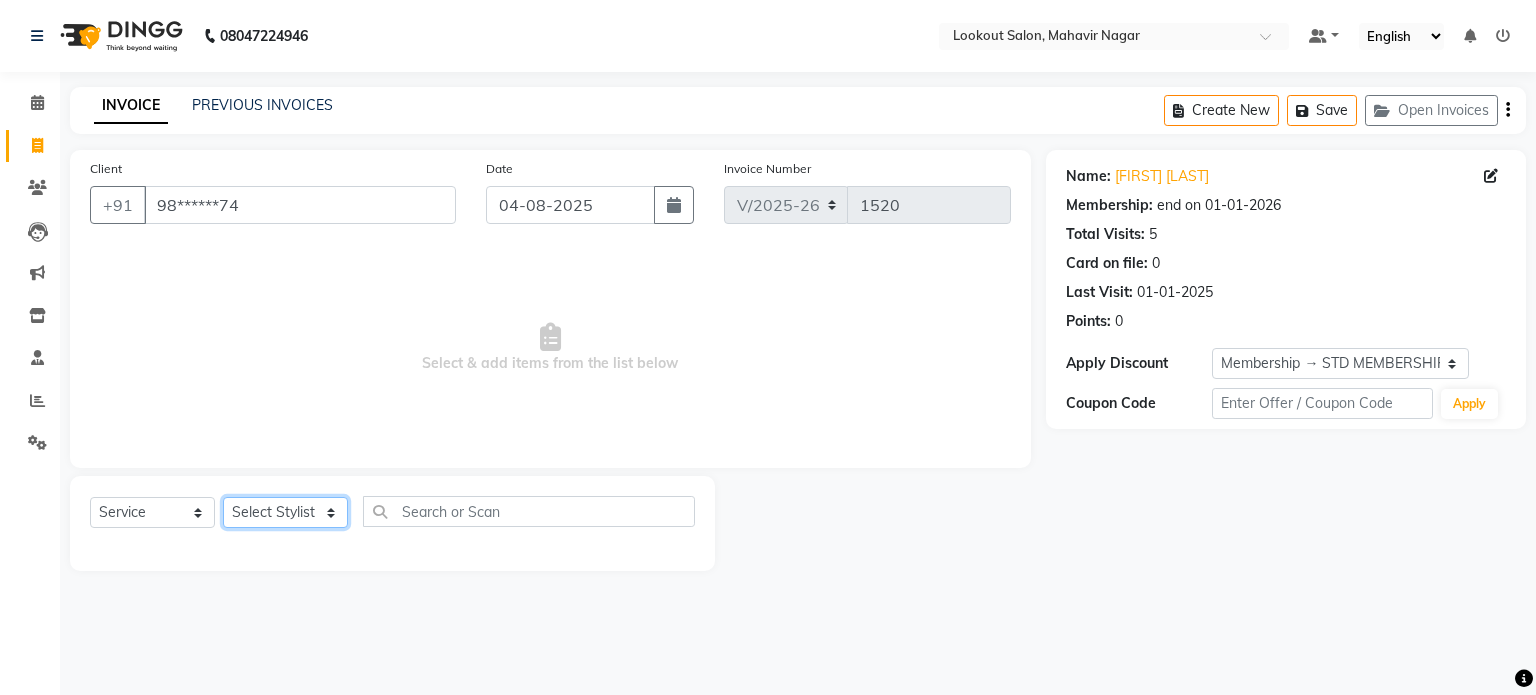 click on "Select Stylist [NAME] [NAME] [NAME] [NAME] [NAME] [NAME] [NAME] [NAME] [NAME] [NAME] [NAME]" 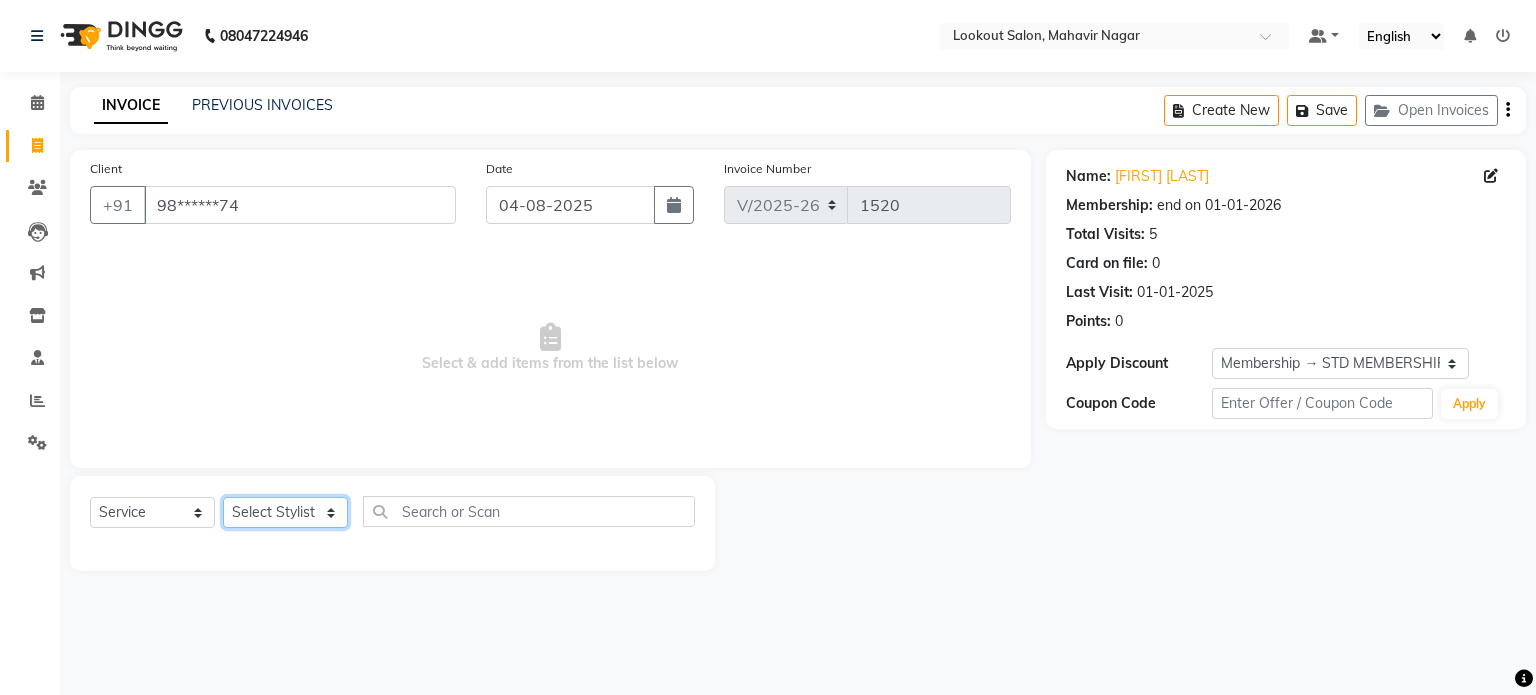 select on "11446" 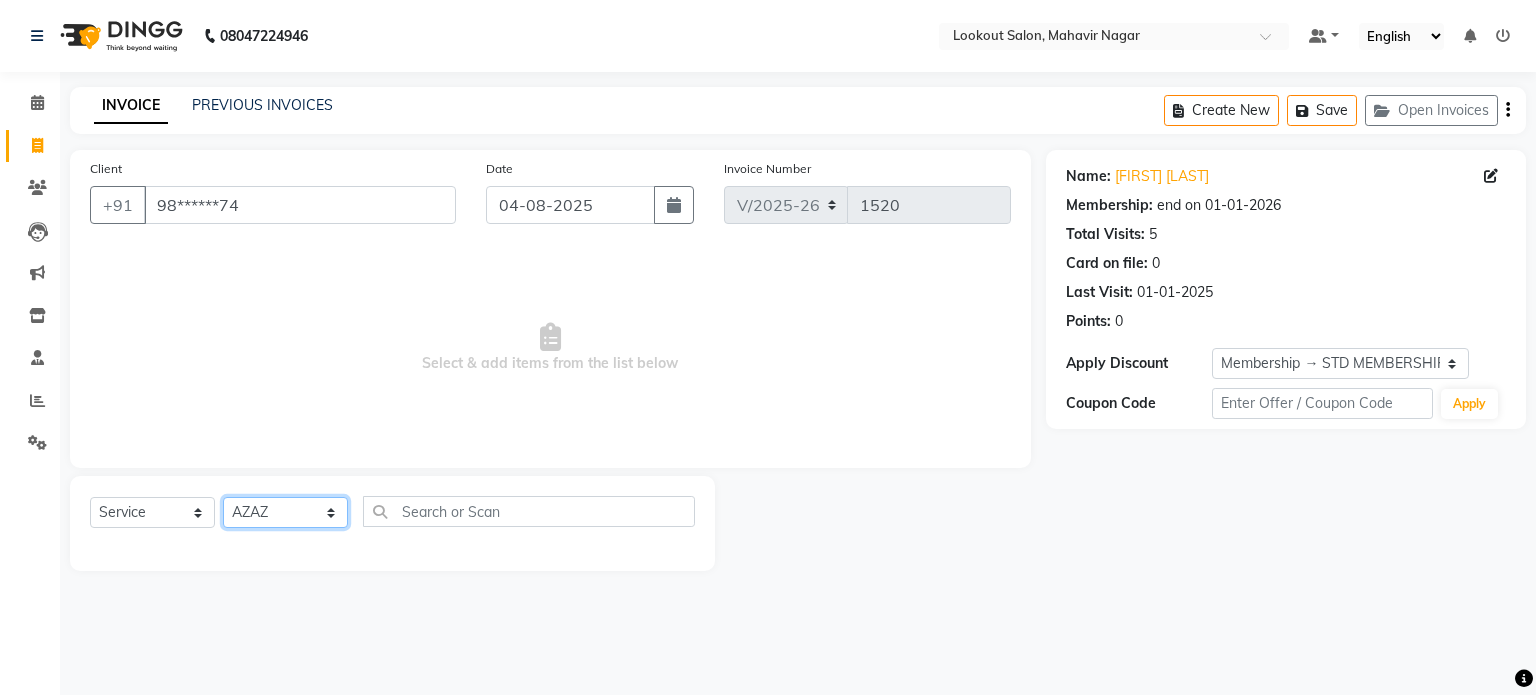 click on "Select Stylist [NAME] [NAME] [NAME] [NAME] [NAME] [NAME] [NAME] [NAME] [NAME] [NAME] [NAME]" 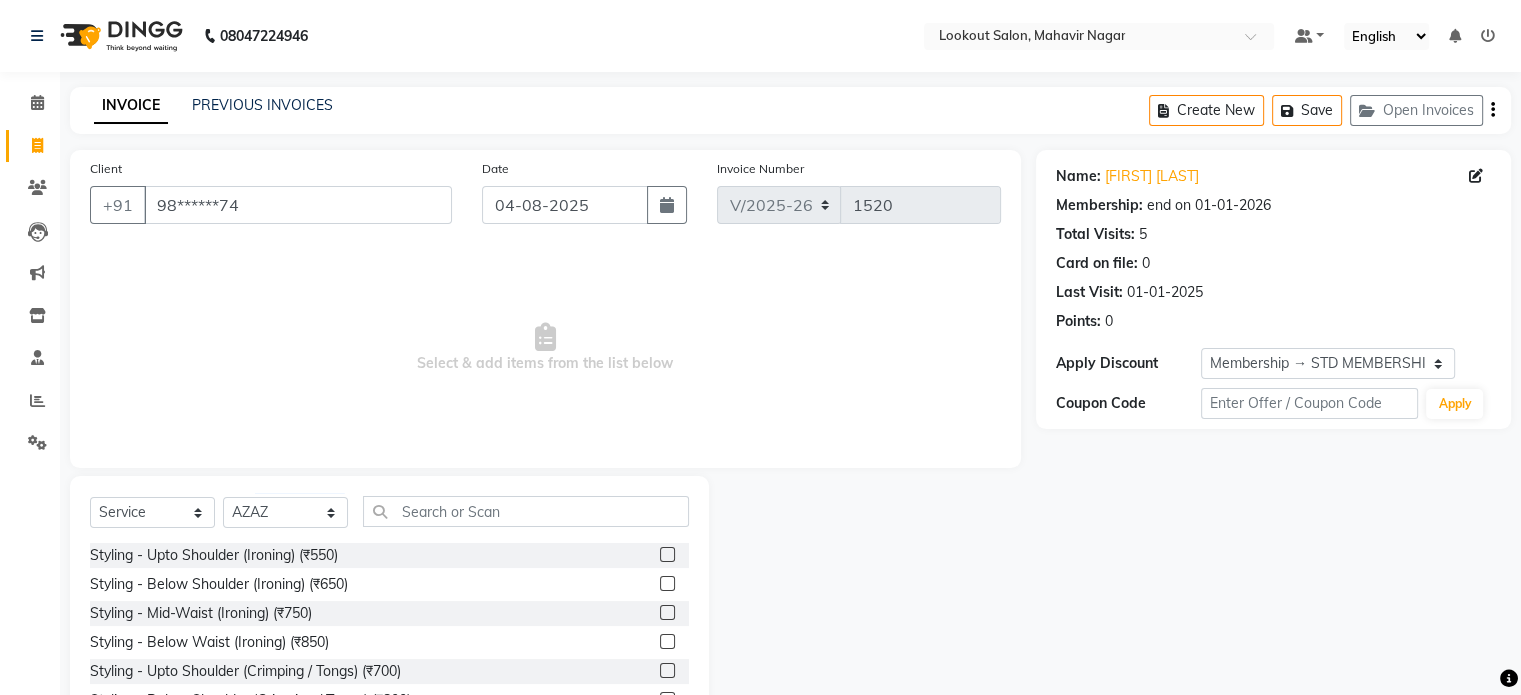 click on "Select  Service  Product  Membership  Package Voucher Prepaid Gift Card  Select Stylist [NAME] [NAME] [NAME] [NAME] [NAME] [NAME] [NAME] [NAME] [NAME] [NAME] [NAME]" 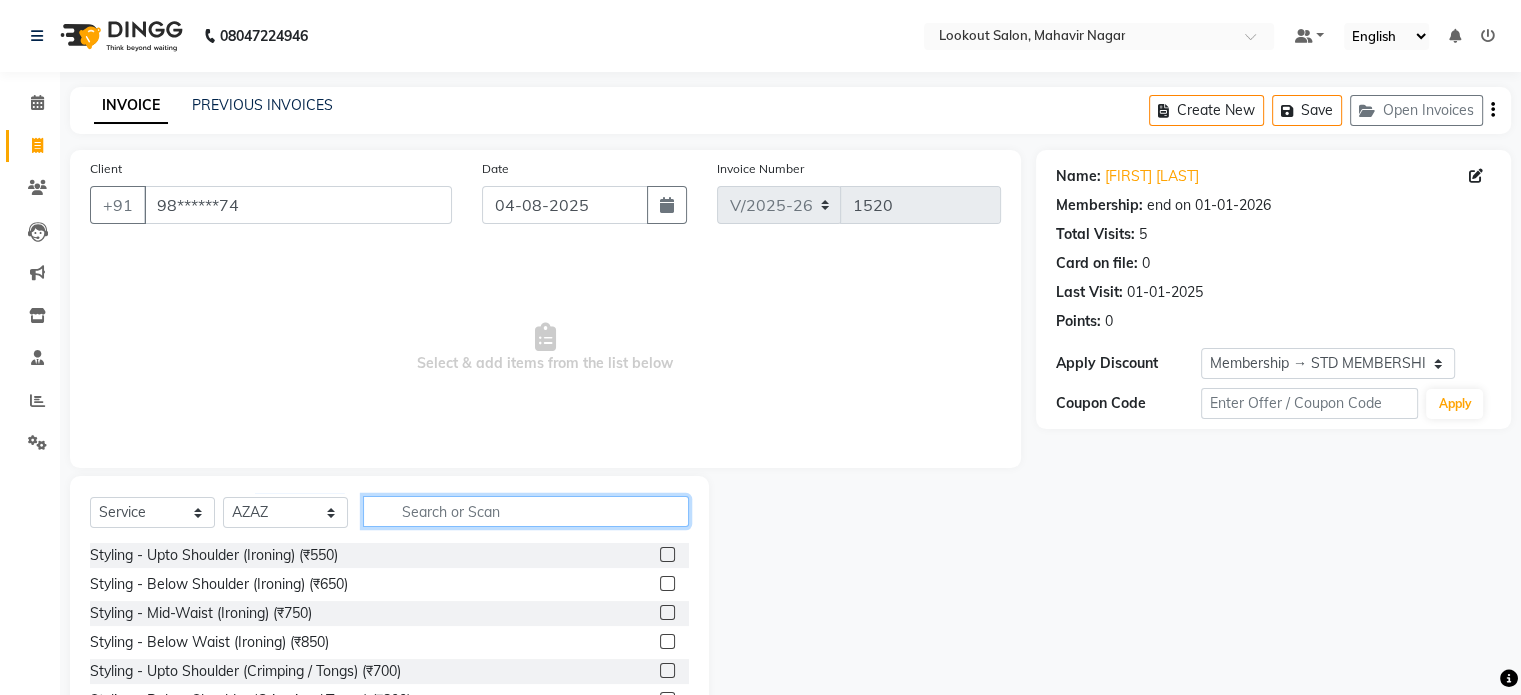 click 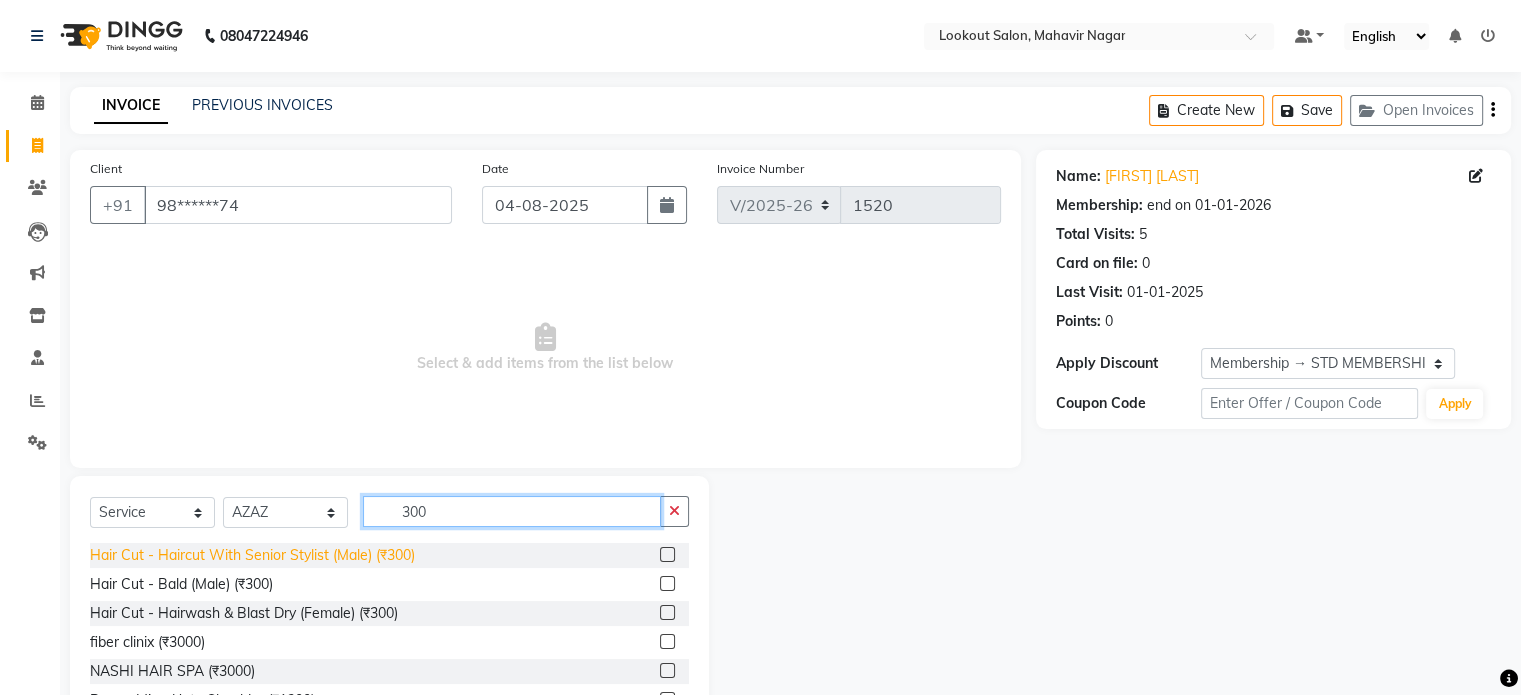 type on "300" 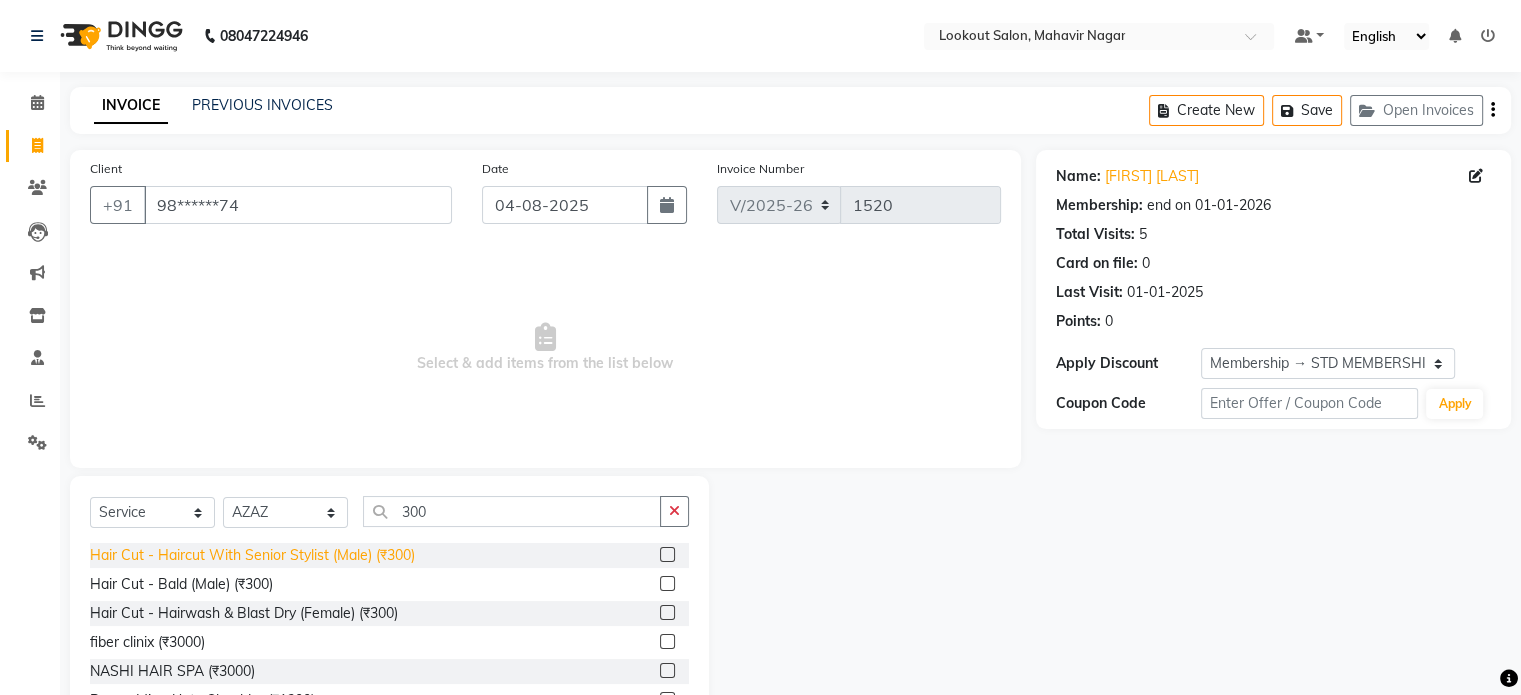click on "Hair Cut - Haircut With Senior Stylist (Male) (₹300)" 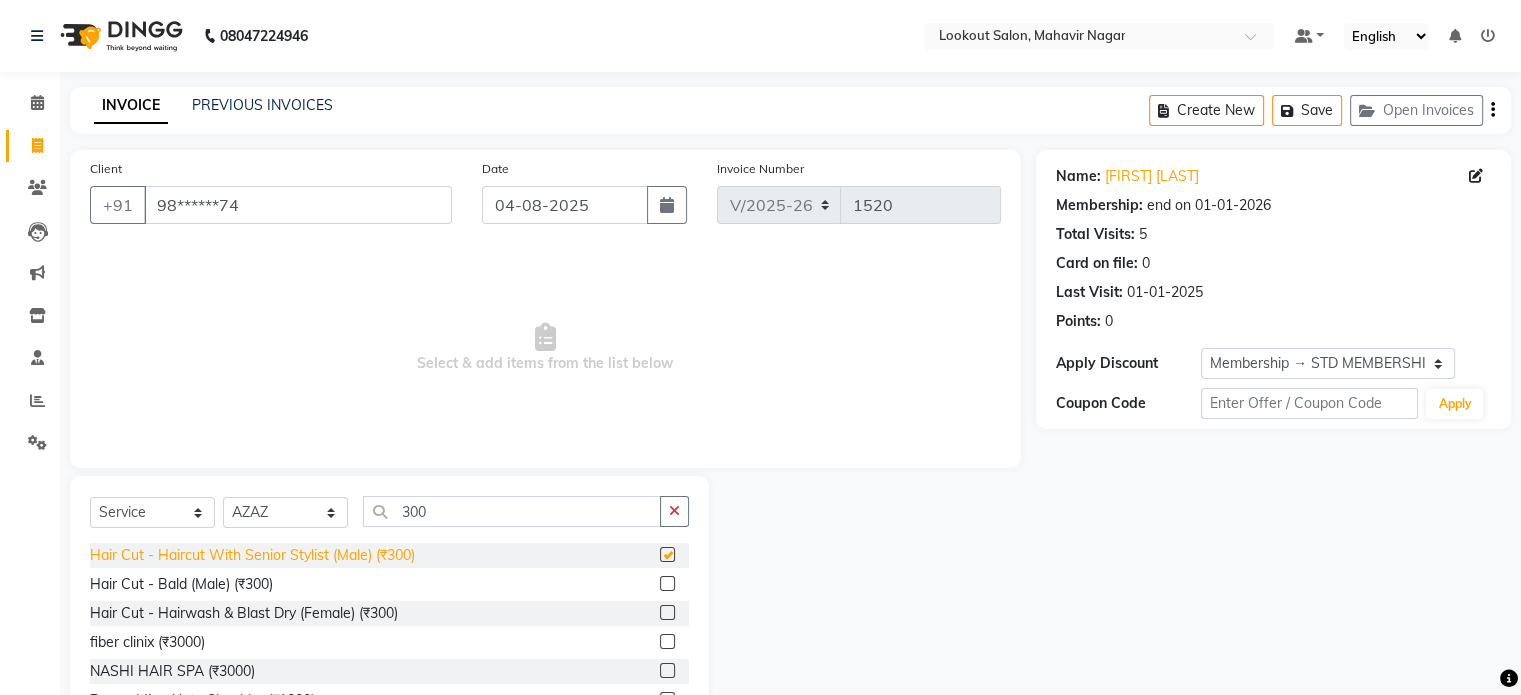 checkbox on "false" 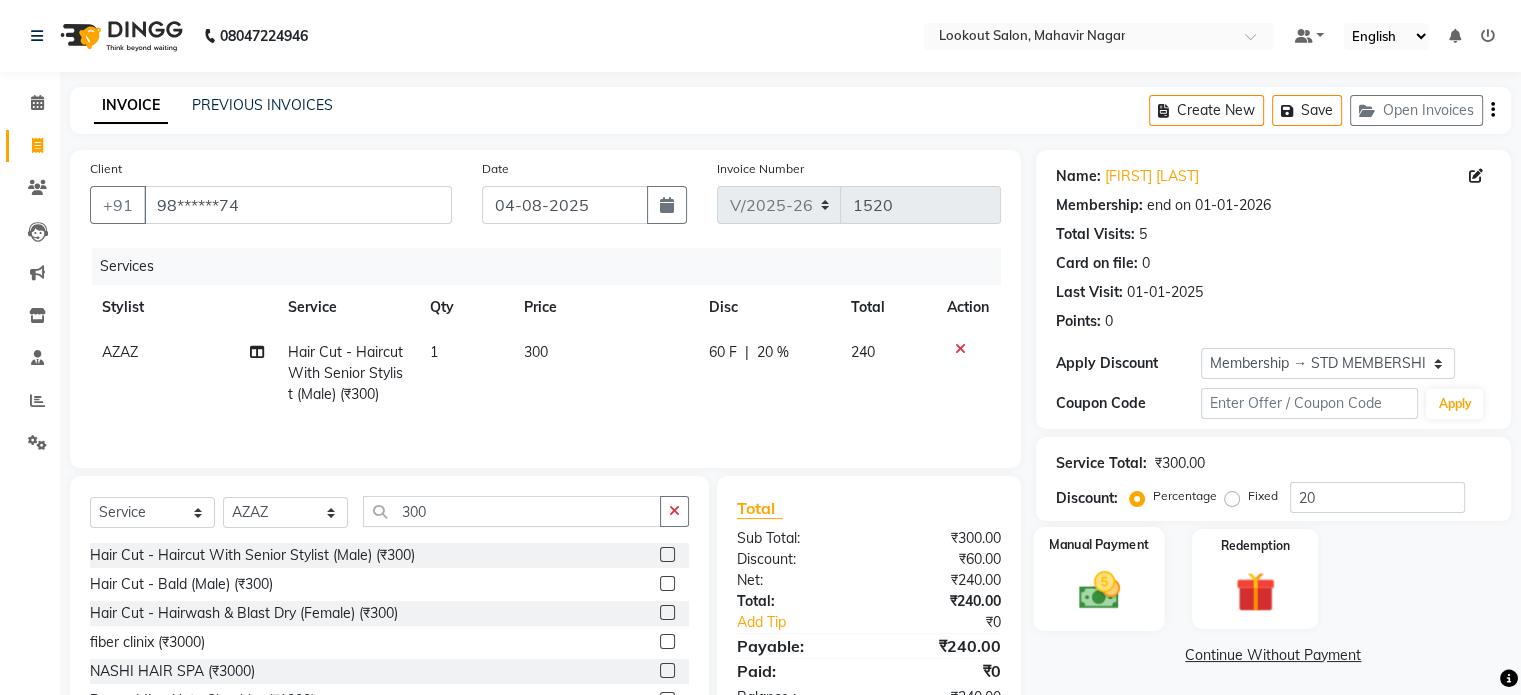 click 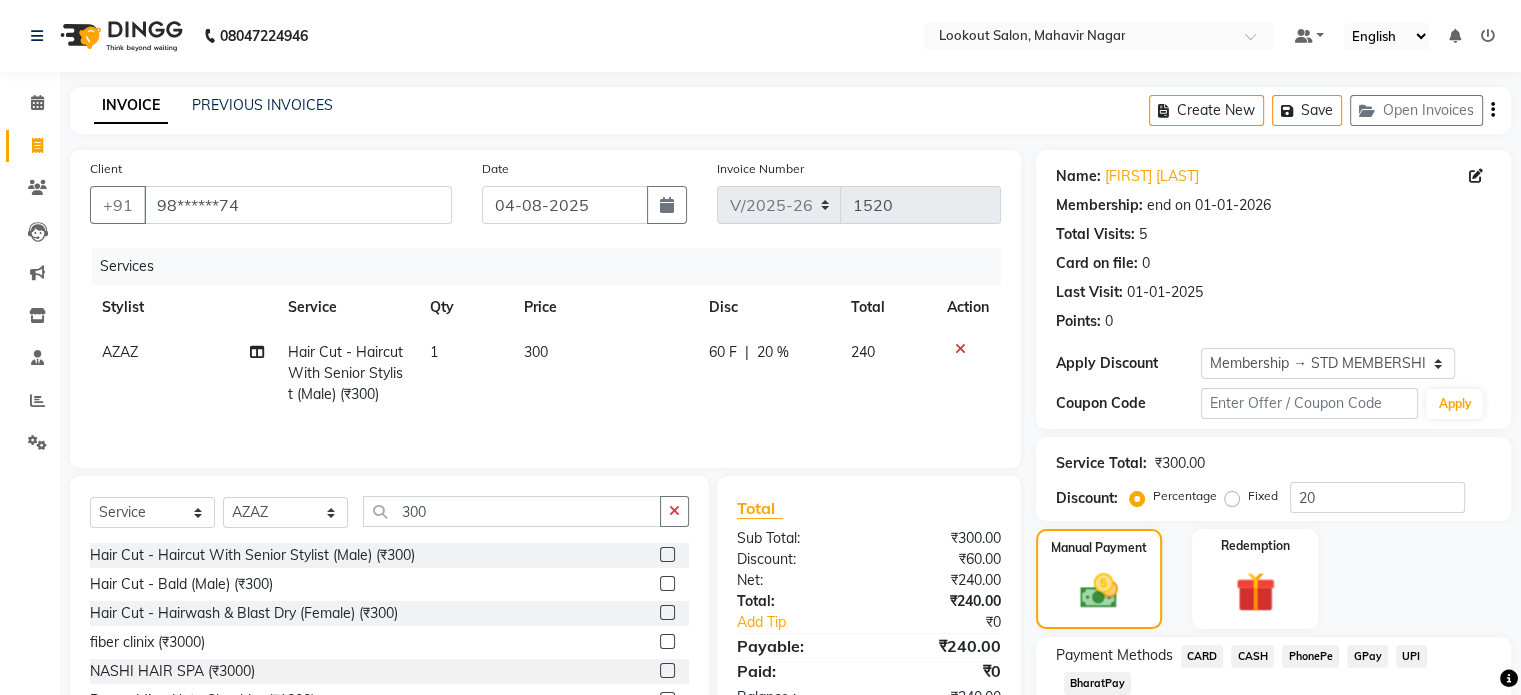 scroll, scrollTop: 132, scrollLeft: 0, axis: vertical 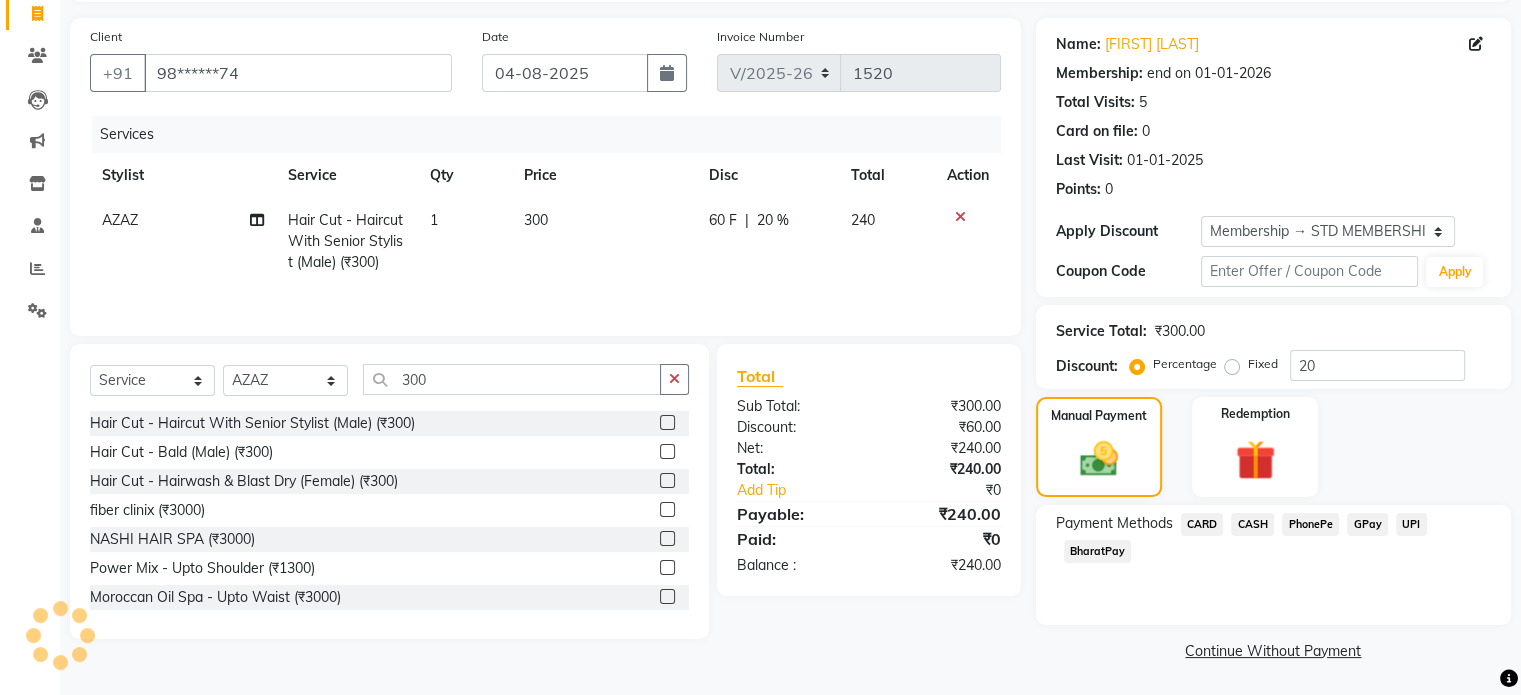 click on "CASH" 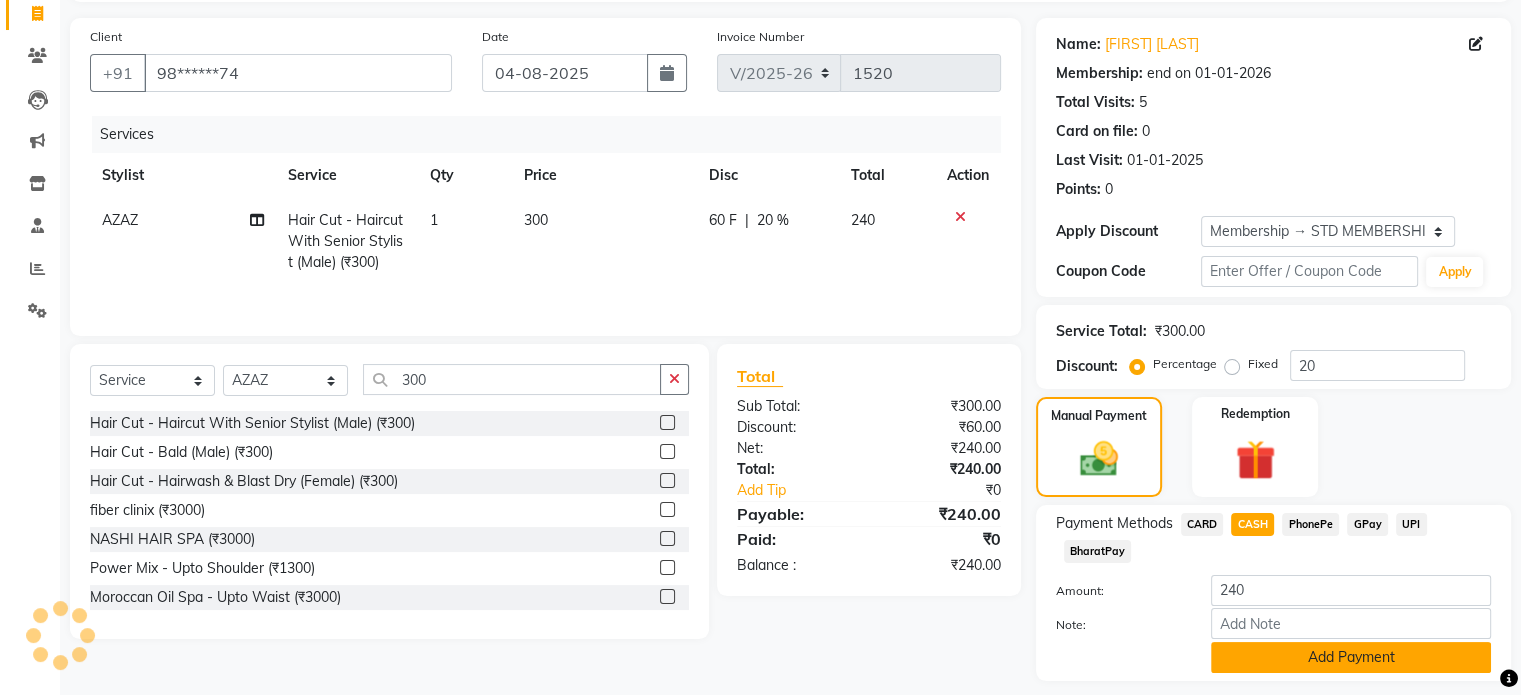 scroll, scrollTop: 191, scrollLeft: 0, axis: vertical 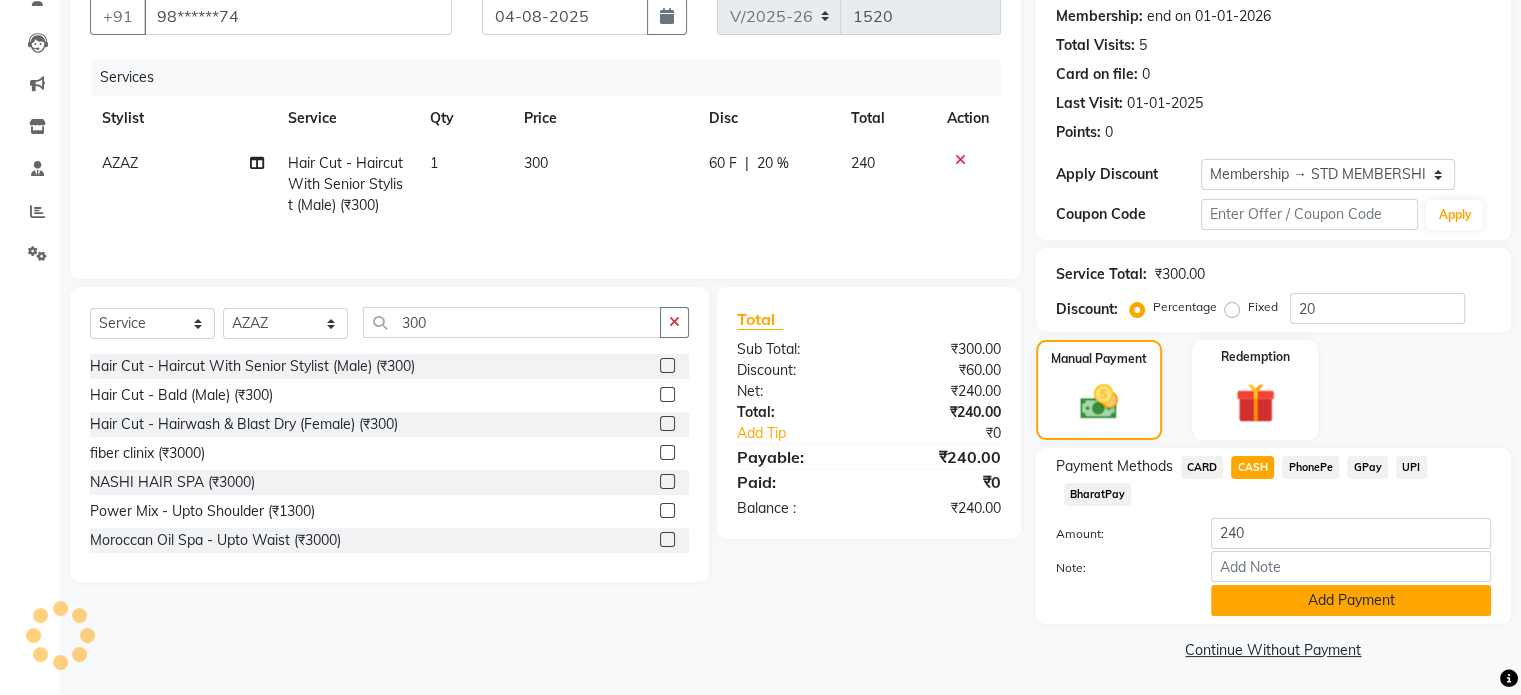 click on "Add Payment" 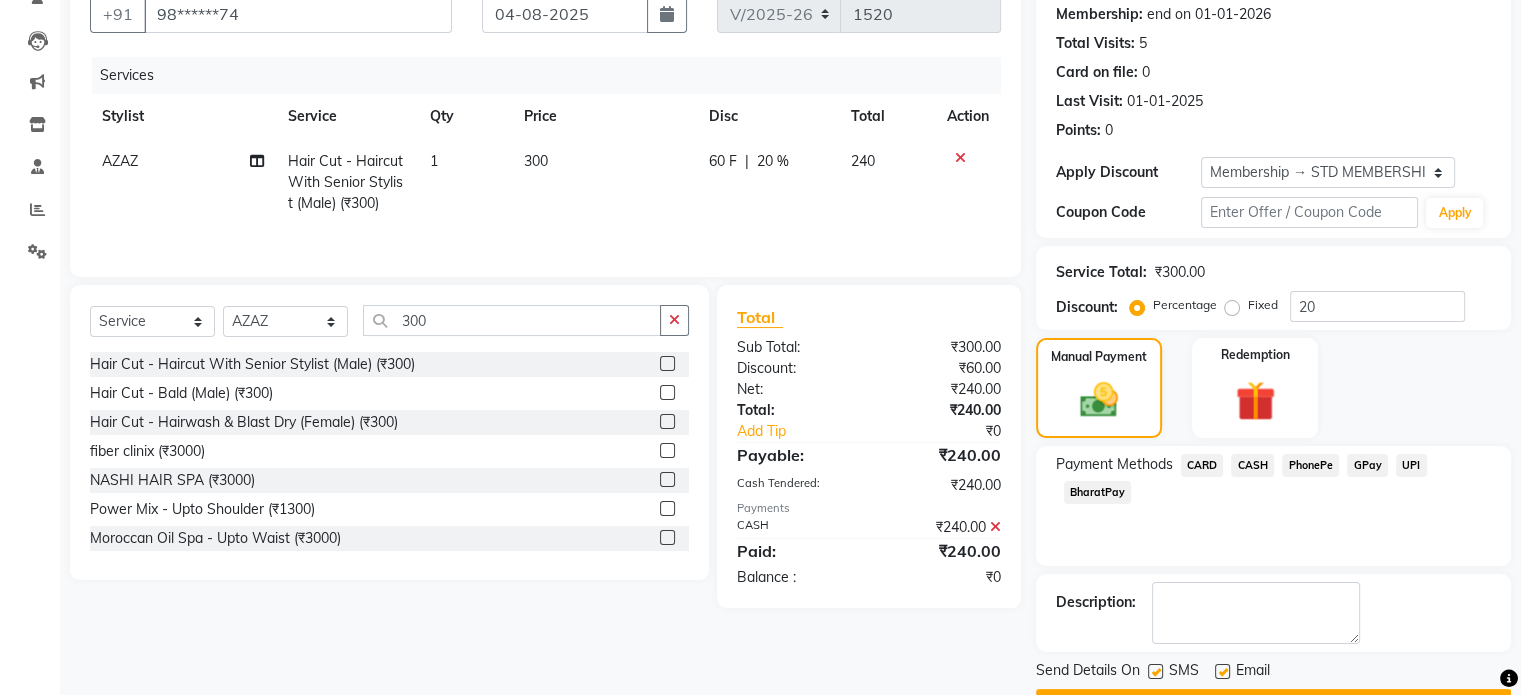 scroll, scrollTop: 244, scrollLeft: 0, axis: vertical 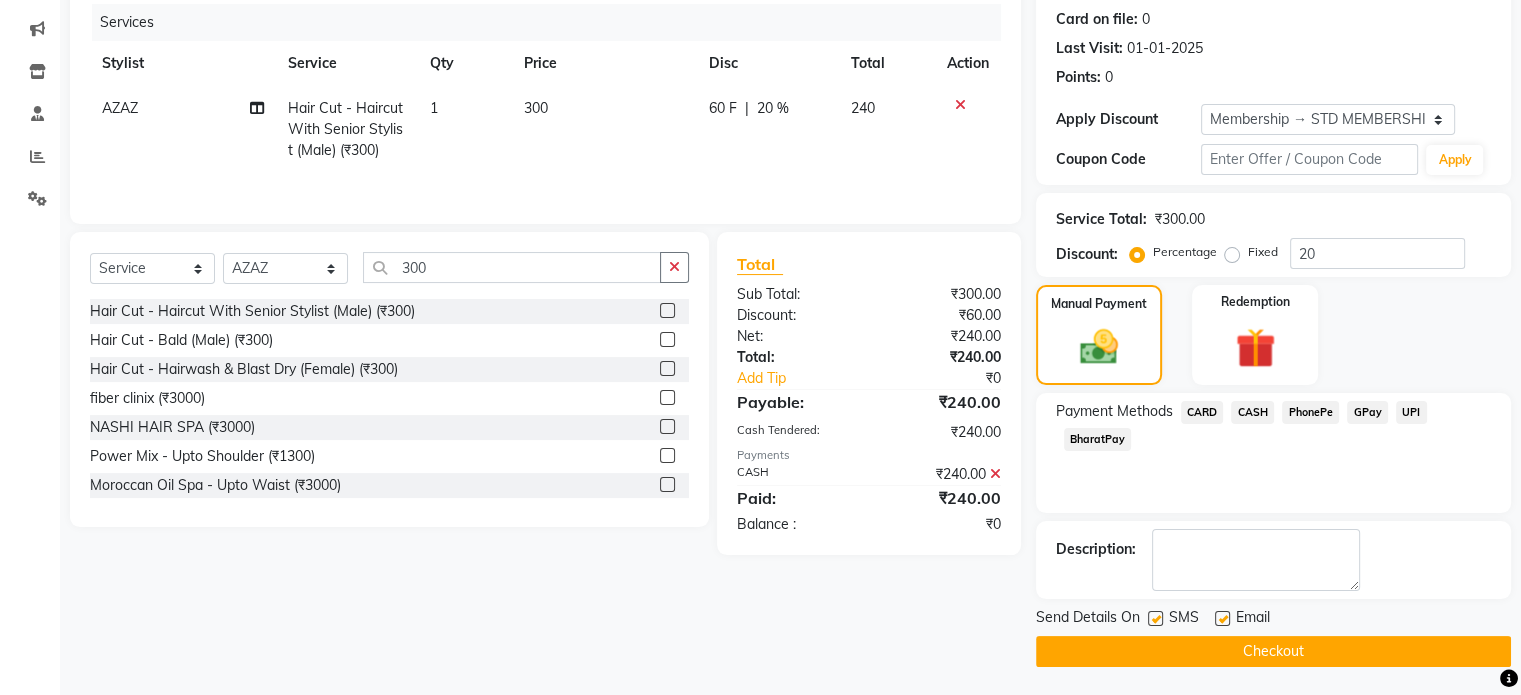click on "Checkout" 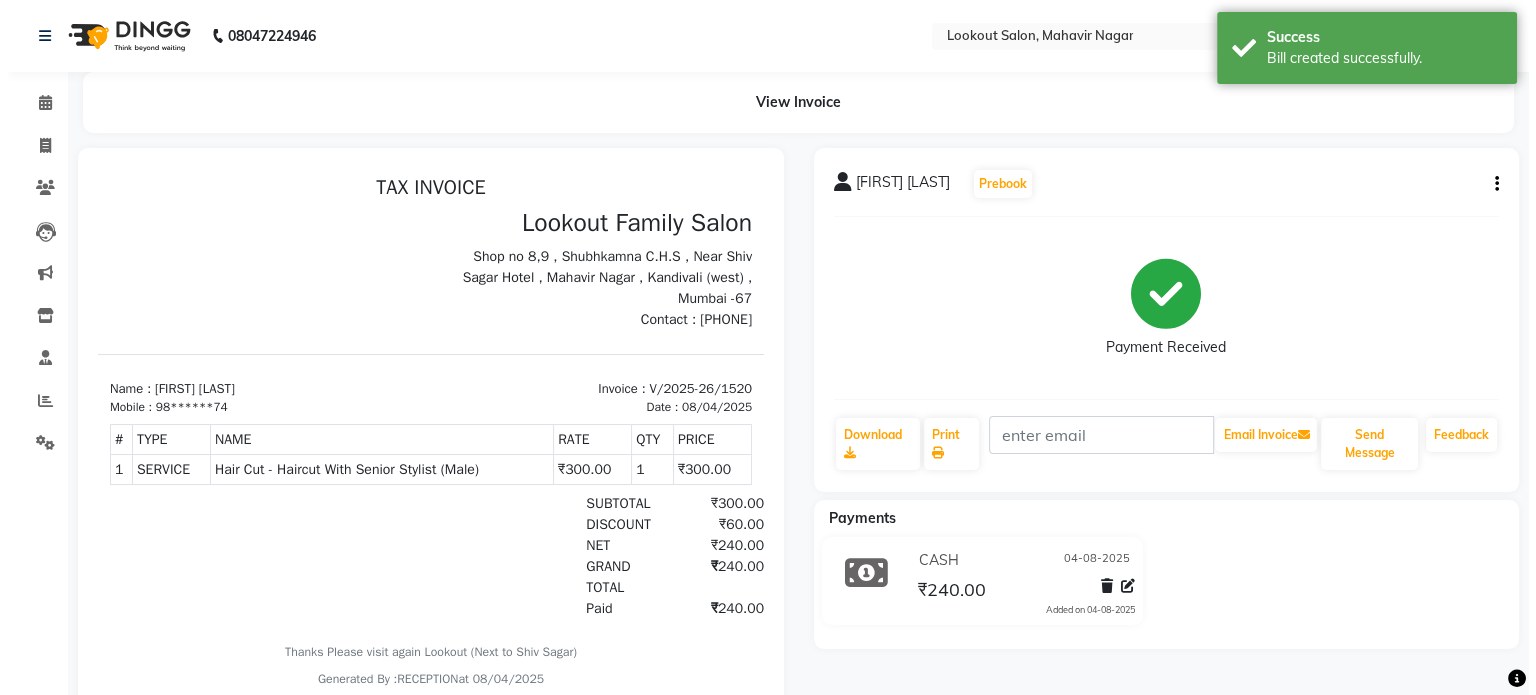 scroll, scrollTop: 0, scrollLeft: 0, axis: both 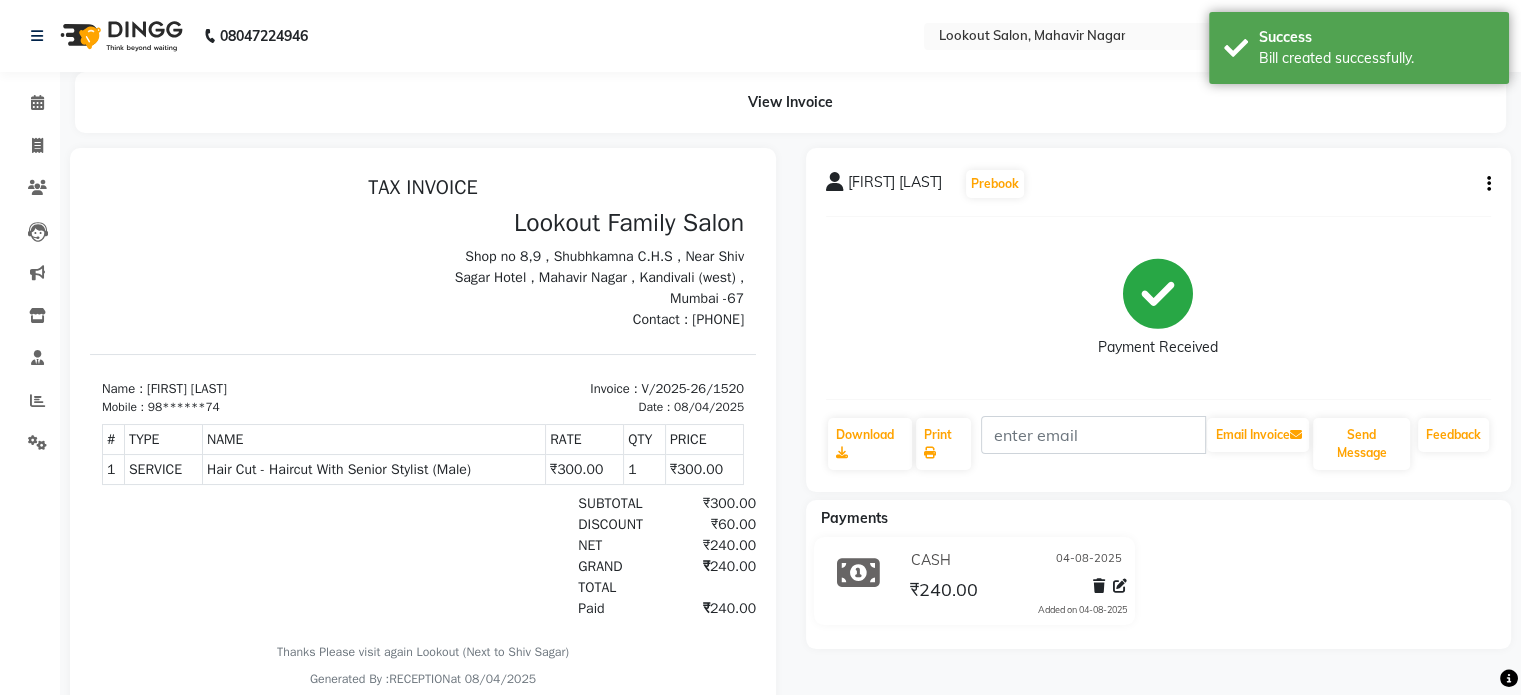 click on "Invoice" 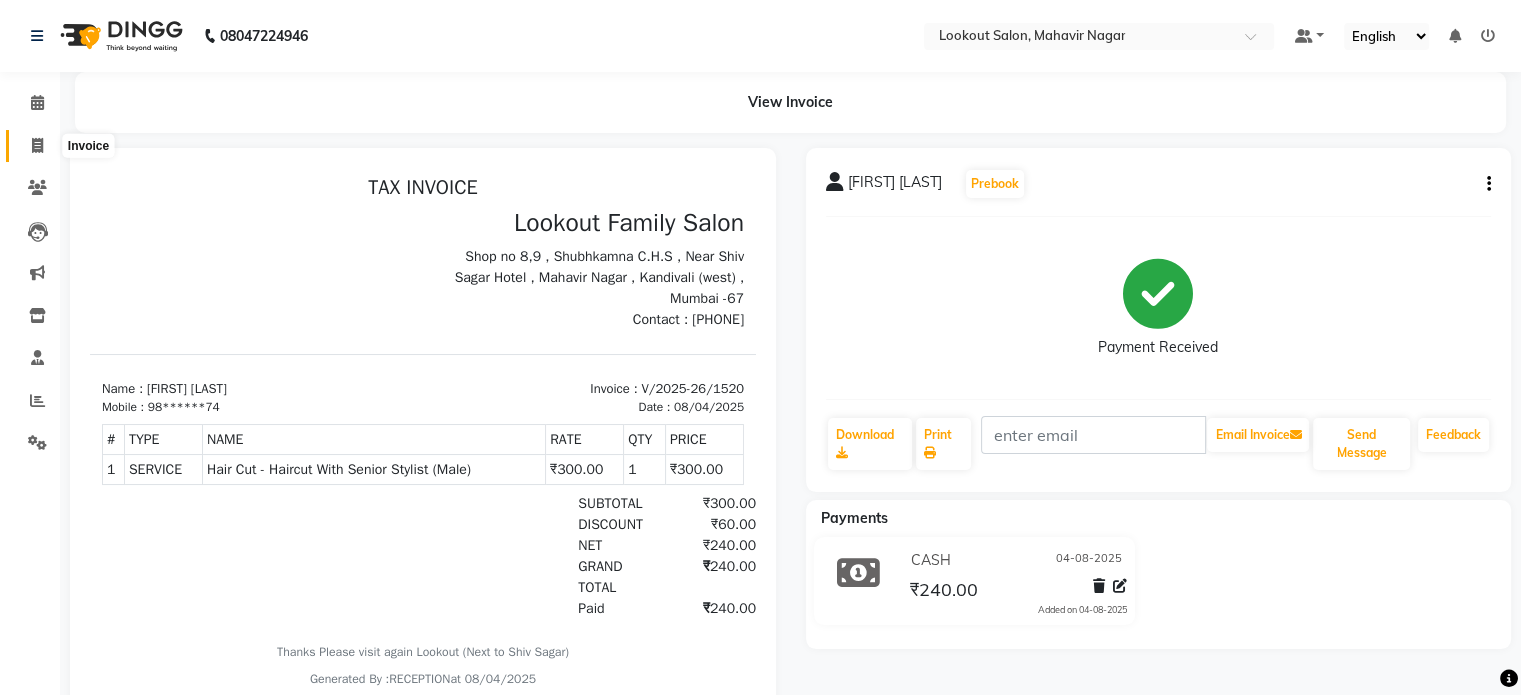 click 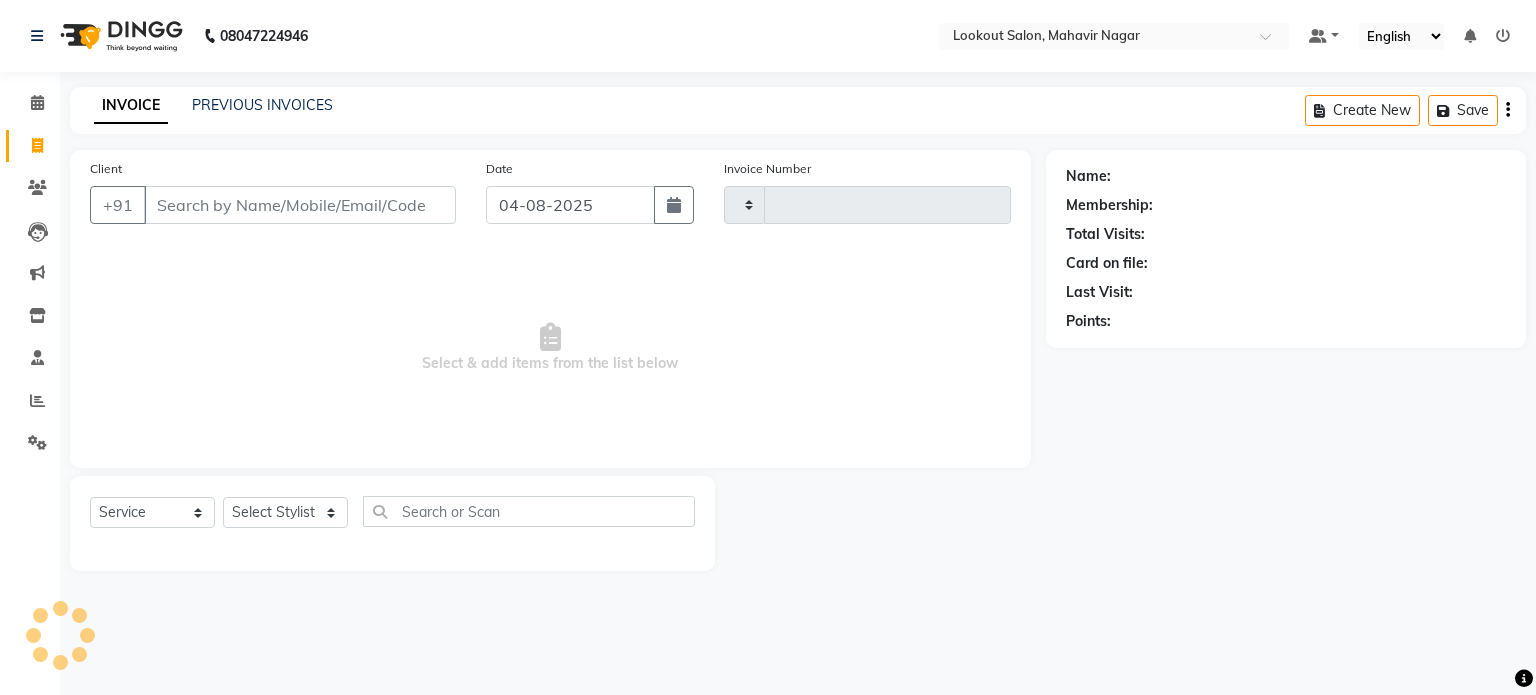 type on "1521" 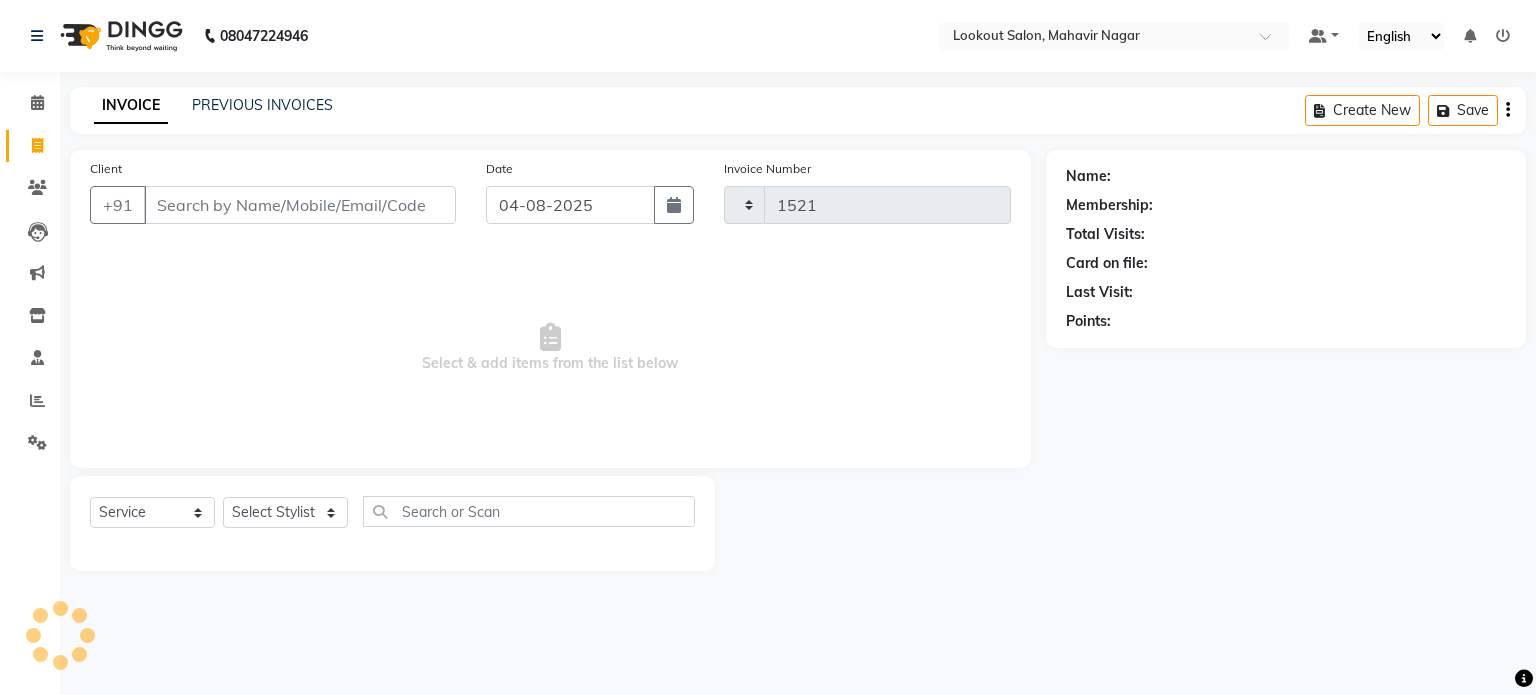 select on "150" 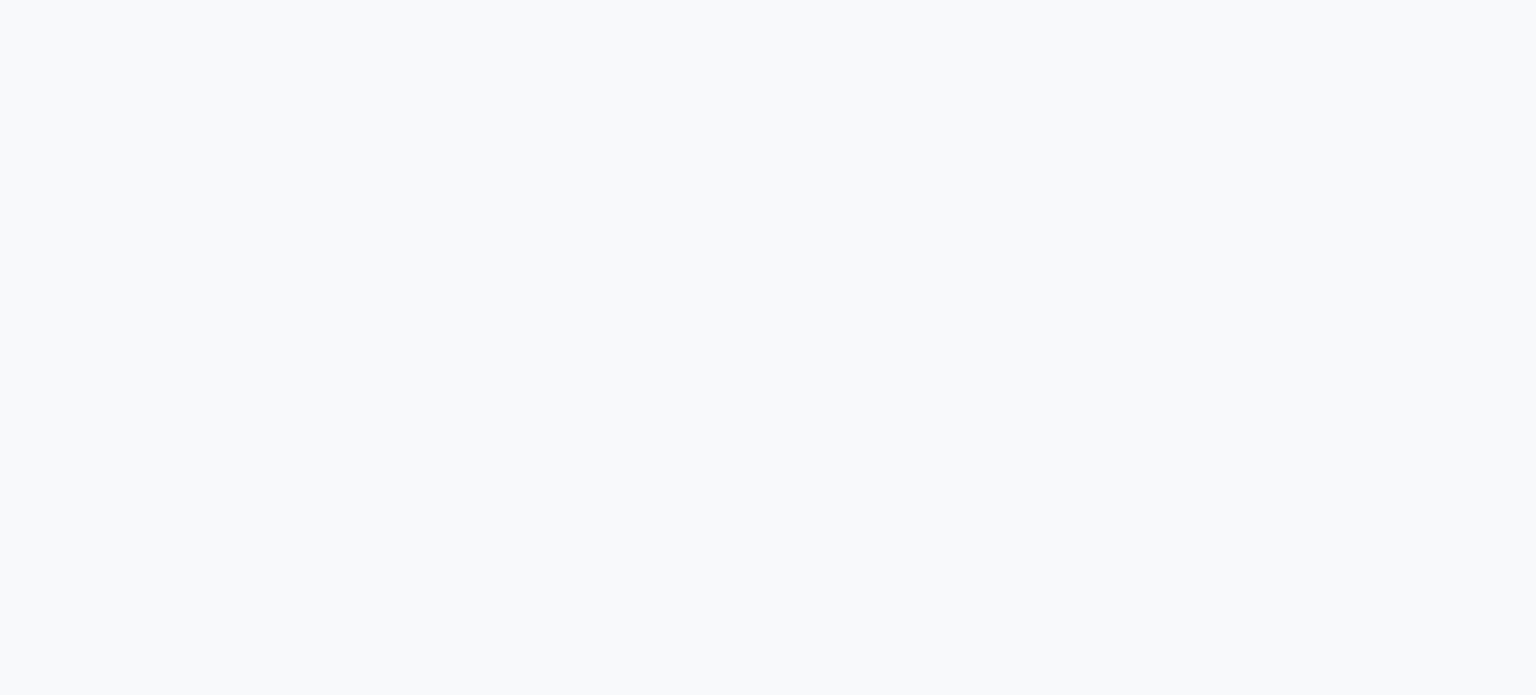 scroll, scrollTop: 0, scrollLeft: 0, axis: both 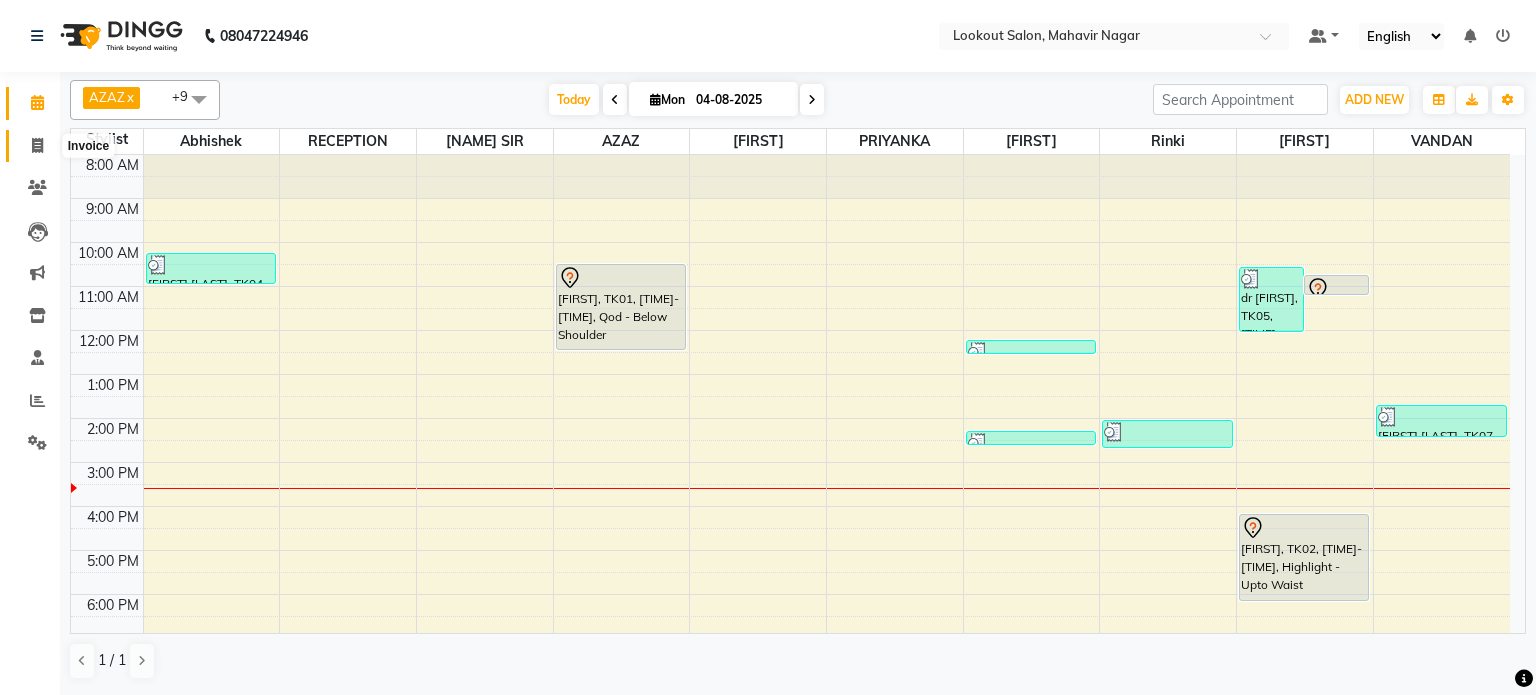 click 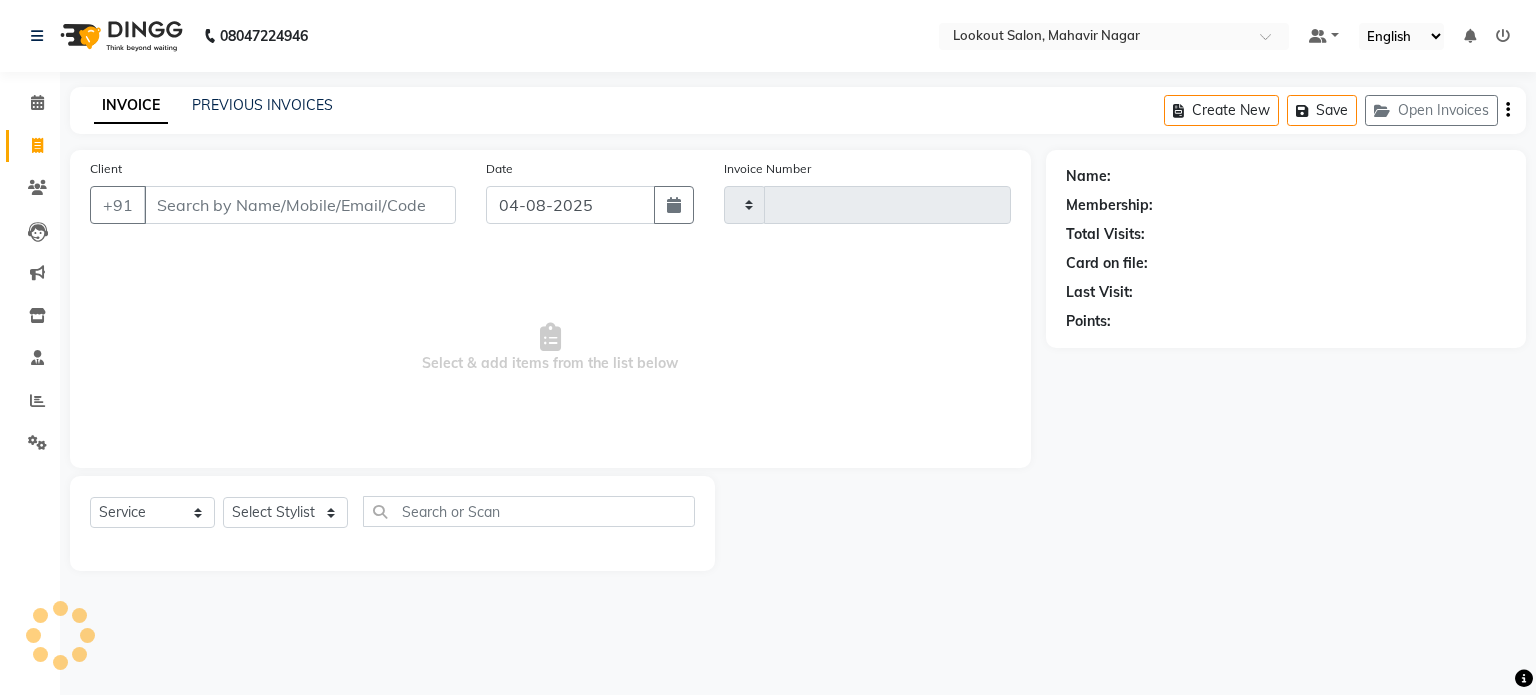 type on "1515" 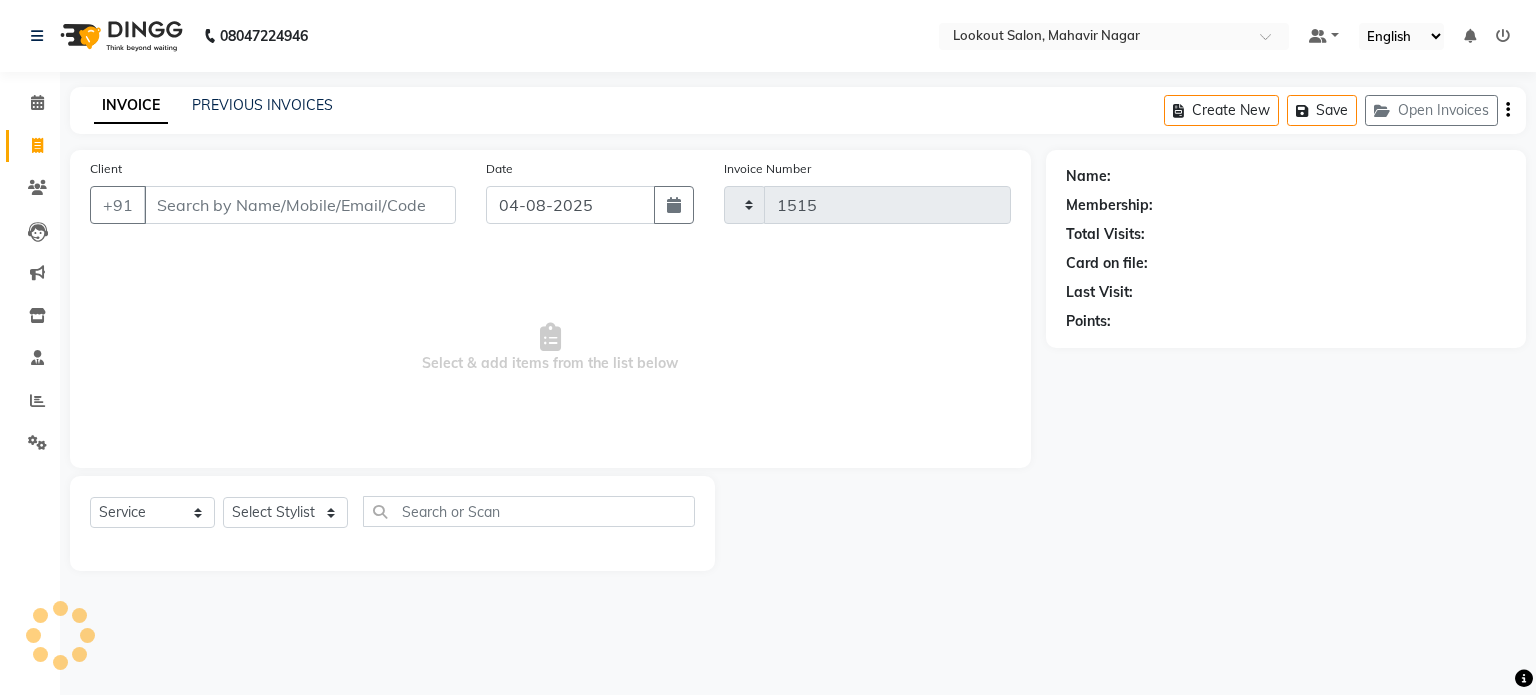 select on "150" 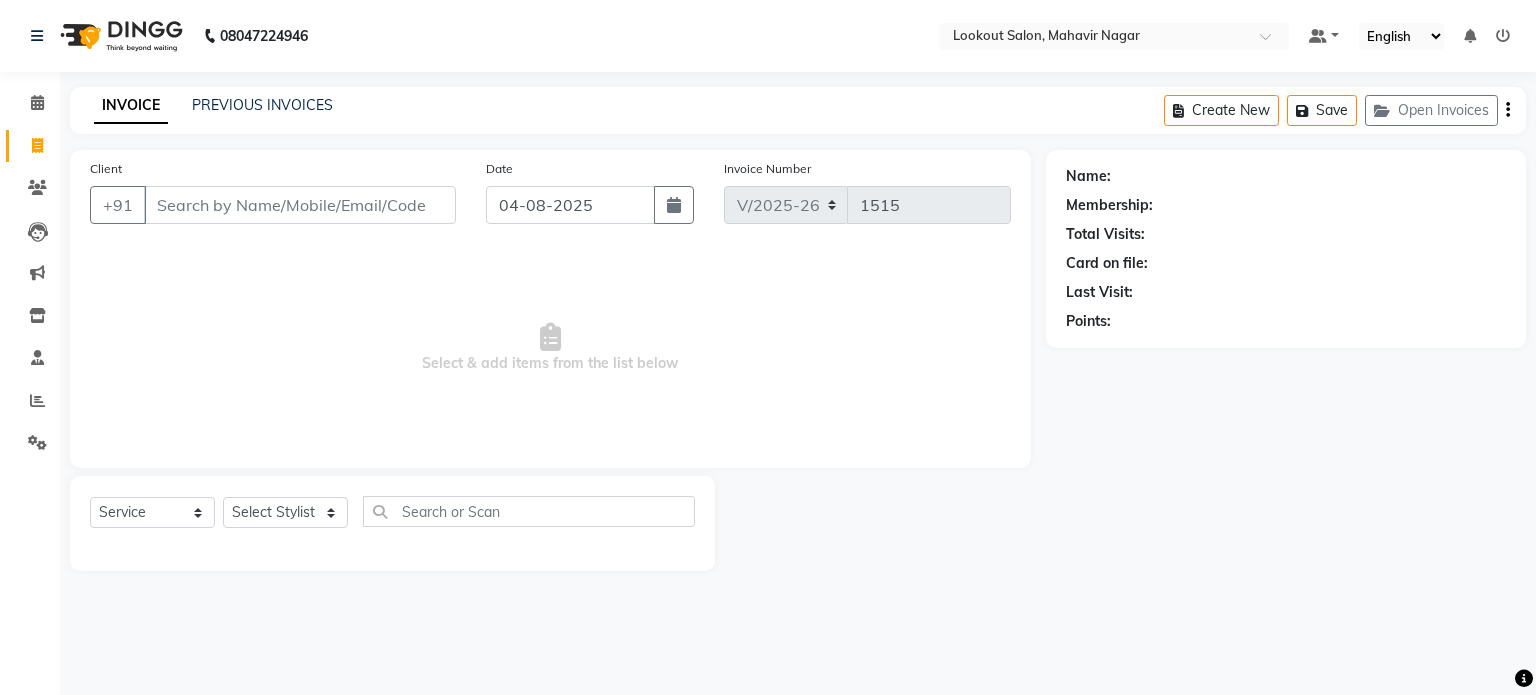 click on "Client" at bounding box center [300, 205] 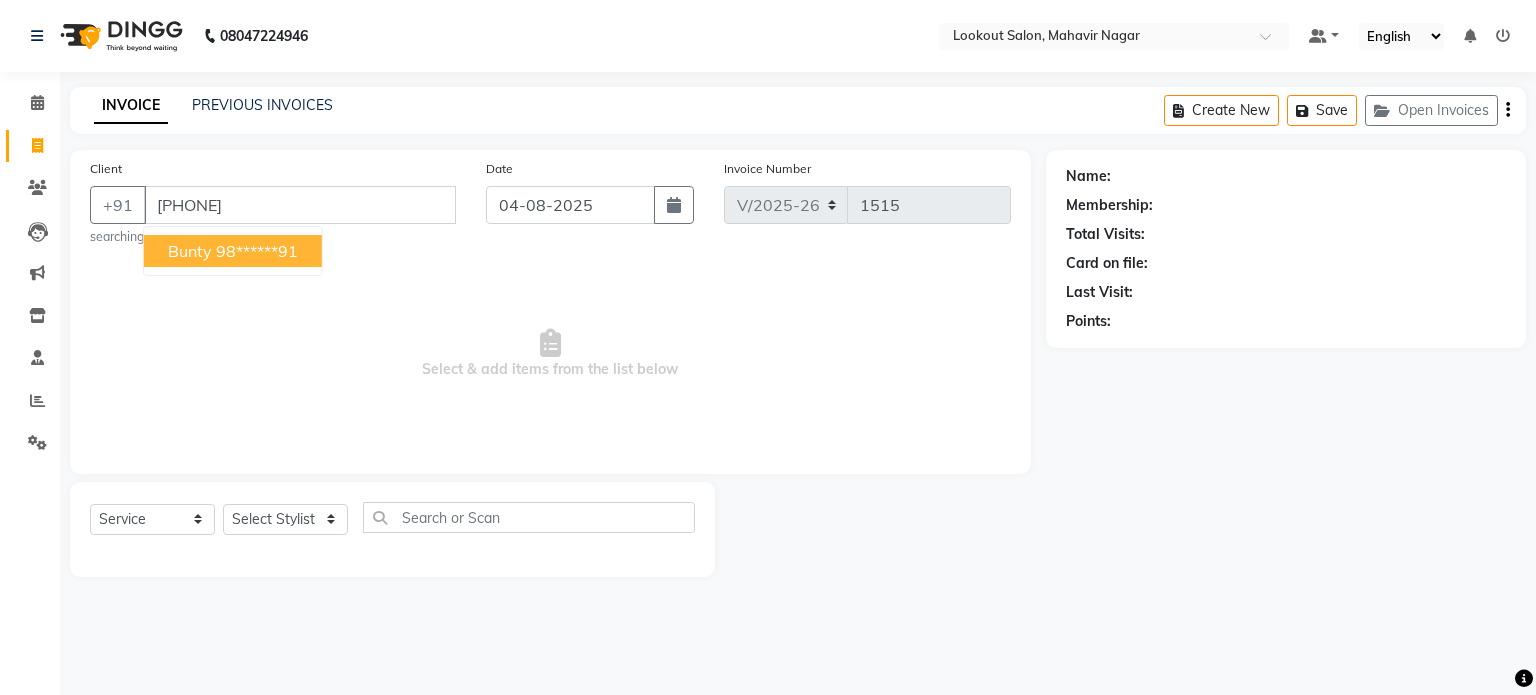 type on "[PHONE]" 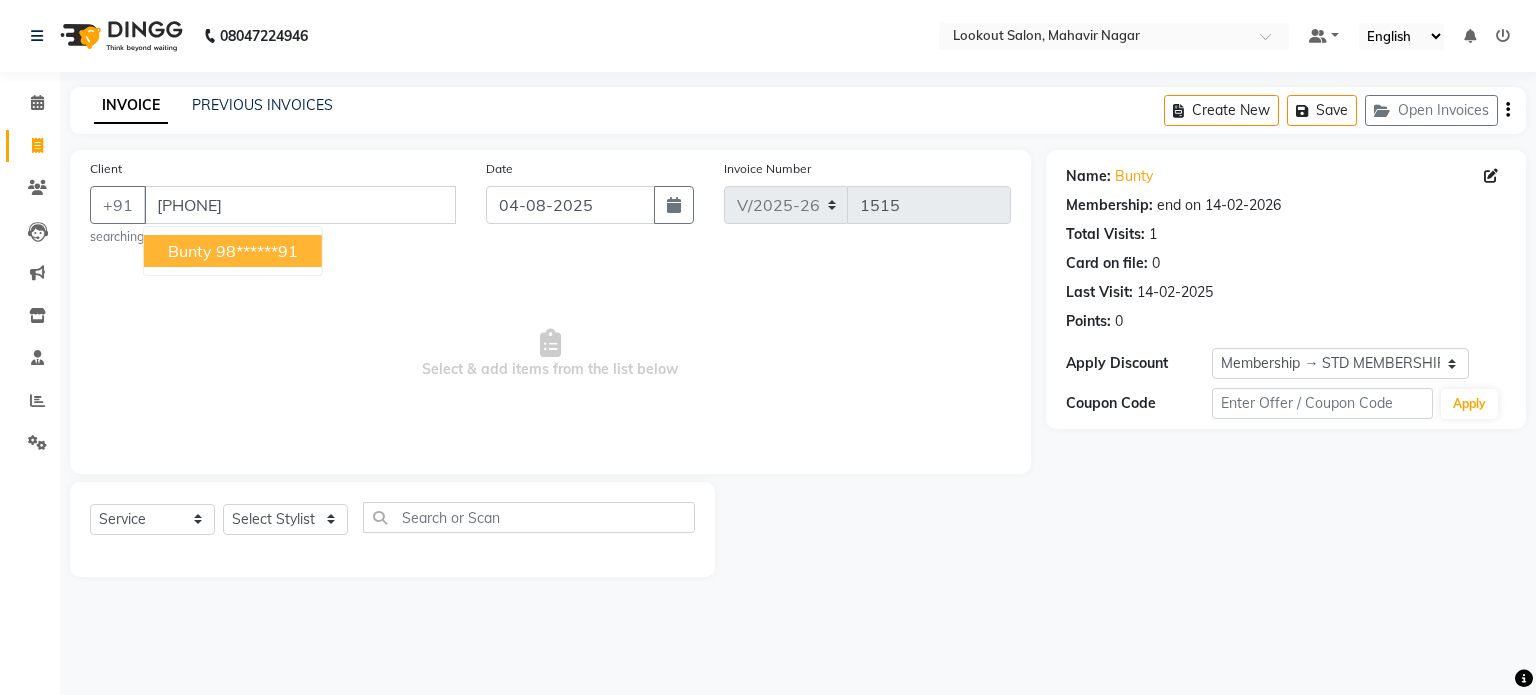 click on "98******91" at bounding box center [257, 251] 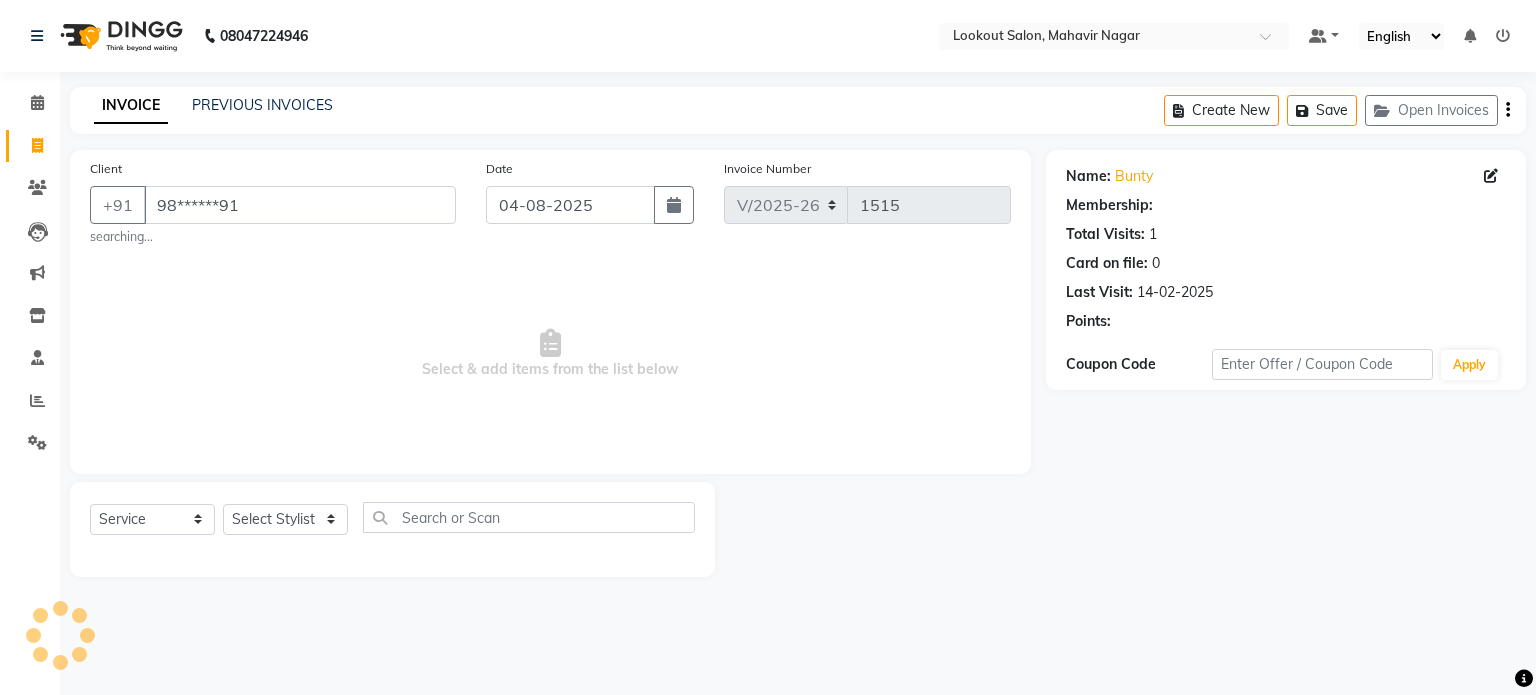 select on "1: Object" 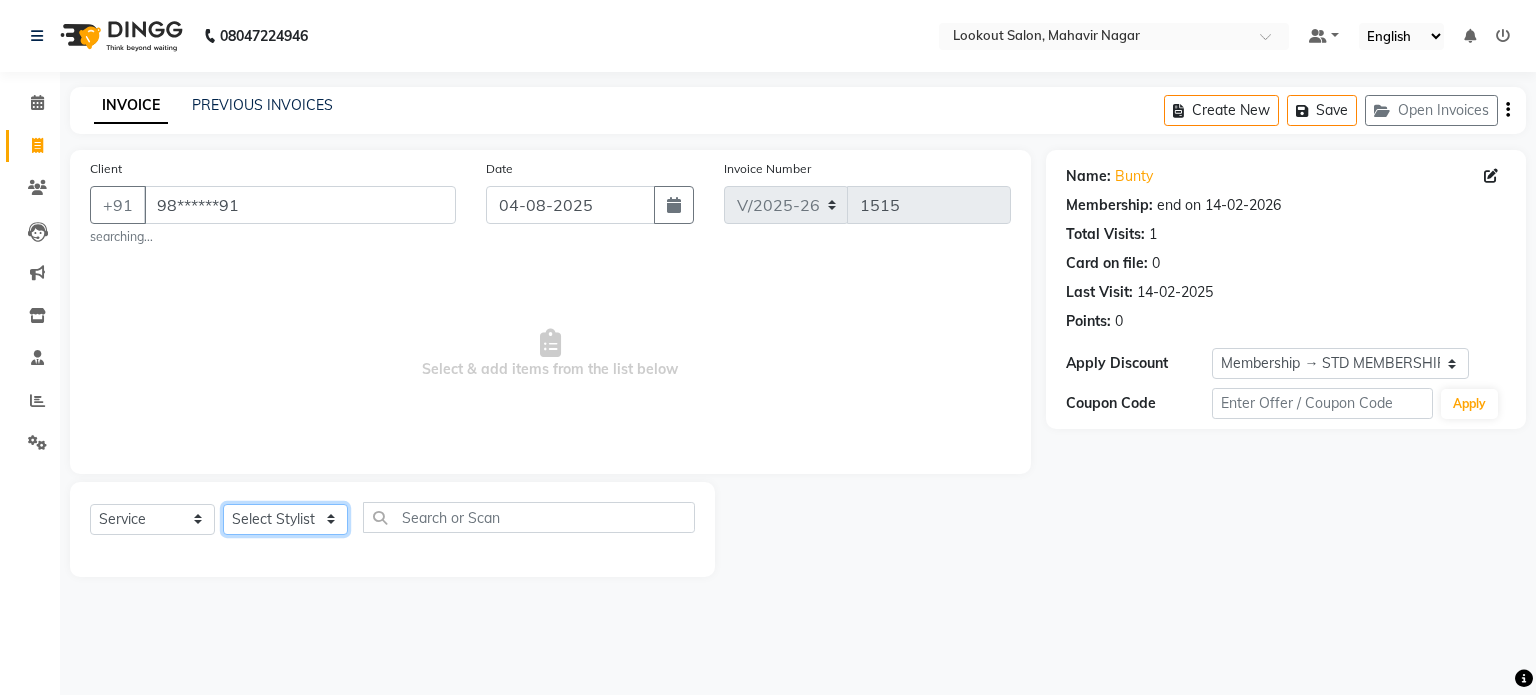 click on "Select Stylist [FIRST] [FIRST] [FIRST] [FIRST] [FIRST] [FIRST] [FIRST] [FIRST] [FIRST] [FIRST]" 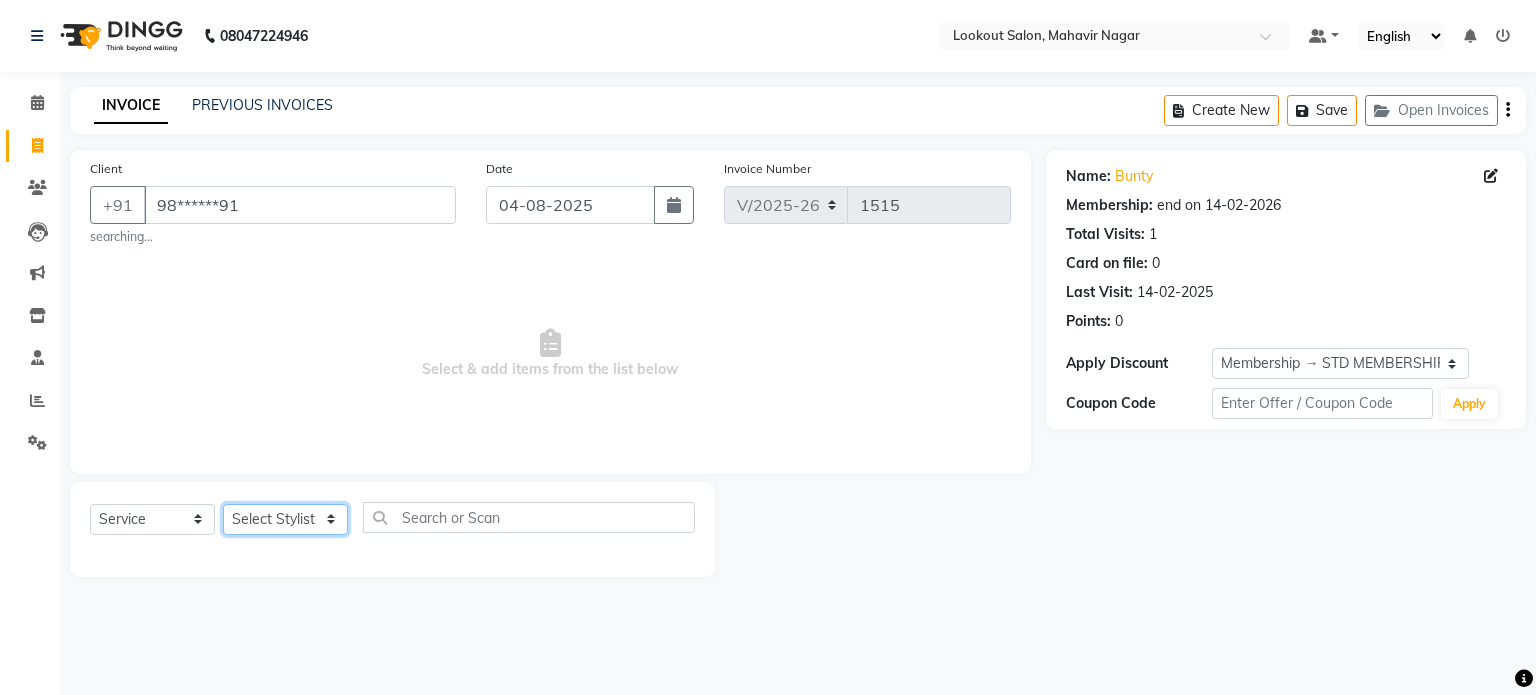 select on "[PHONE]" 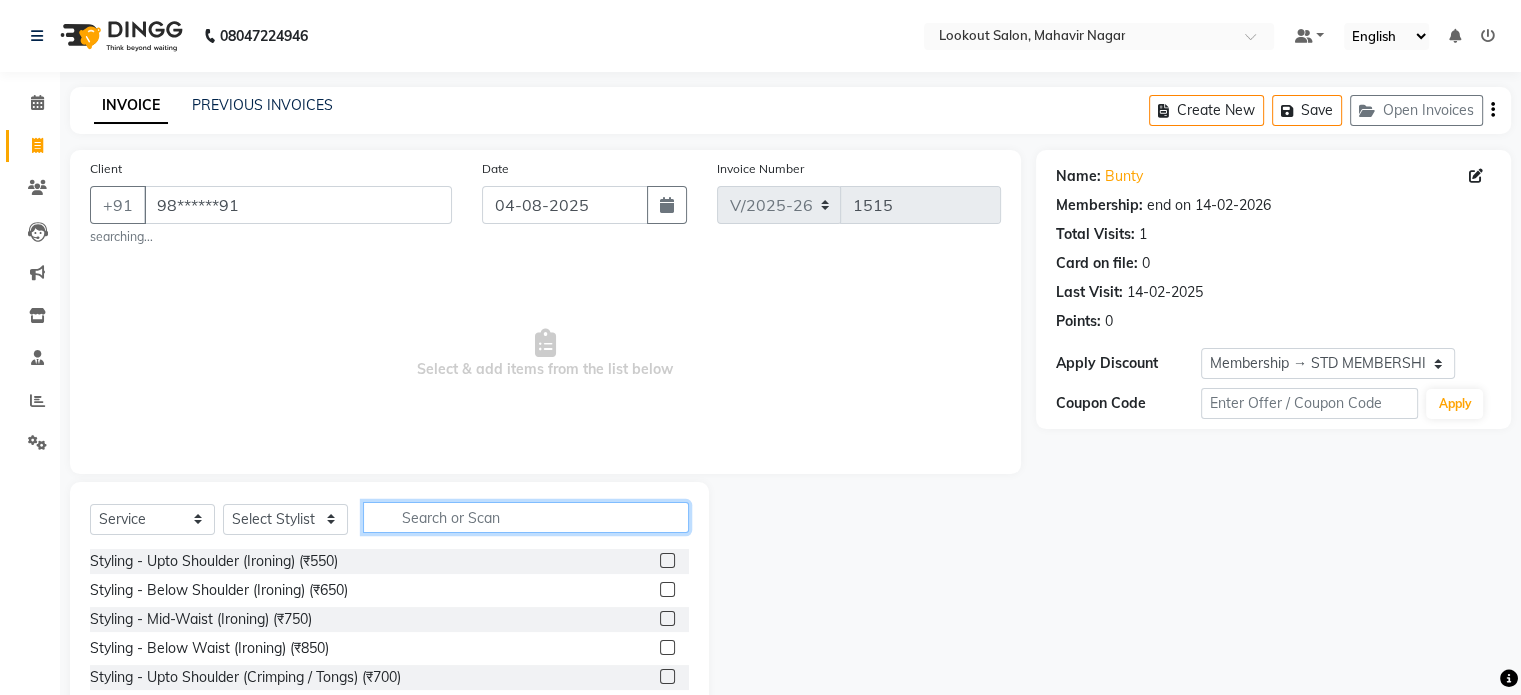 click 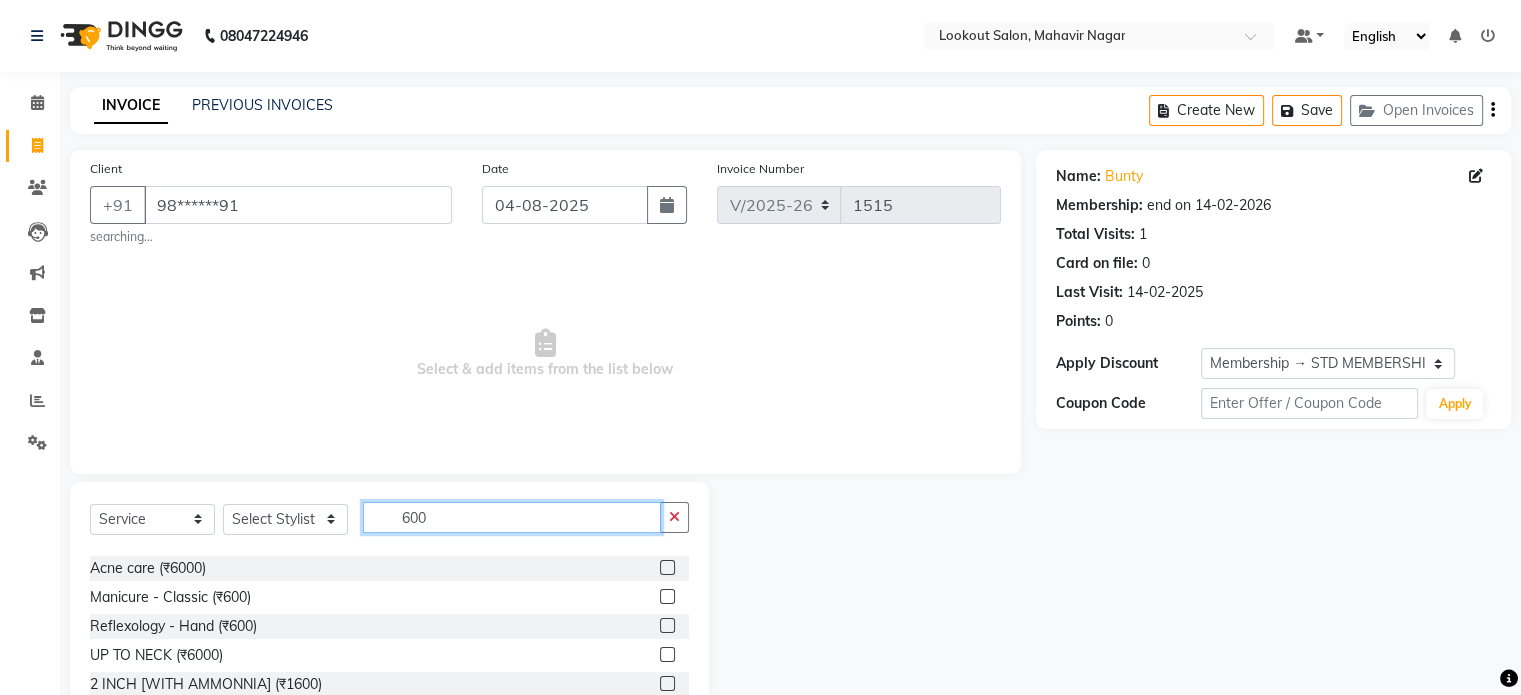 scroll, scrollTop: 496, scrollLeft: 0, axis: vertical 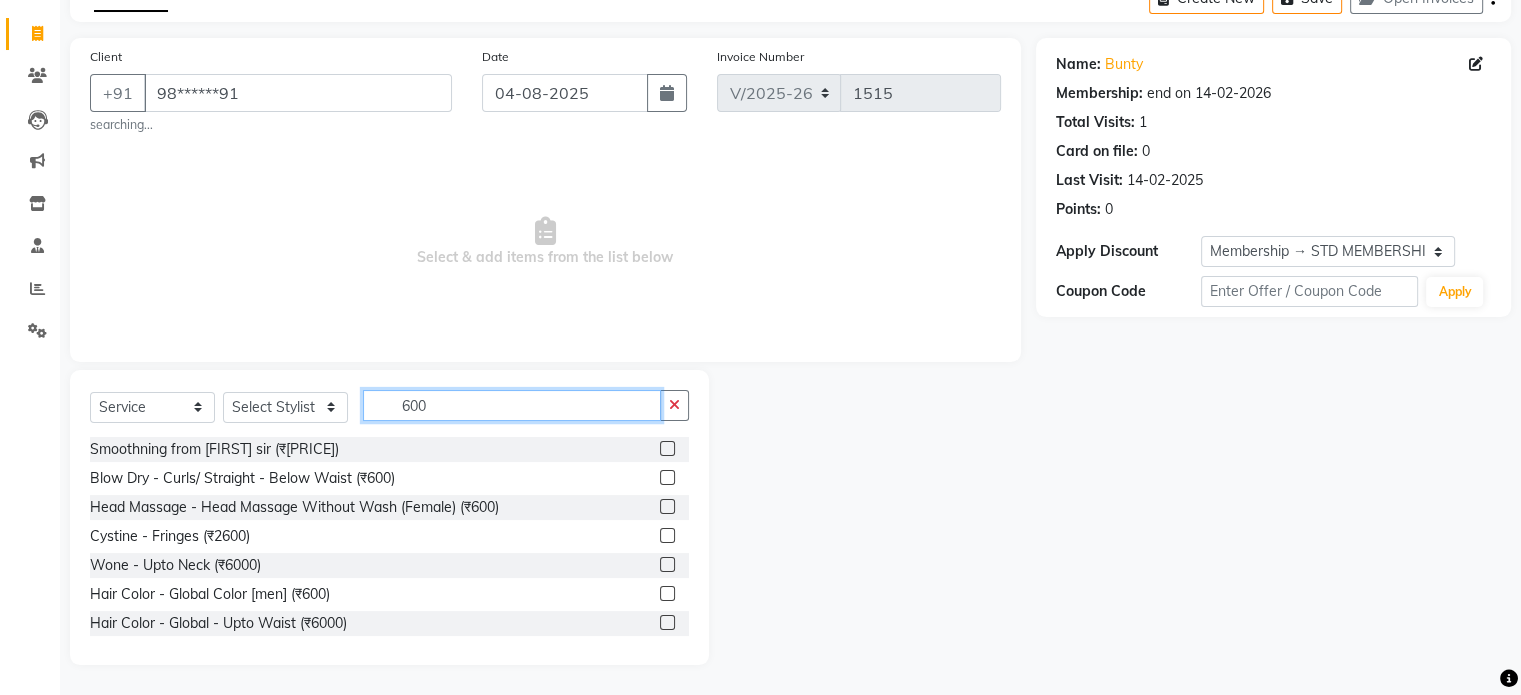 click on "600" 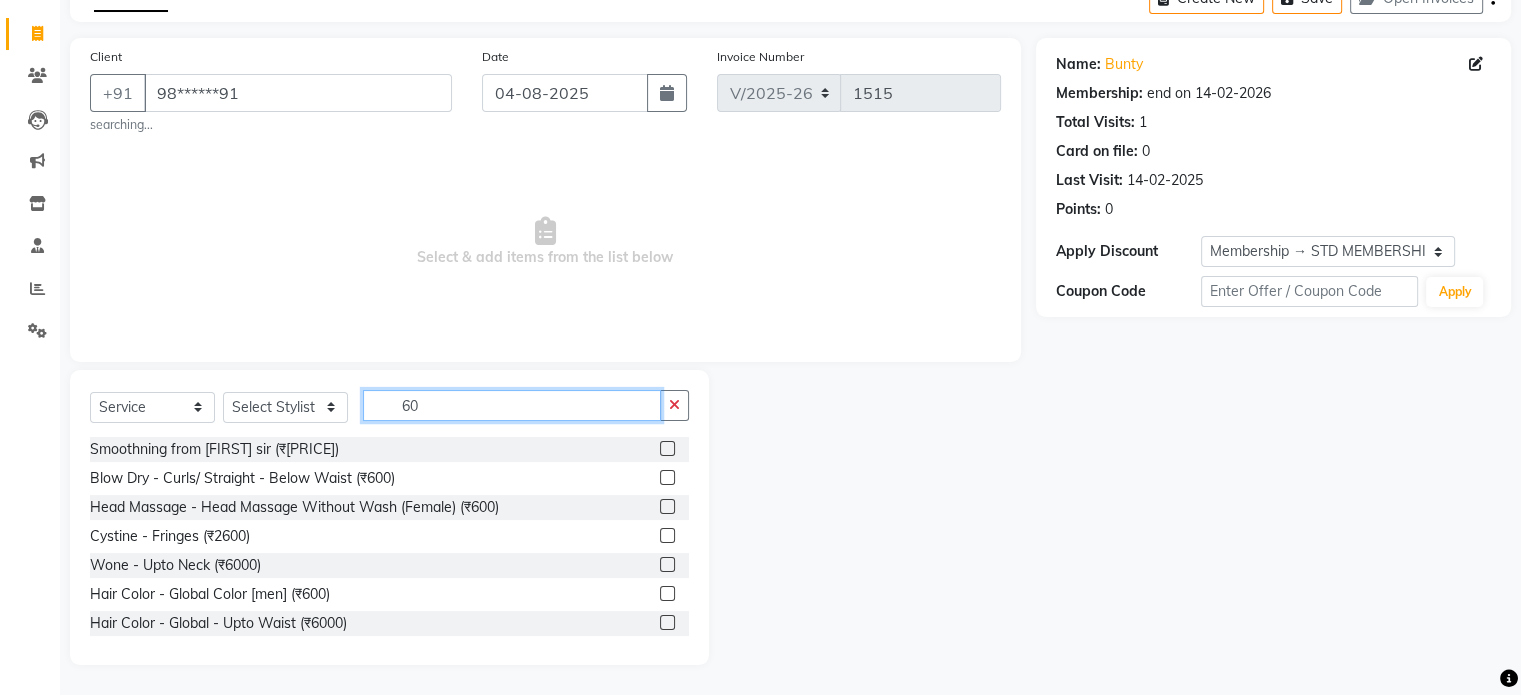 type on "6" 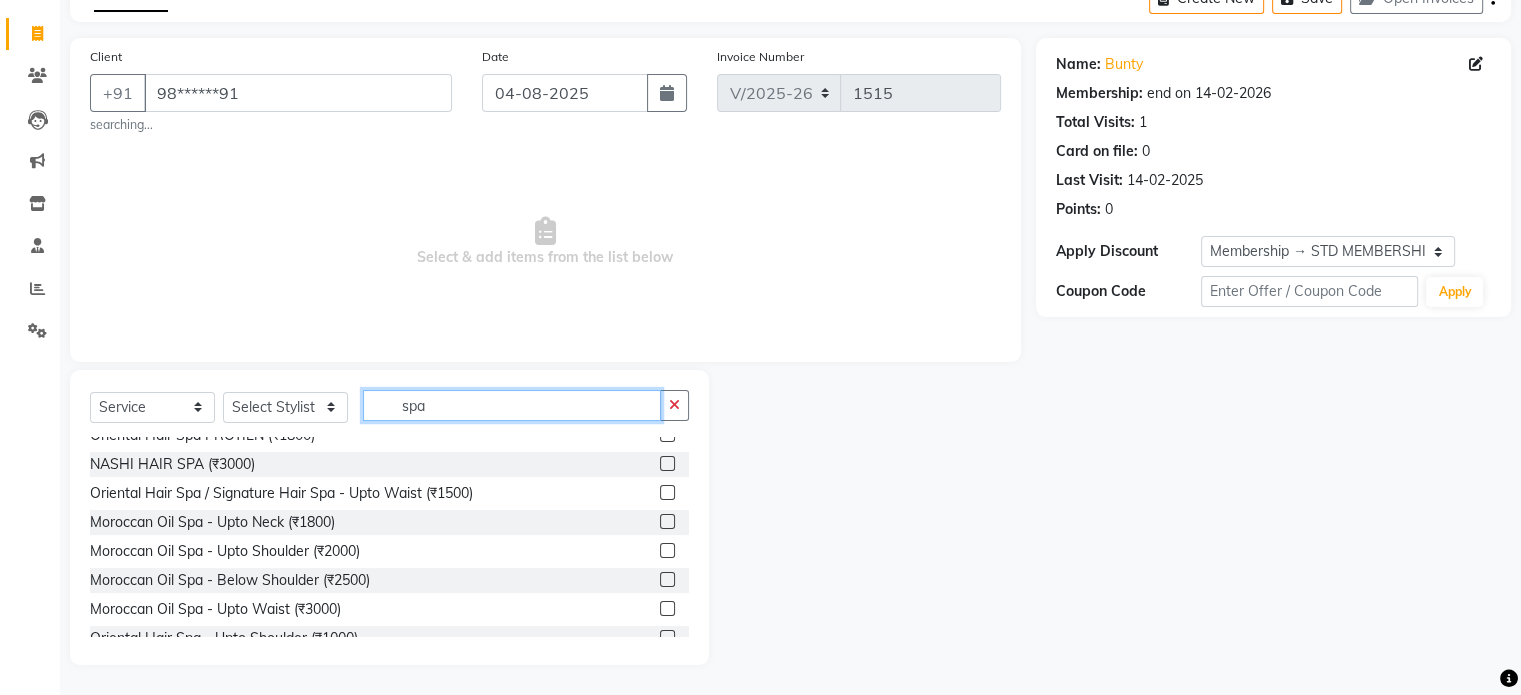 scroll, scrollTop: 0, scrollLeft: 0, axis: both 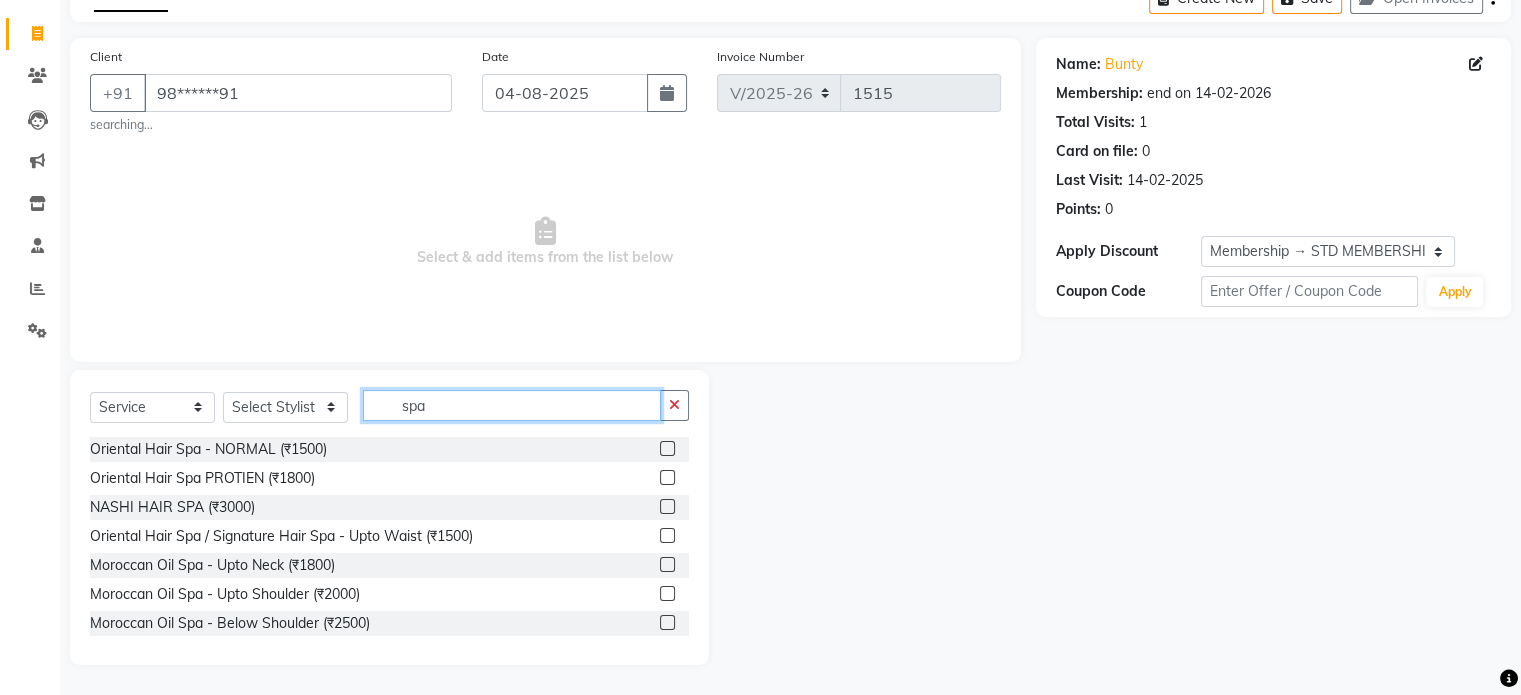 click on "spa" 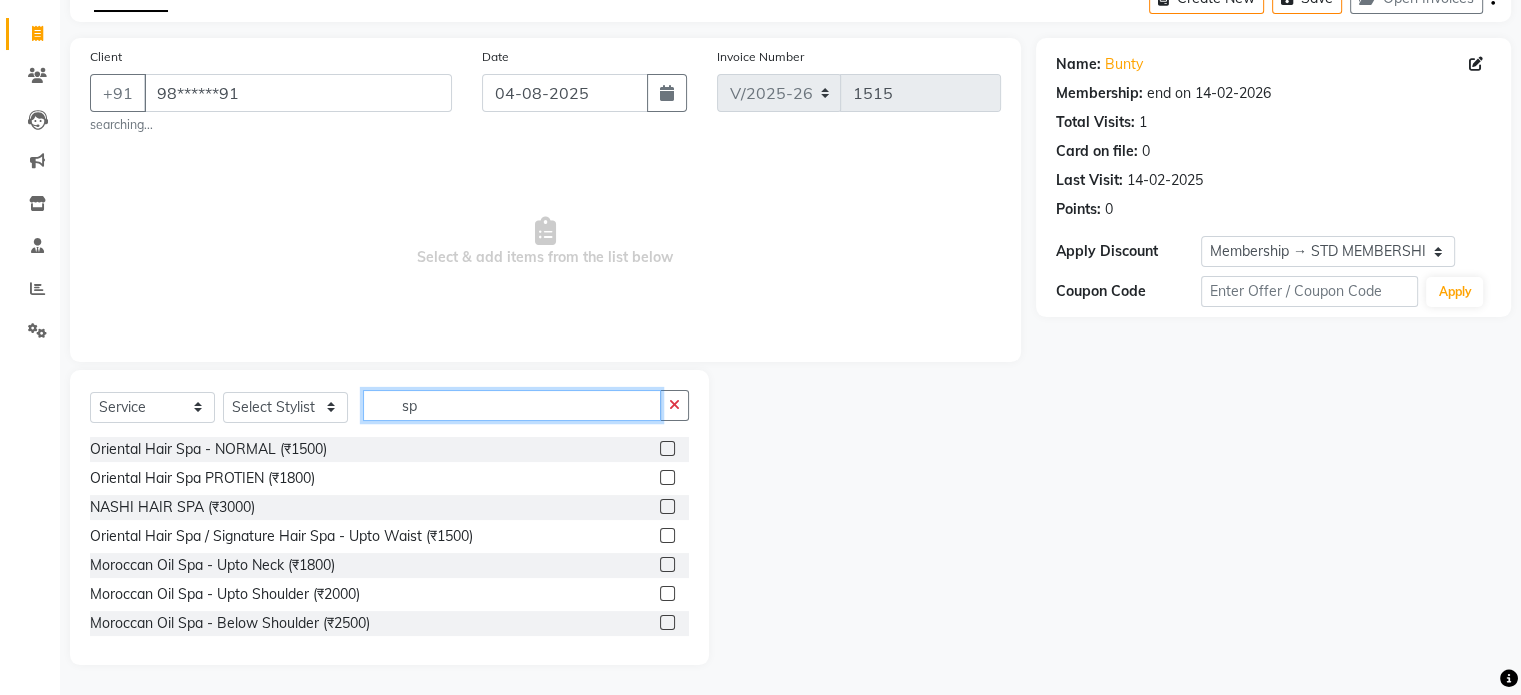 type on "s" 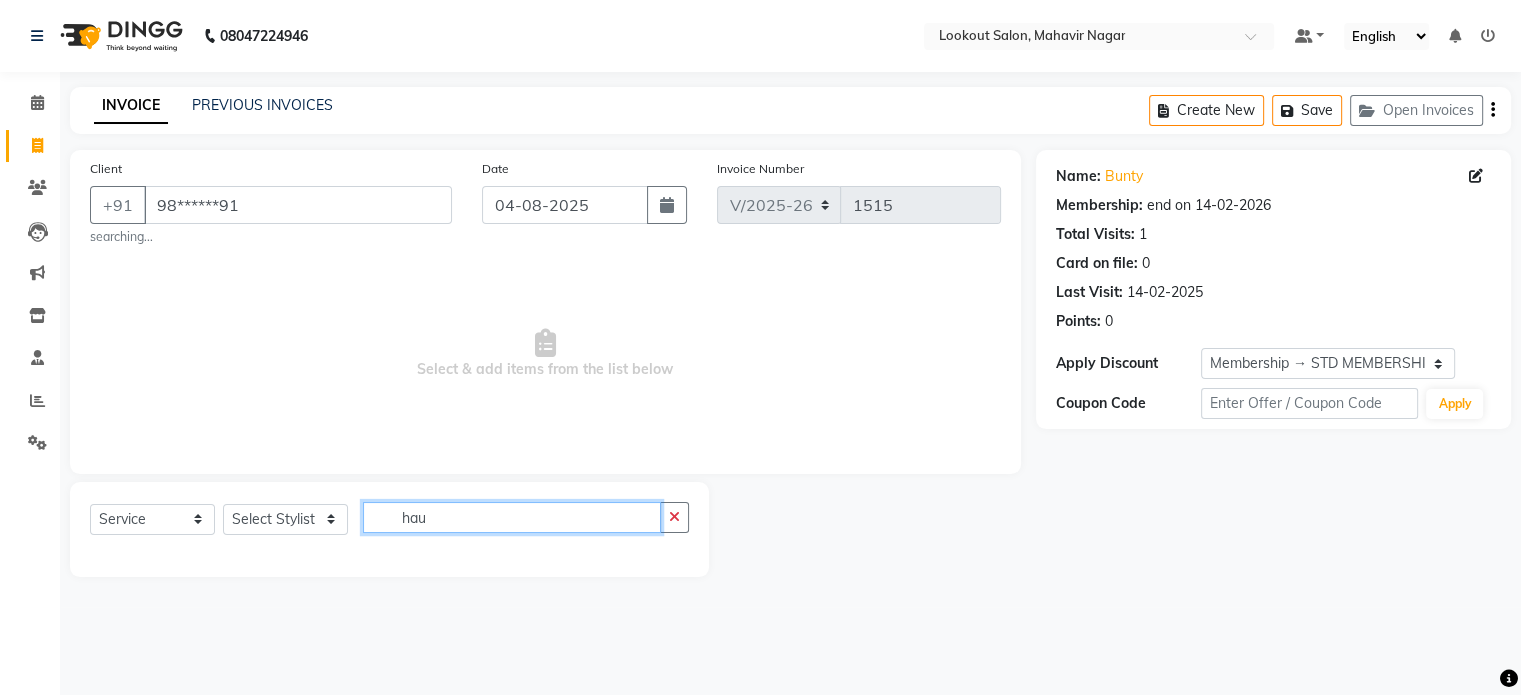 scroll, scrollTop: 0, scrollLeft: 0, axis: both 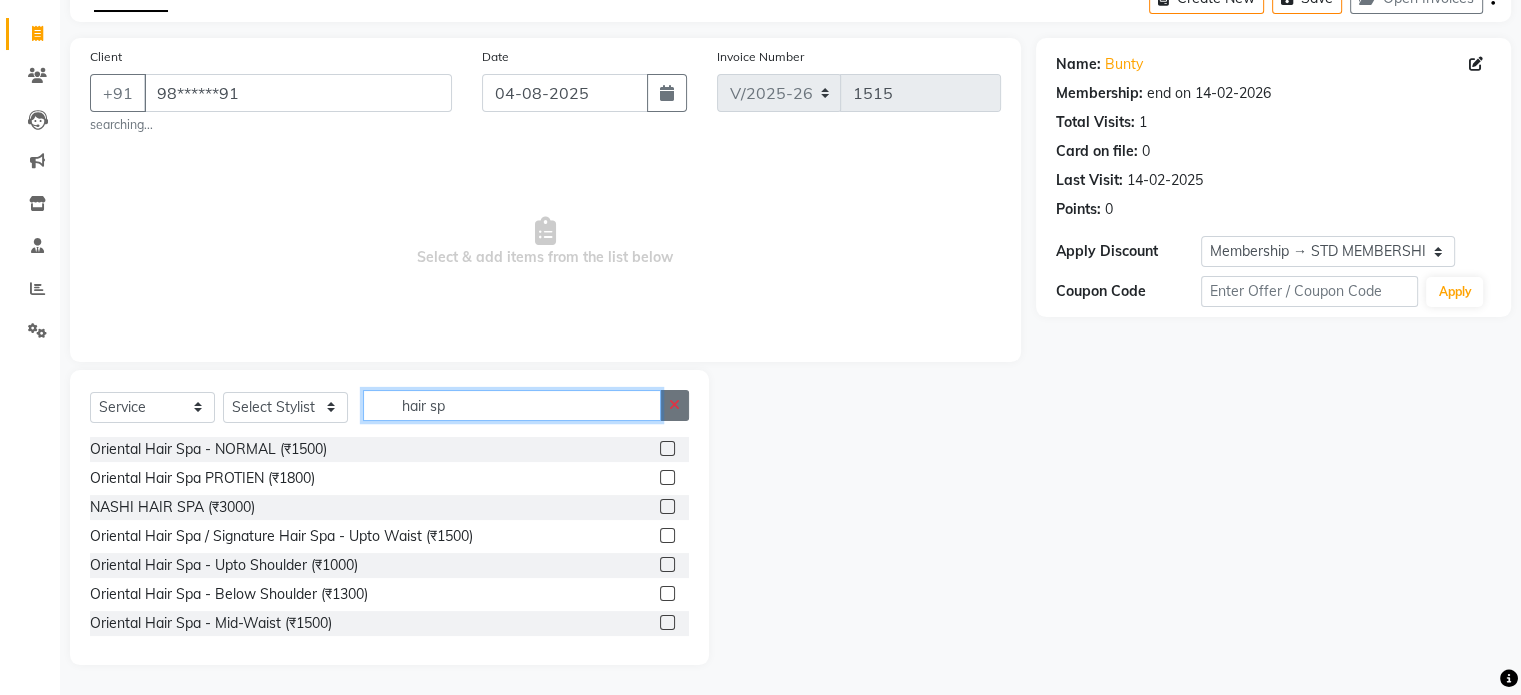 type on "hair sp" 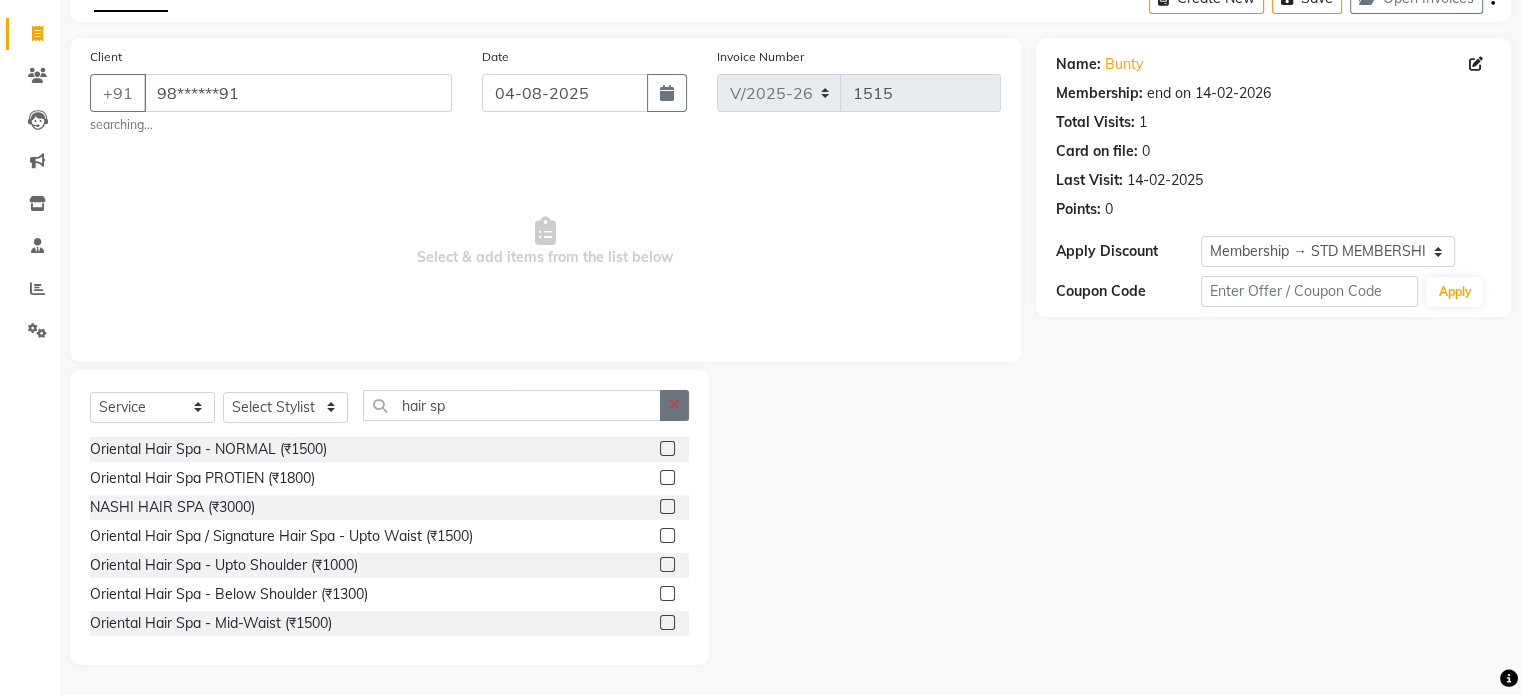 click 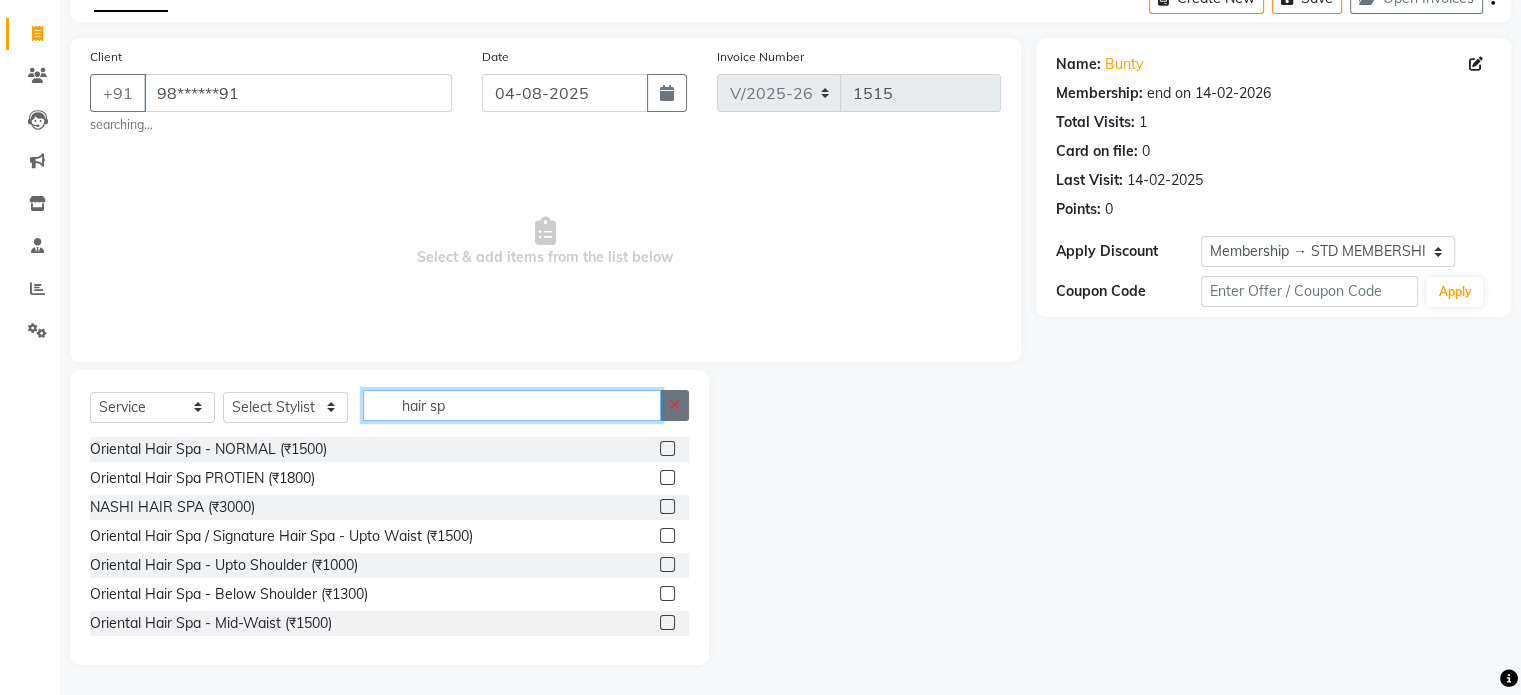 type 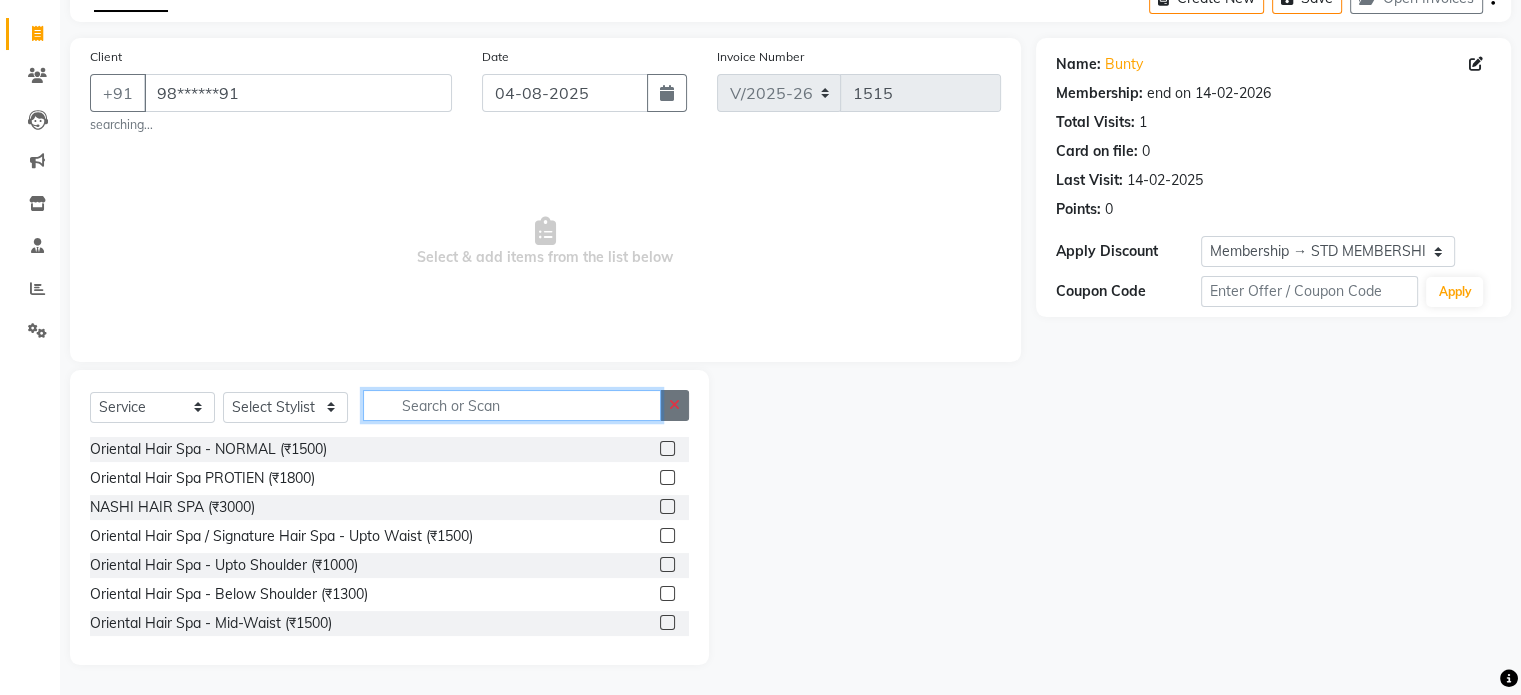click 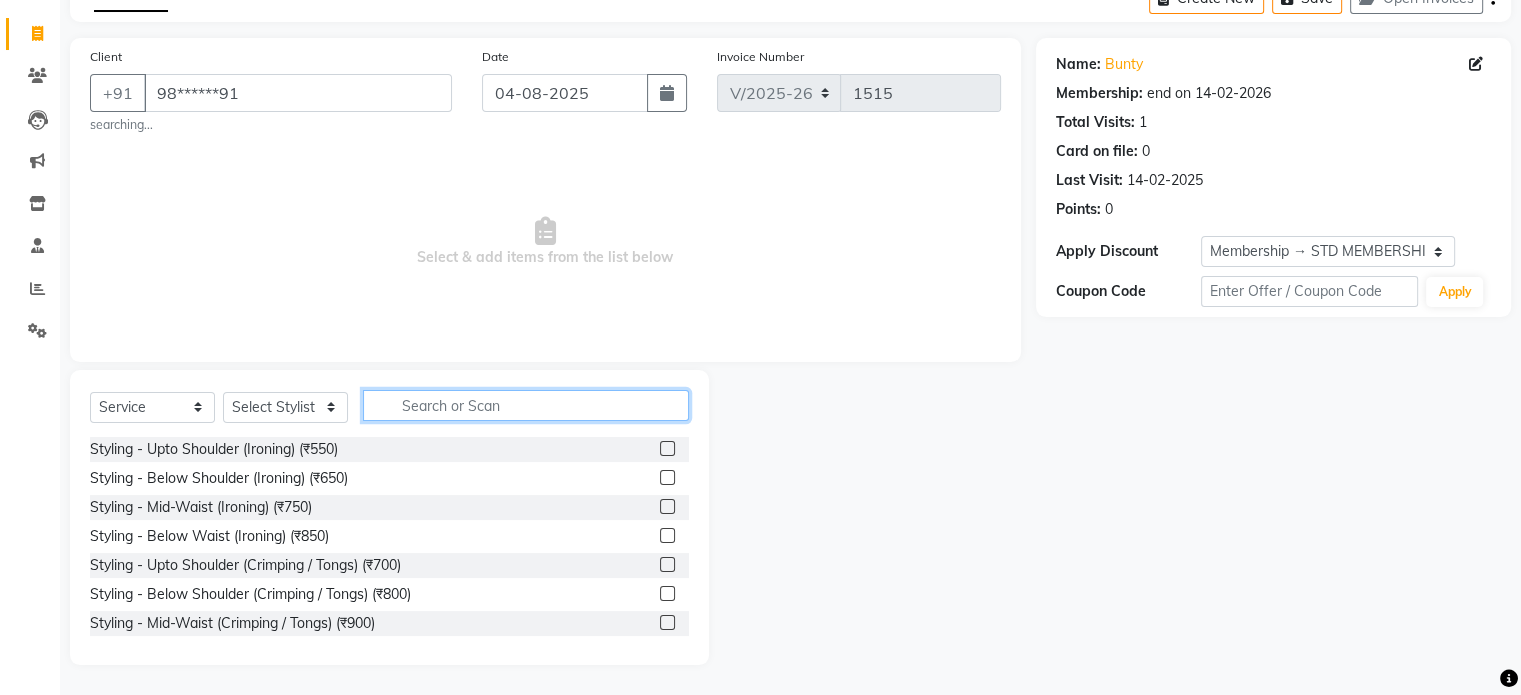 click 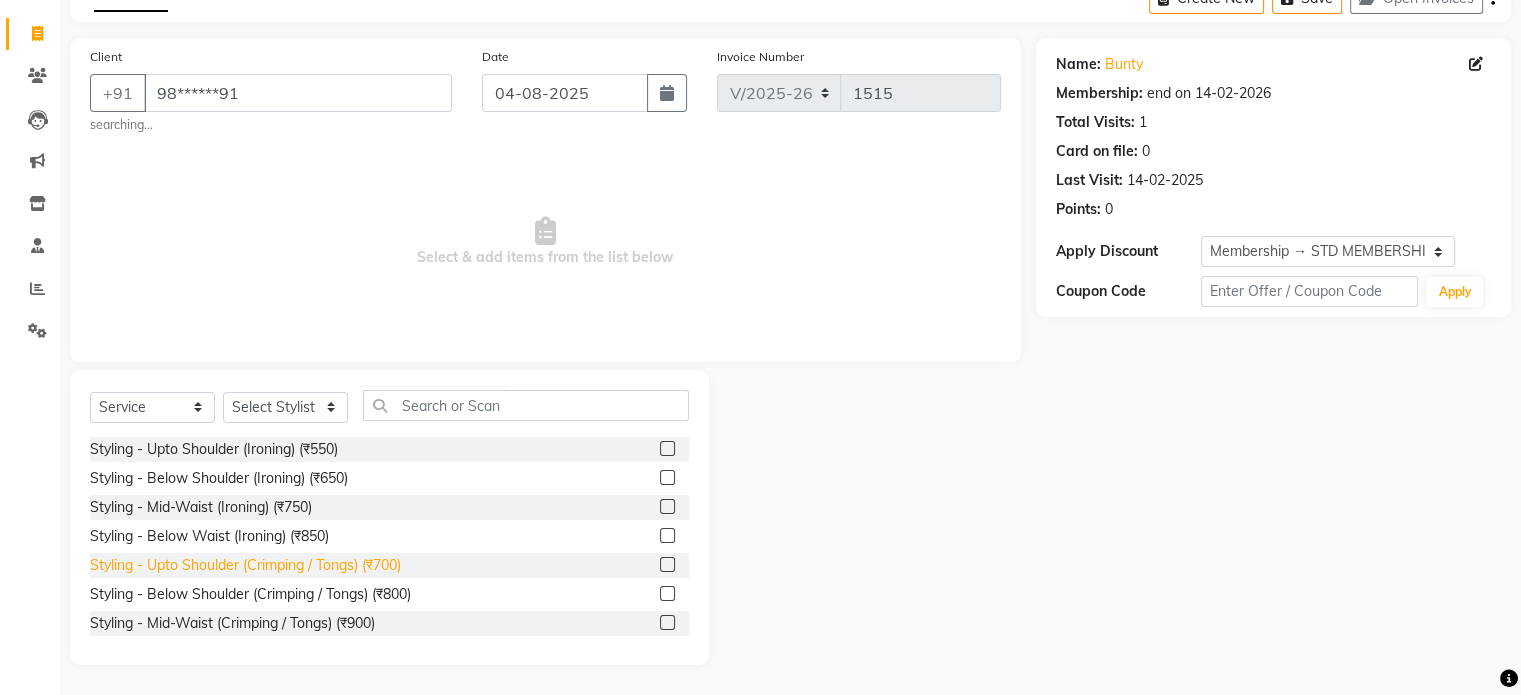 click on "Styling - Upto Shoulder (Crimping / Tongs) (₹700)" 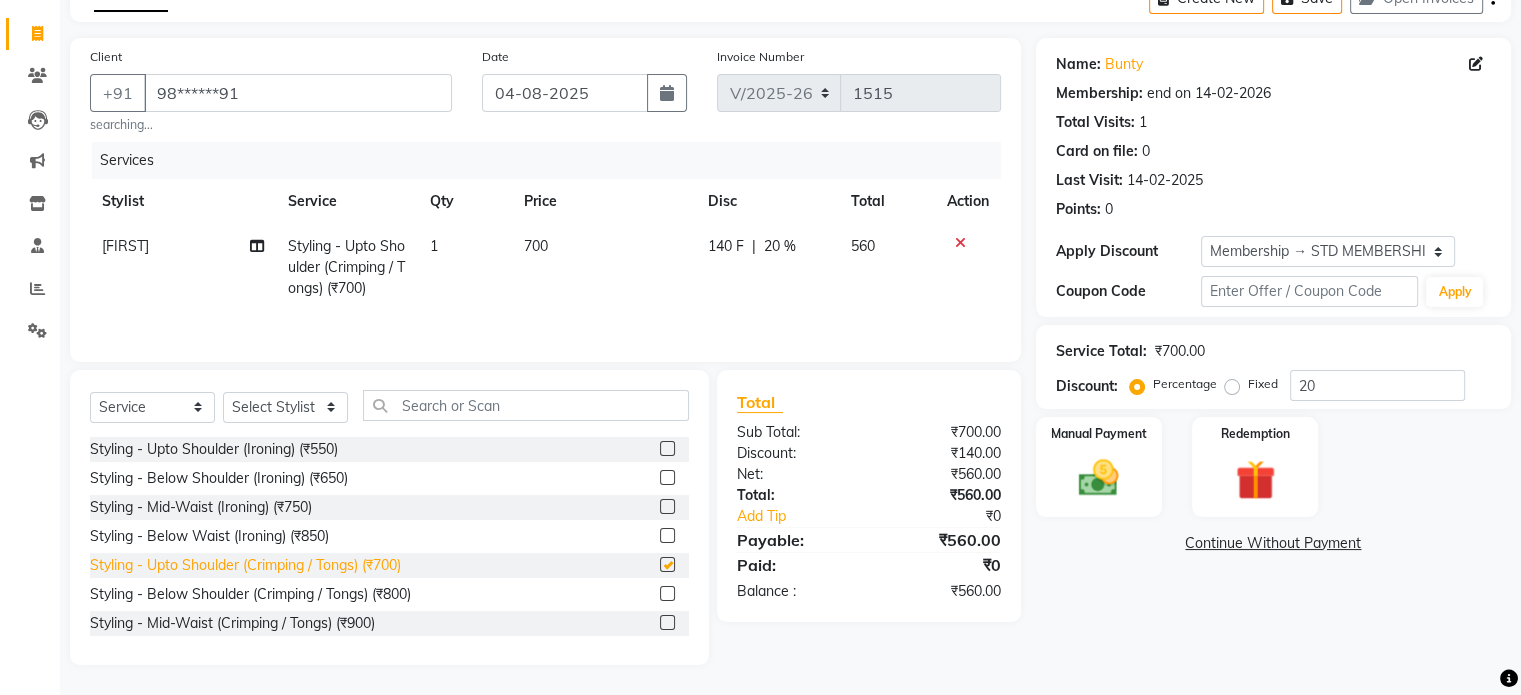 checkbox on "false" 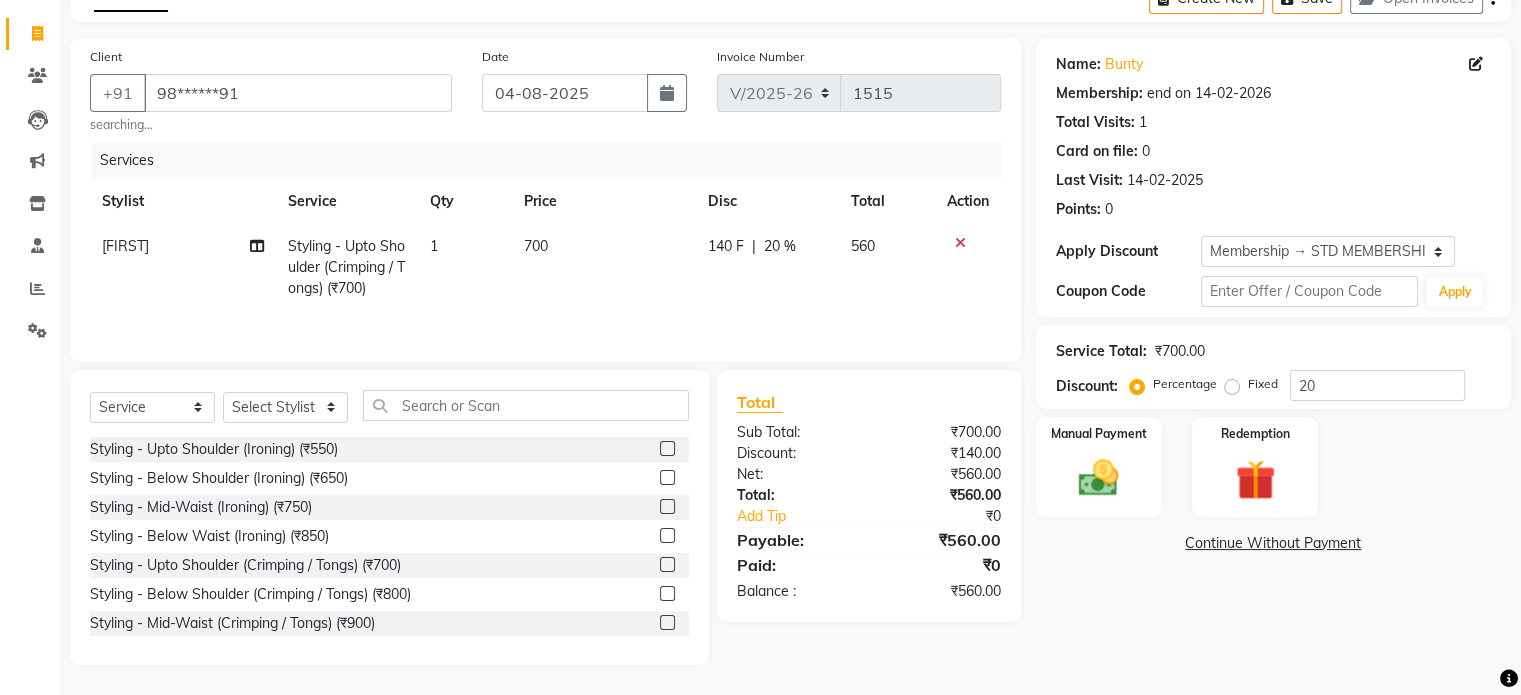 click on "700" 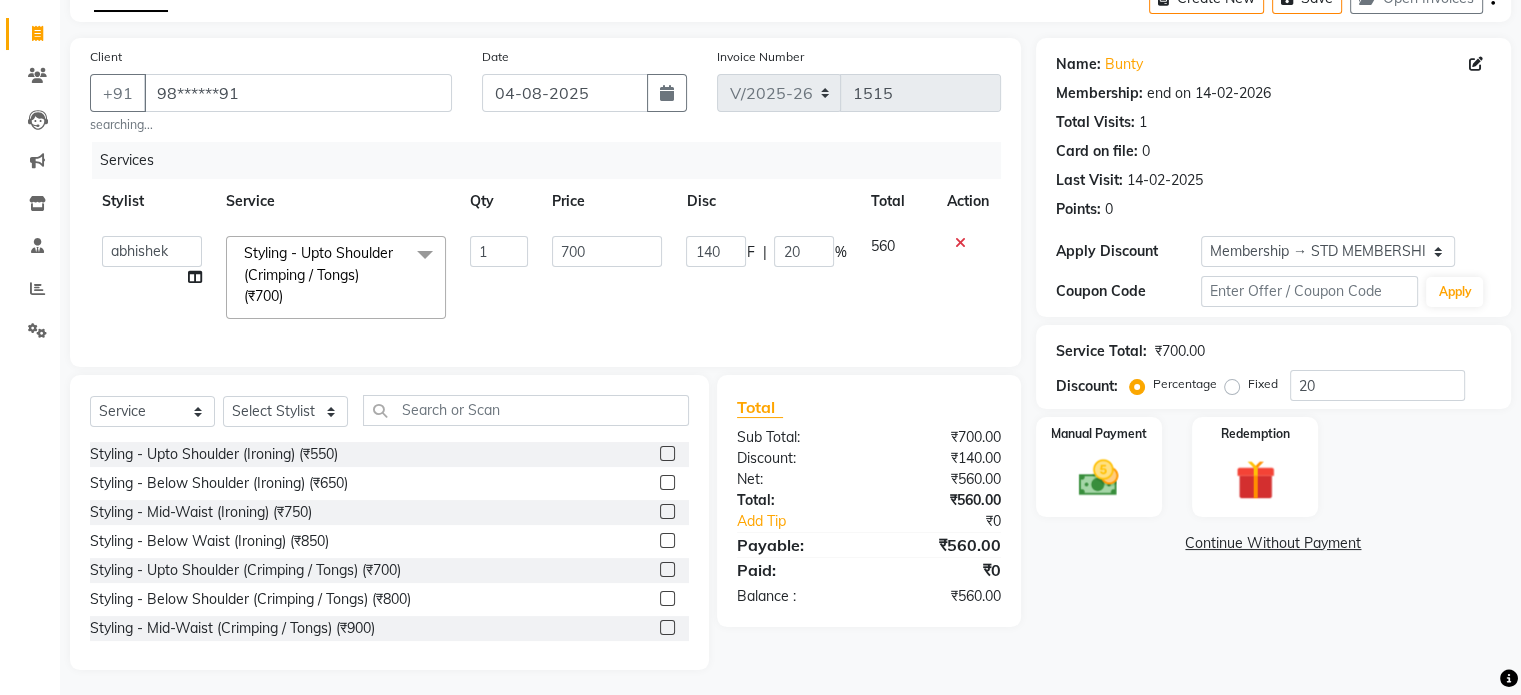 click on "700" 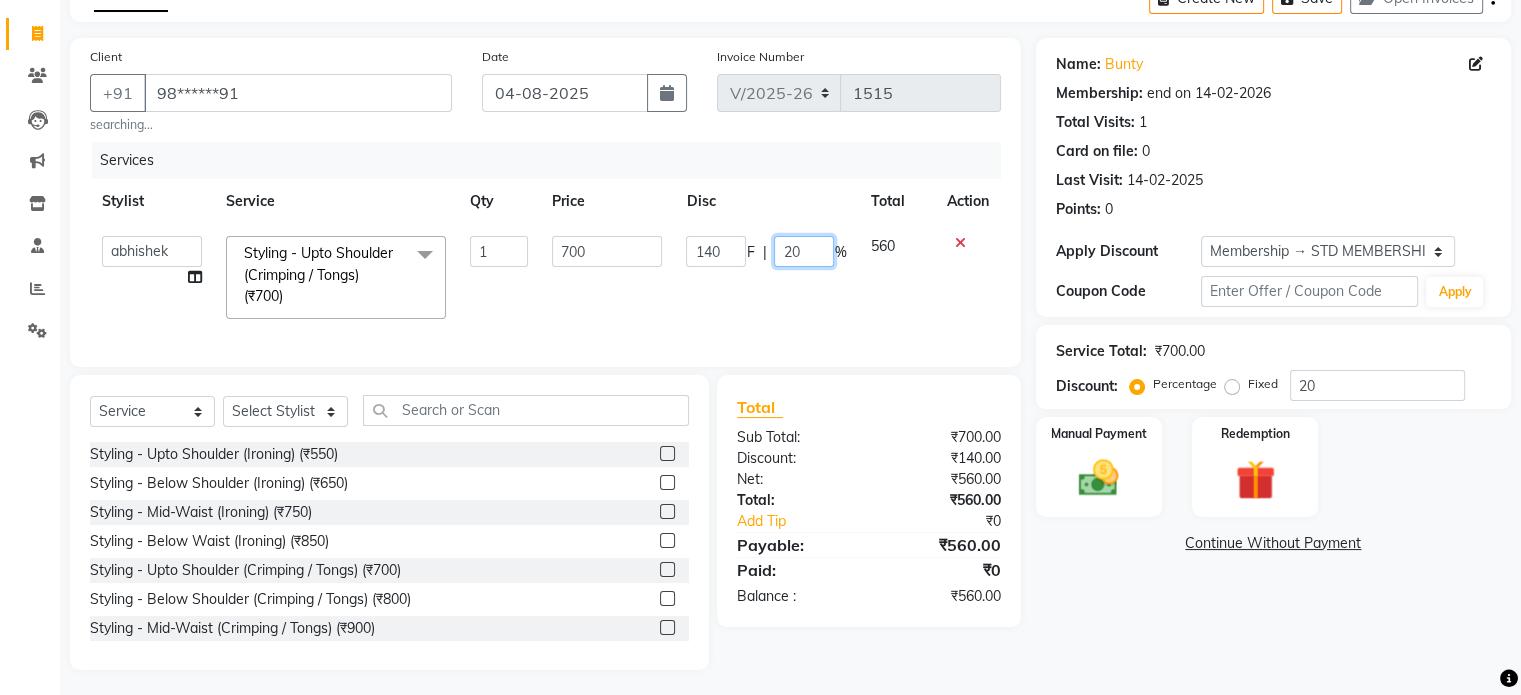 click on "20" 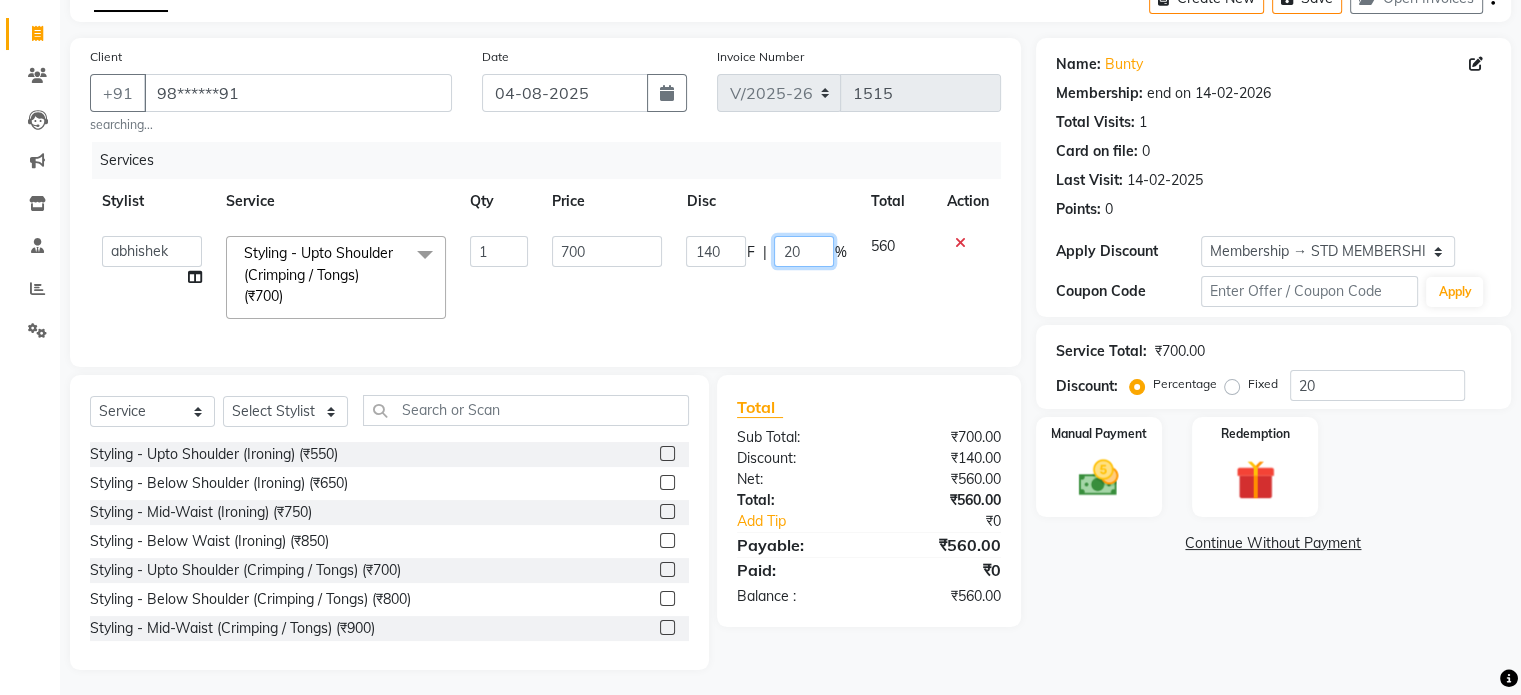 type on "2" 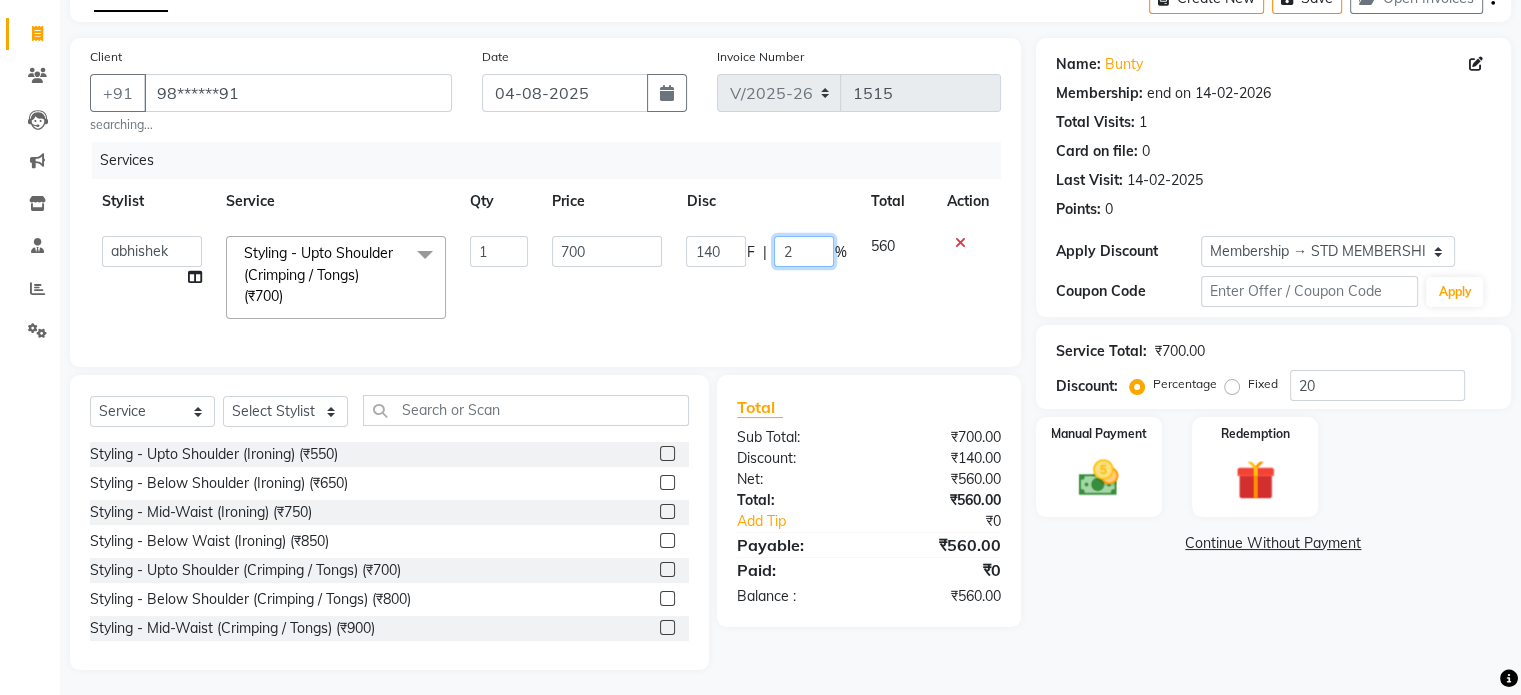 type 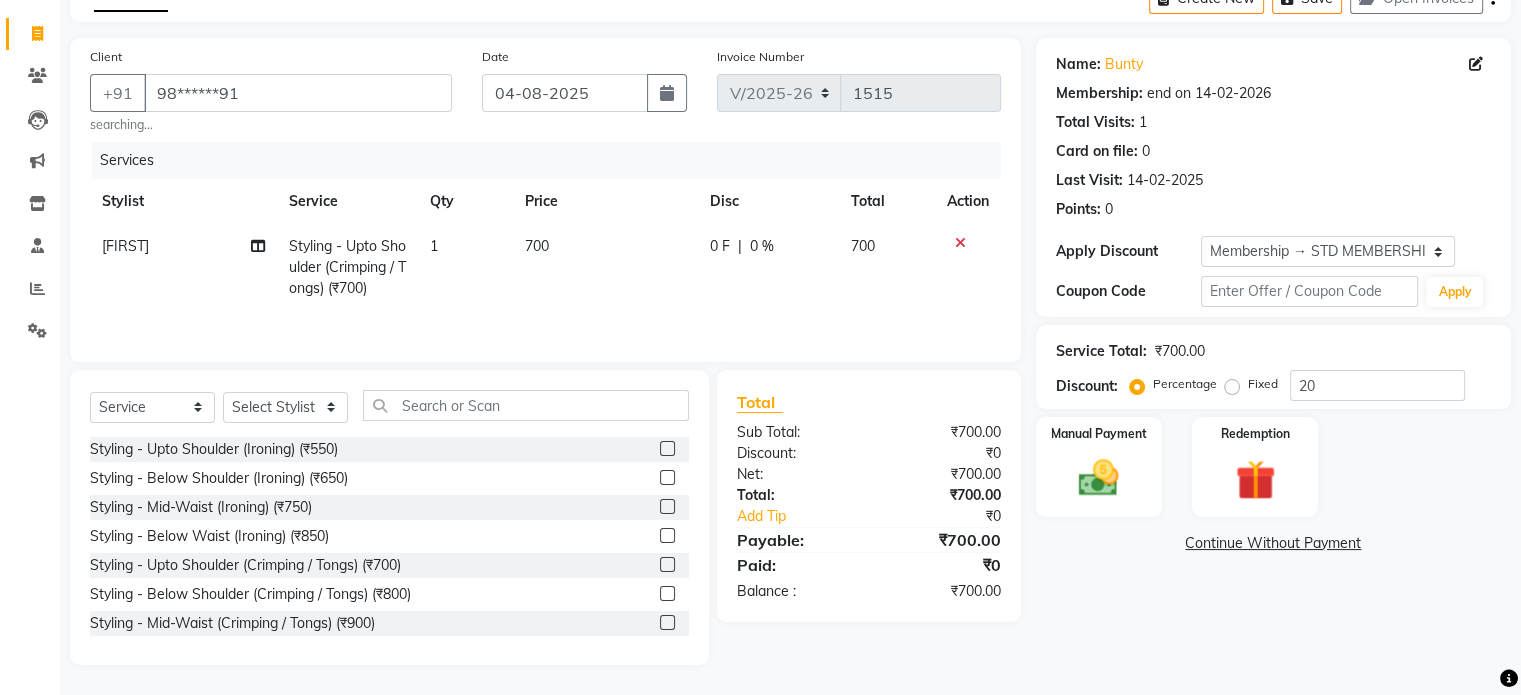 click on "700" 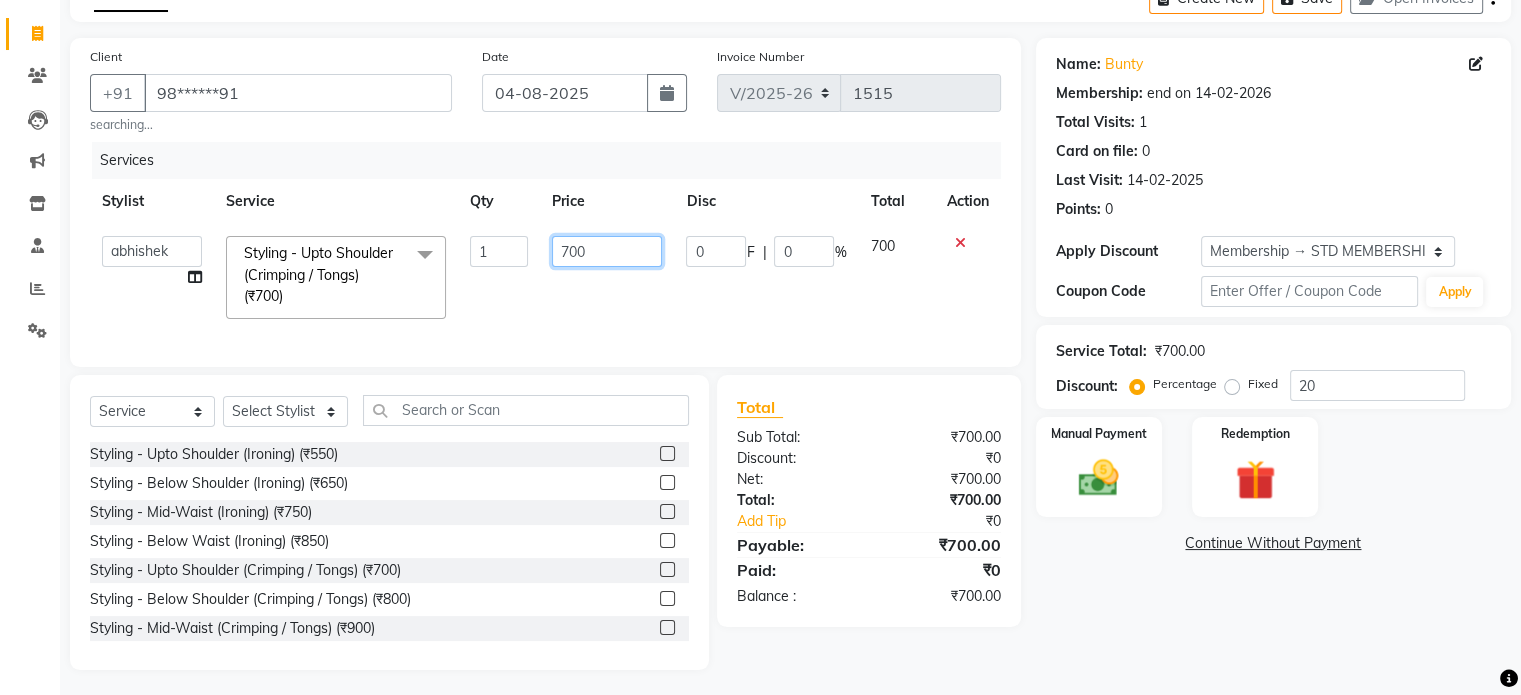 click on "700" 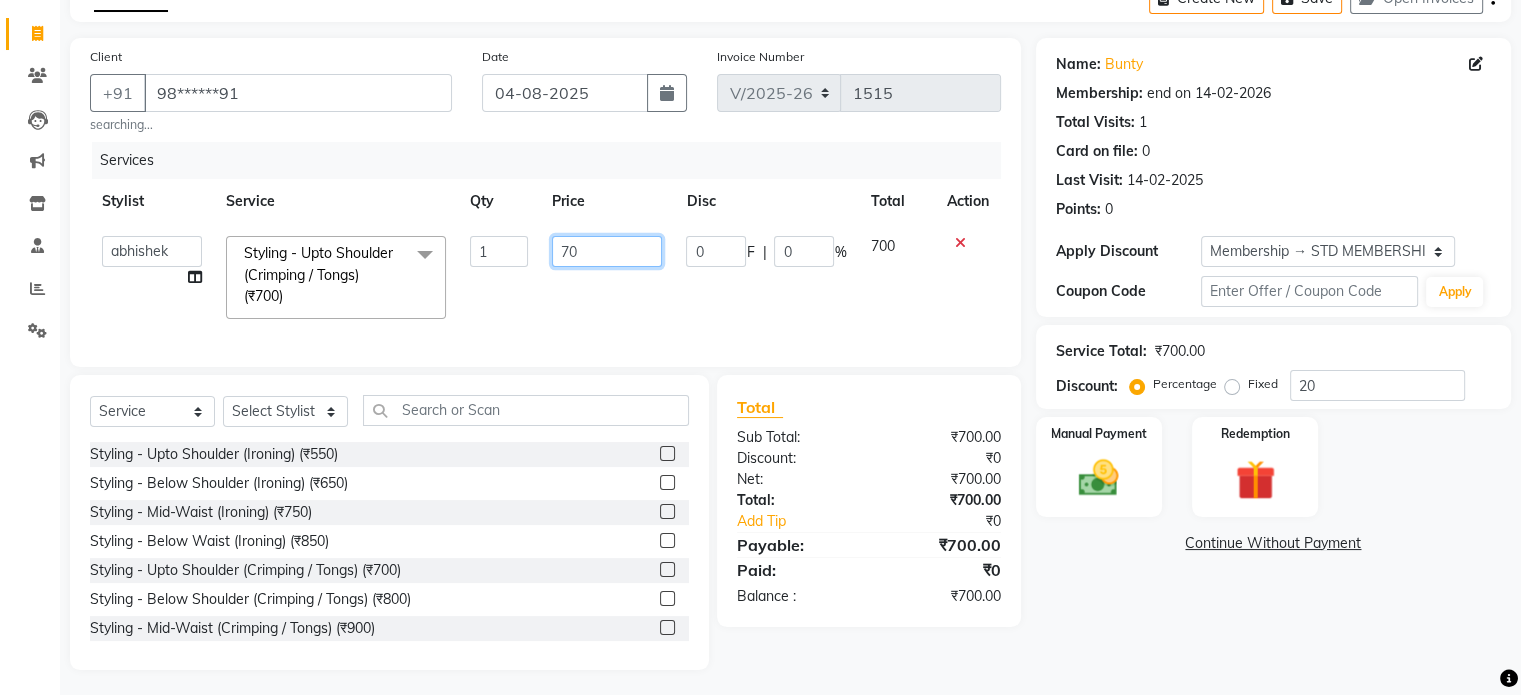 type on "7" 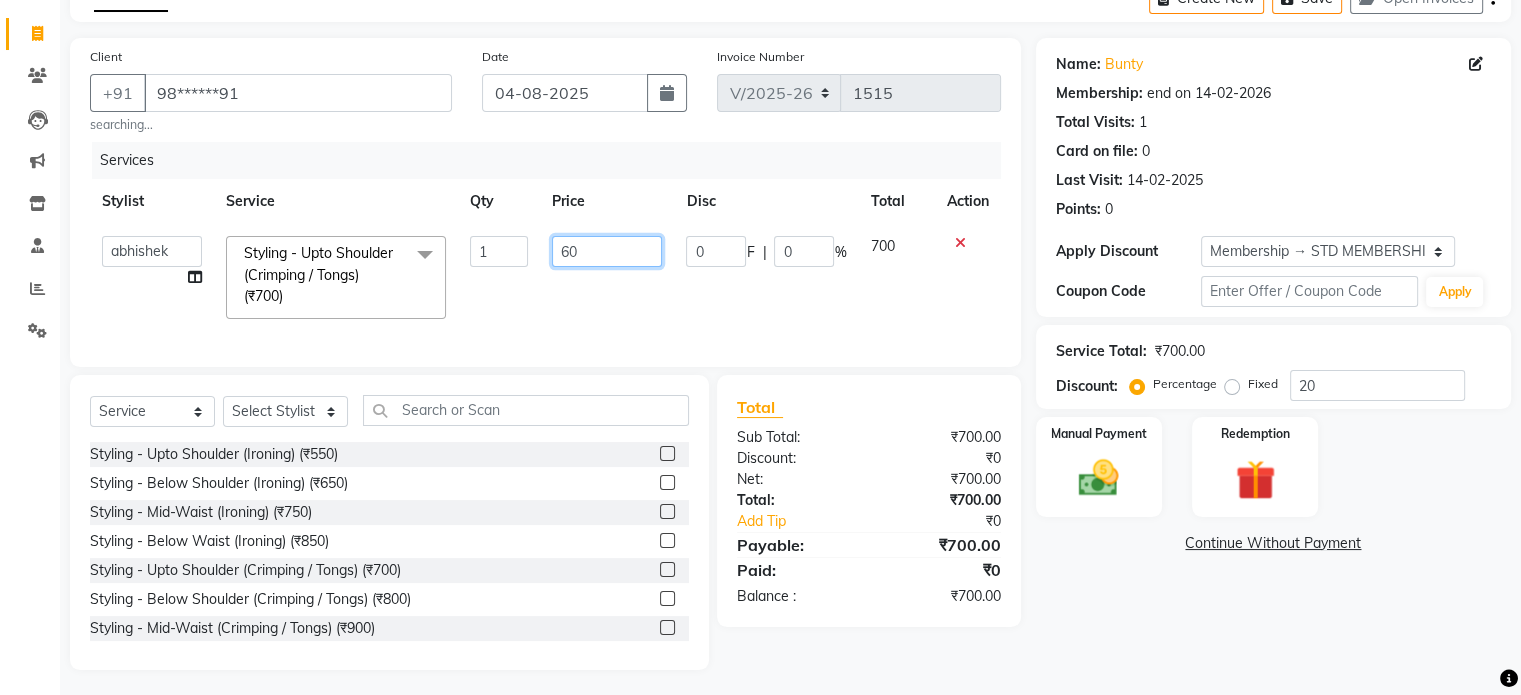 type on "600" 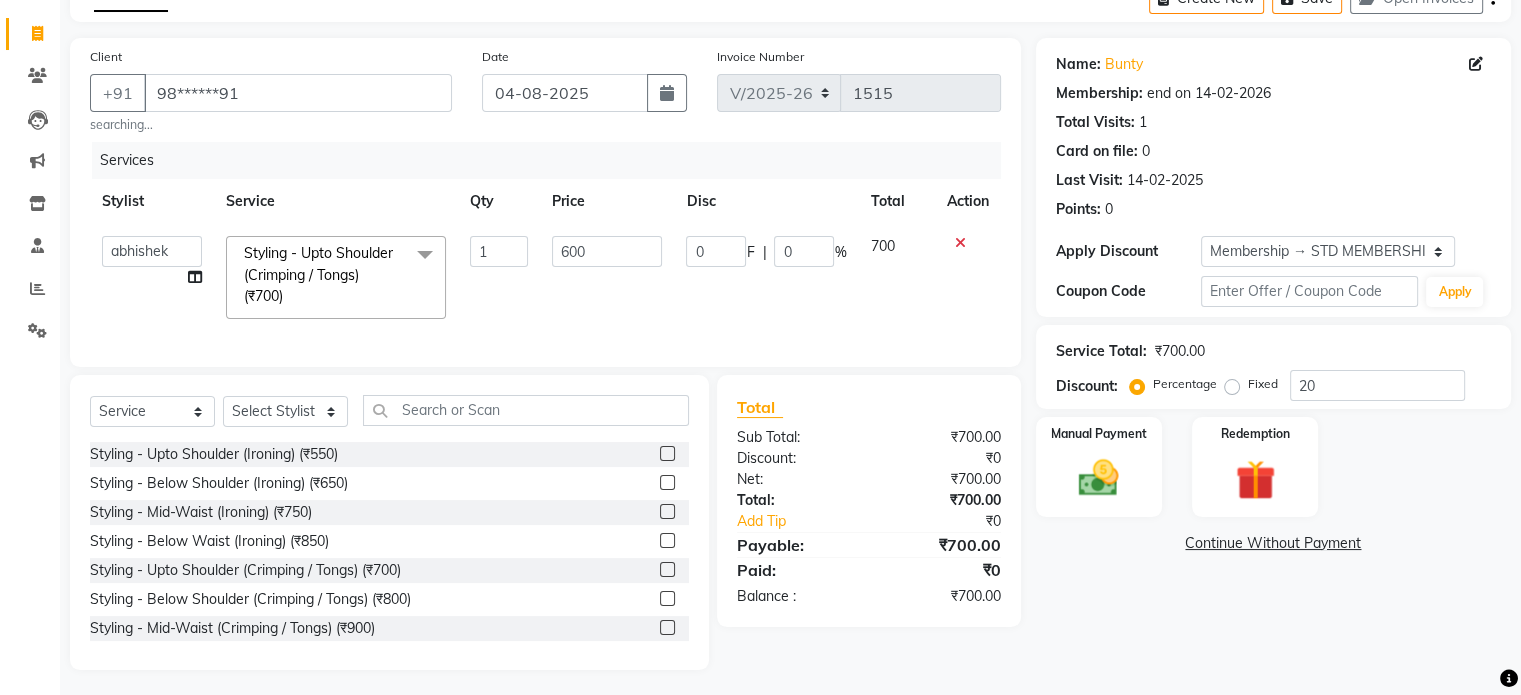 click on "Services Stylist Service Qty Price Disc Total Action  abhishek   Asfaak   AZAZ   DHARMESH SIR   kARAN   PRIYANKA   RECEPTION   rinki    shailendar   VANDAN  Styling - Upto Shoulder (Crimping / Tongs) (₹700)  x Styling - Upto Shoulder (Ironing) (₹550) Styling - Below Shoulder (Ironing) (₹650) Styling - Mid-Waist (Ironing) (₹750) Styling - Below Waist (Ironing) (₹850) Styling - Upto Shoulder (Crimping / Tongs) (₹700) Styling - Below Shoulder (Crimping / Tongs) (₹800) Styling - Mid-Waist (Crimping / Tongs) (₹900) Styling - Below Waist (Crimping / Tongs) (₹1000) Styling - 1 Inch (With Ammonia) (₹1000) Styling - 1 Inch (Without Ammonia) (₹1200) Styling - 2 Inch (With Ammonia) (₹1500) Styling - 2 Inch (Without Ammonia) (₹1800) EAR PIERCING INVERNESS (₹1400) EAR PIERCING (₹400) EAR PIERCING (₹400) Anti Dandruff Treatment - Upto Shoulder (₹800) Anti Dandruff Treatment - Smart Bond (₹1200) Hair Cut - Haircut With Senior Stylist (Male) (₹300) Hair Cut - Hairwash  (Male) (₹100) 1" 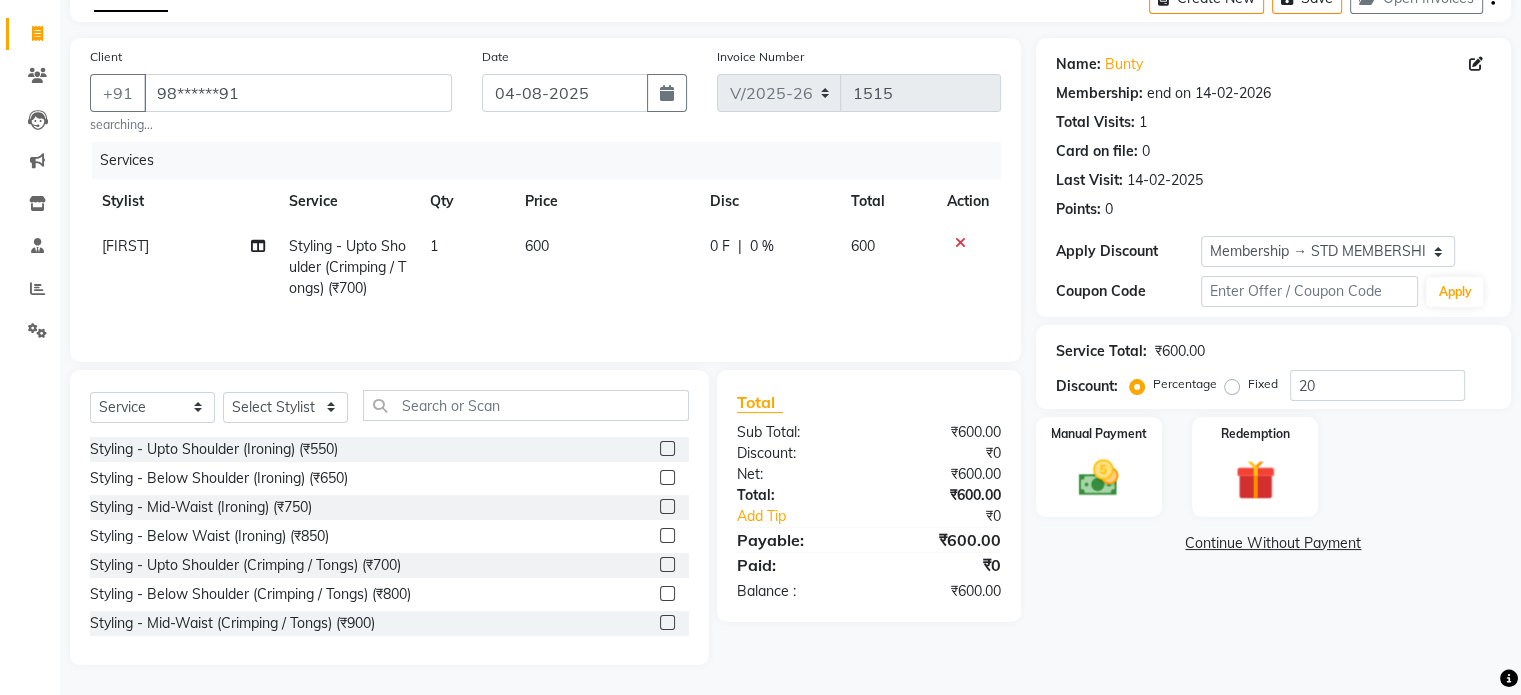click on "0 F | 0 %" 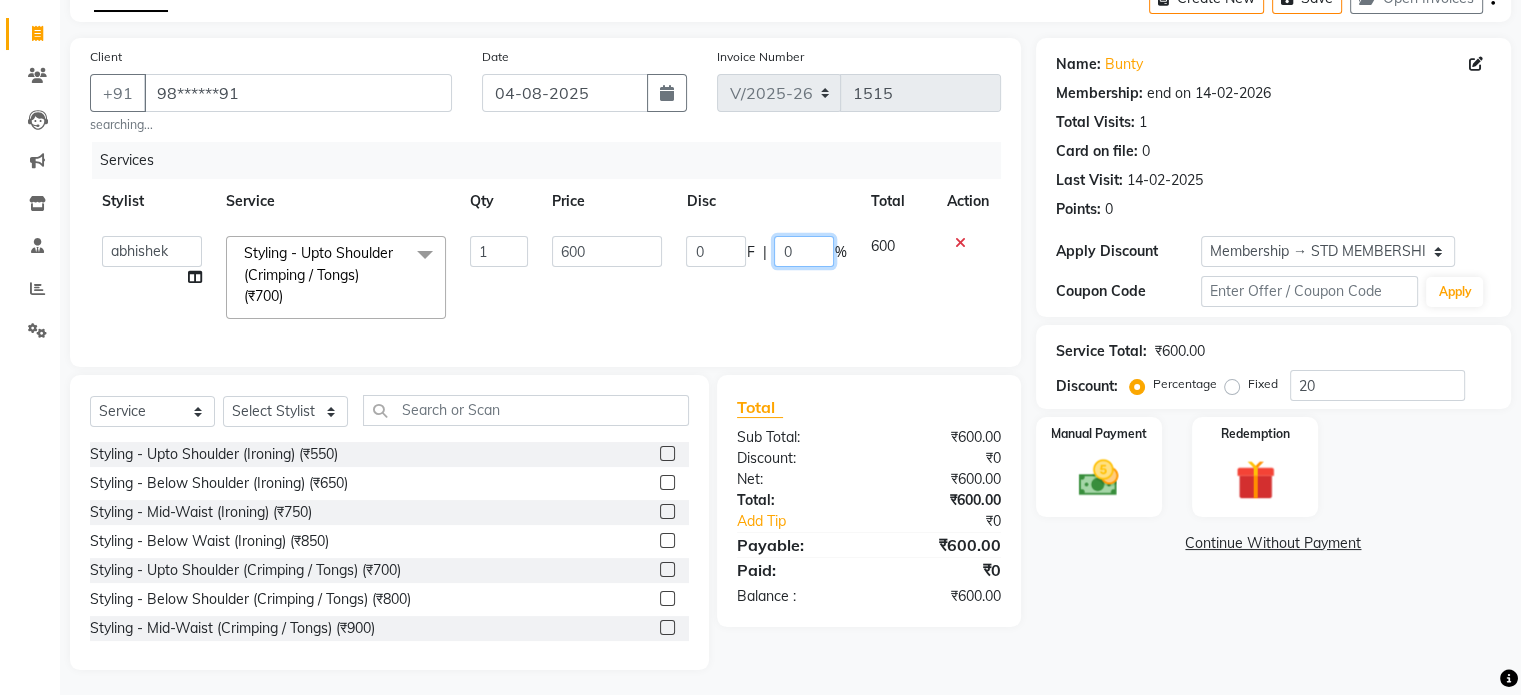 click on "0" 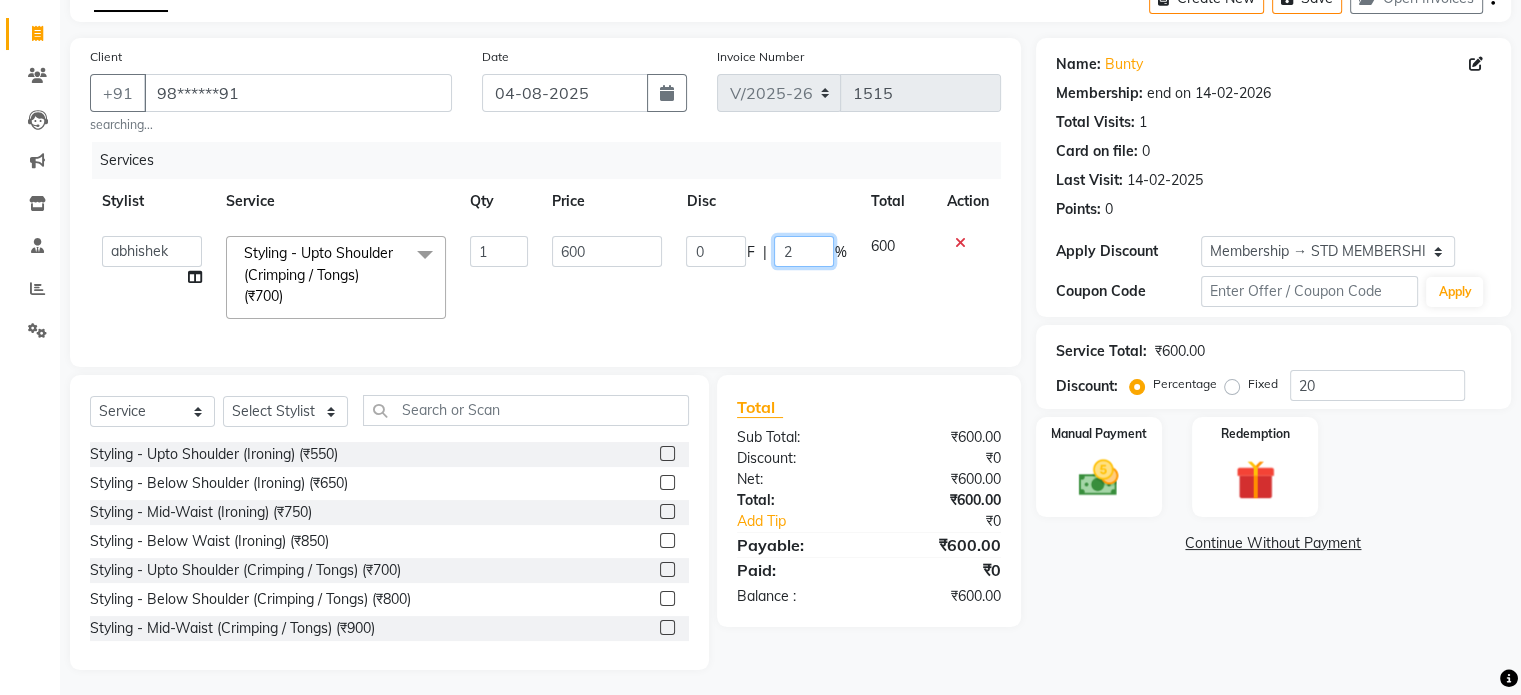 type on "20" 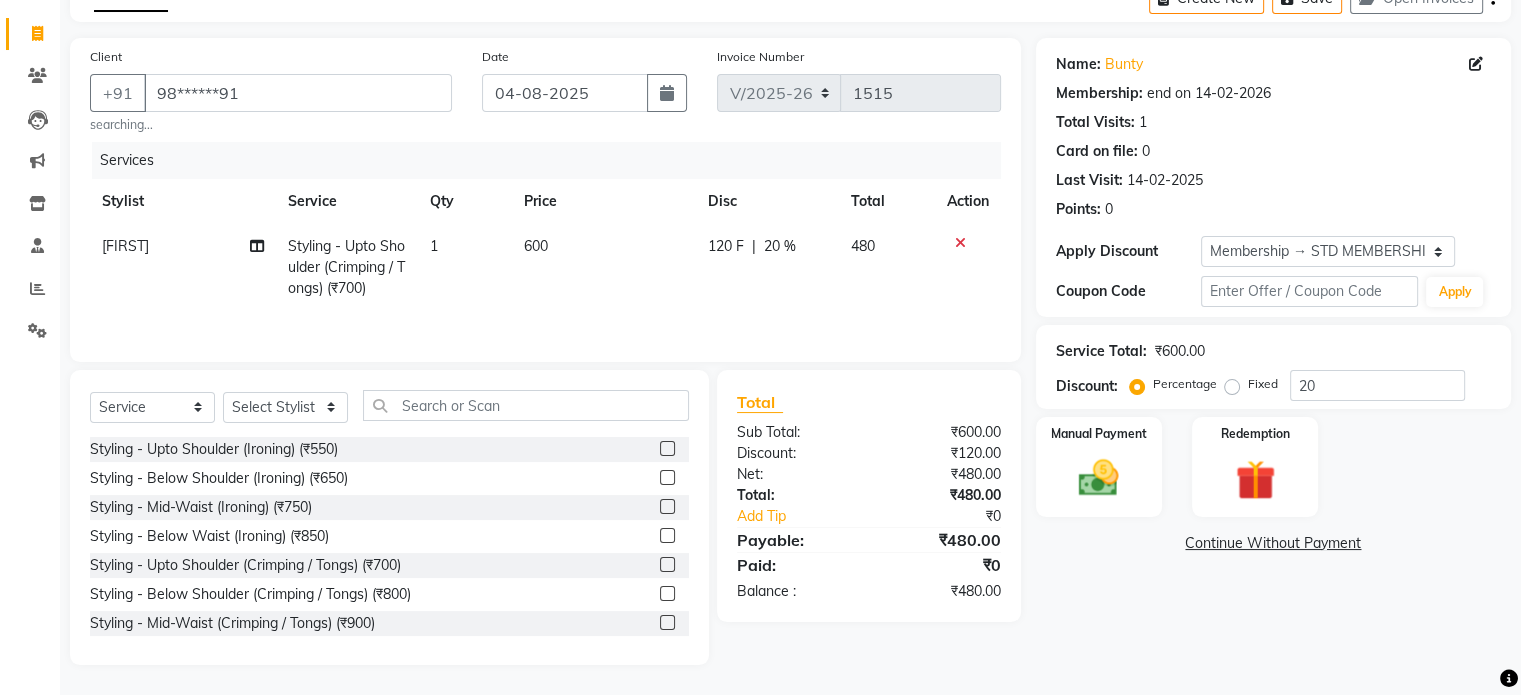 click on "Services Stylist Service Qty Price Disc Total Action shailendar Styling - Upto Shoulder (Crimping / Tongs) (₹700) 1 600 120 F | 20 % 480" 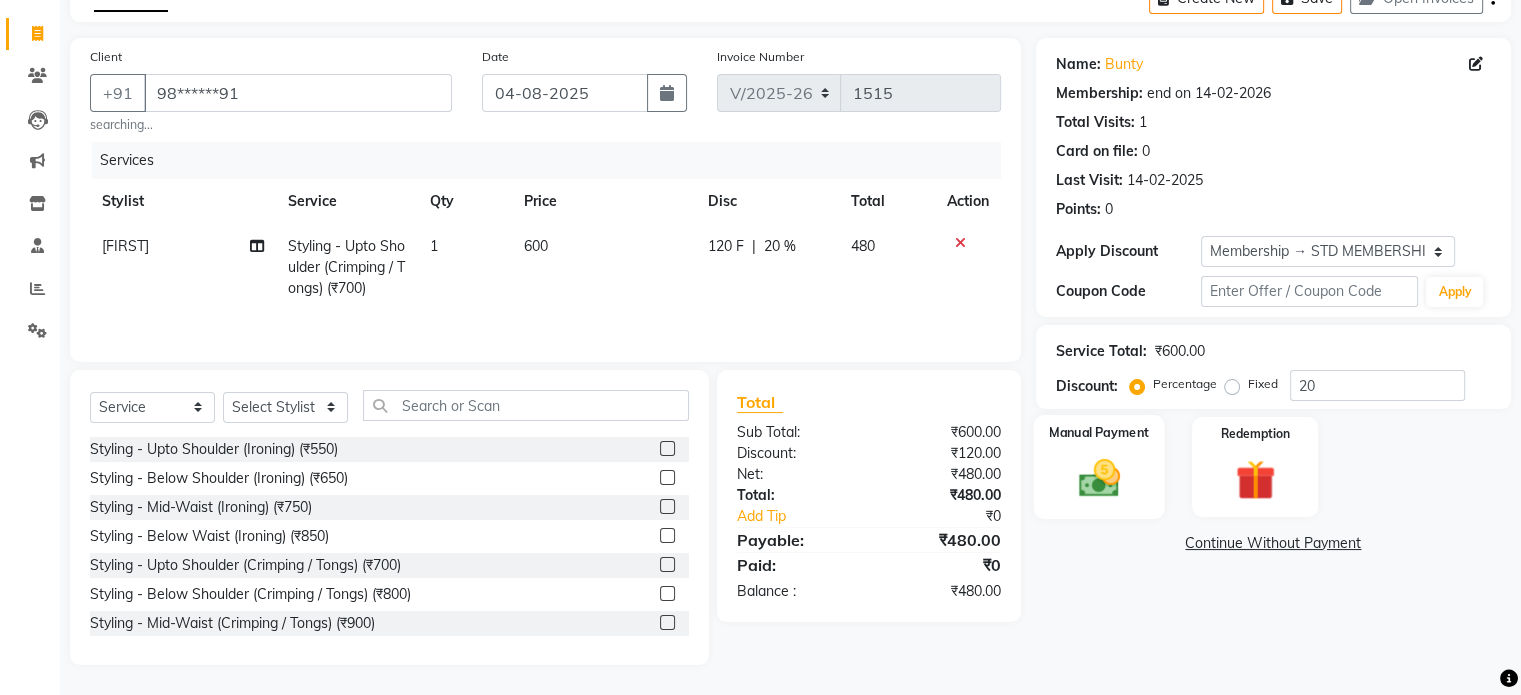 click on "Manual Payment" 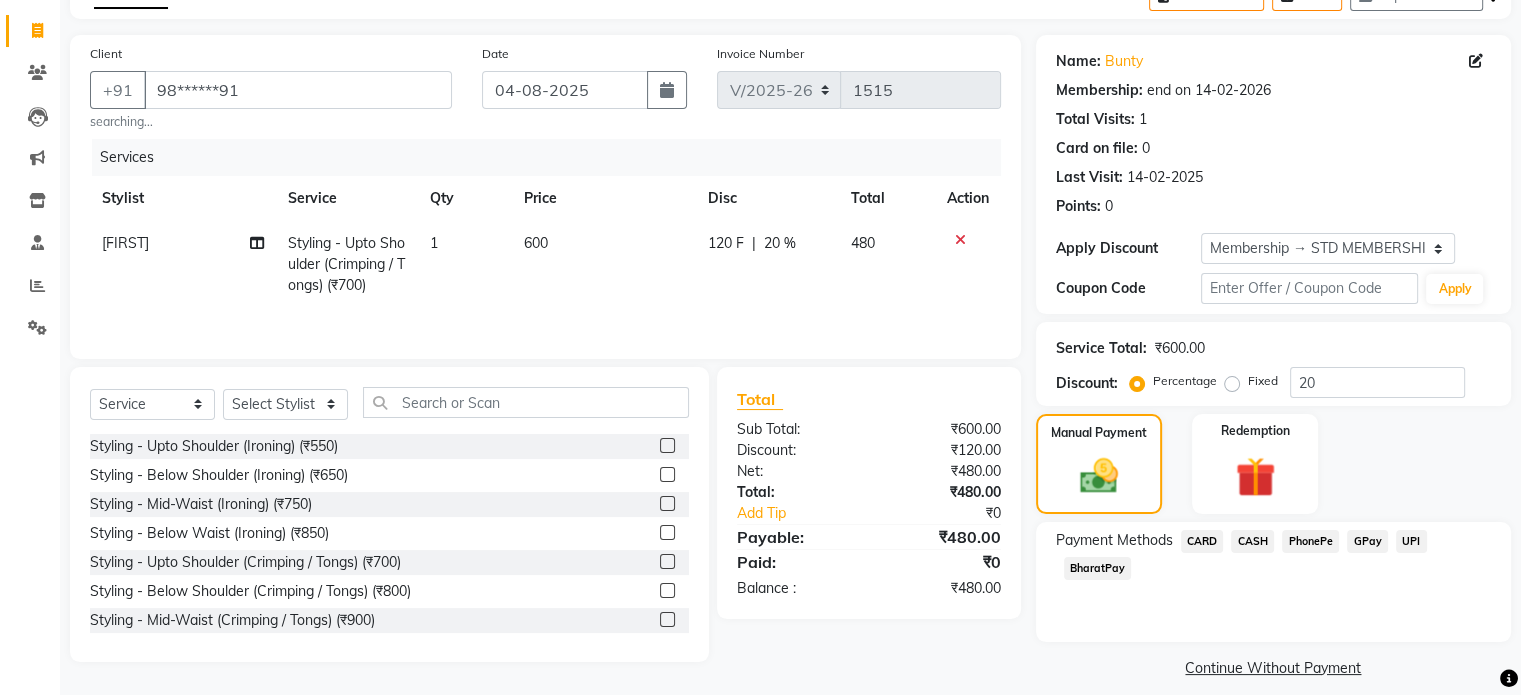 scroll, scrollTop: 132, scrollLeft: 0, axis: vertical 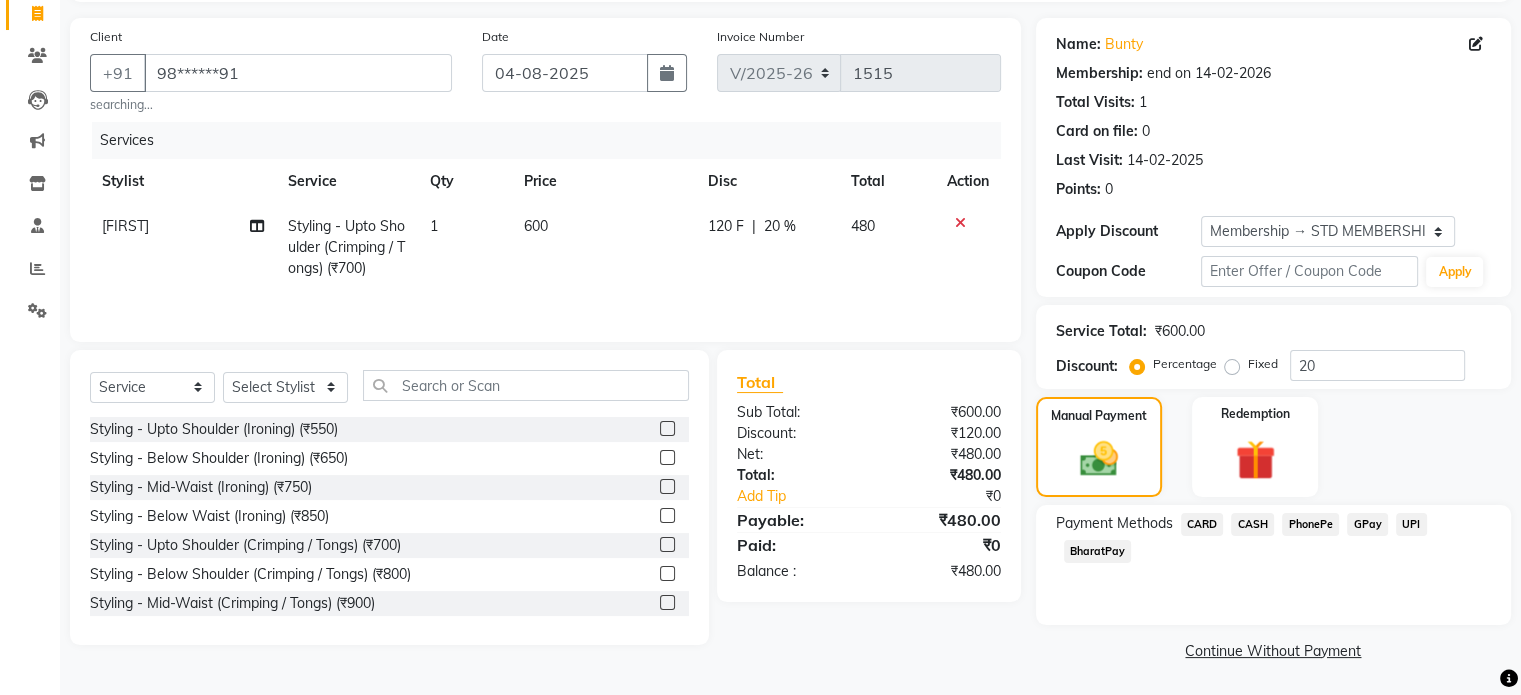 click on "CASH" 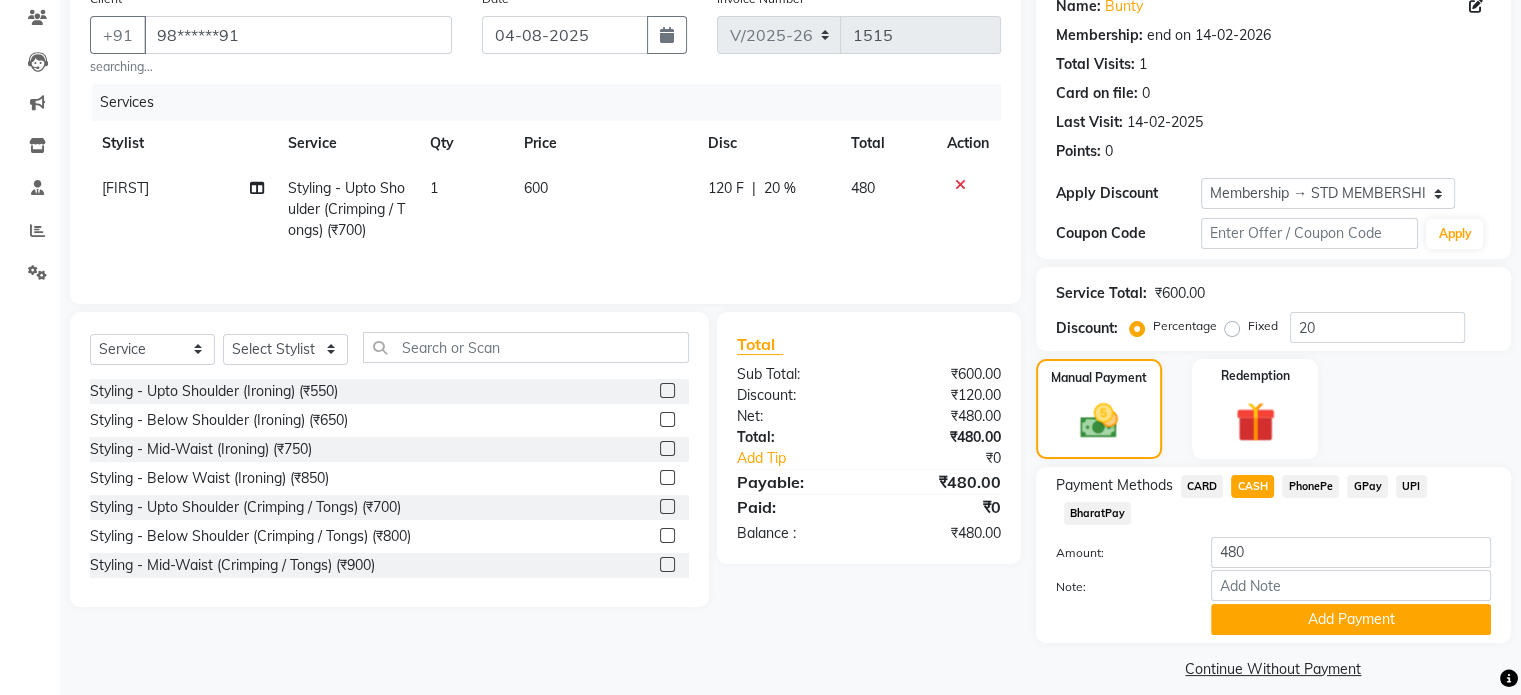 scroll, scrollTop: 191, scrollLeft: 0, axis: vertical 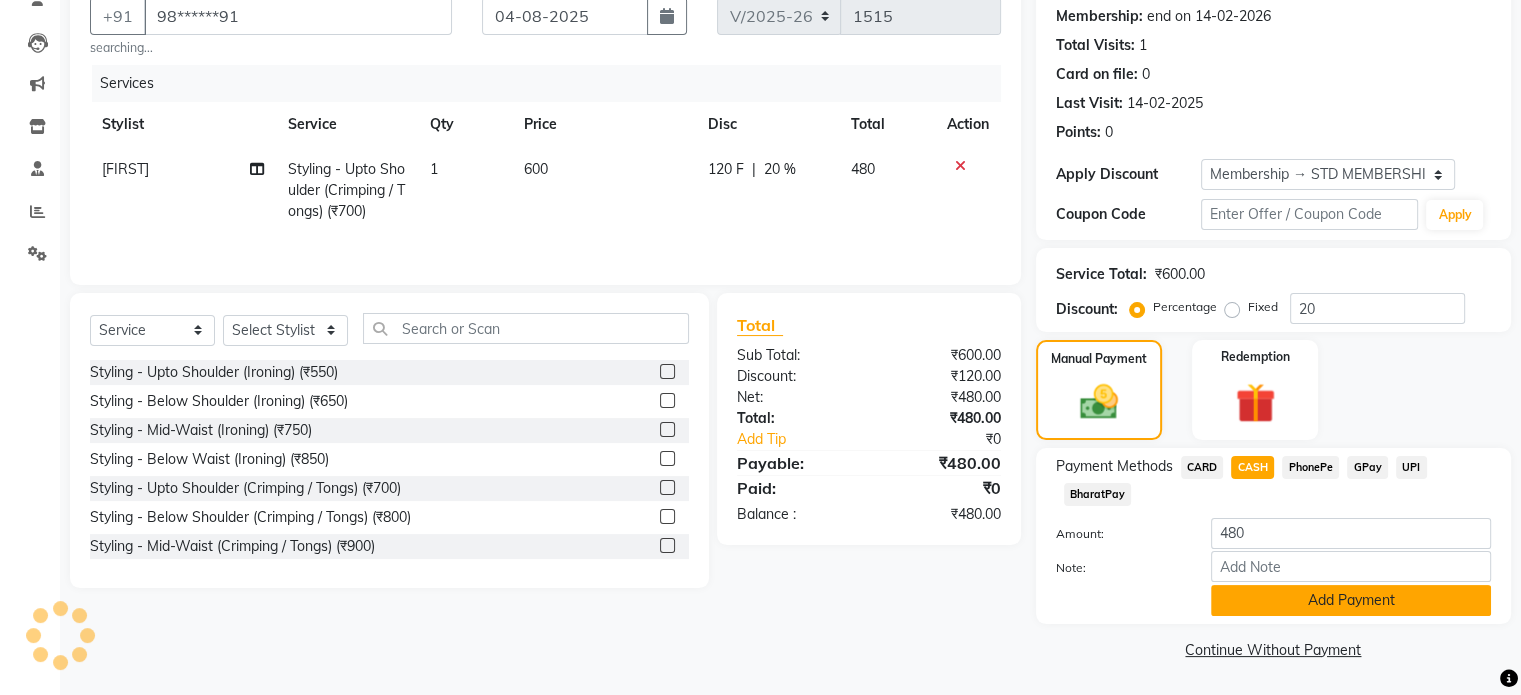 click on "Add Payment" 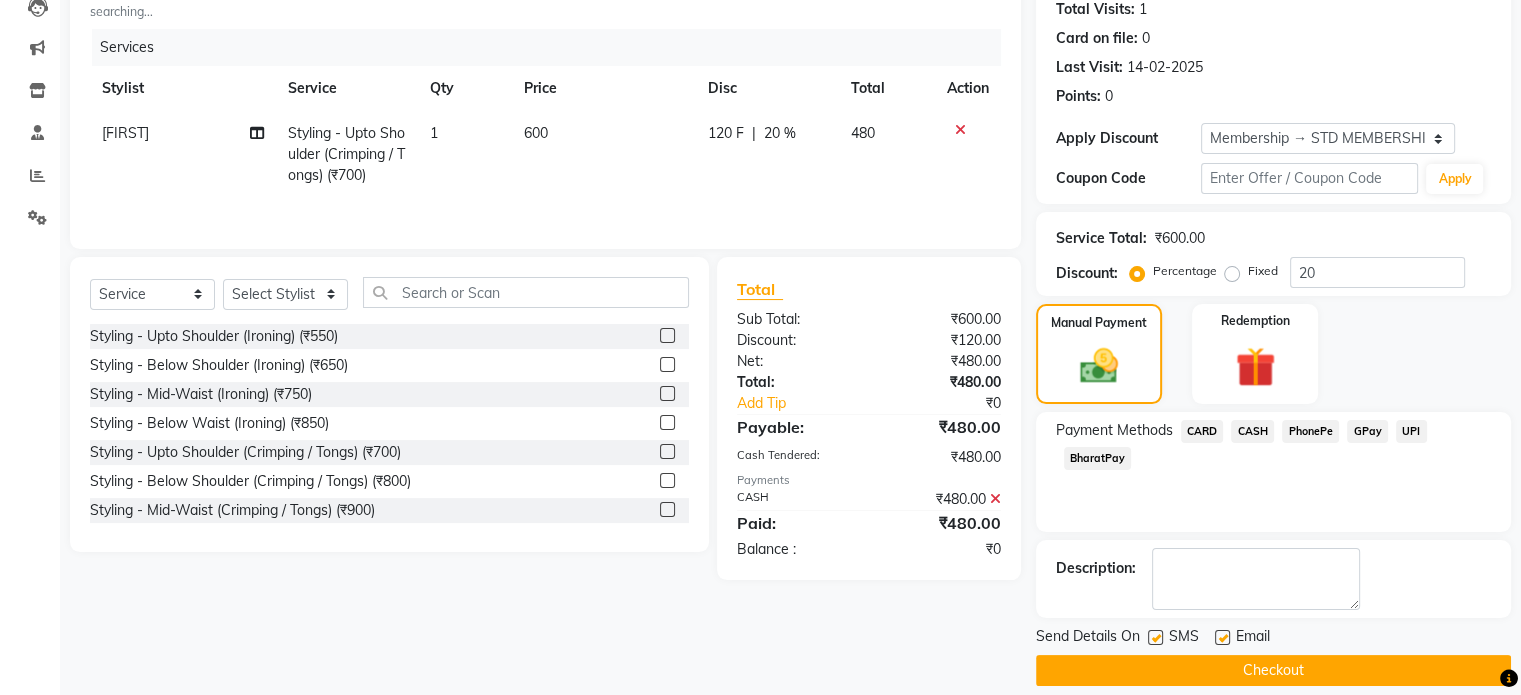 scroll, scrollTop: 244, scrollLeft: 0, axis: vertical 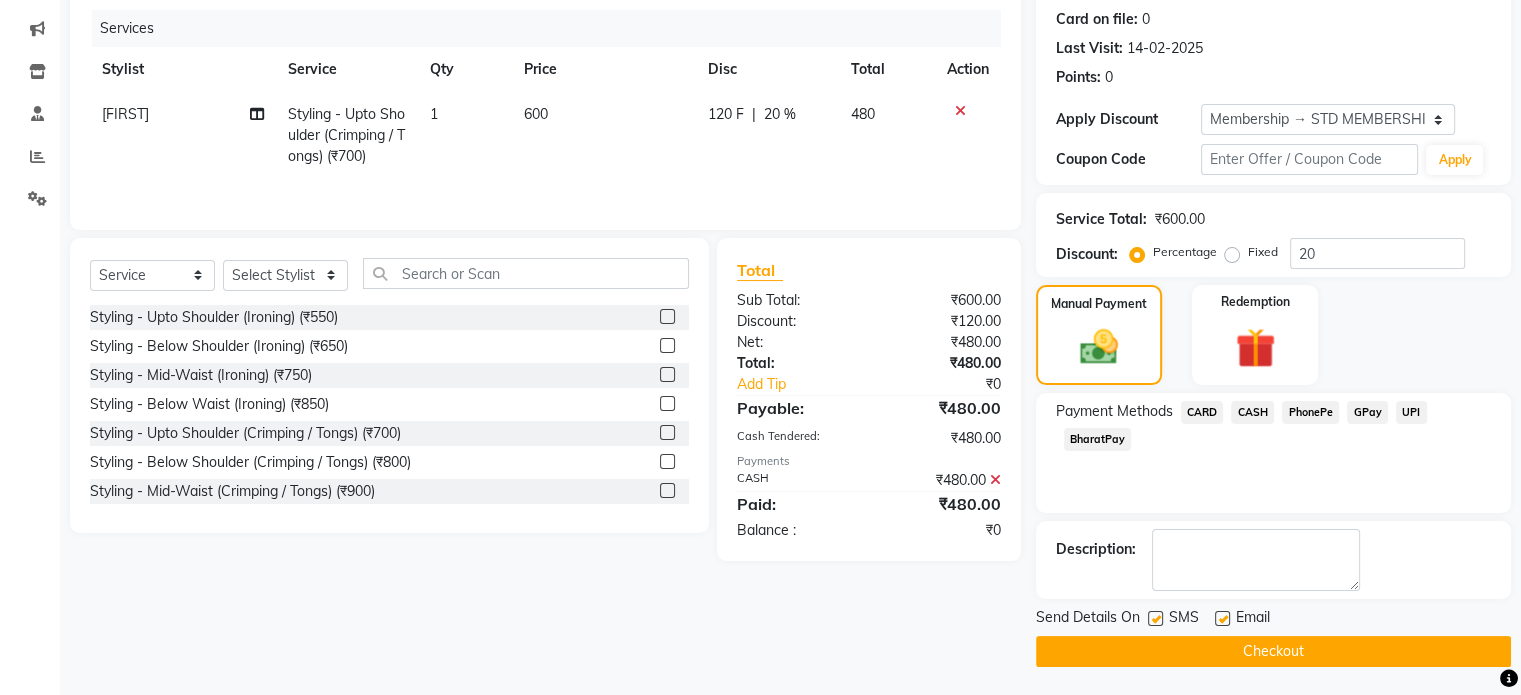 click on "Checkout" 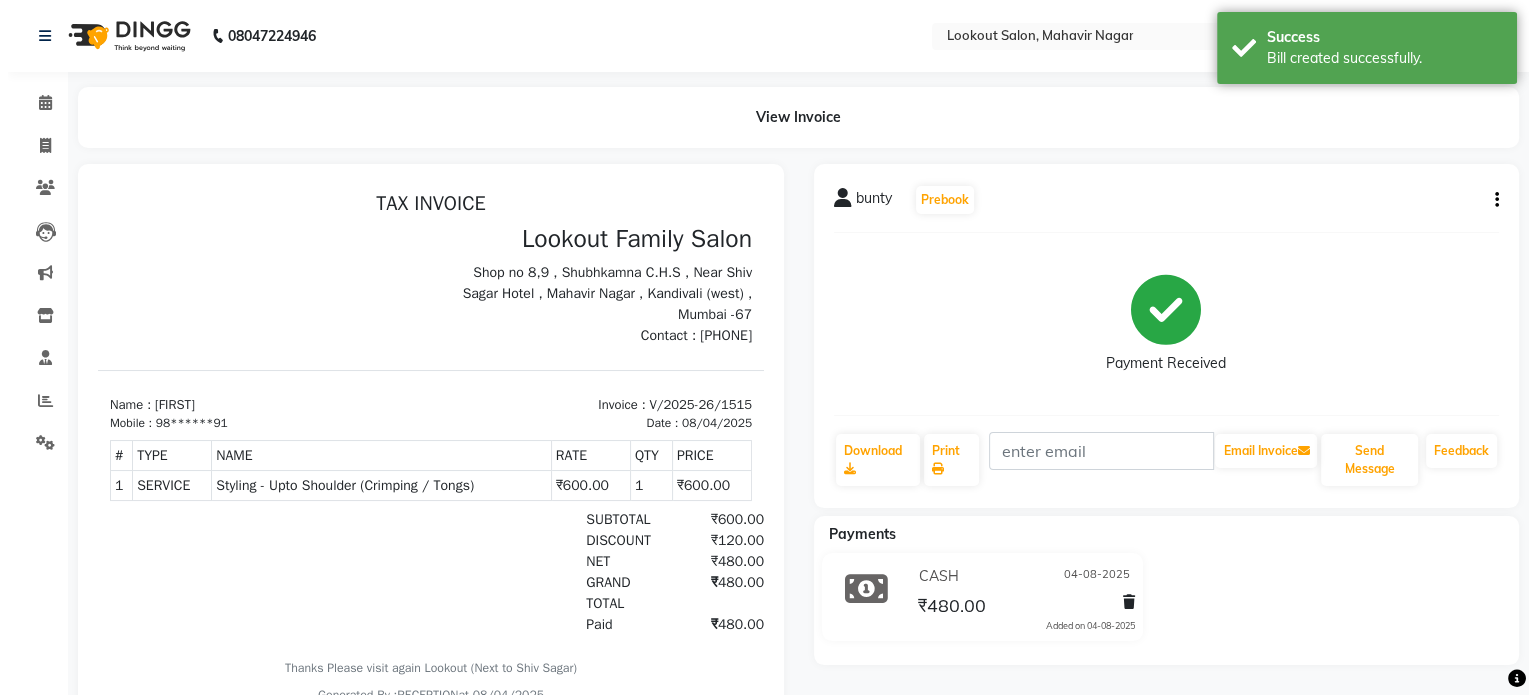 scroll, scrollTop: 0, scrollLeft: 0, axis: both 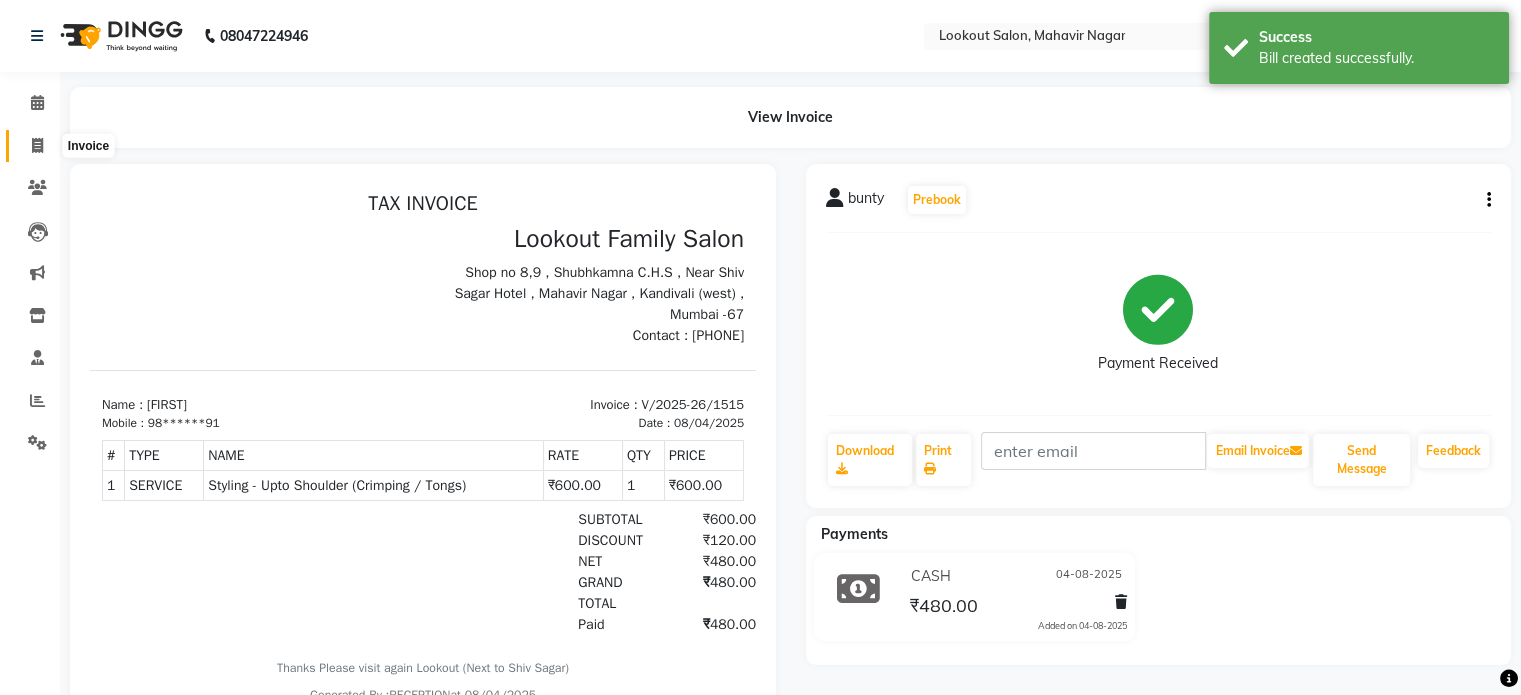 click 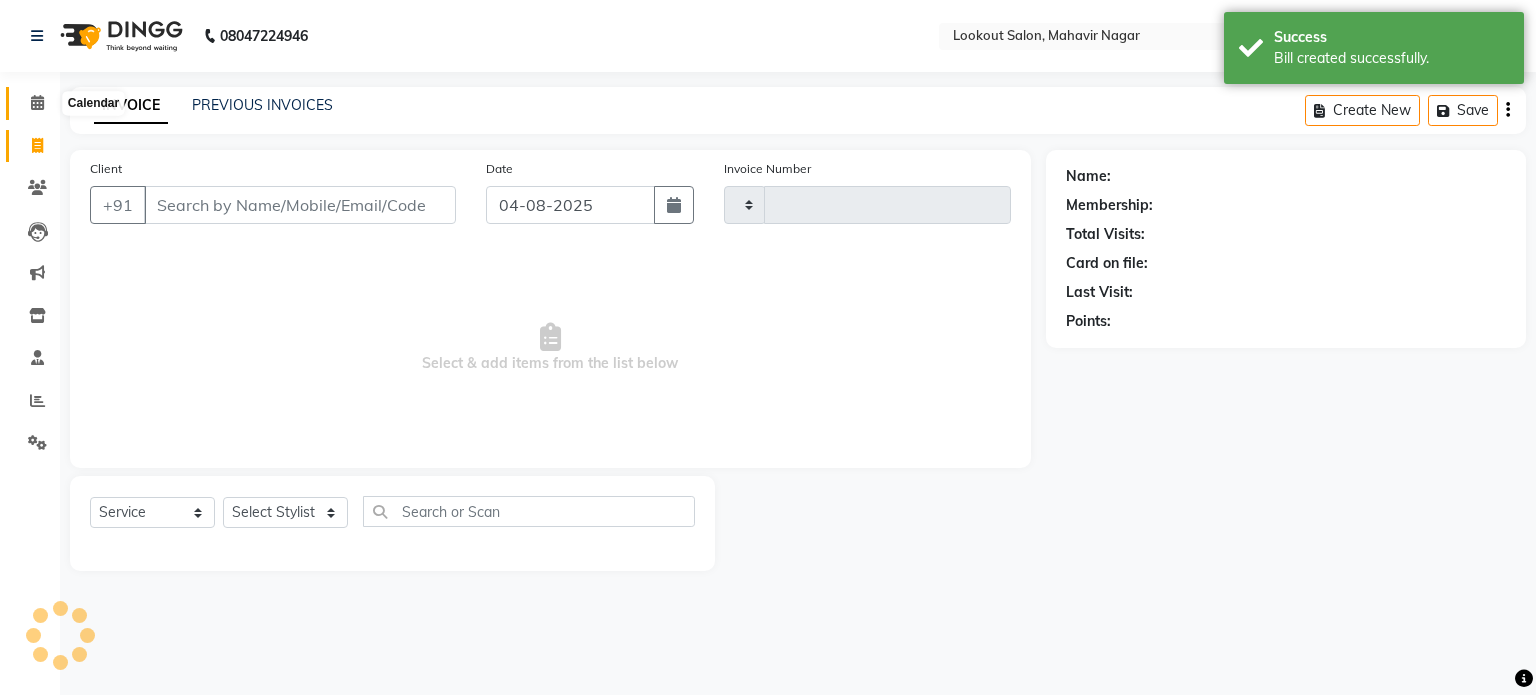 click 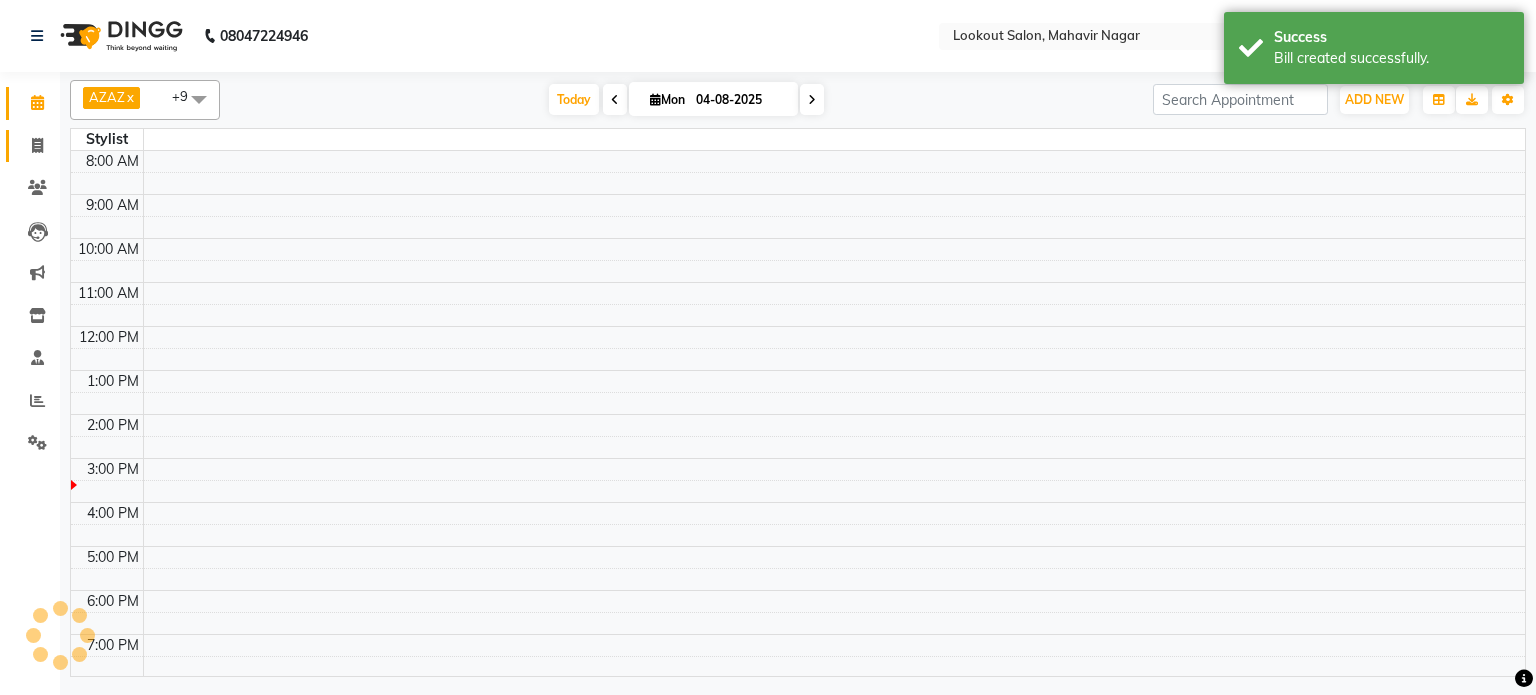 click 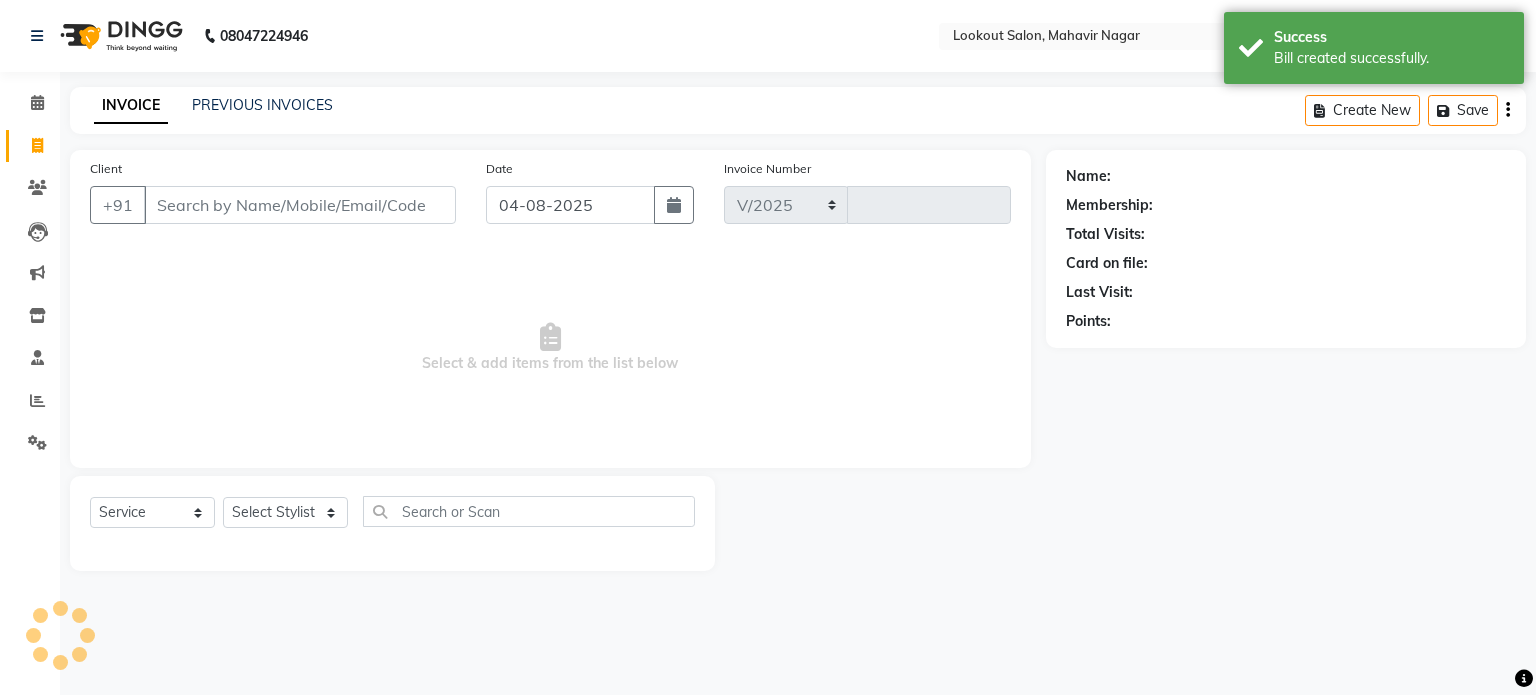 select on "150" 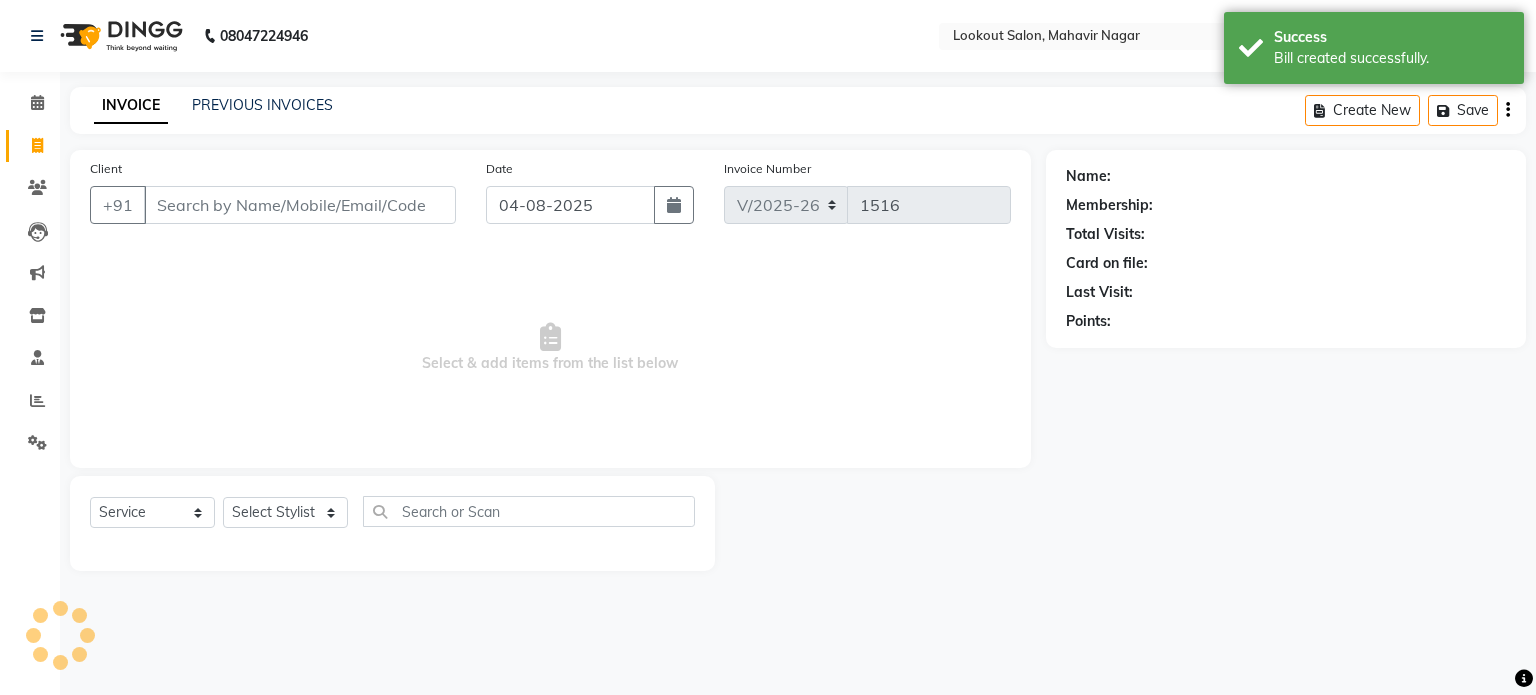 click on "Client" at bounding box center (300, 205) 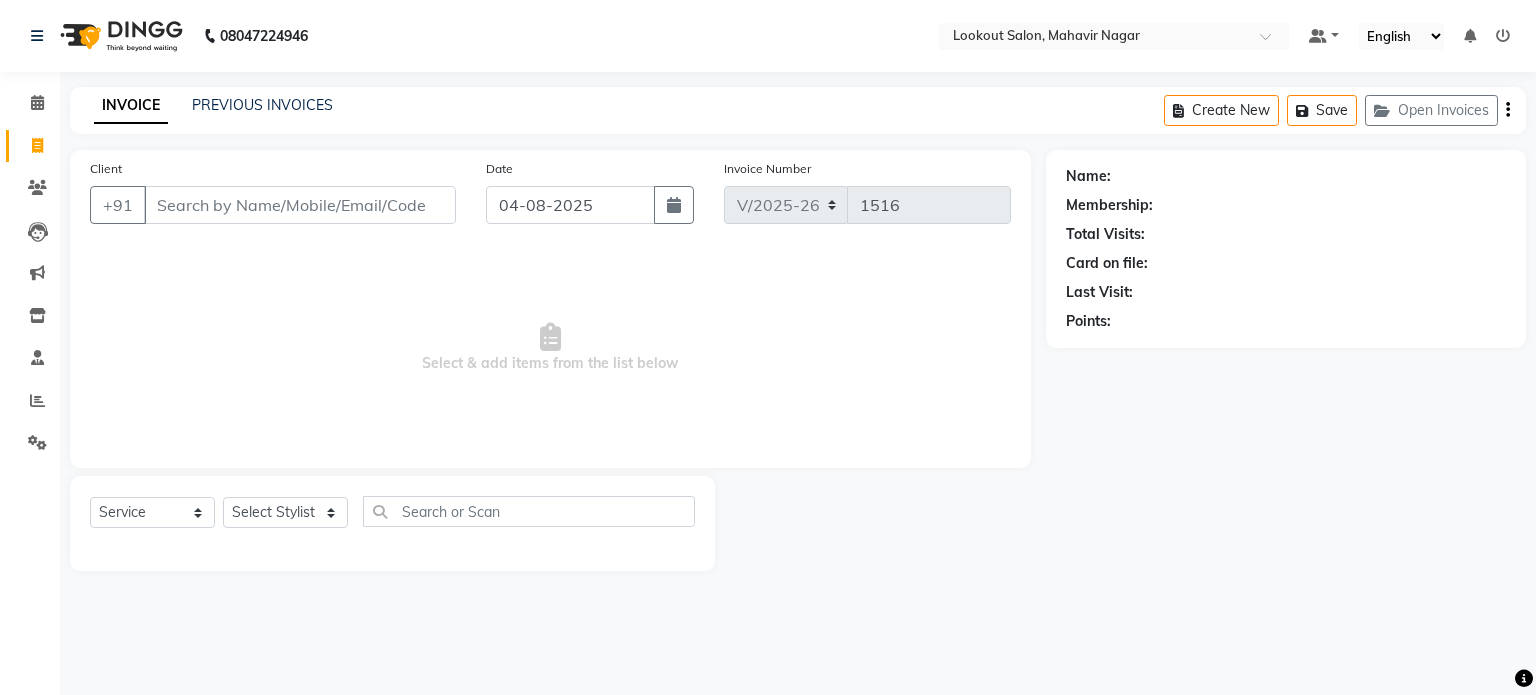 click on "Client" at bounding box center [300, 205] 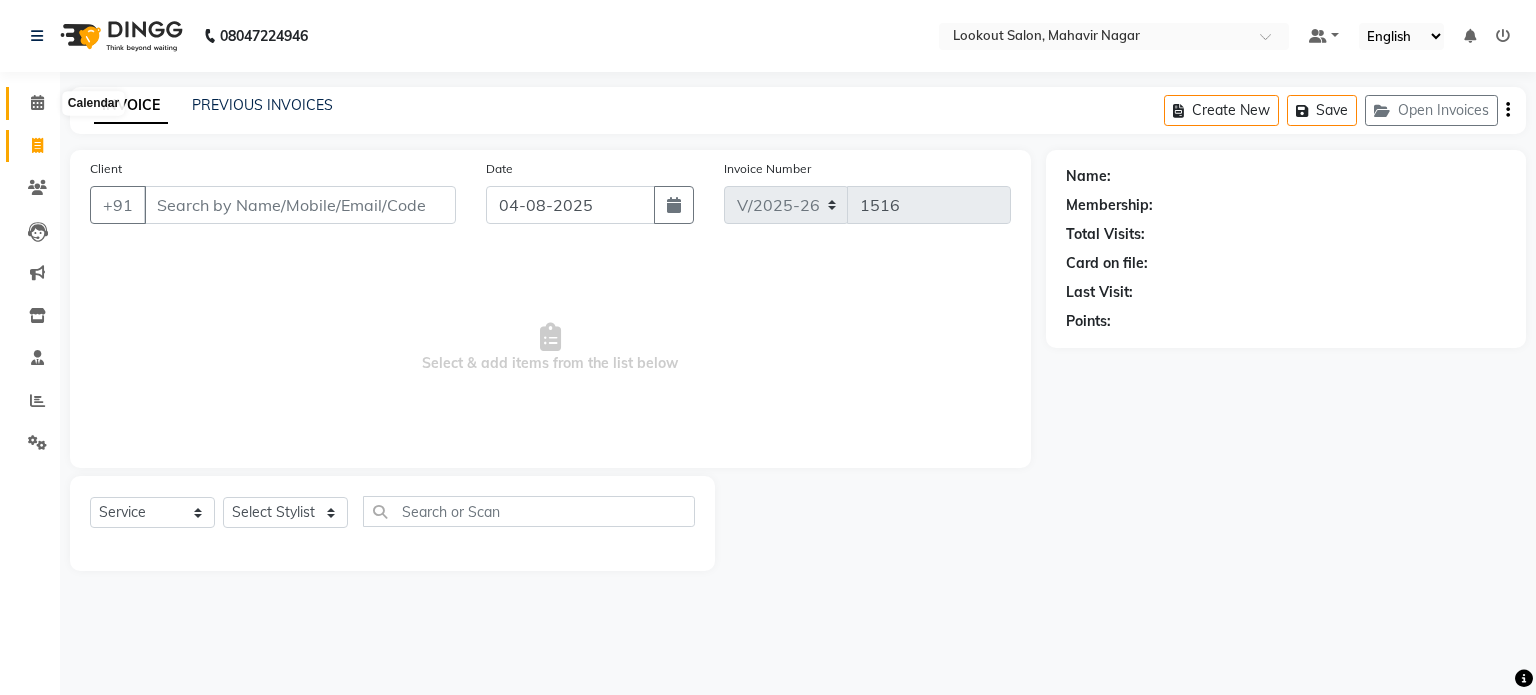 click 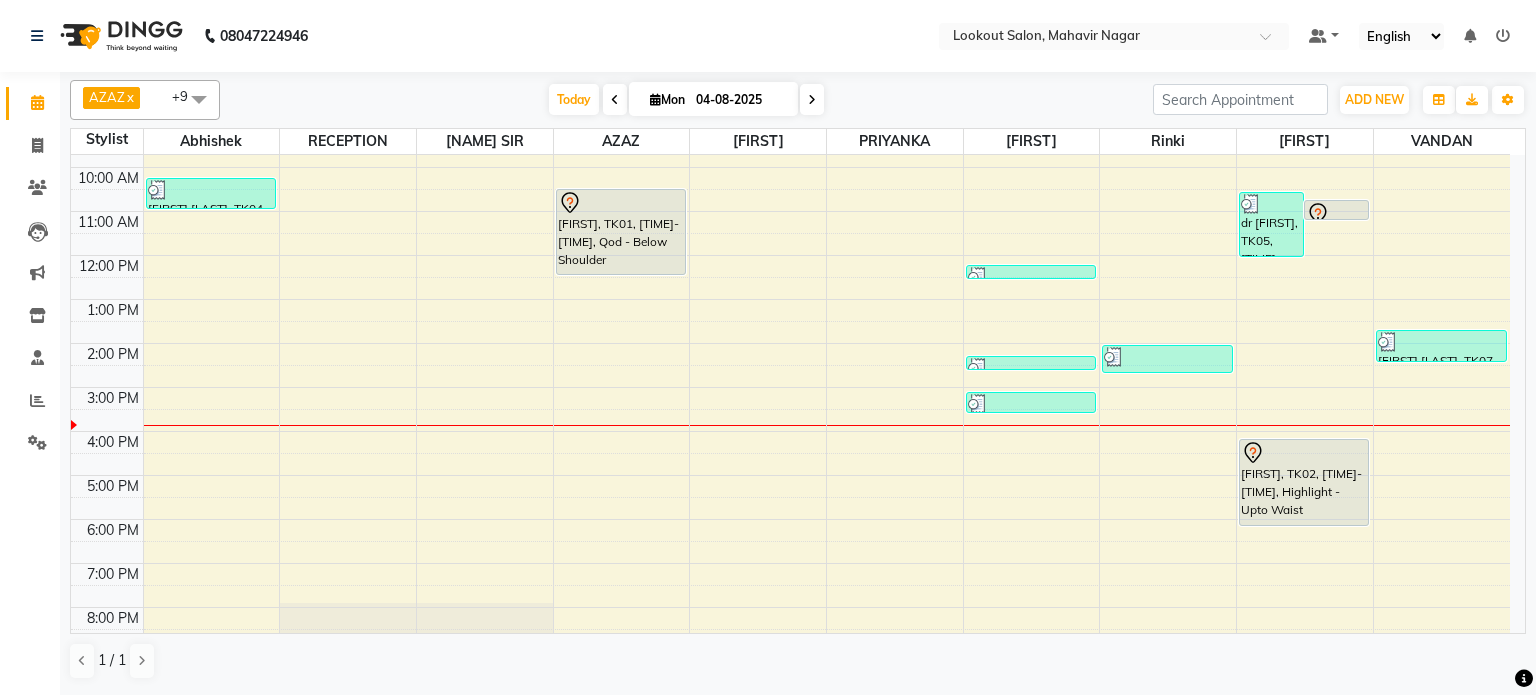 scroll, scrollTop: 175, scrollLeft: 0, axis: vertical 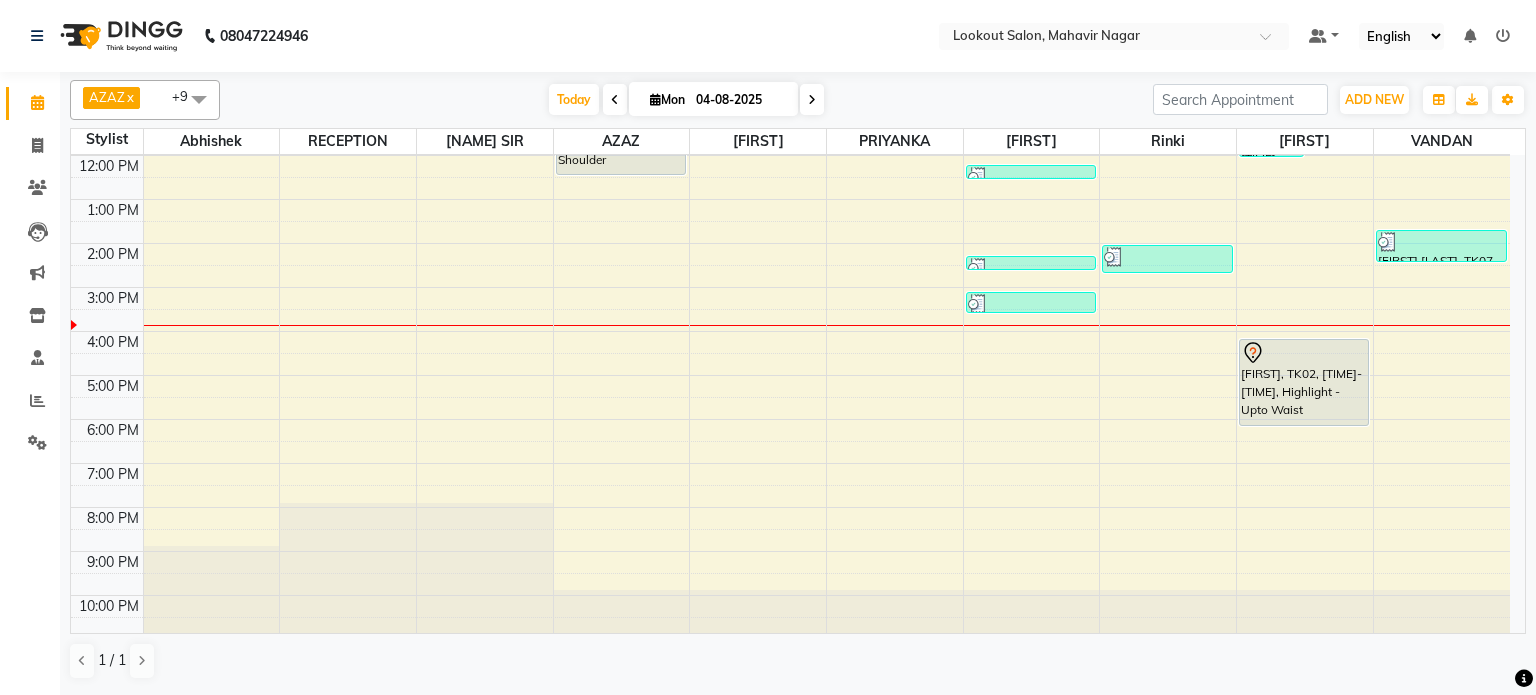 click on "8:00 AM 9:00 AM 10:00 AM 11:00 AM 12:00 PM 1:00 PM 2:00 PM 3:00 PM 4:00 PM 5:00 PM 6:00 PM 7:00 PM 8:00 PM 9:00 PM 10:00 PM     xama padhiar, TK04, 10:15 AM-11:00 AM, Hair Cut - Haircut With JUNIOR Stylist (Male) (₹250),Hair Cut - Beard Trim (Male) (₹150)             Shivam, TK01, 10:30 AM-12:30 PM, Qod - Below Shoulder     het, TK06, 12:15 PM-12:30 PM, Hair Cut - Beard Trim (Male) (₹150)     disha, TK08, 02:20 PM-02:35 PM, Hair Cut - Hairwash & Blast Dry (Female) (₹300)     bunty, TK10, 03:10 PM-03:40 PM, Styling - Upto Shoulder (Crimping / Tongs) (₹700)     NEHA, TK09, 02:05 PM-02:45 PM, Hair Cut - Haircut & Wash With Senior Stylist (Male) (₹400)     dr dhawal, TK05, 10:35 AM-12:05 PM, Hair Cut - Haircut With Senior Stylist (Male) (₹300),Hair Color - Global color [ammonnia free] (₹700)             dr dhawal, TK03, 10:45 AM-11:15 AM, Hair Cut - Haircut With Senior Stylist (Male)             HEER, TK02, 04:15 PM-06:15 PM, Highlight - Upto Waist" at bounding box center [790, 309] 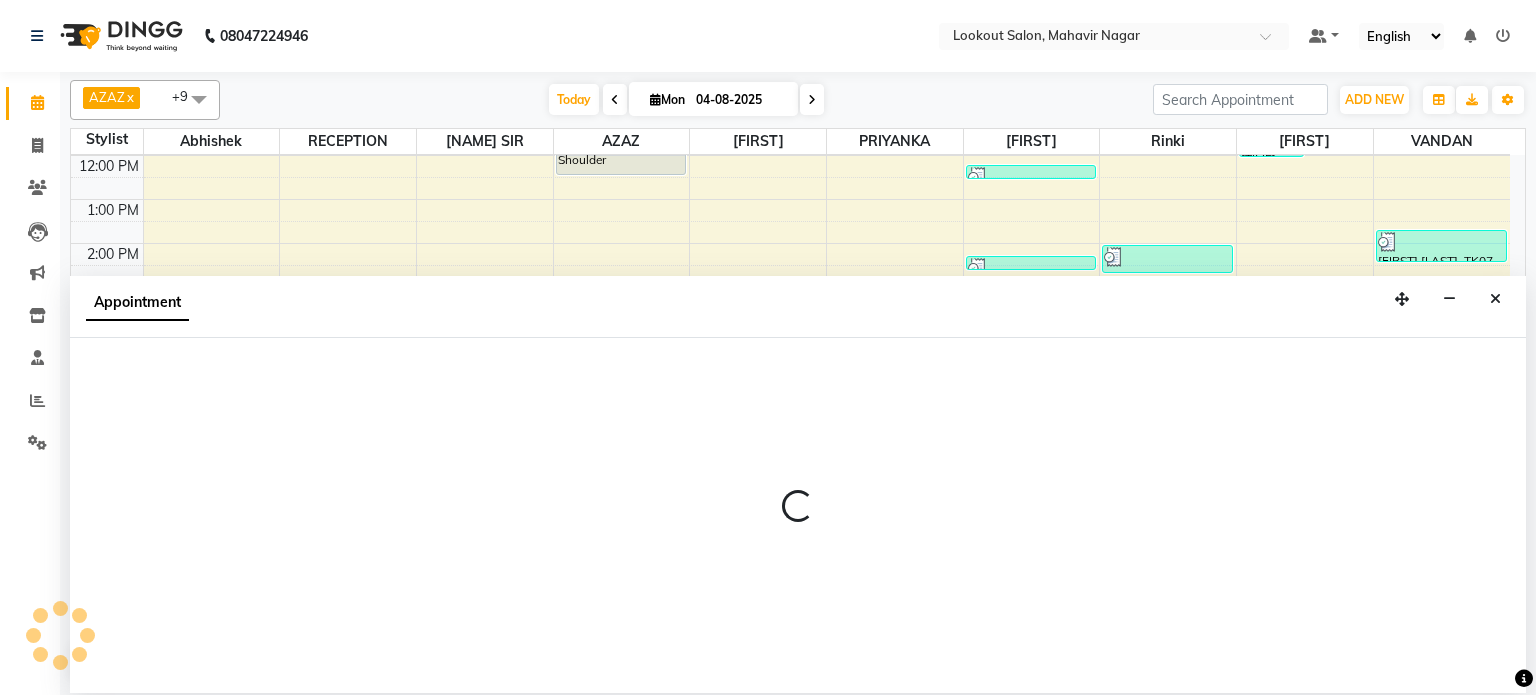 select on "11446" 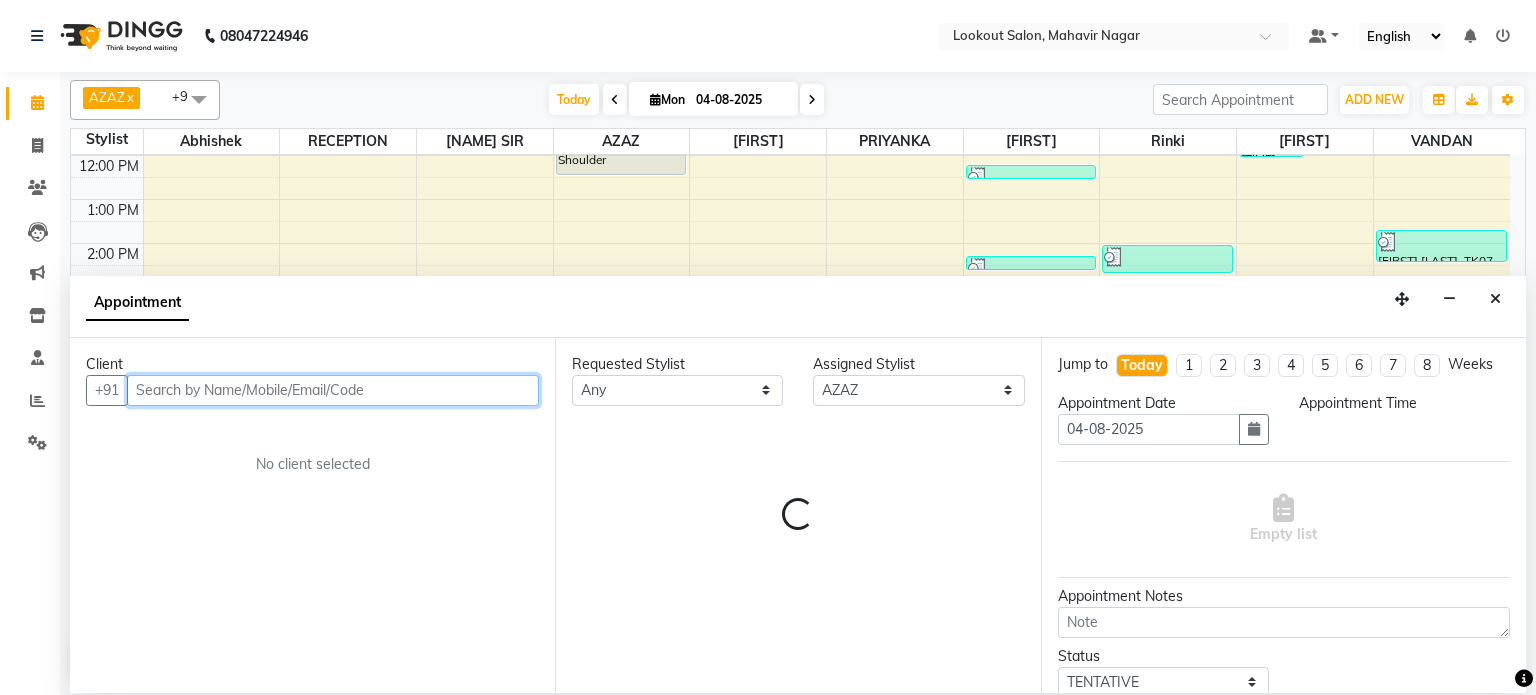select on "990" 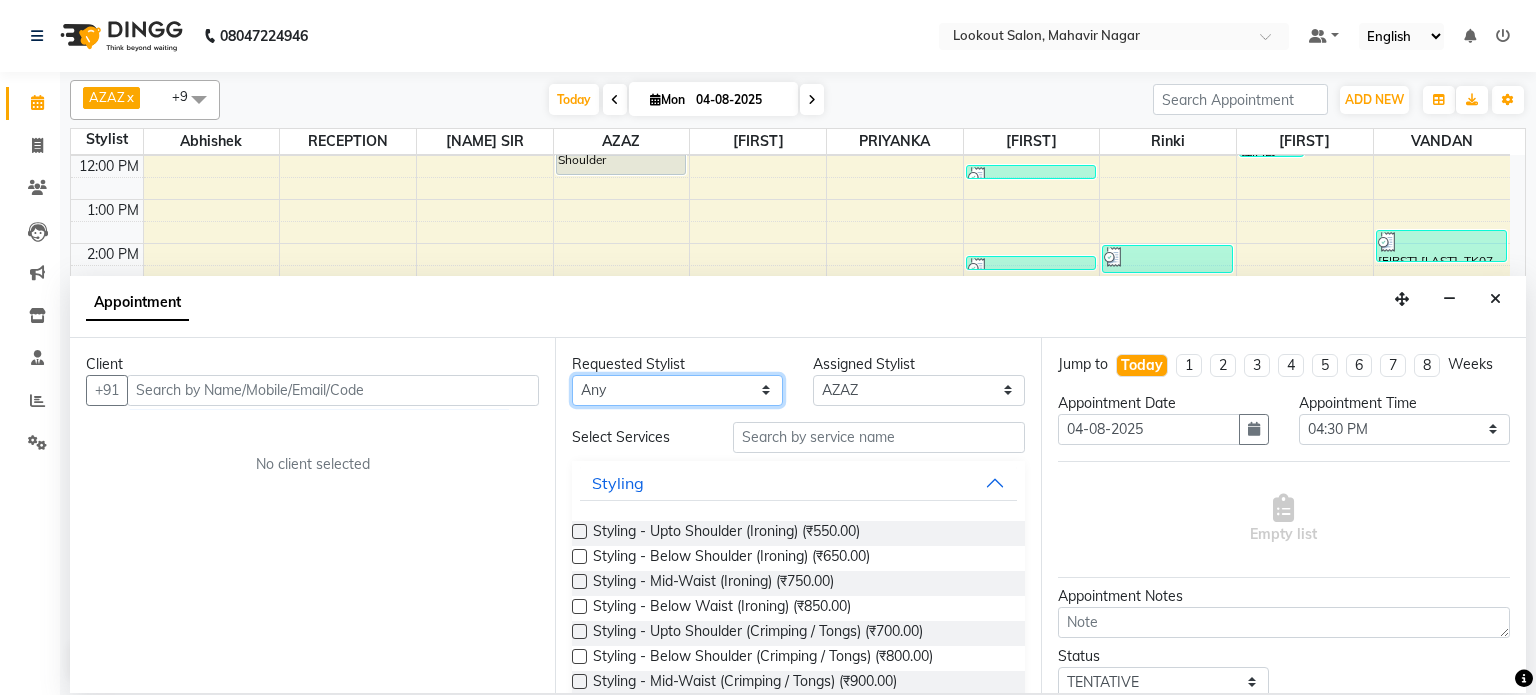 click on "Any abhishek Asfaak AZAZ DHARMESH SIR kARAN PRIYANKA RECEPTION rinki  shailendar VANDAN" at bounding box center [677, 390] 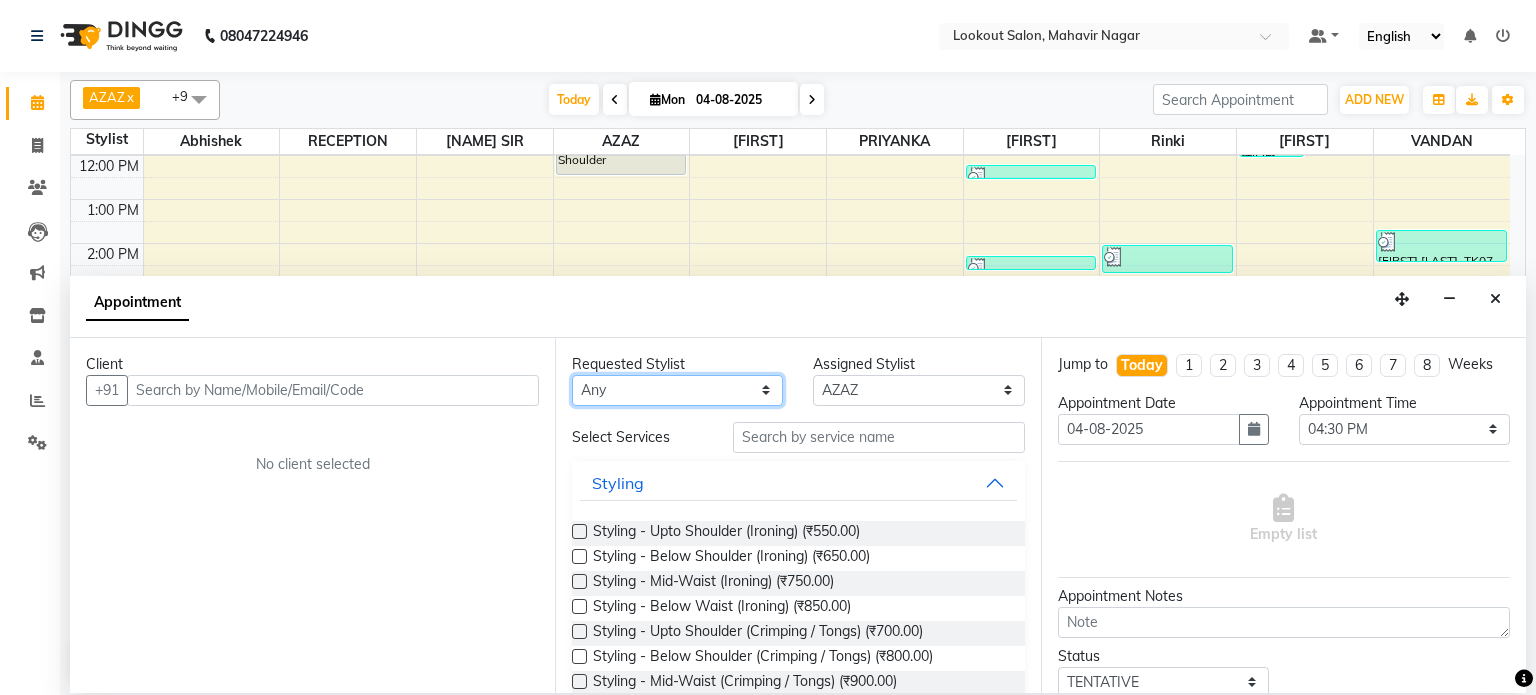 select on "11446" 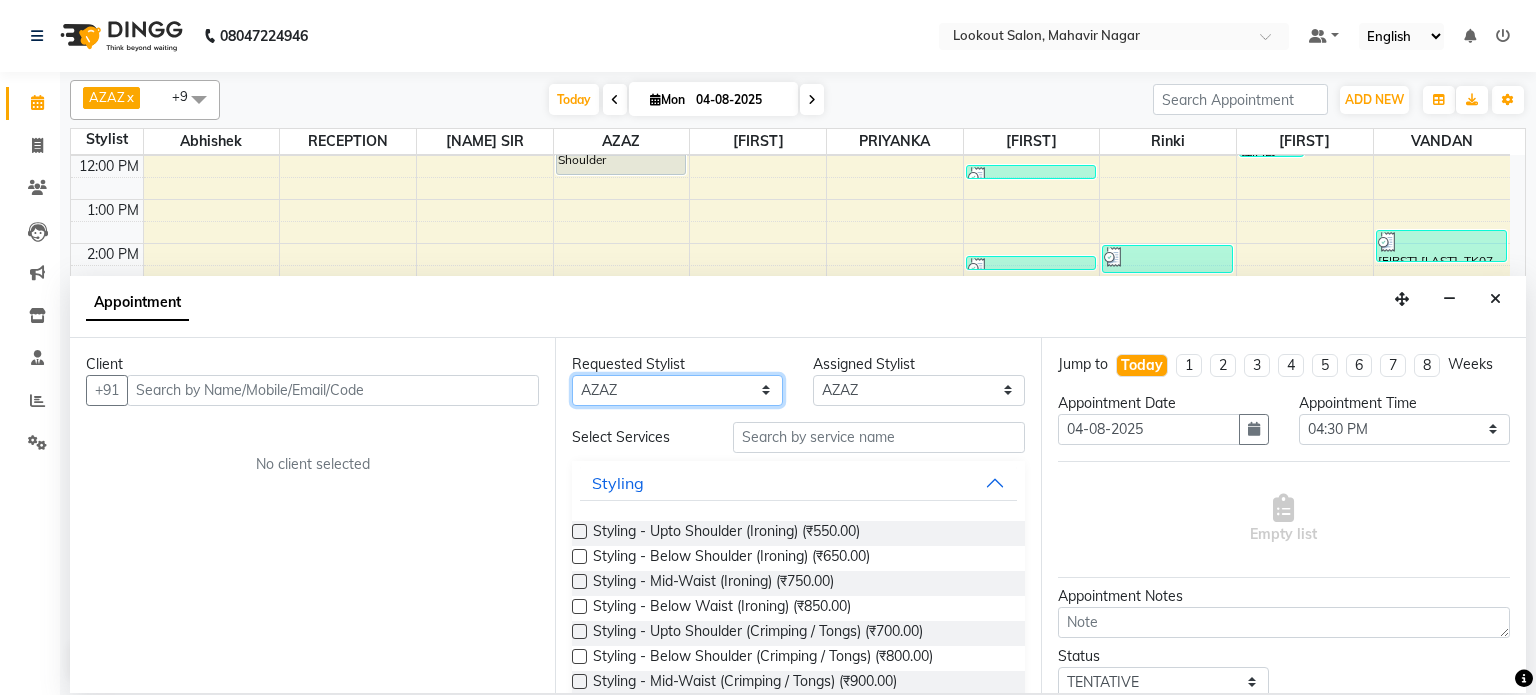 click on "Any abhishek Asfaak AZAZ DHARMESH SIR kARAN PRIYANKA RECEPTION rinki  shailendar VANDAN" at bounding box center (677, 390) 